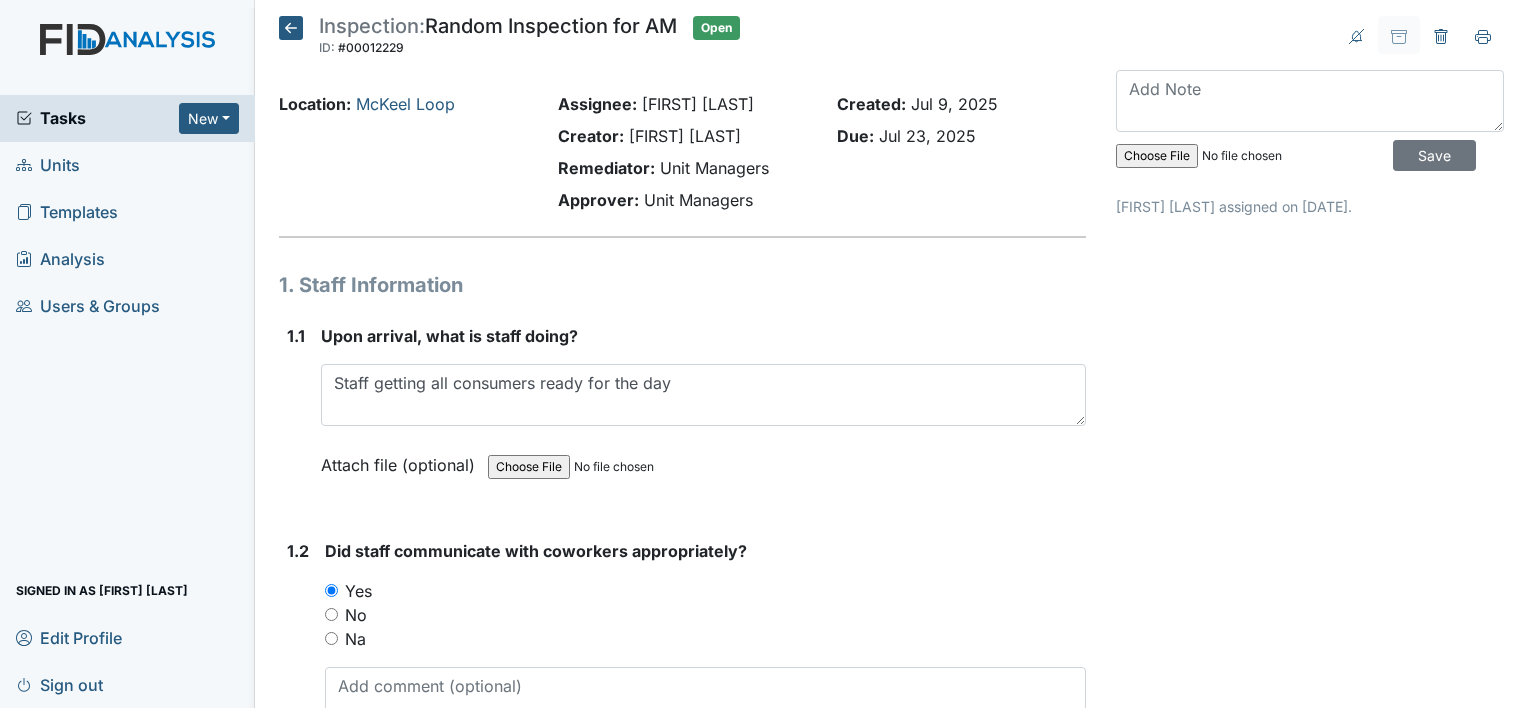 scroll, scrollTop: 0, scrollLeft: 0, axis: both 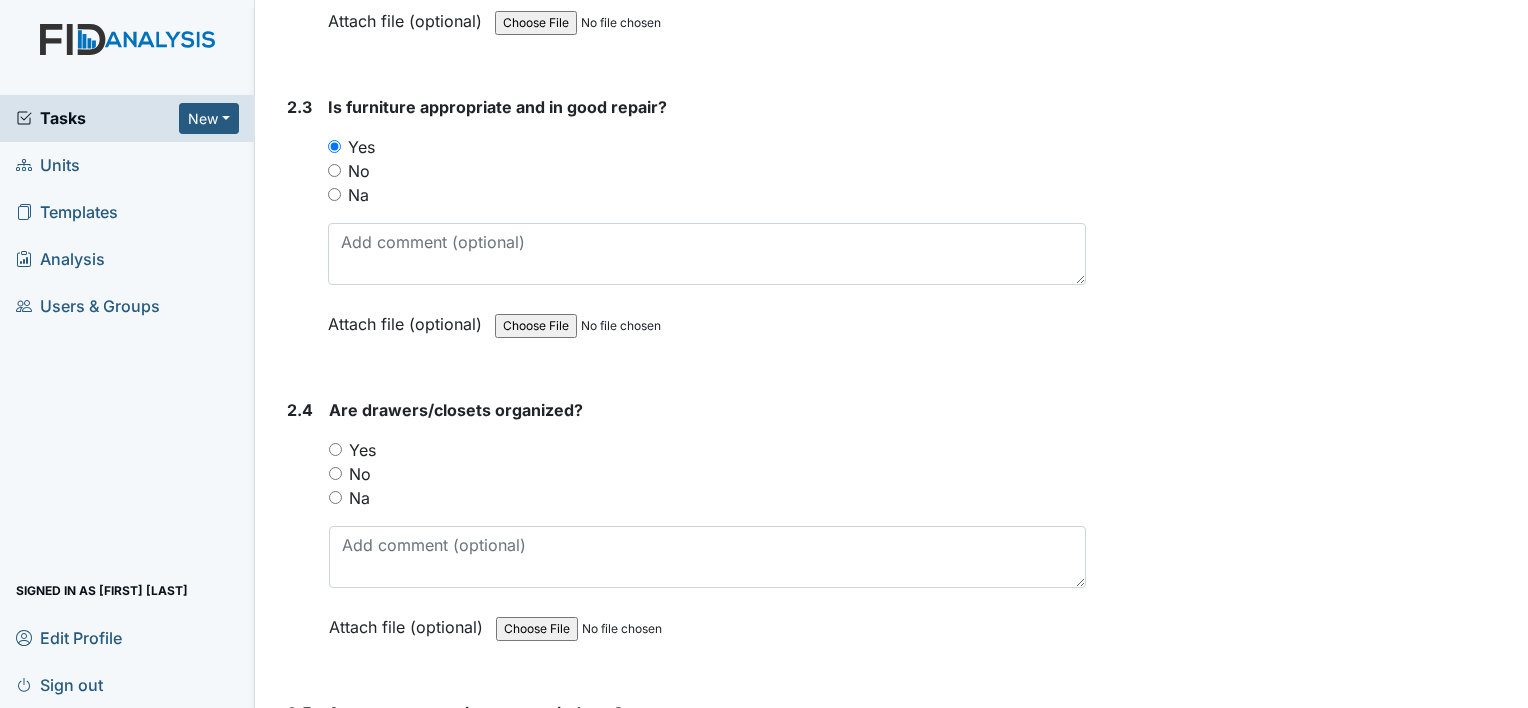 click on "No" at bounding box center [335, 473] 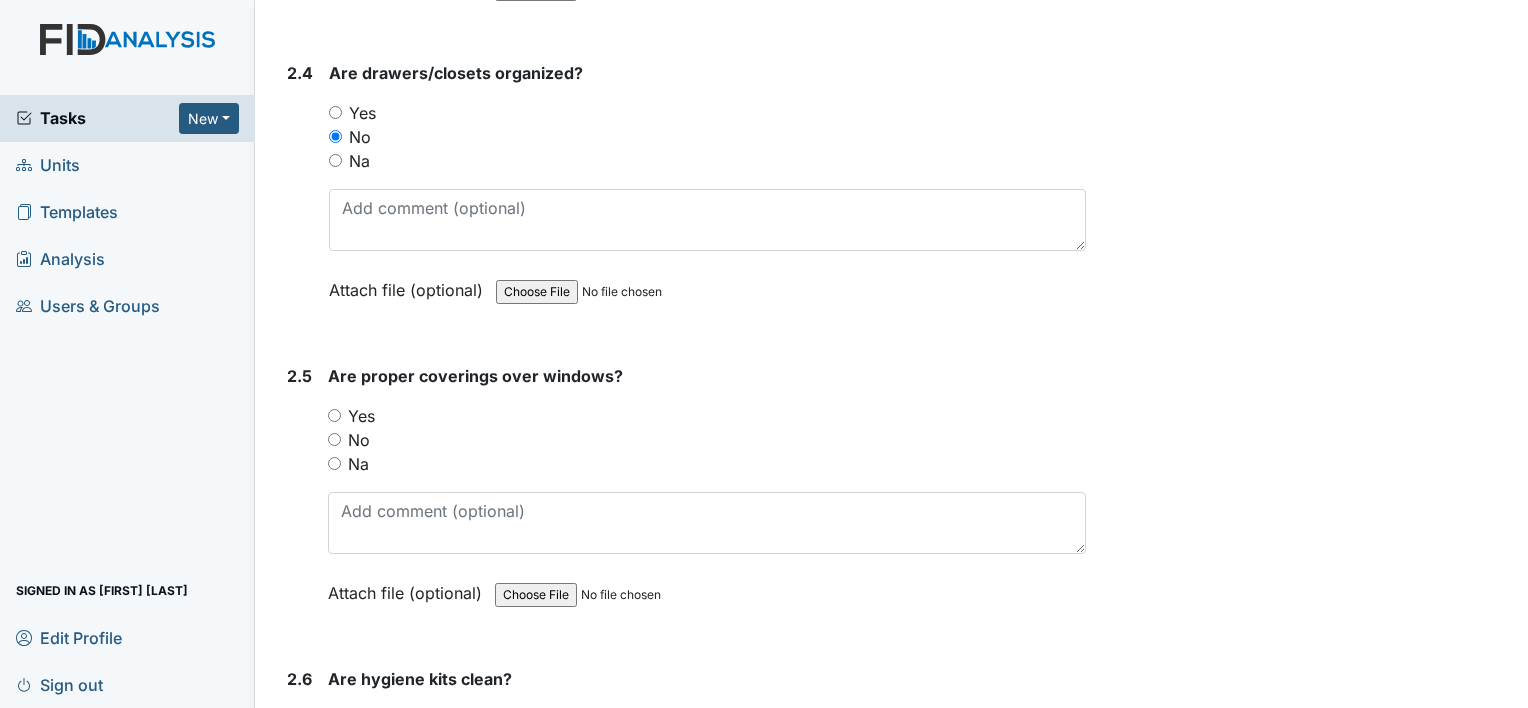 scroll, scrollTop: 2870, scrollLeft: 0, axis: vertical 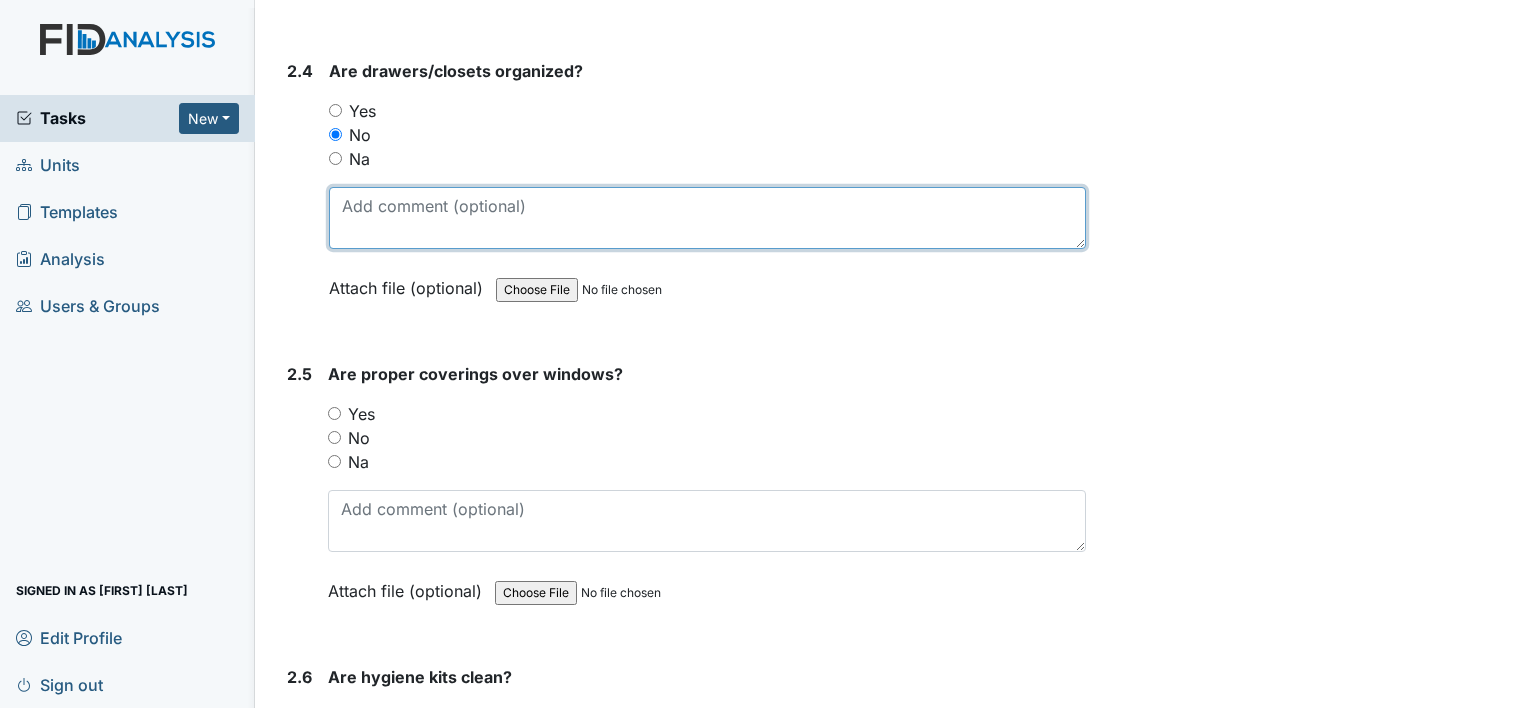 click at bounding box center [707, 218] 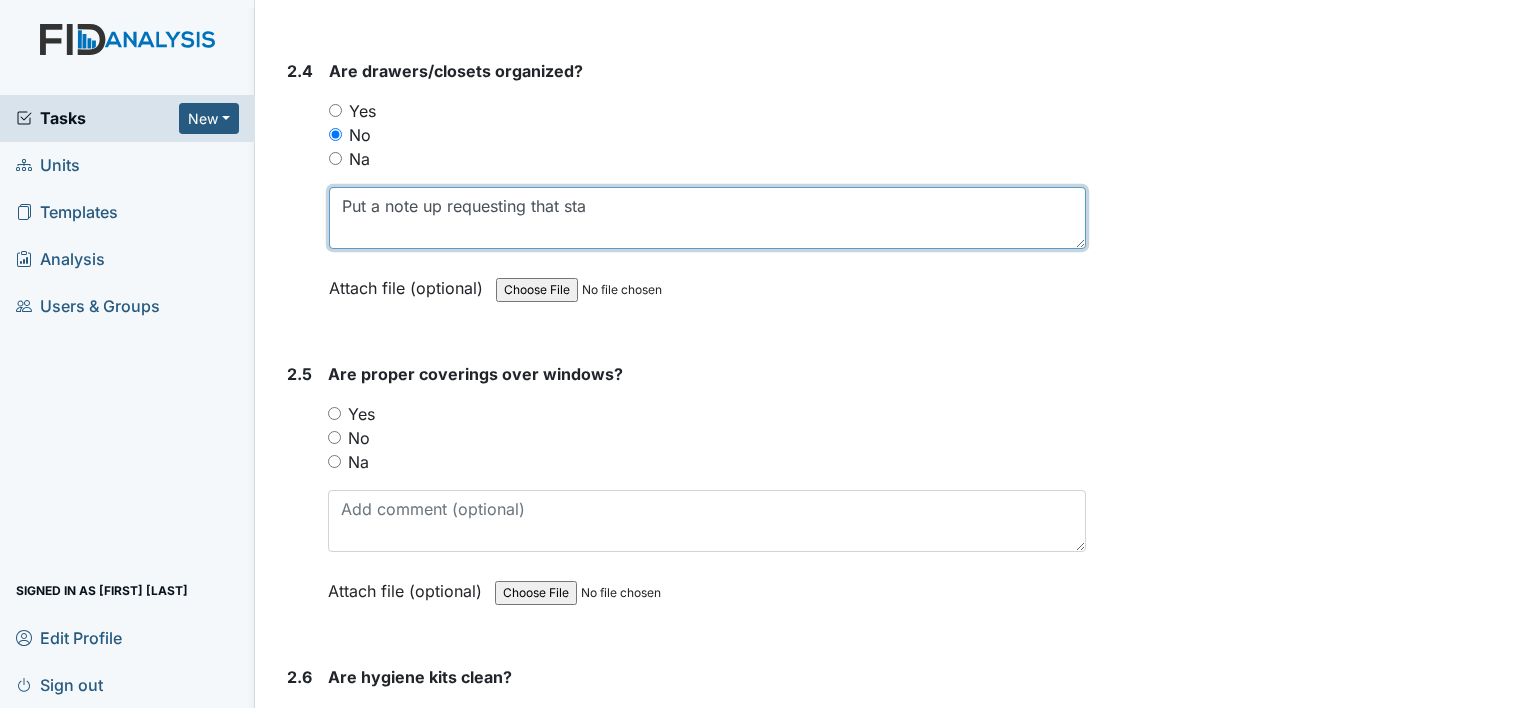 type on "Put a note up requesting that sta" 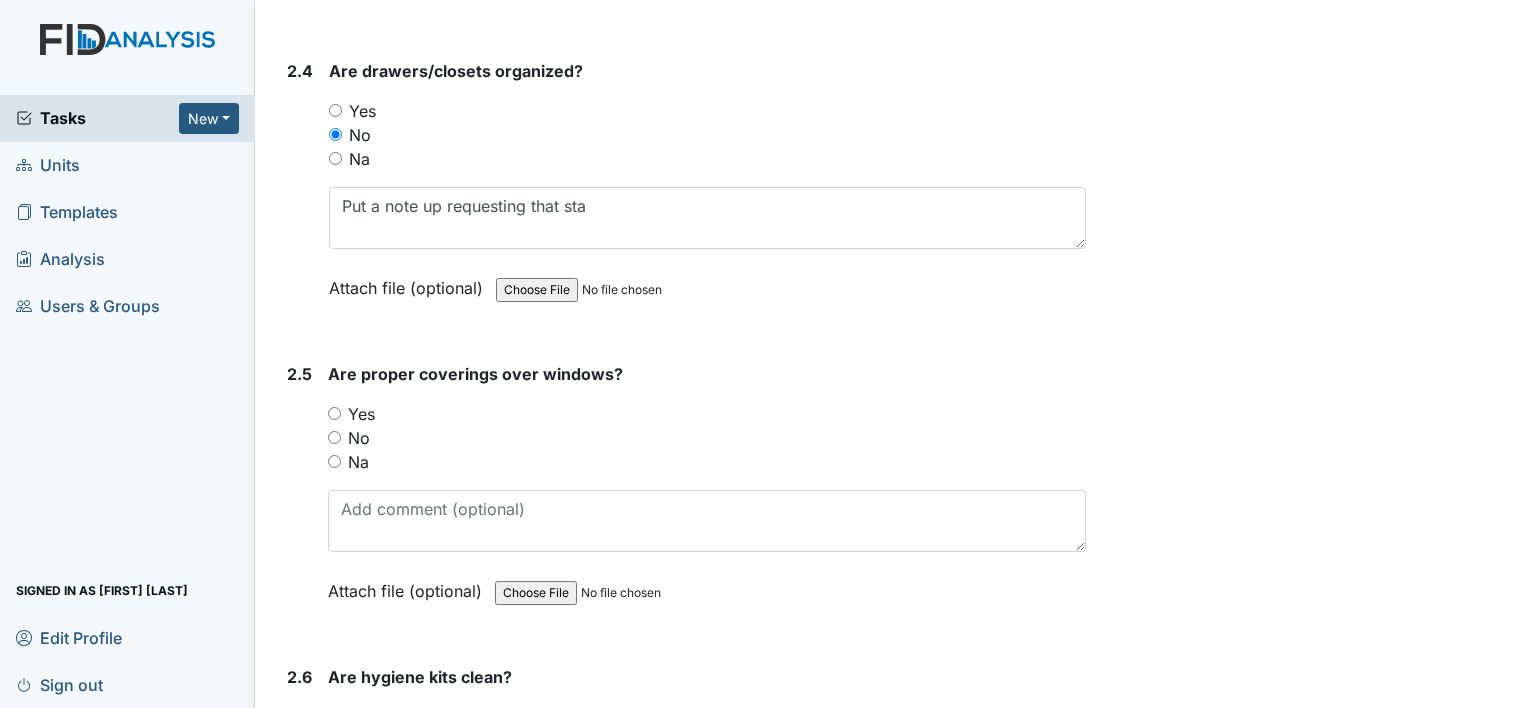 click on "Yes" at bounding box center (334, 413) 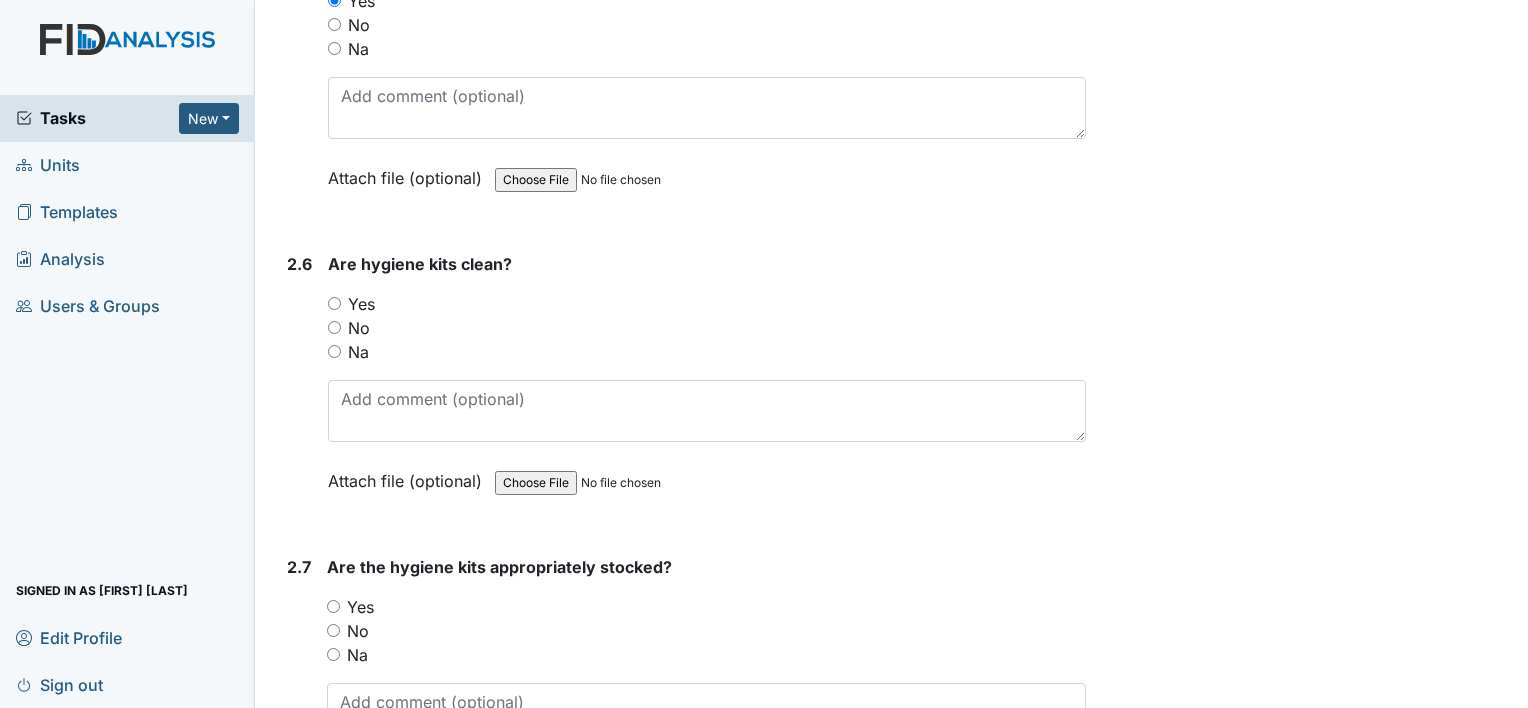 scroll, scrollTop: 3284, scrollLeft: 0, axis: vertical 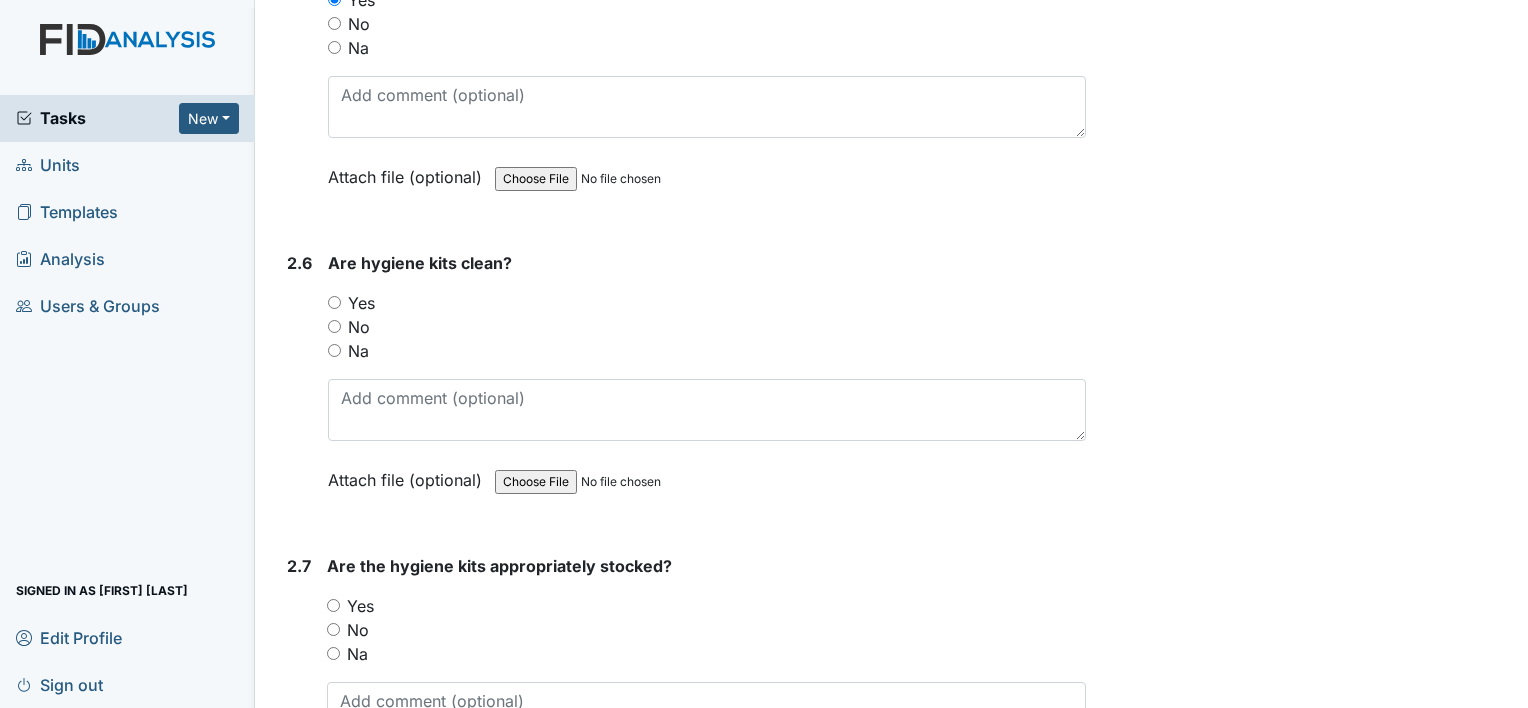 click on "Yes" at bounding box center (334, 302) 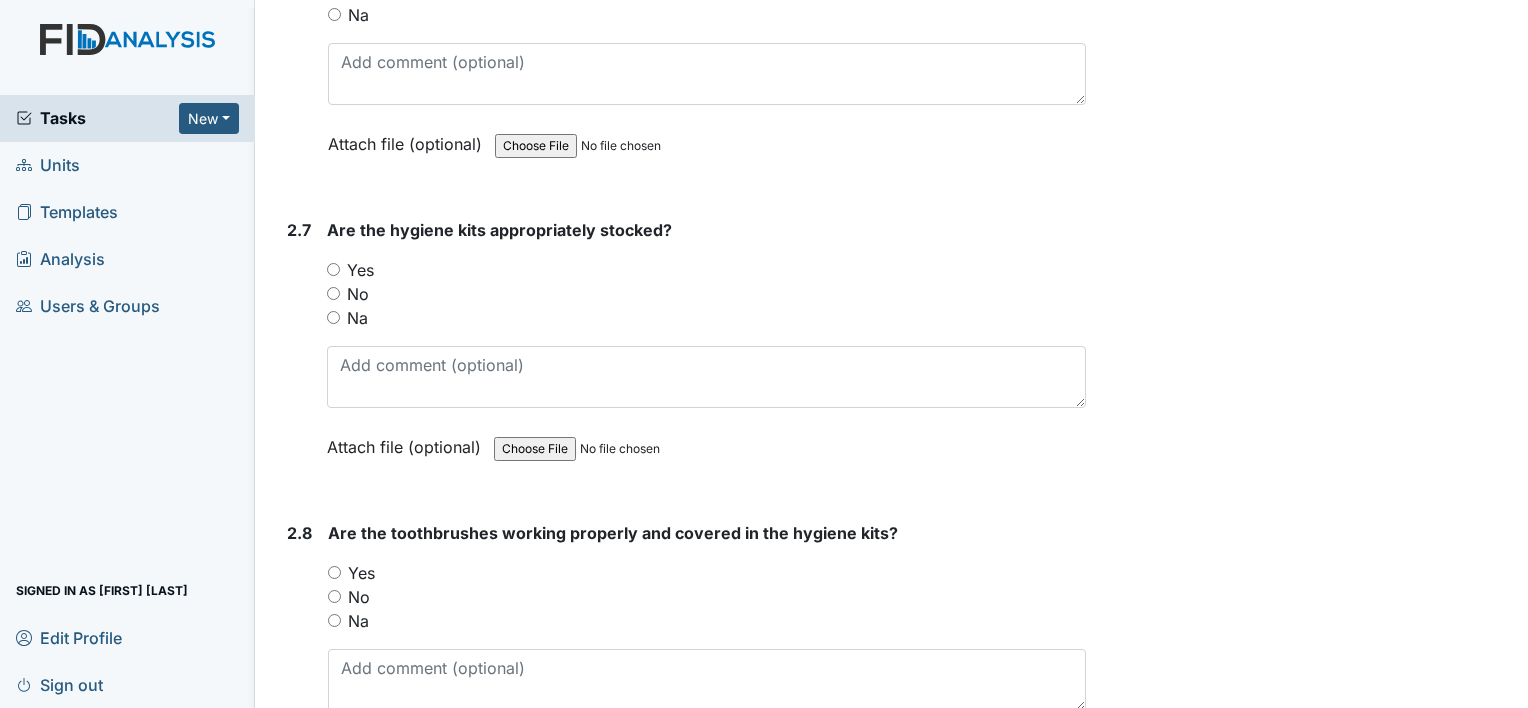scroll, scrollTop: 3620, scrollLeft: 0, axis: vertical 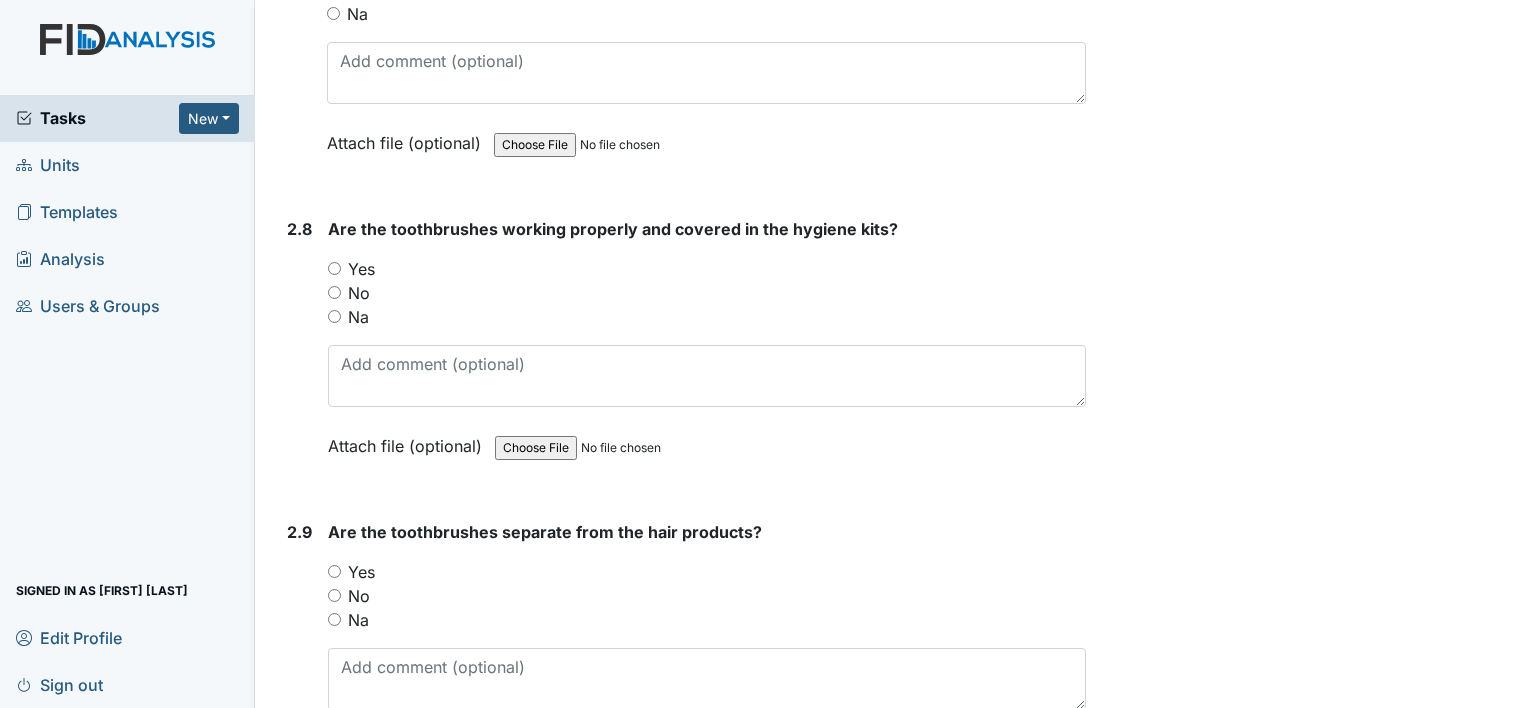 click on "Yes" at bounding box center (334, 268) 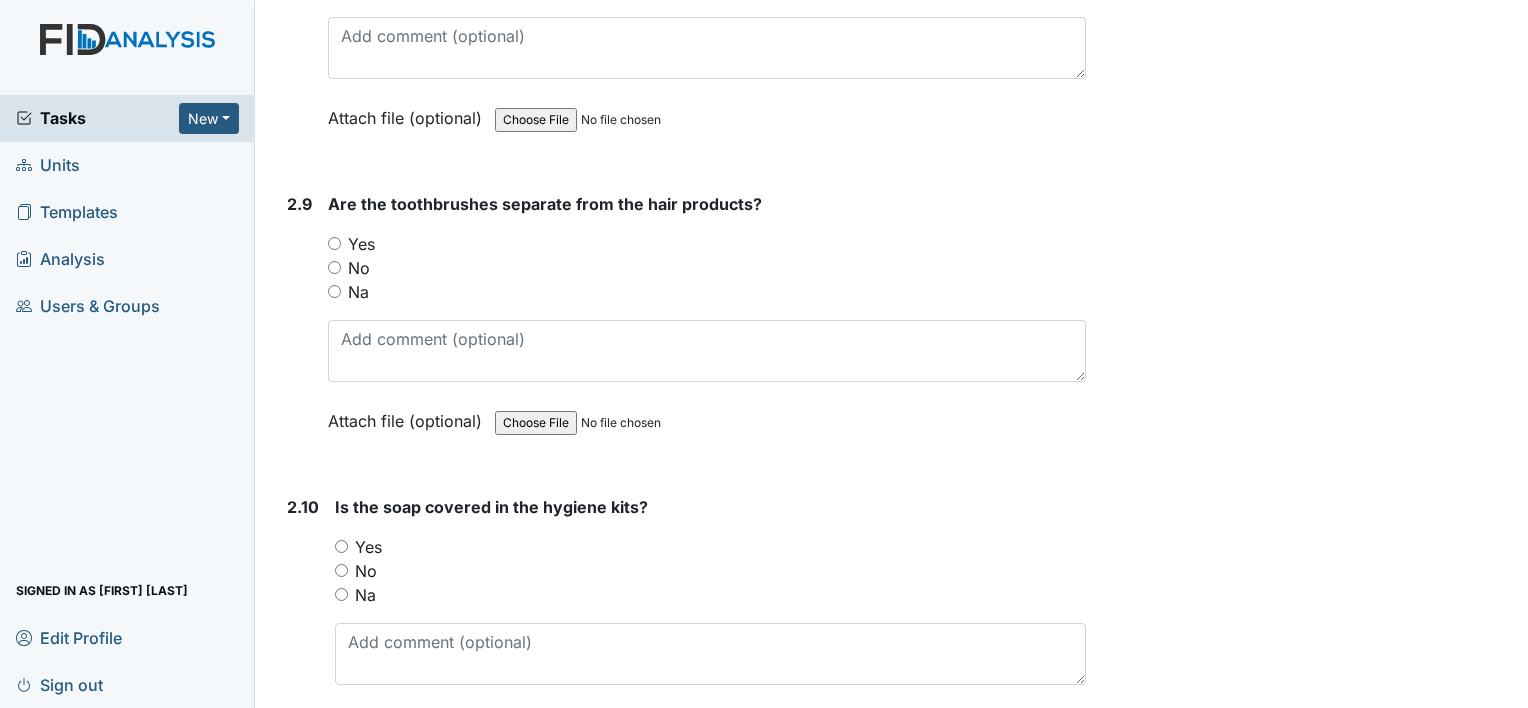 scroll, scrollTop: 4255, scrollLeft: 0, axis: vertical 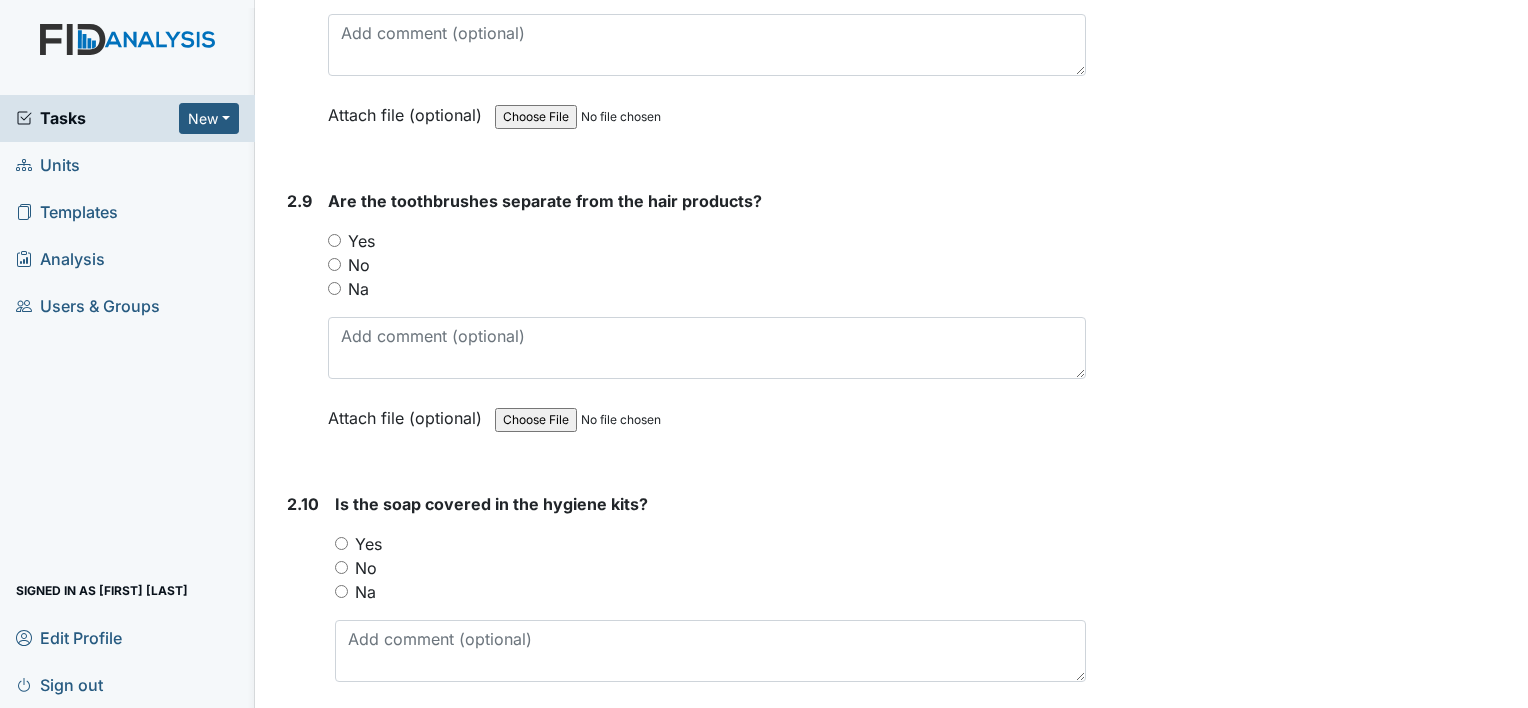 click on "Yes" at bounding box center [334, 240] 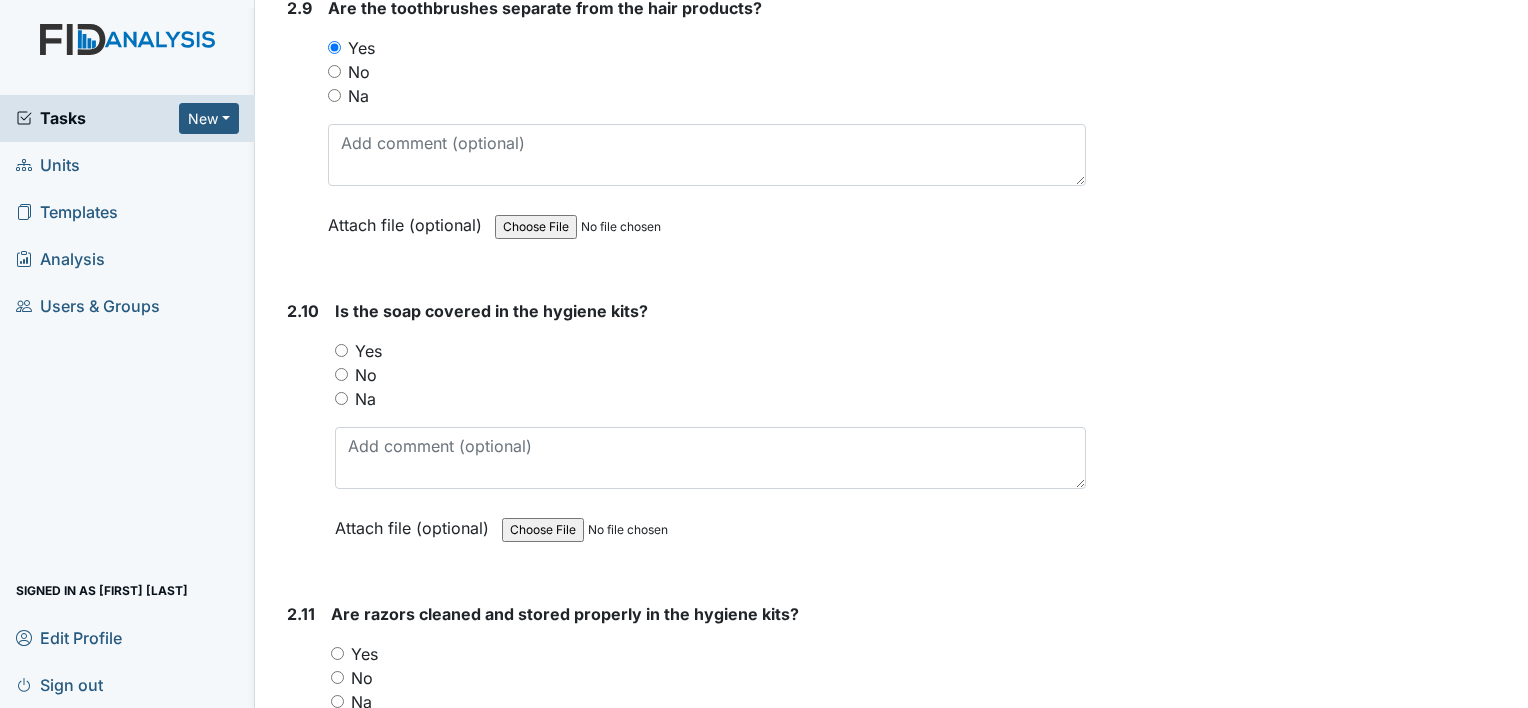 scroll, scrollTop: 4450, scrollLeft: 0, axis: vertical 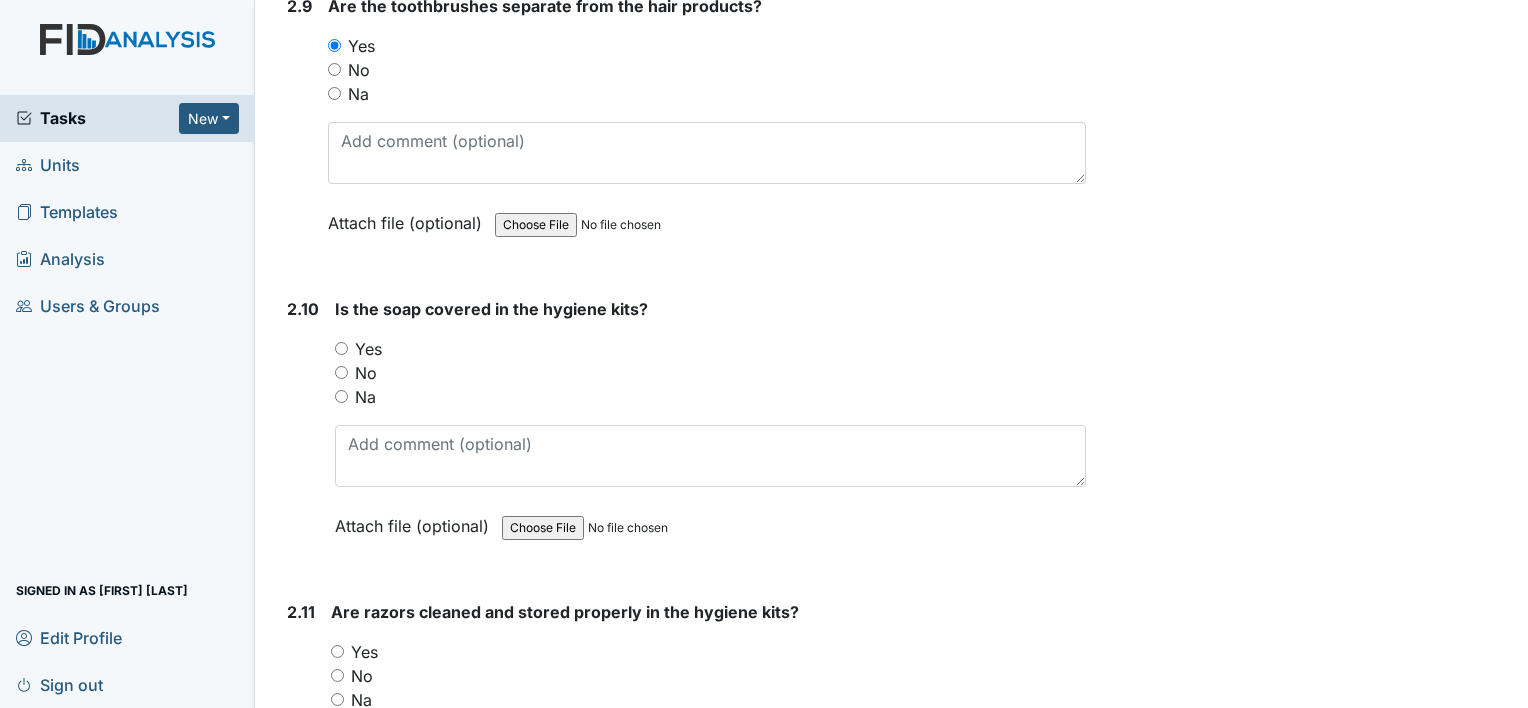 click on "Yes" at bounding box center (341, 348) 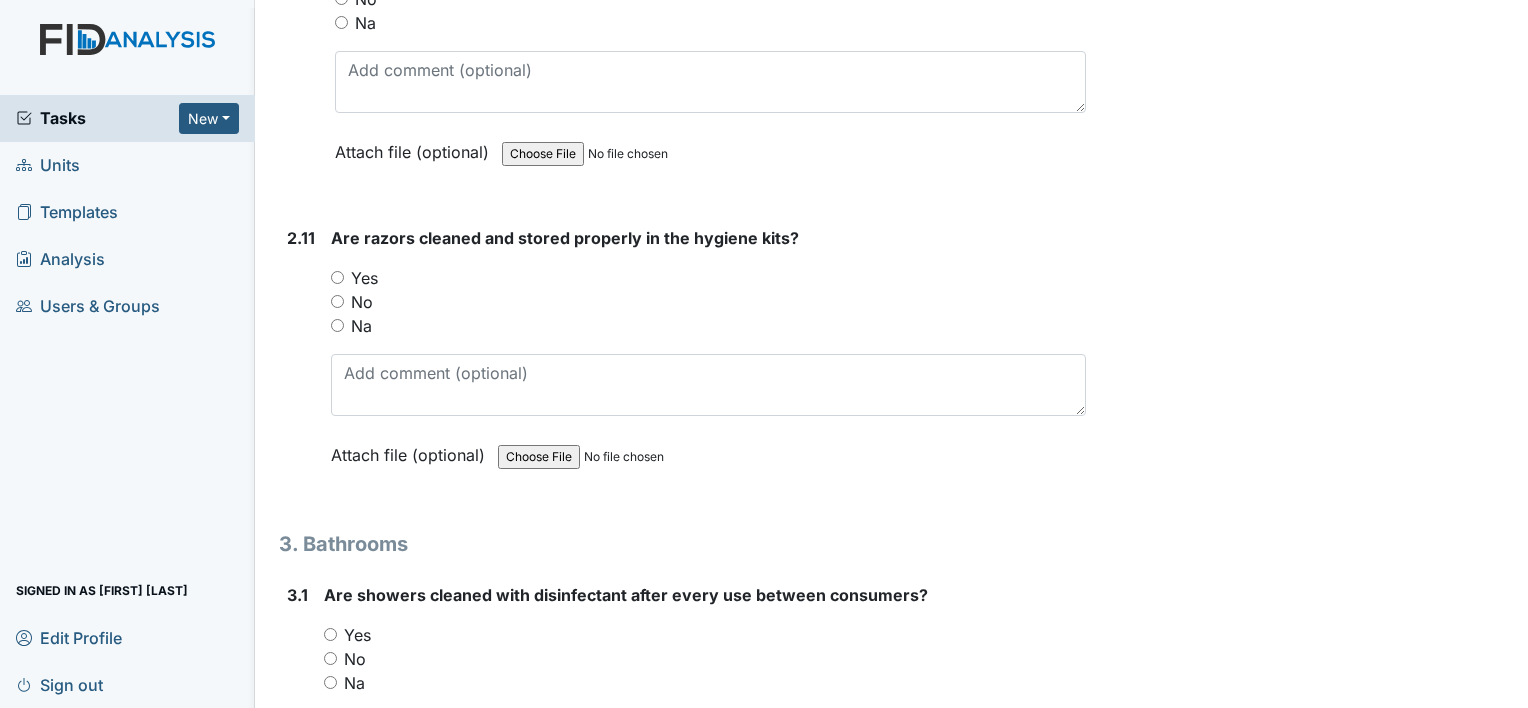 scroll, scrollTop: 4842, scrollLeft: 0, axis: vertical 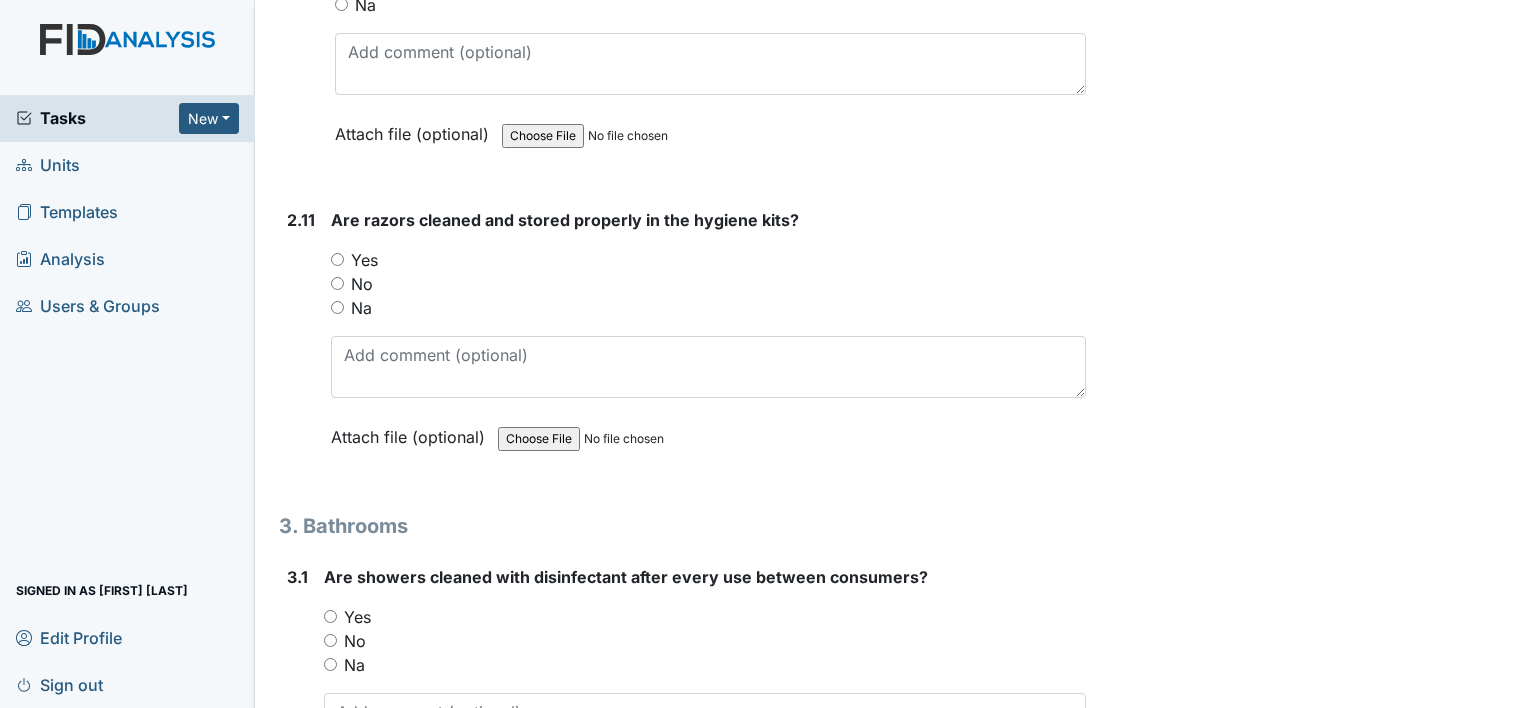 click on "Na" at bounding box center (337, 307) 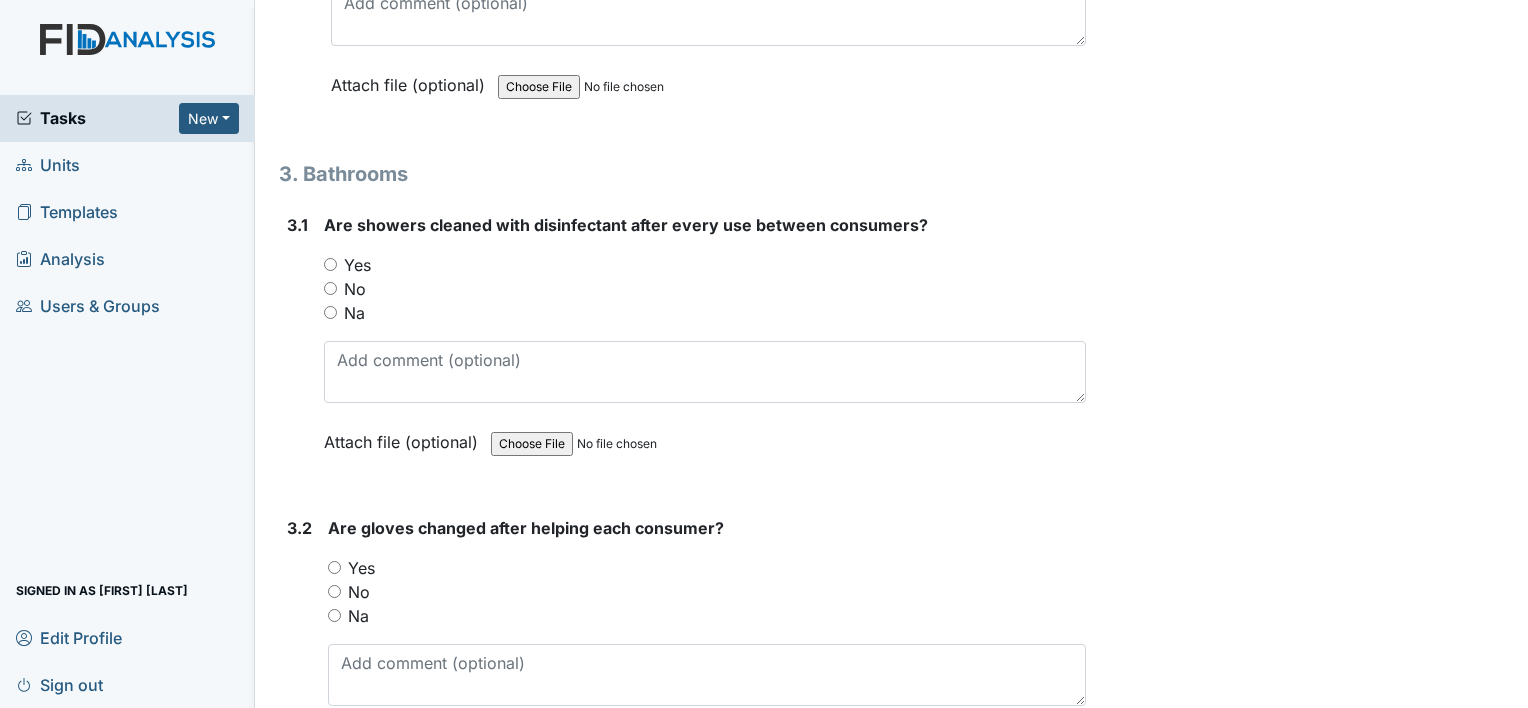 scroll, scrollTop: 5204, scrollLeft: 0, axis: vertical 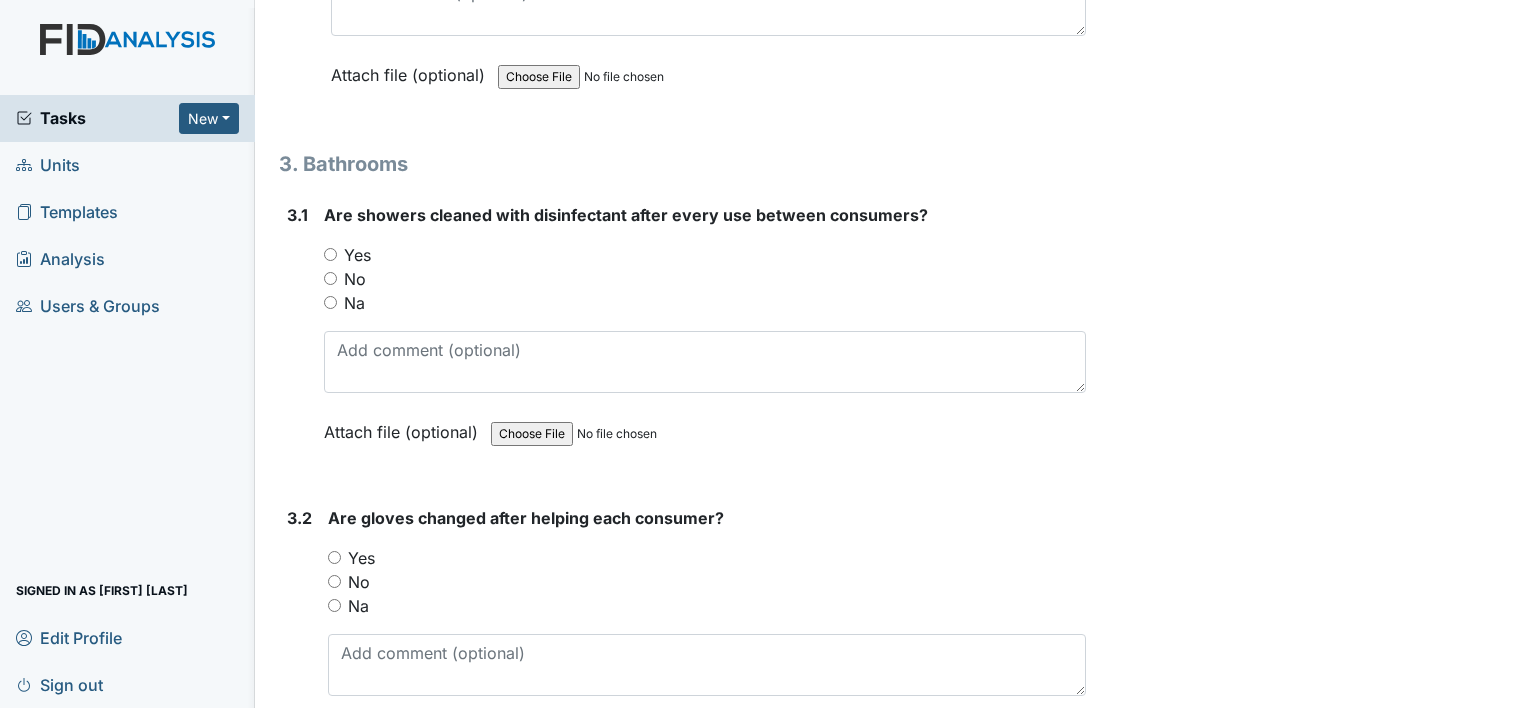 click on "Yes" at bounding box center (330, 254) 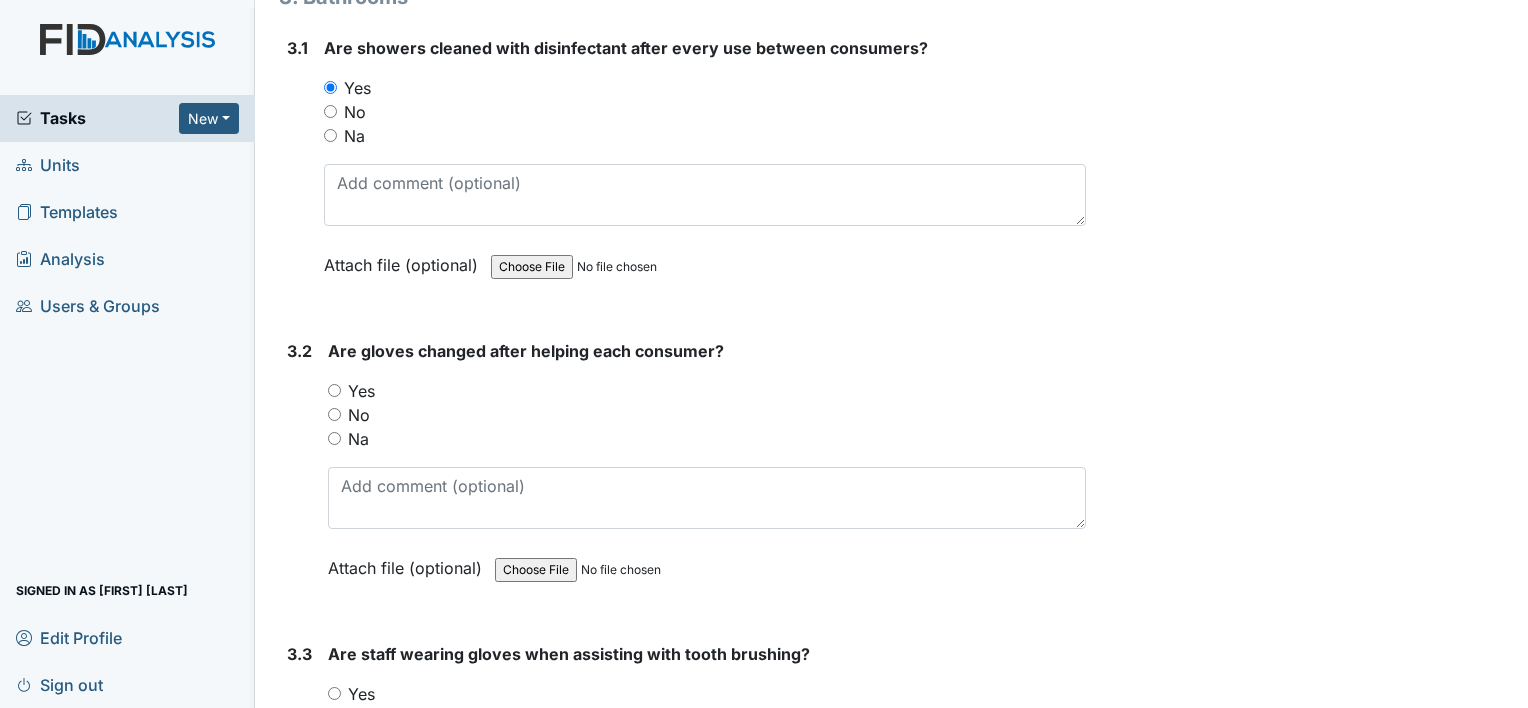 scroll, scrollTop: 5384, scrollLeft: 0, axis: vertical 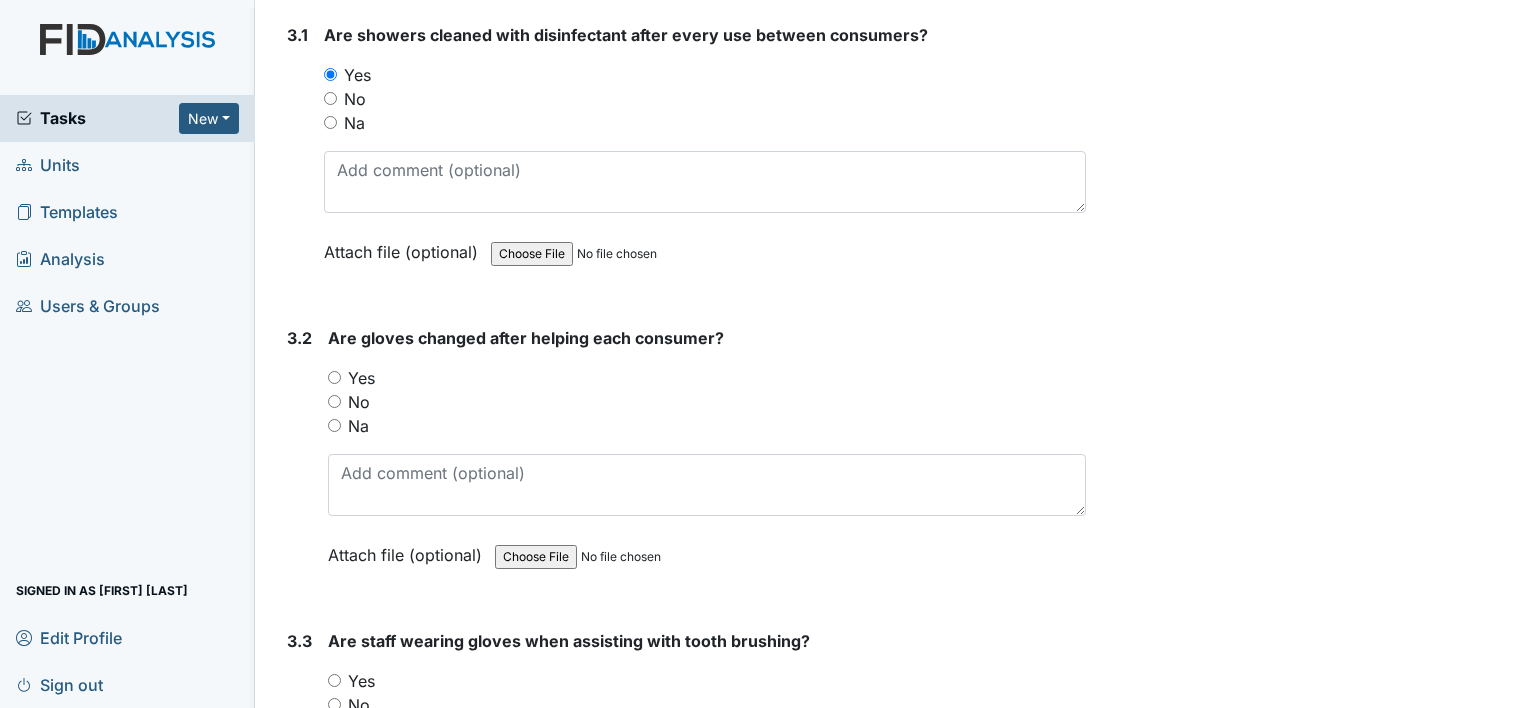 click on "Yes" at bounding box center [334, 377] 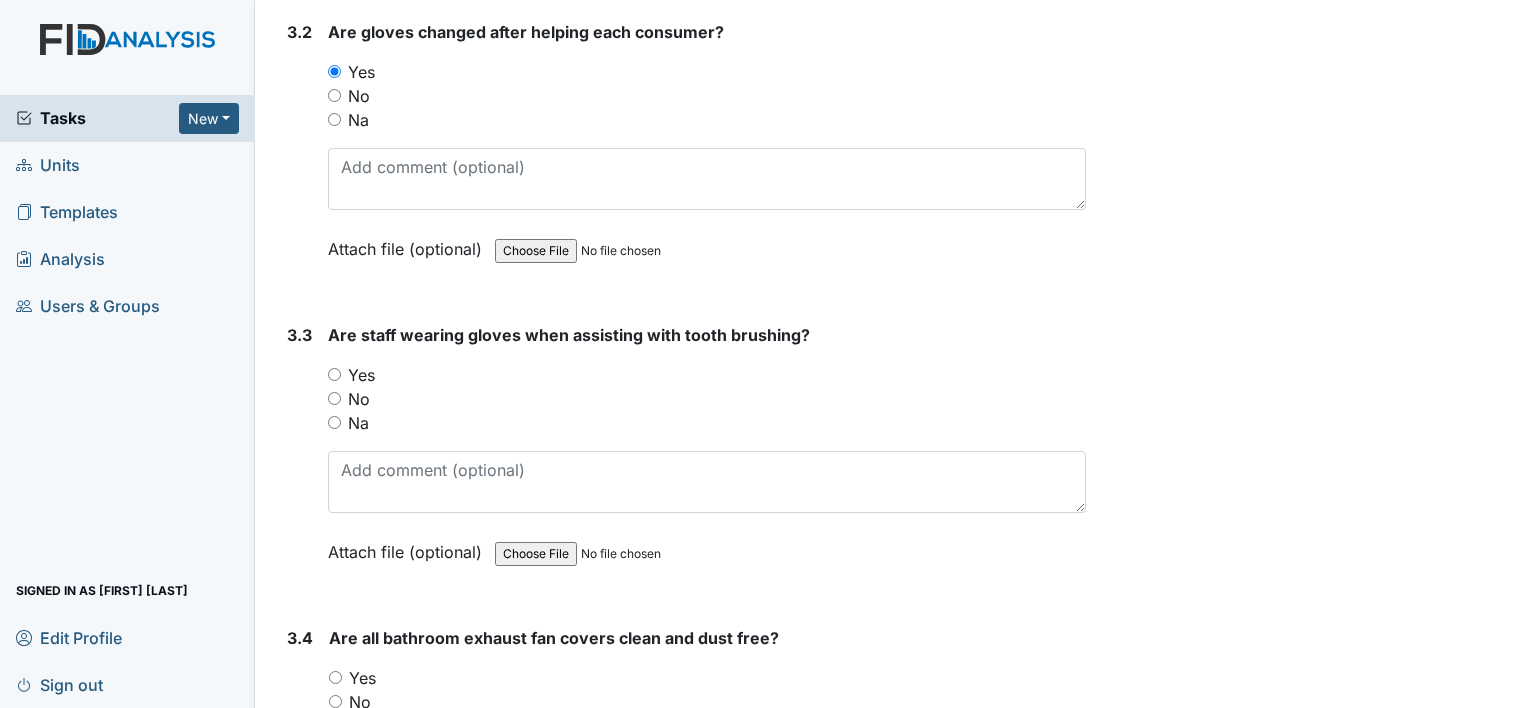 scroll, scrollTop: 5696, scrollLeft: 0, axis: vertical 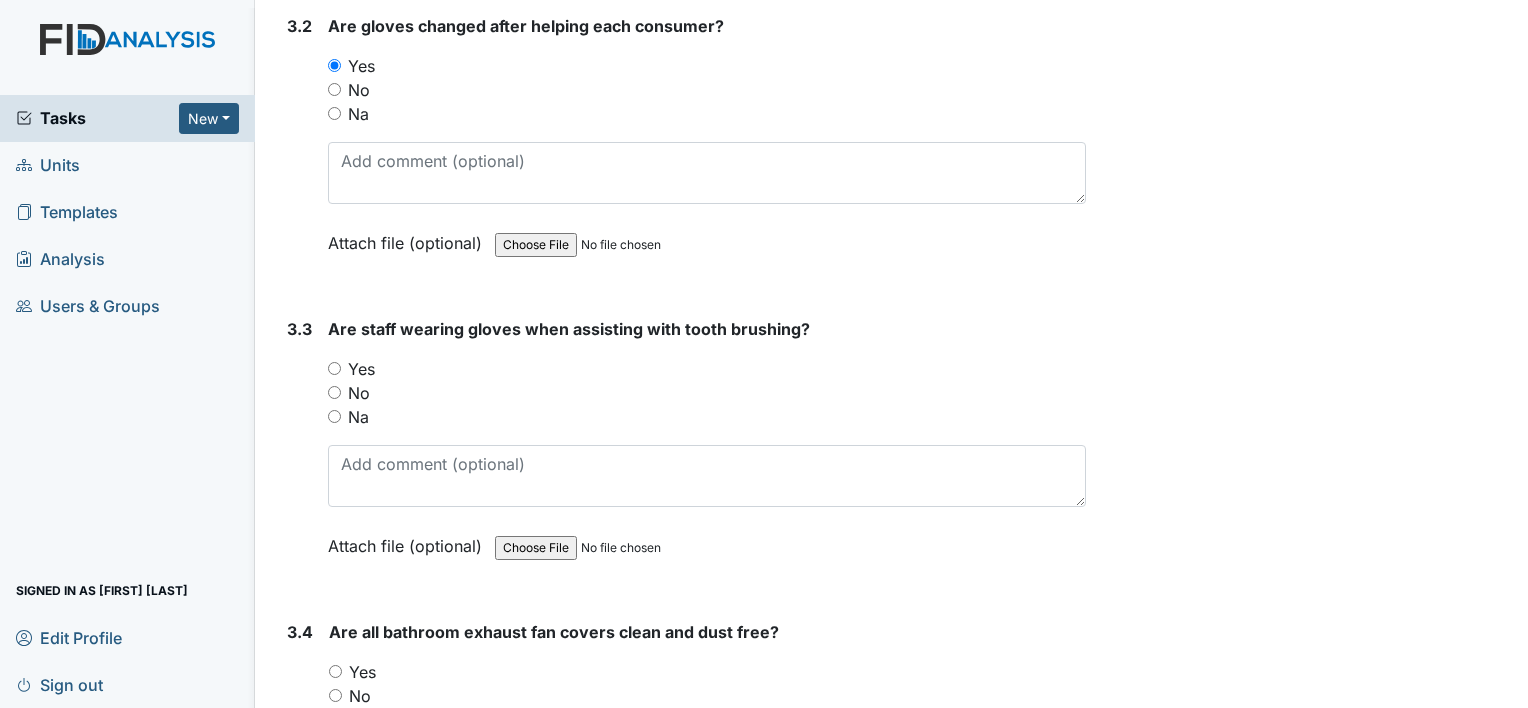 click on "Yes" at bounding box center (334, 368) 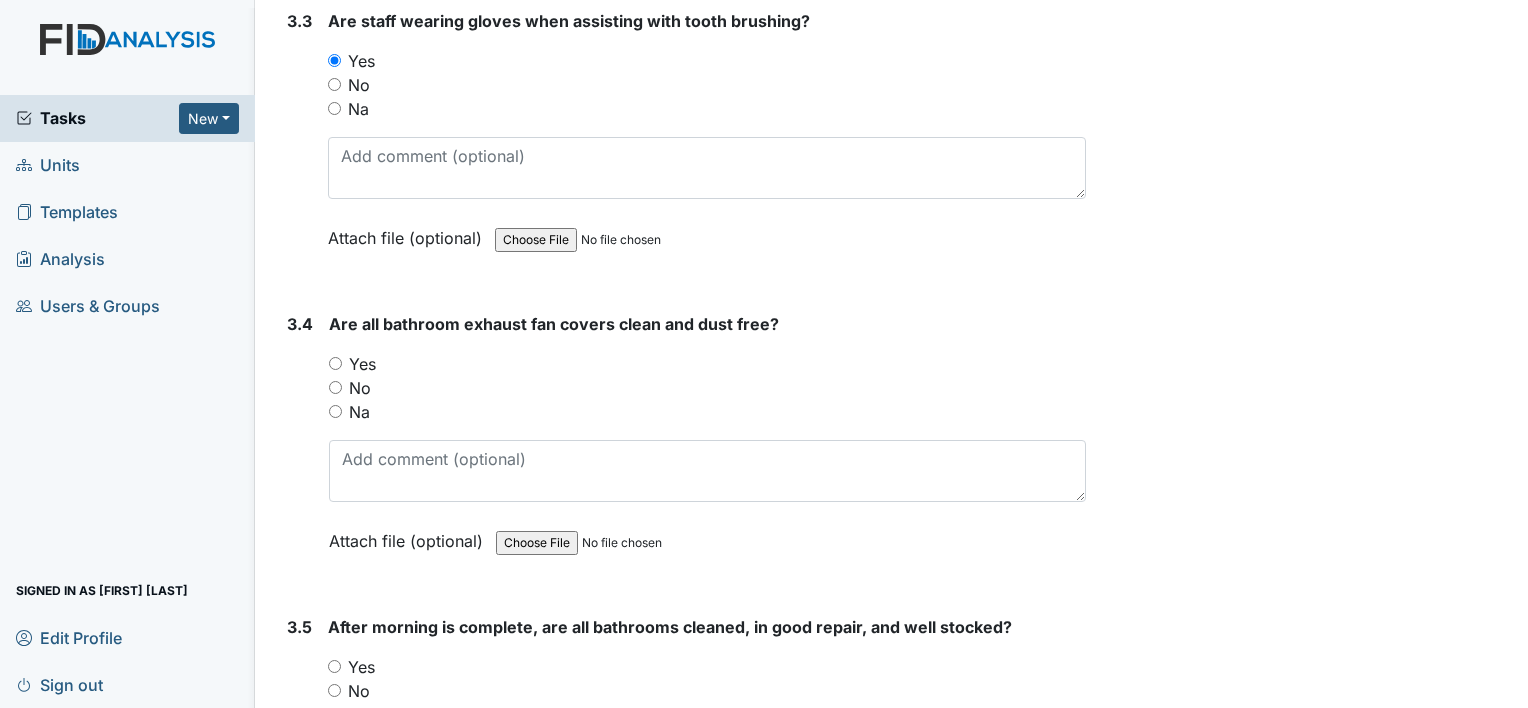 scroll, scrollTop: 6010, scrollLeft: 0, axis: vertical 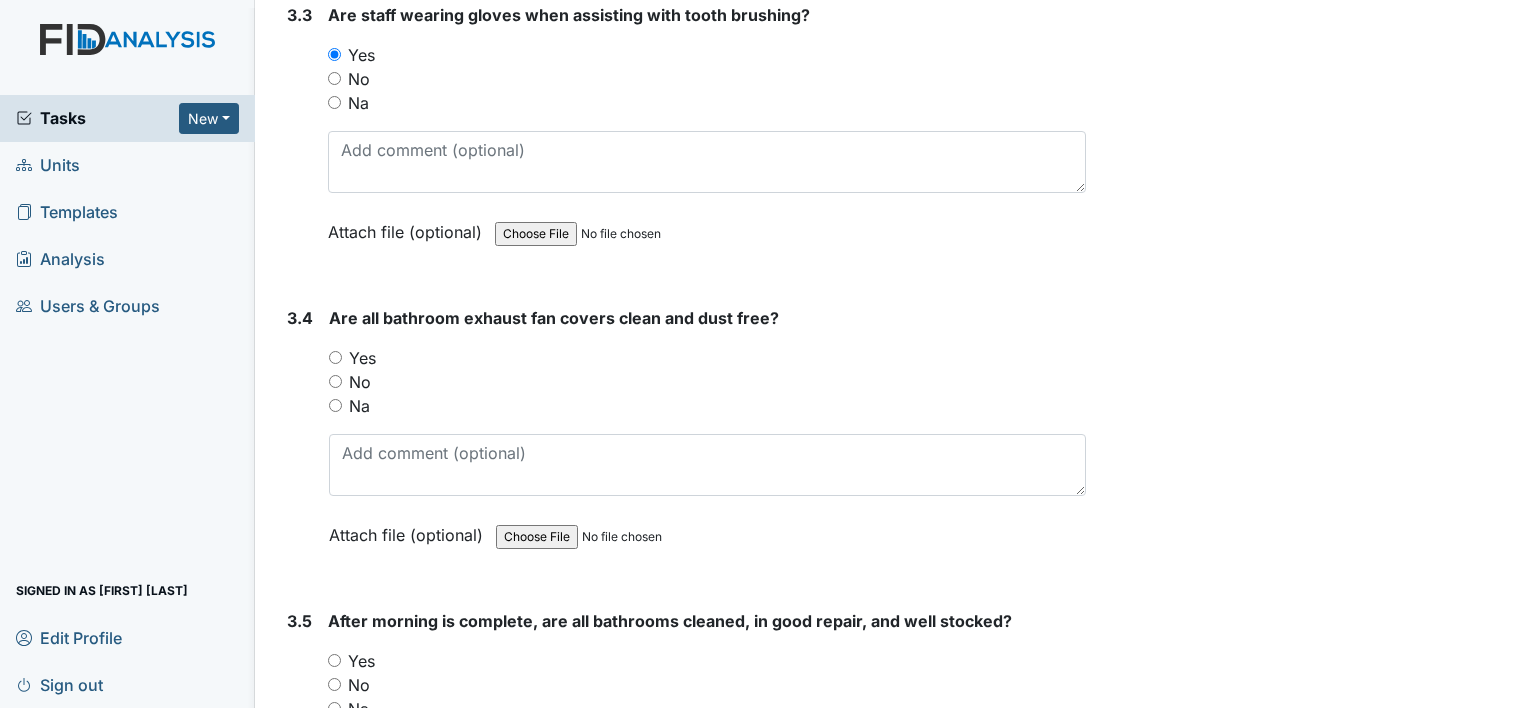click on "Yes" at bounding box center [335, 357] 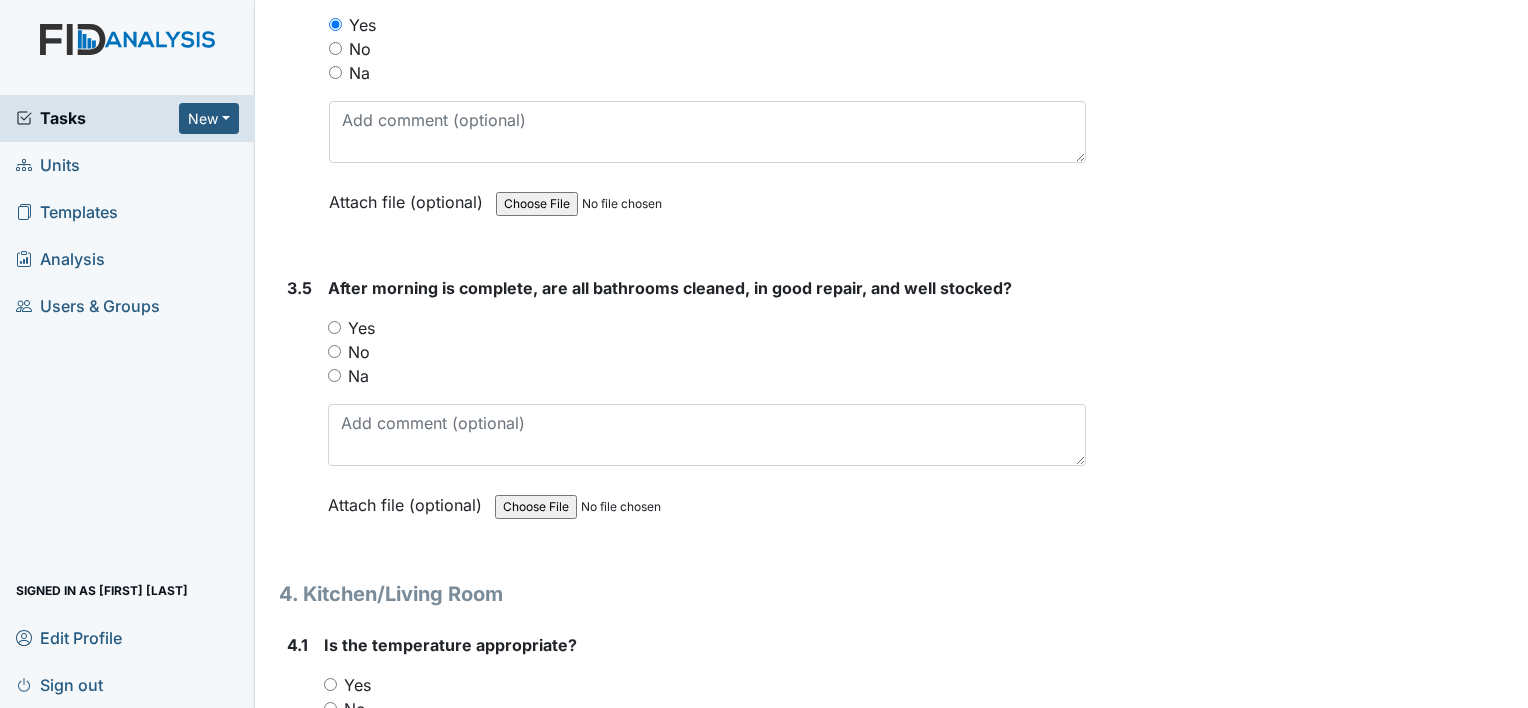scroll, scrollTop: 6344, scrollLeft: 0, axis: vertical 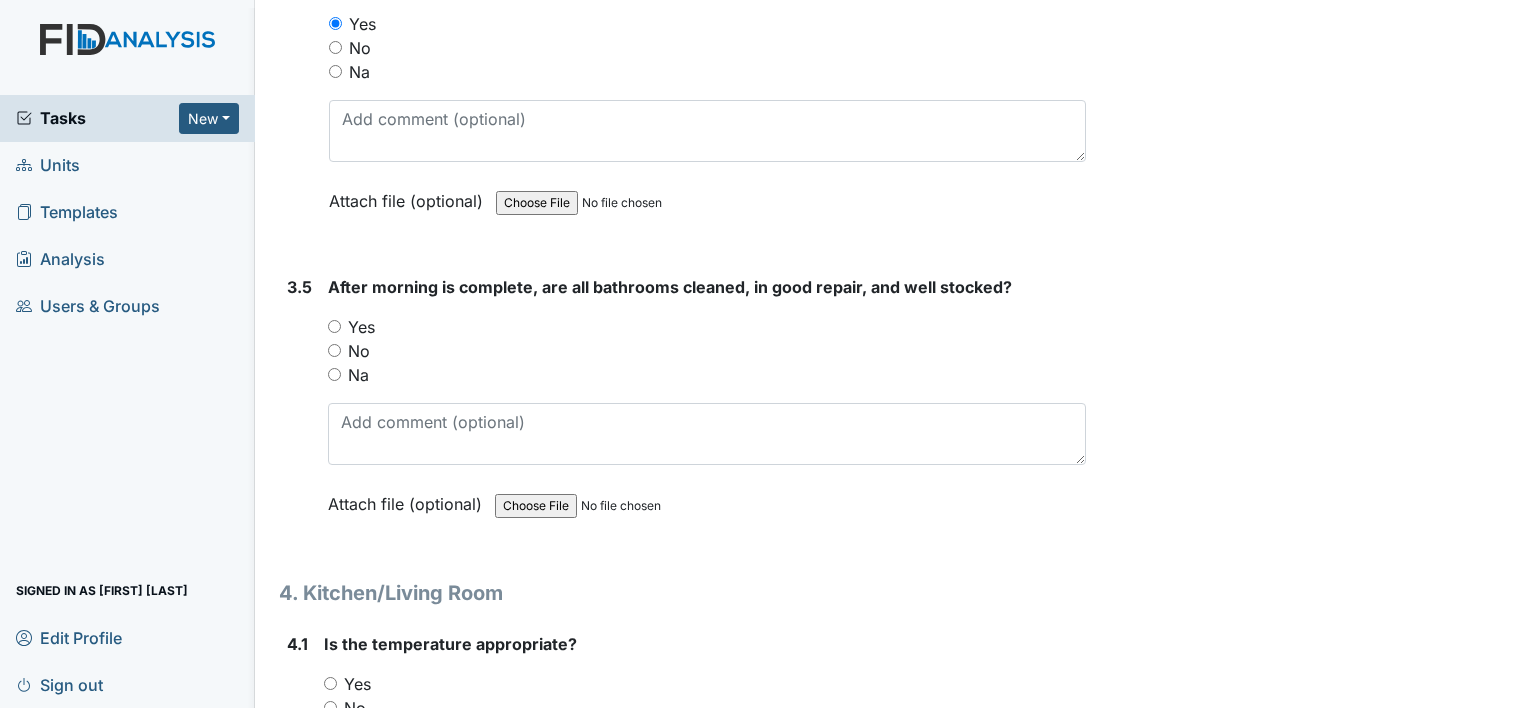 click on "Yes" at bounding box center (334, 326) 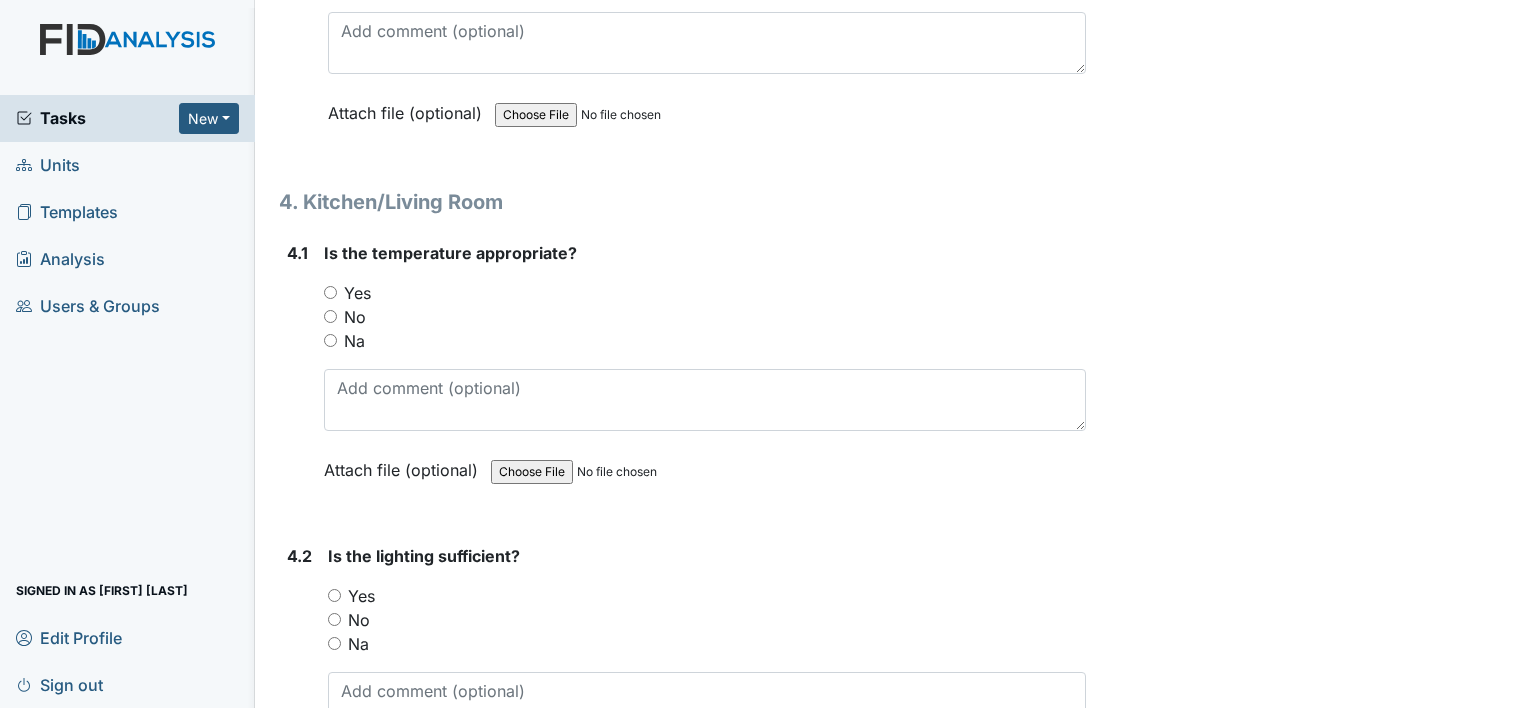 scroll, scrollTop: 6740, scrollLeft: 0, axis: vertical 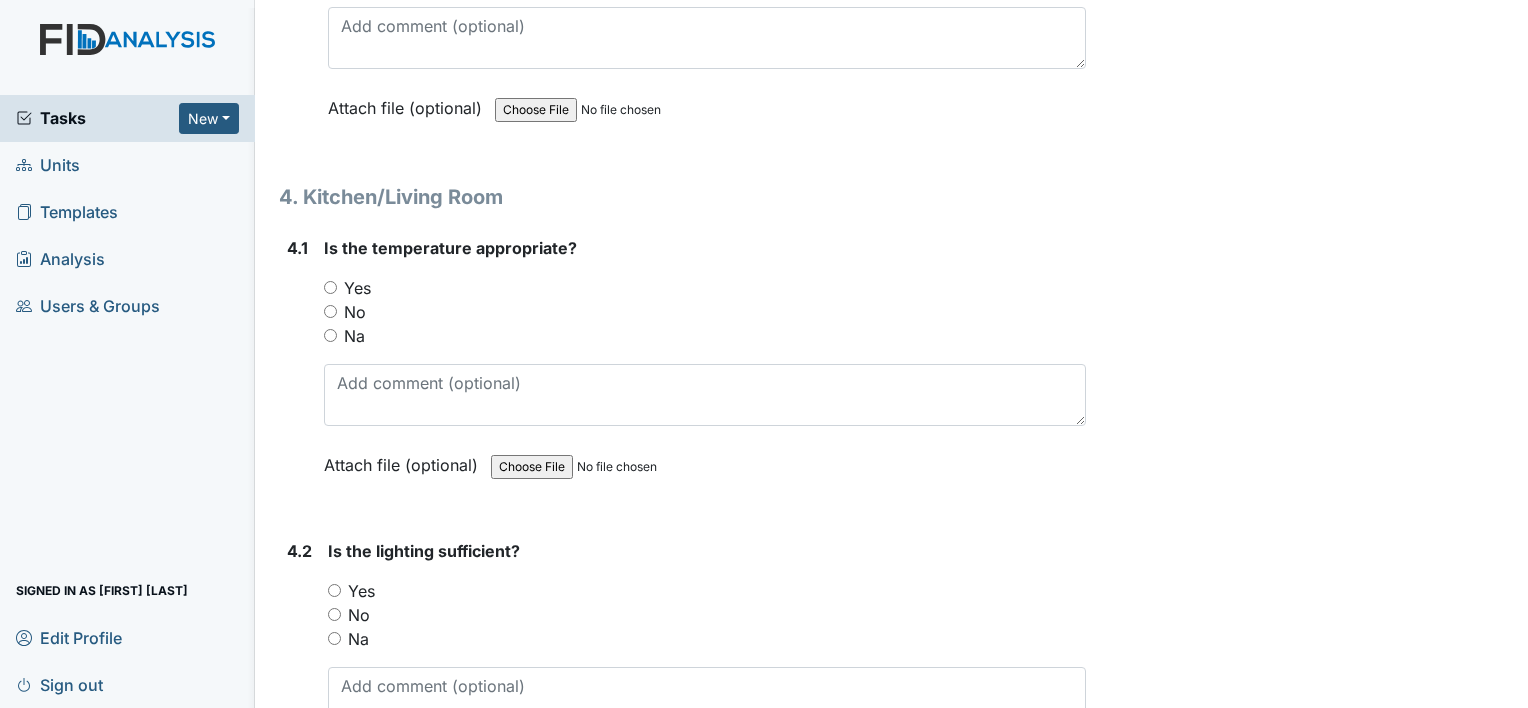 click on "Yes" at bounding box center [330, 287] 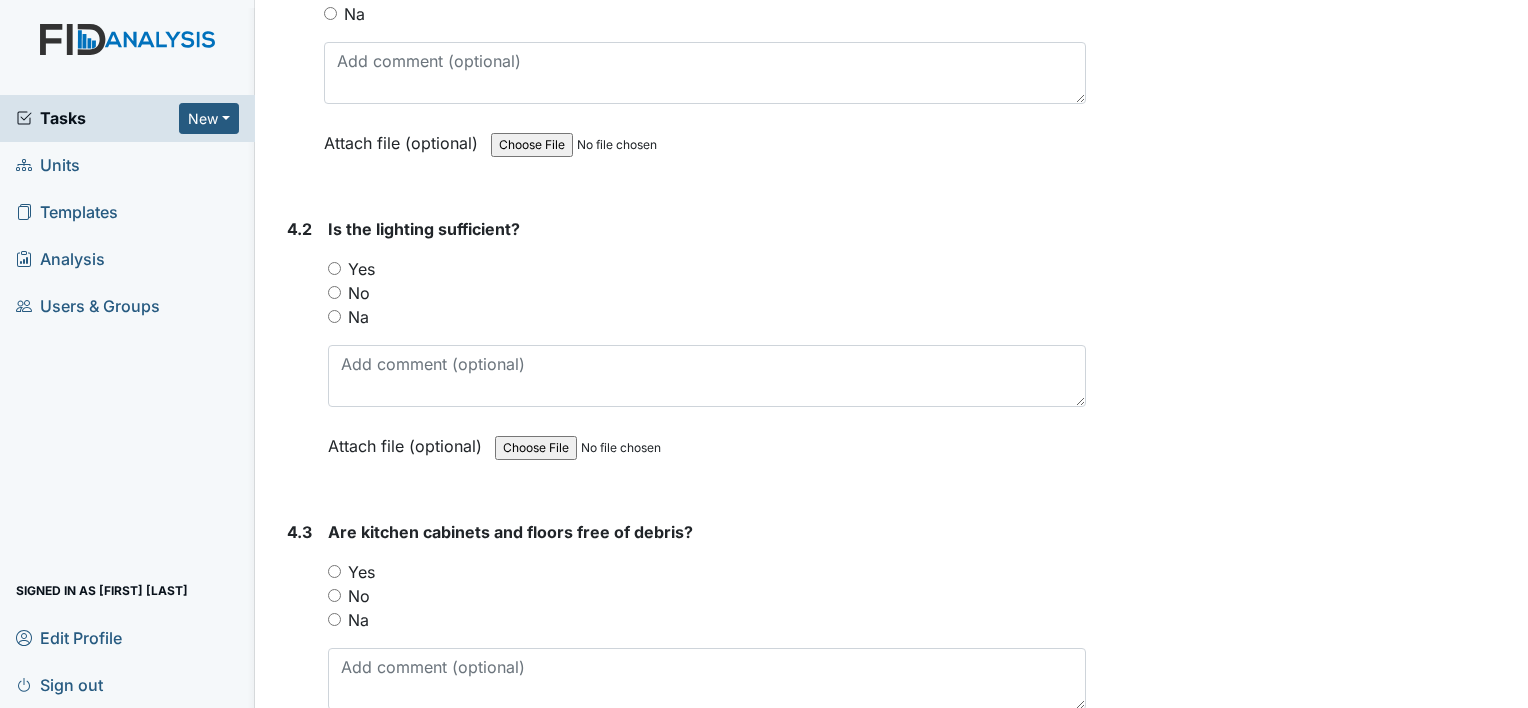 scroll, scrollTop: 7064, scrollLeft: 0, axis: vertical 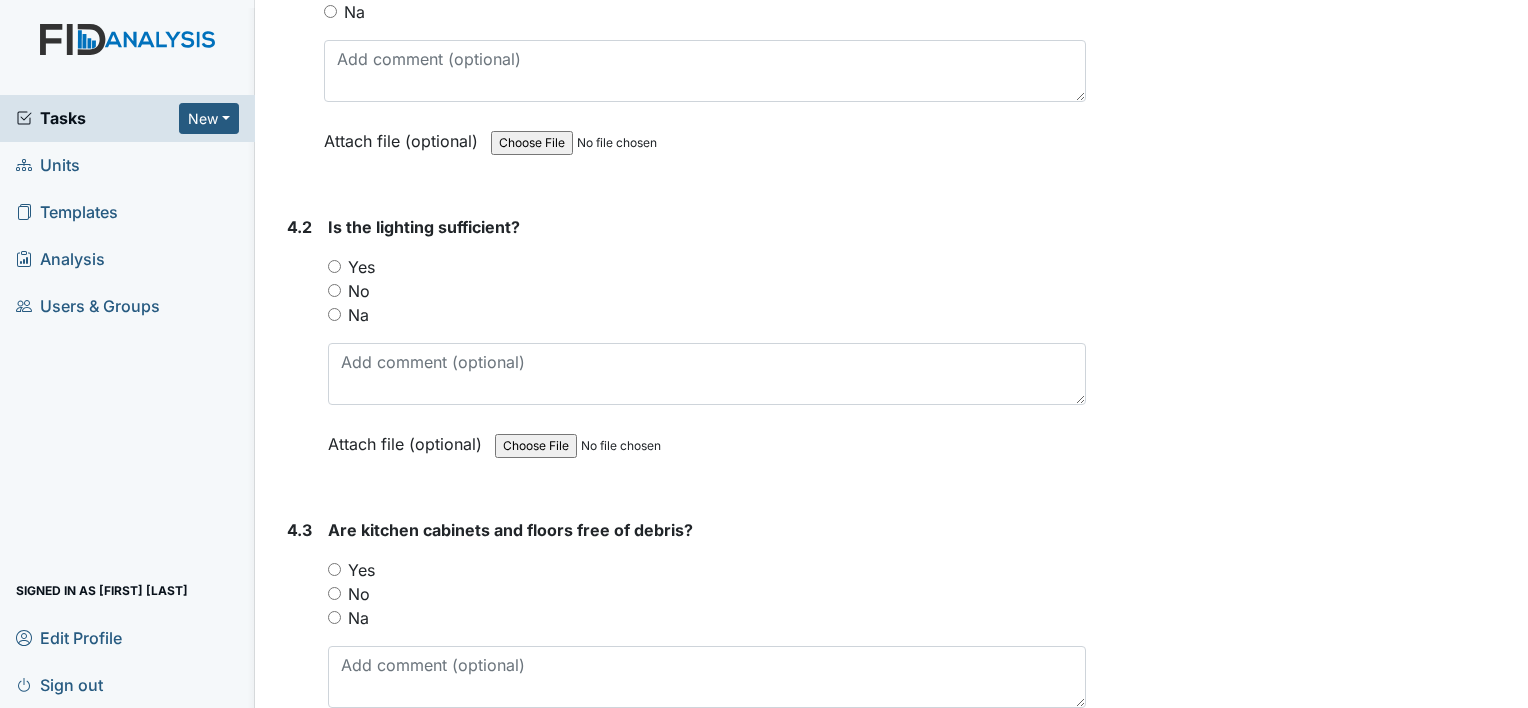 click on "No" at bounding box center (334, 290) 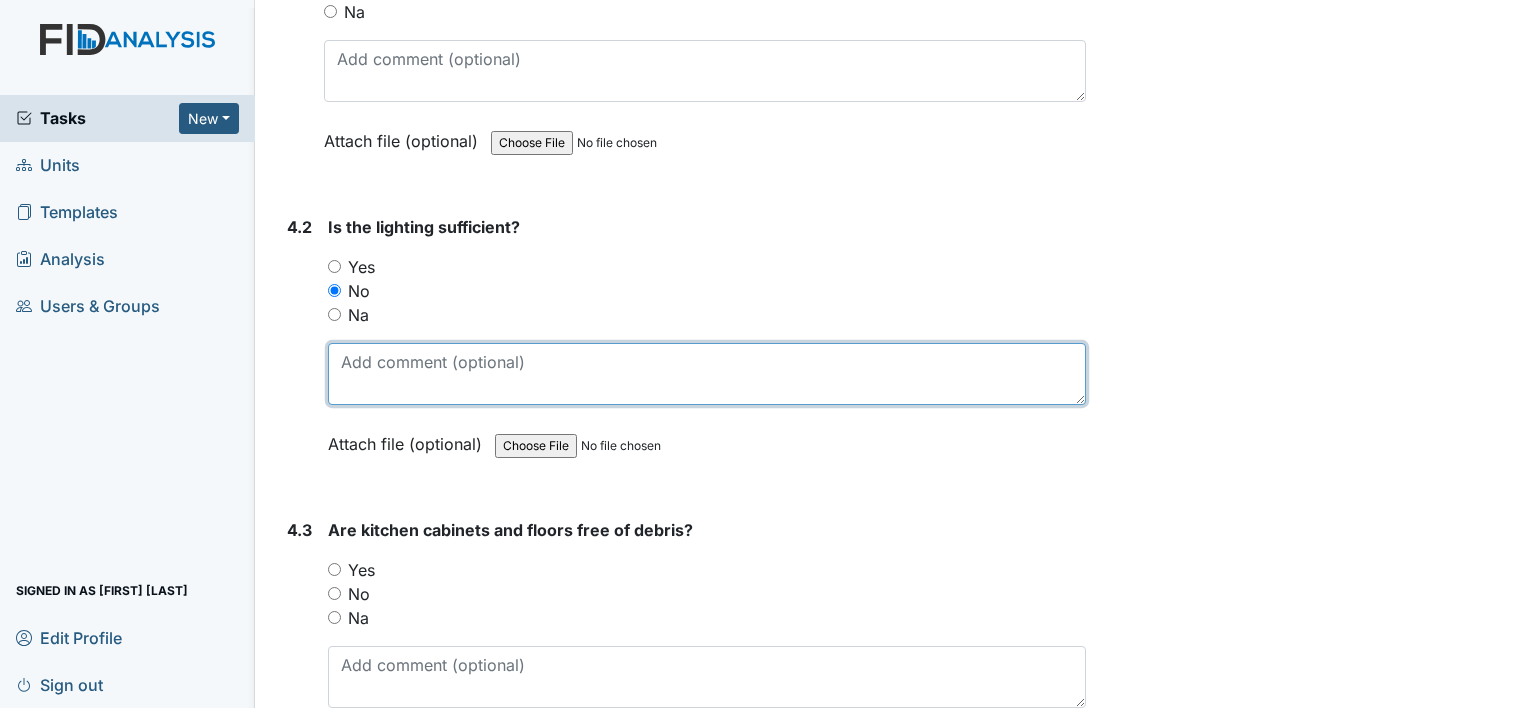 click at bounding box center [707, 374] 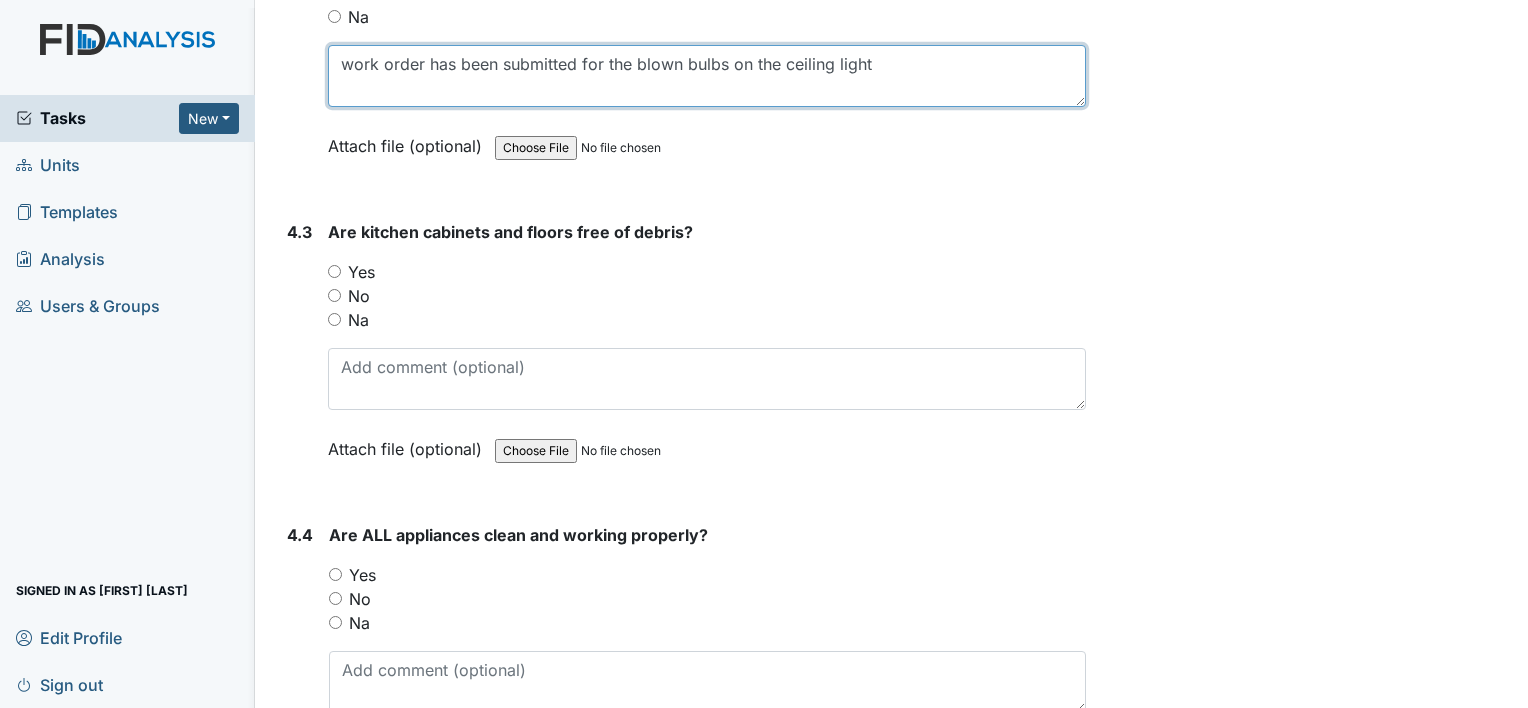 scroll, scrollTop: 7370, scrollLeft: 0, axis: vertical 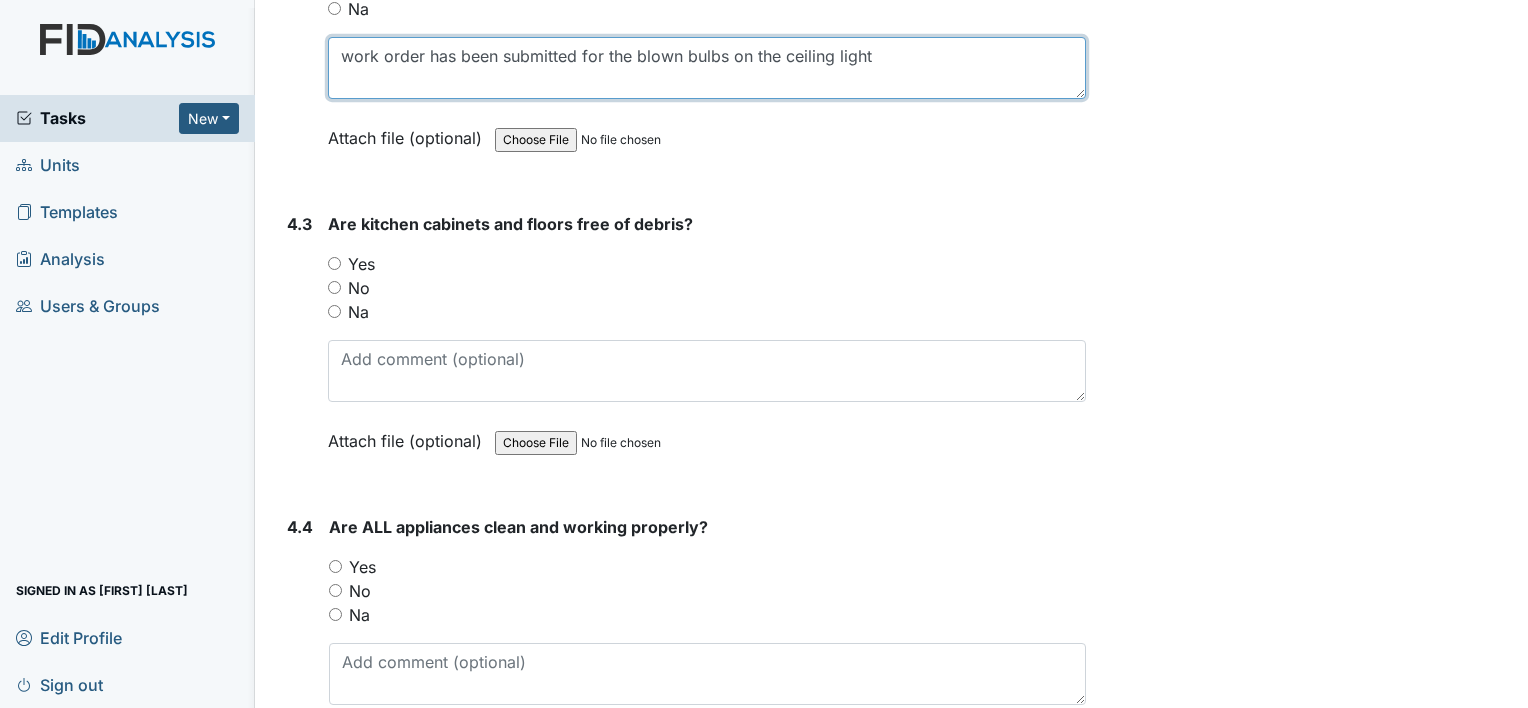 type on "work order has been submitted for the blown bulbs on the ceiling light" 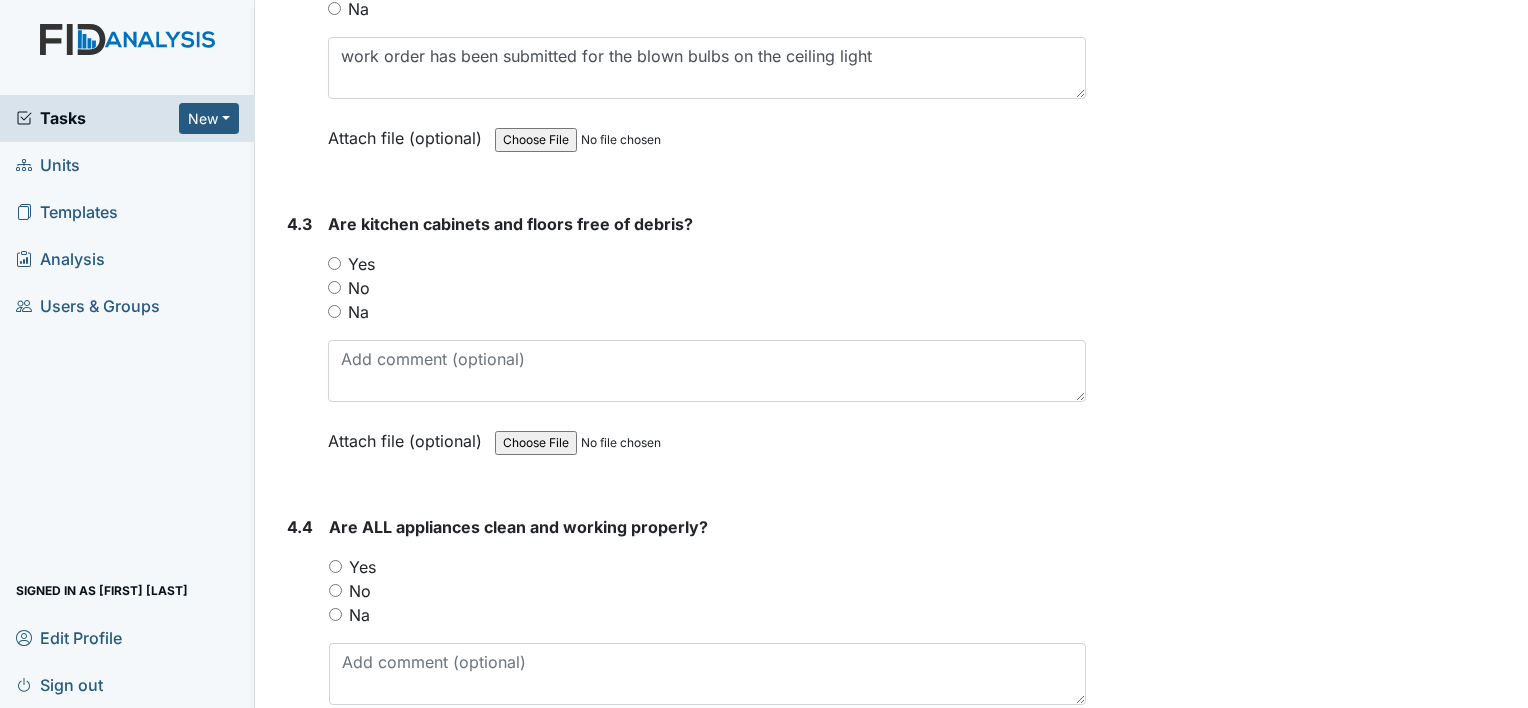 click on "Yes" at bounding box center [334, 263] 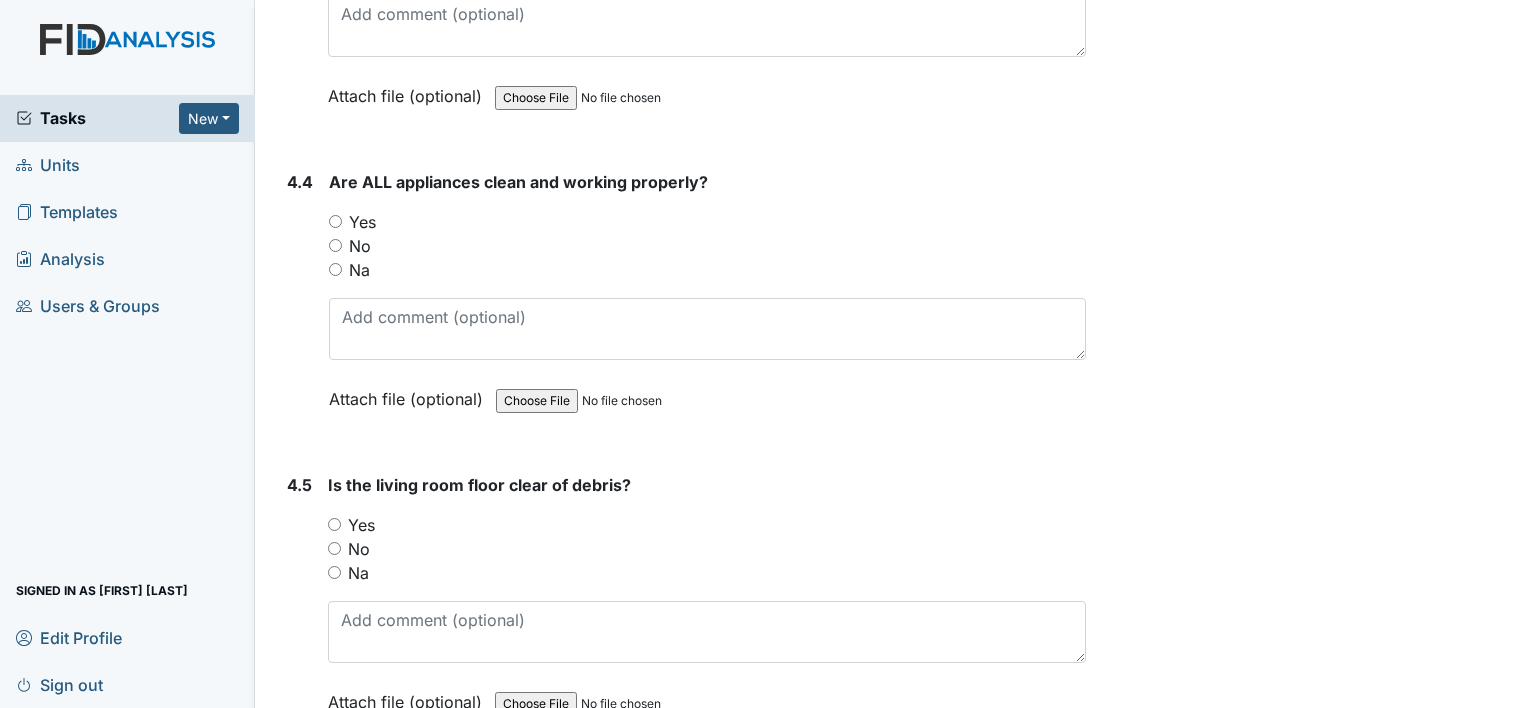 scroll, scrollTop: 7722, scrollLeft: 0, axis: vertical 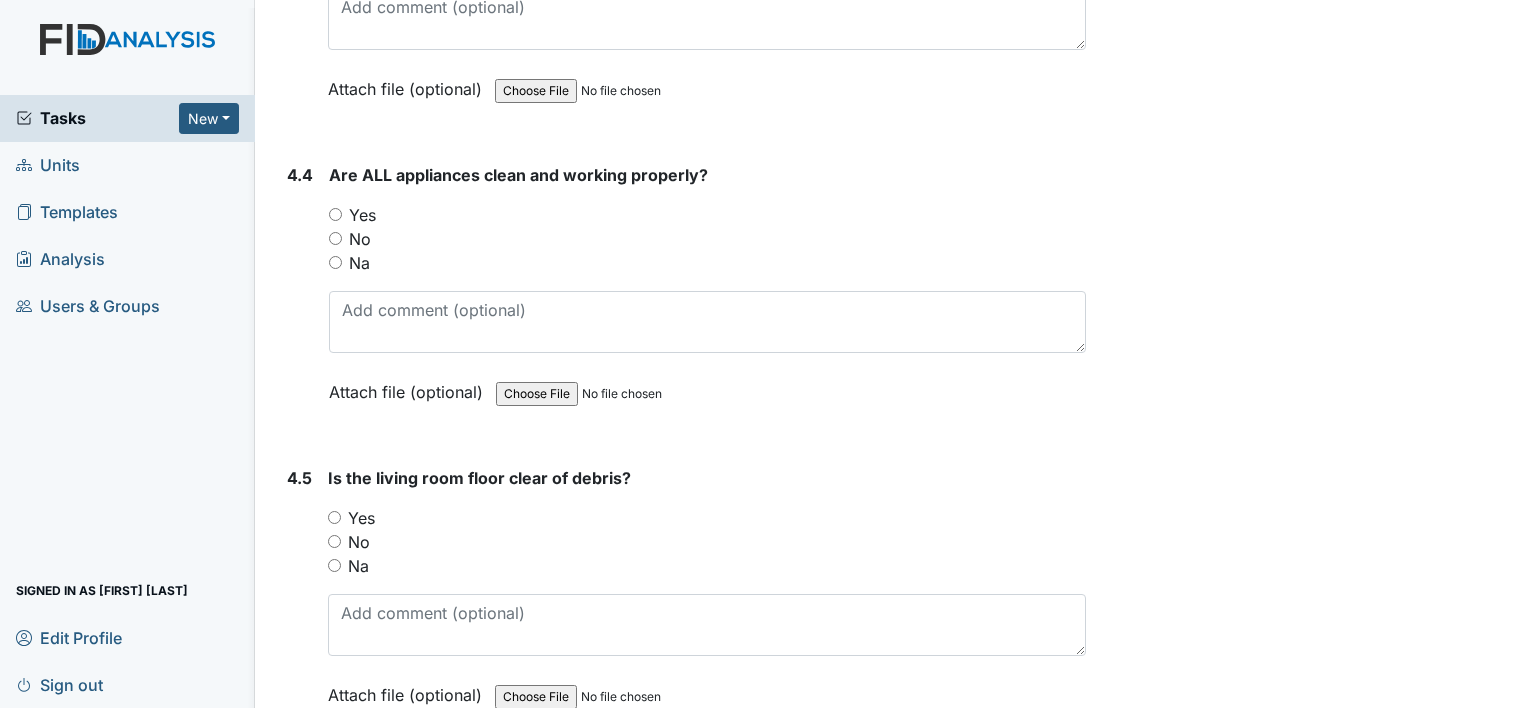 click on "Yes" at bounding box center (335, 214) 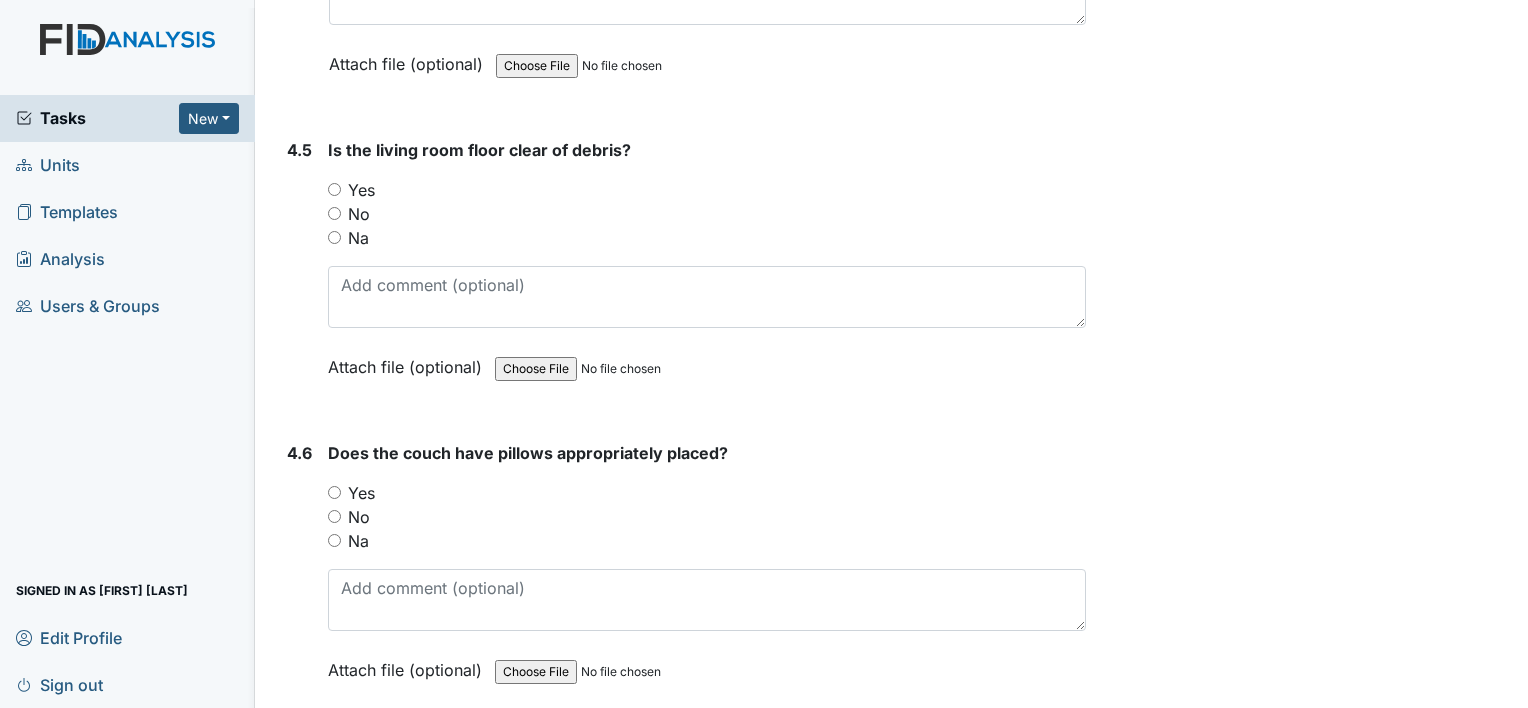 scroll, scrollTop: 8052, scrollLeft: 0, axis: vertical 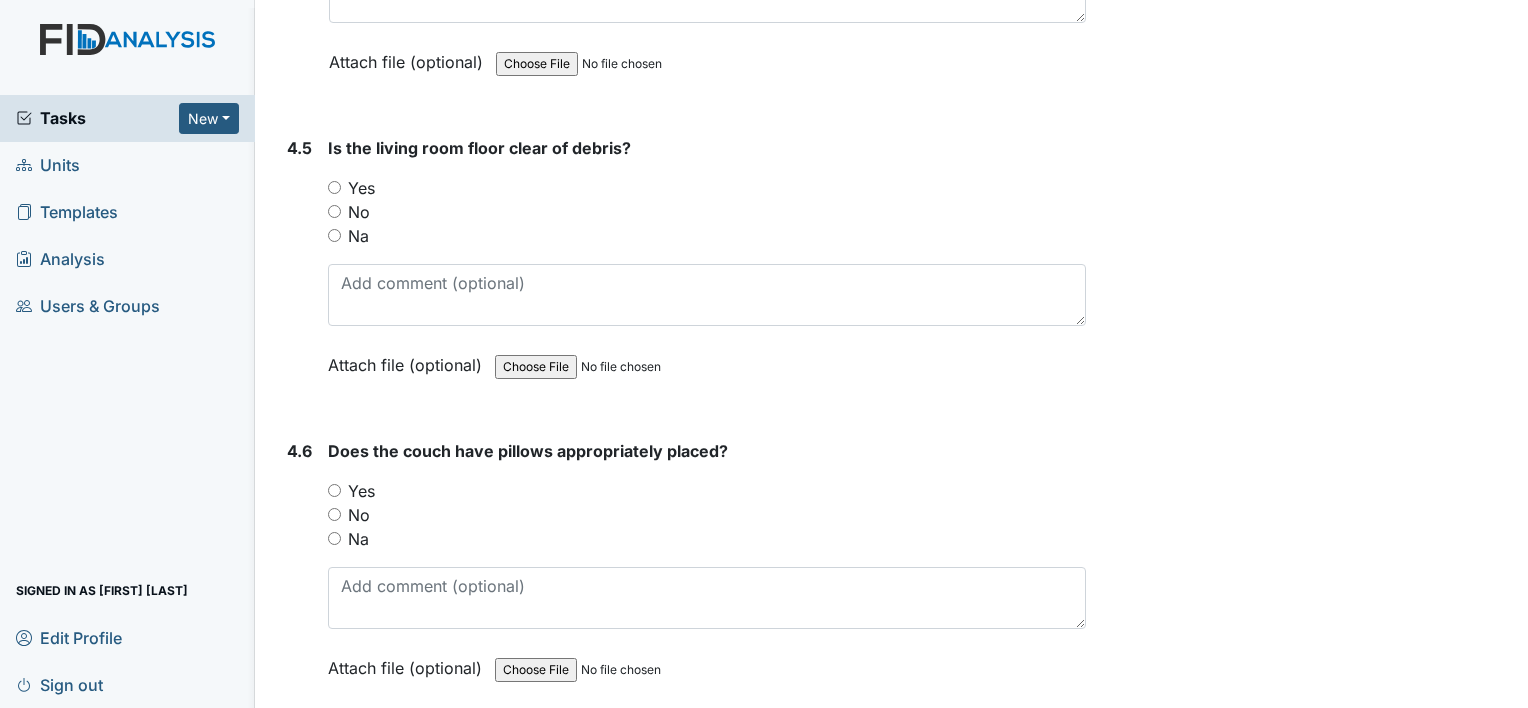 click on "Yes" at bounding box center (334, 187) 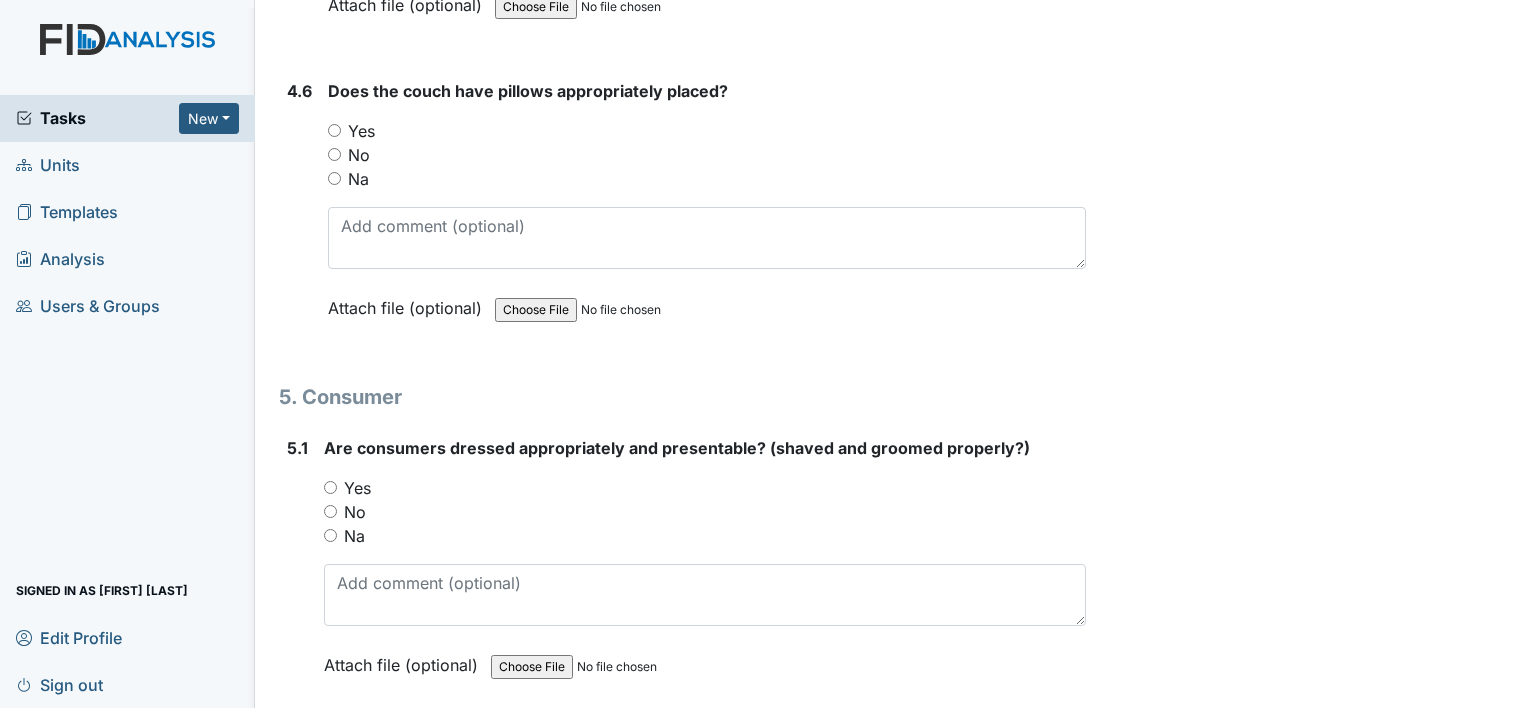 scroll, scrollTop: 8414, scrollLeft: 0, axis: vertical 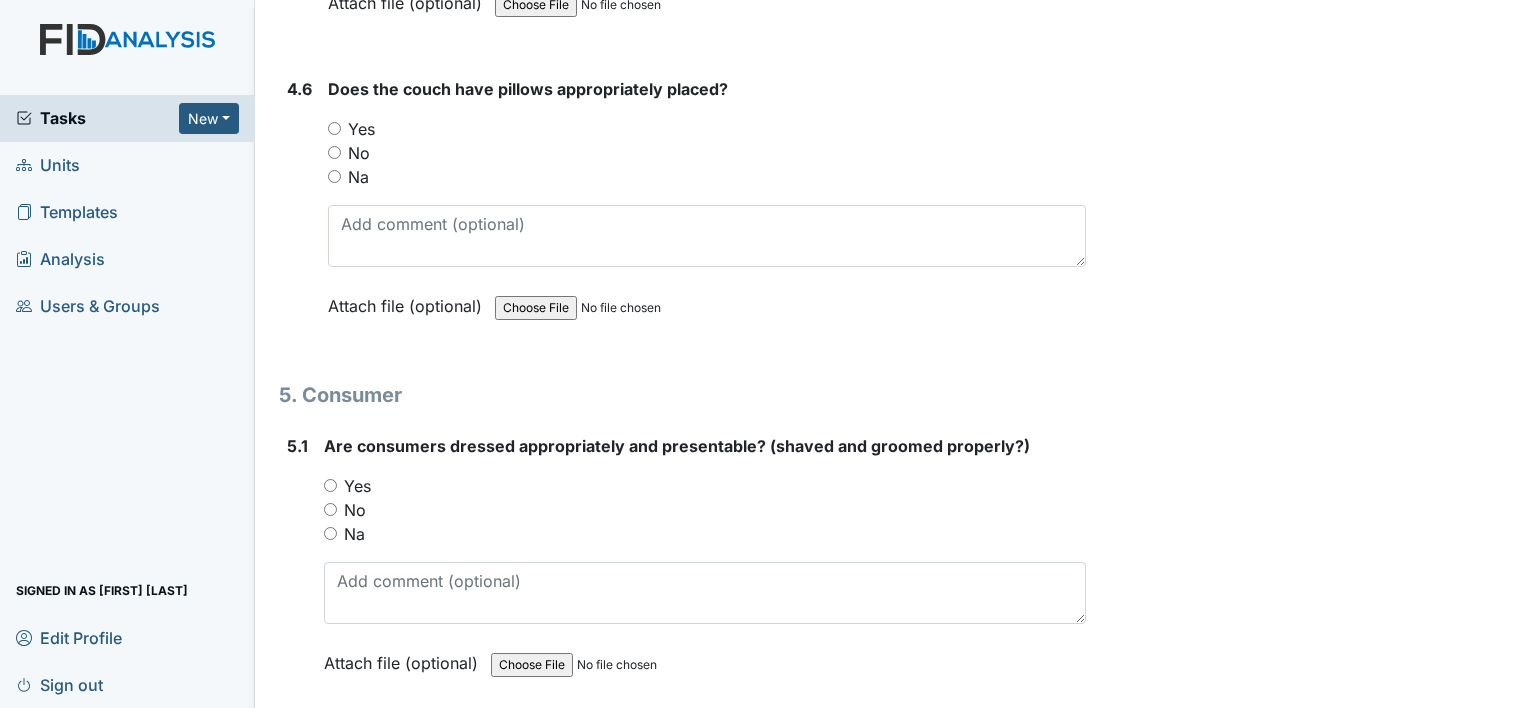 click on "Yes" at bounding box center [334, 128] 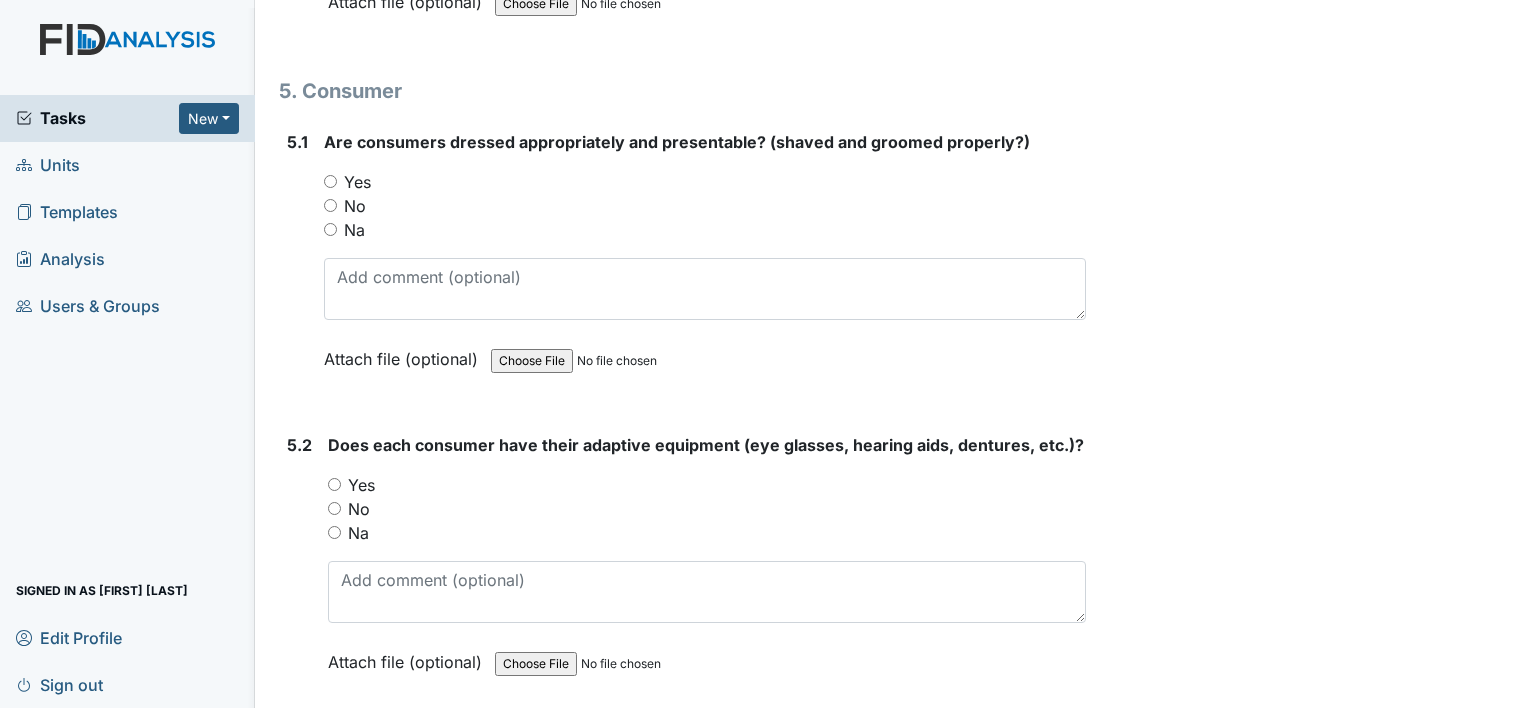scroll, scrollTop: 8724, scrollLeft: 0, axis: vertical 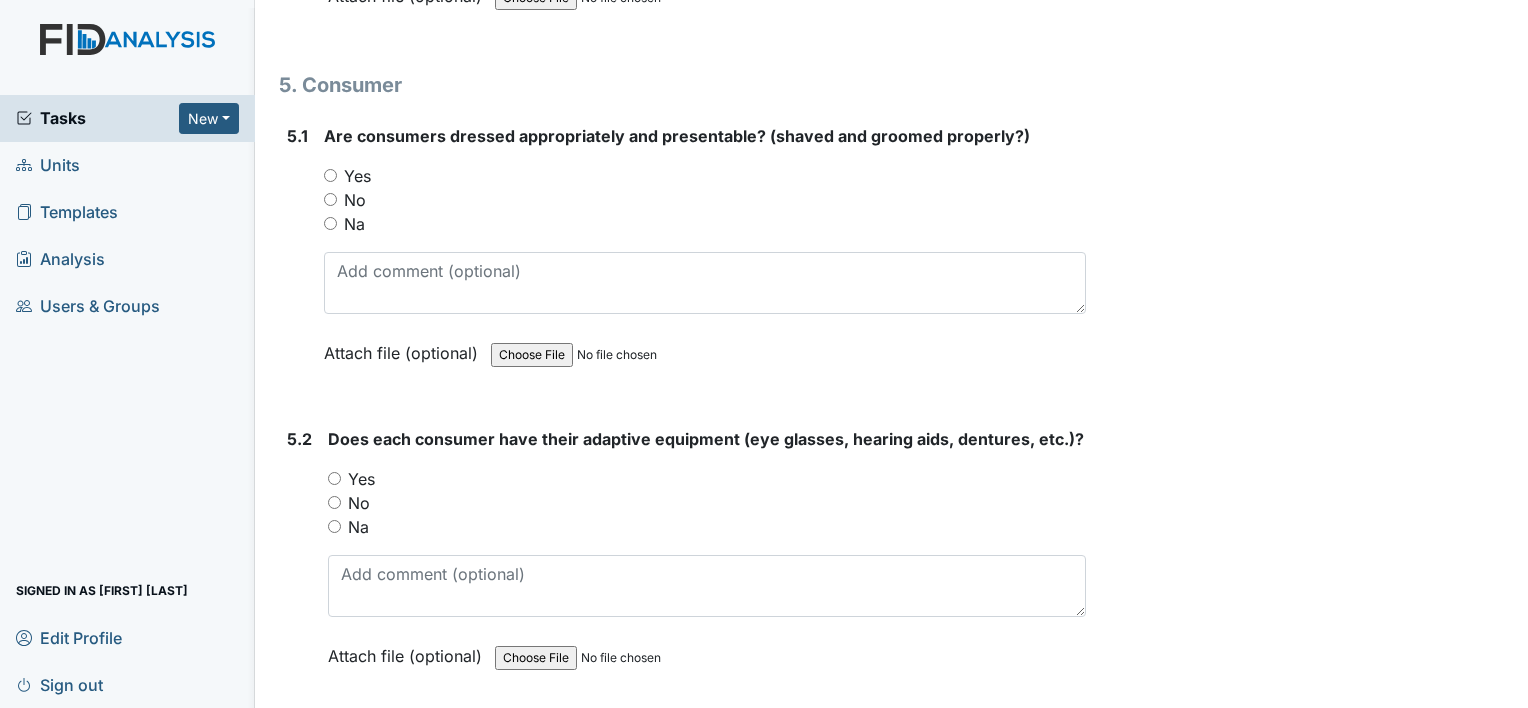 click on "Yes" at bounding box center (330, 175) 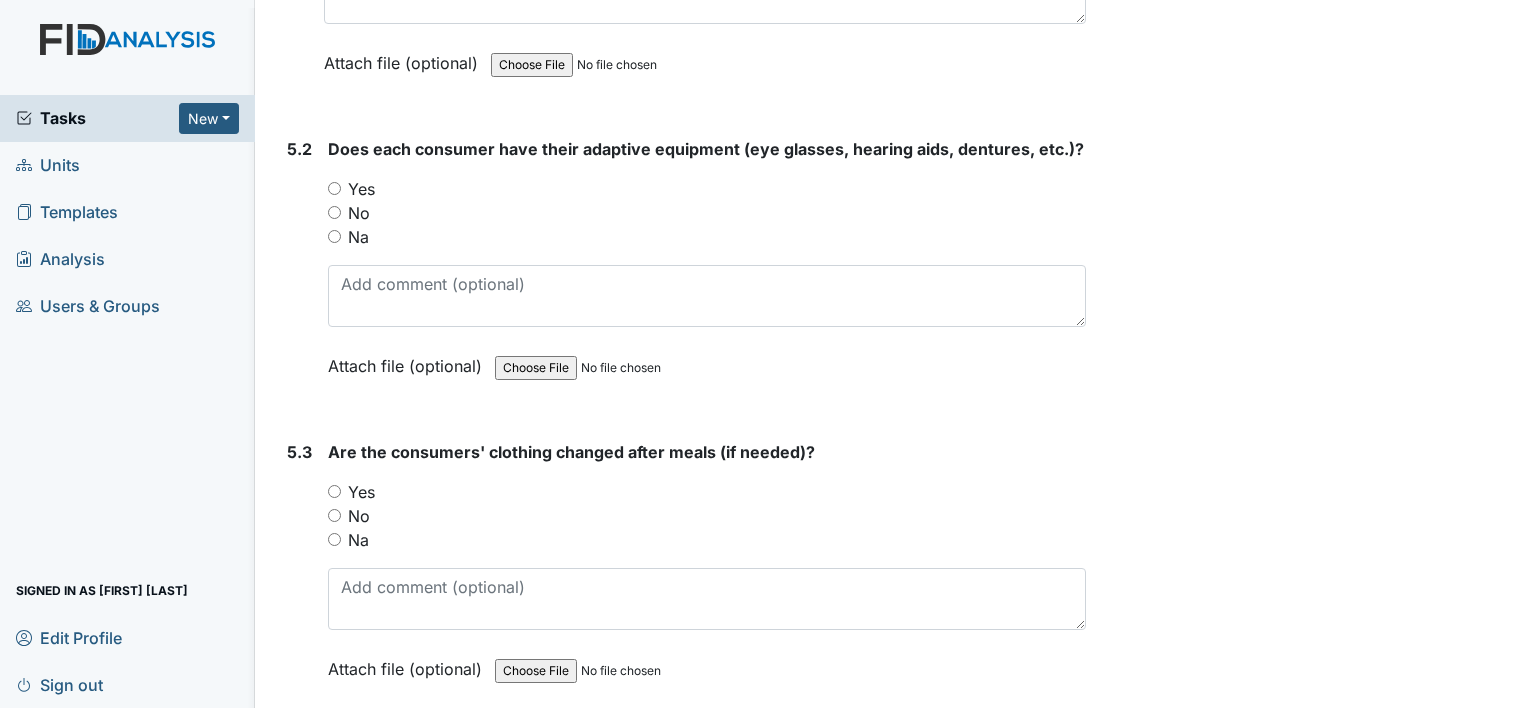 scroll, scrollTop: 9028, scrollLeft: 0, axis: vertical 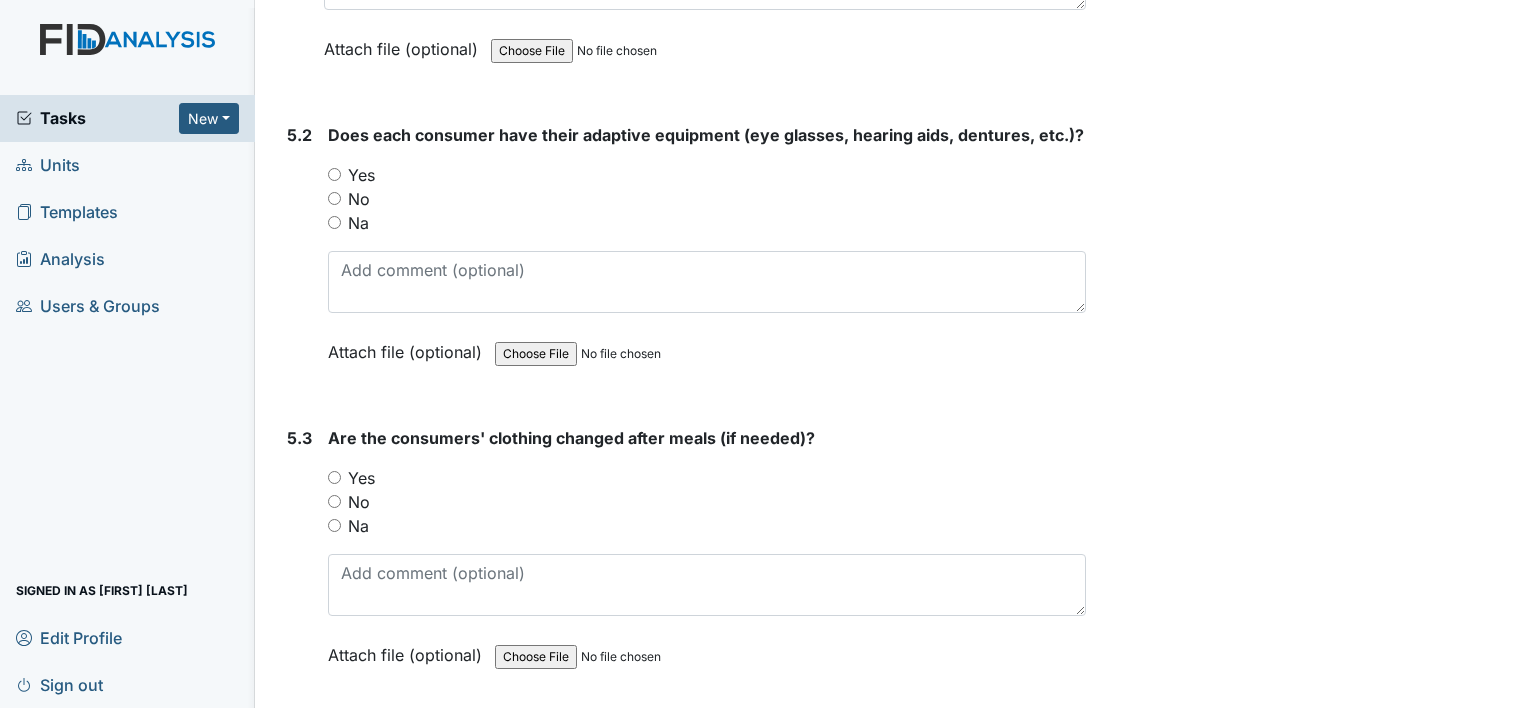 click on "Yes" at bounding box center (334, 174) 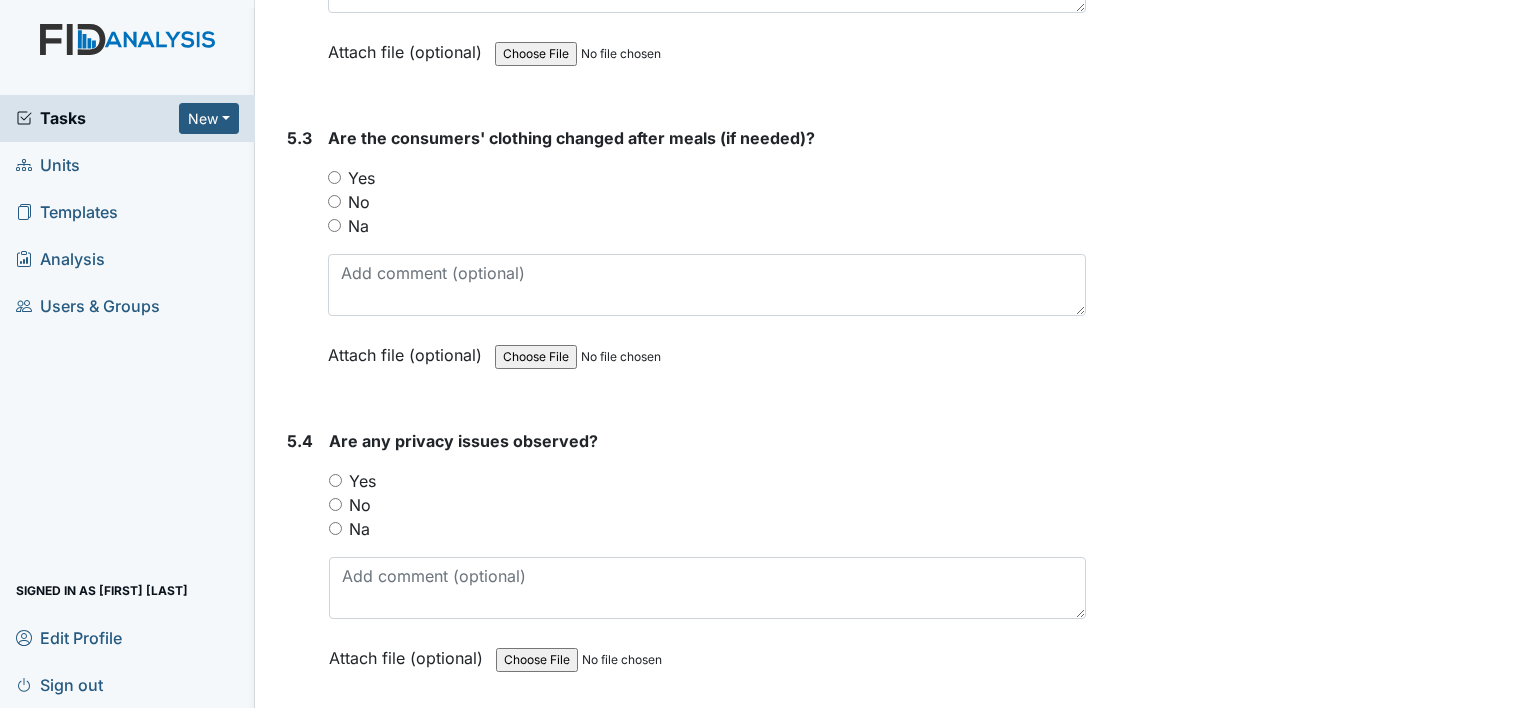 scroll, scrollTop: 9336, scrollLeft: 0, axis: vertical 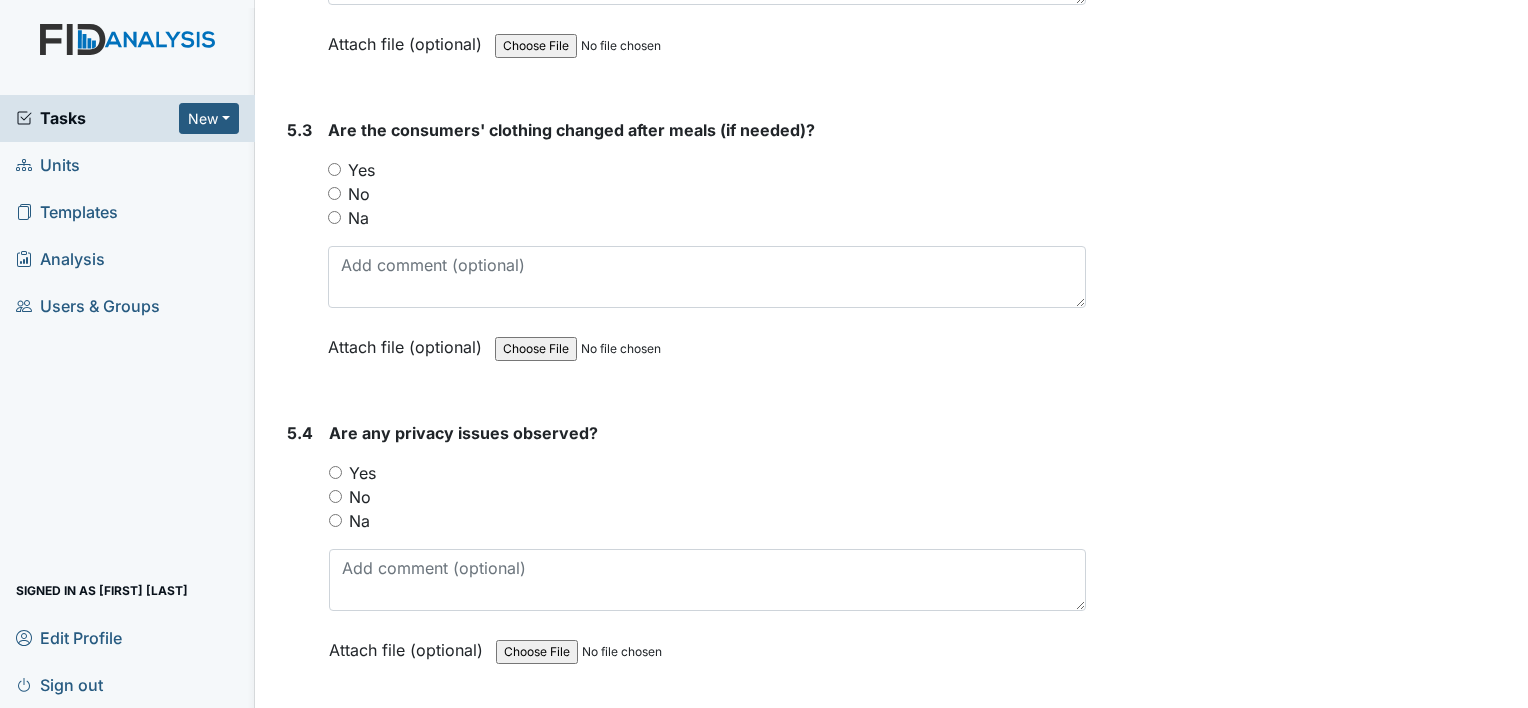 click on "Yes" at bounding box center [334, 169] 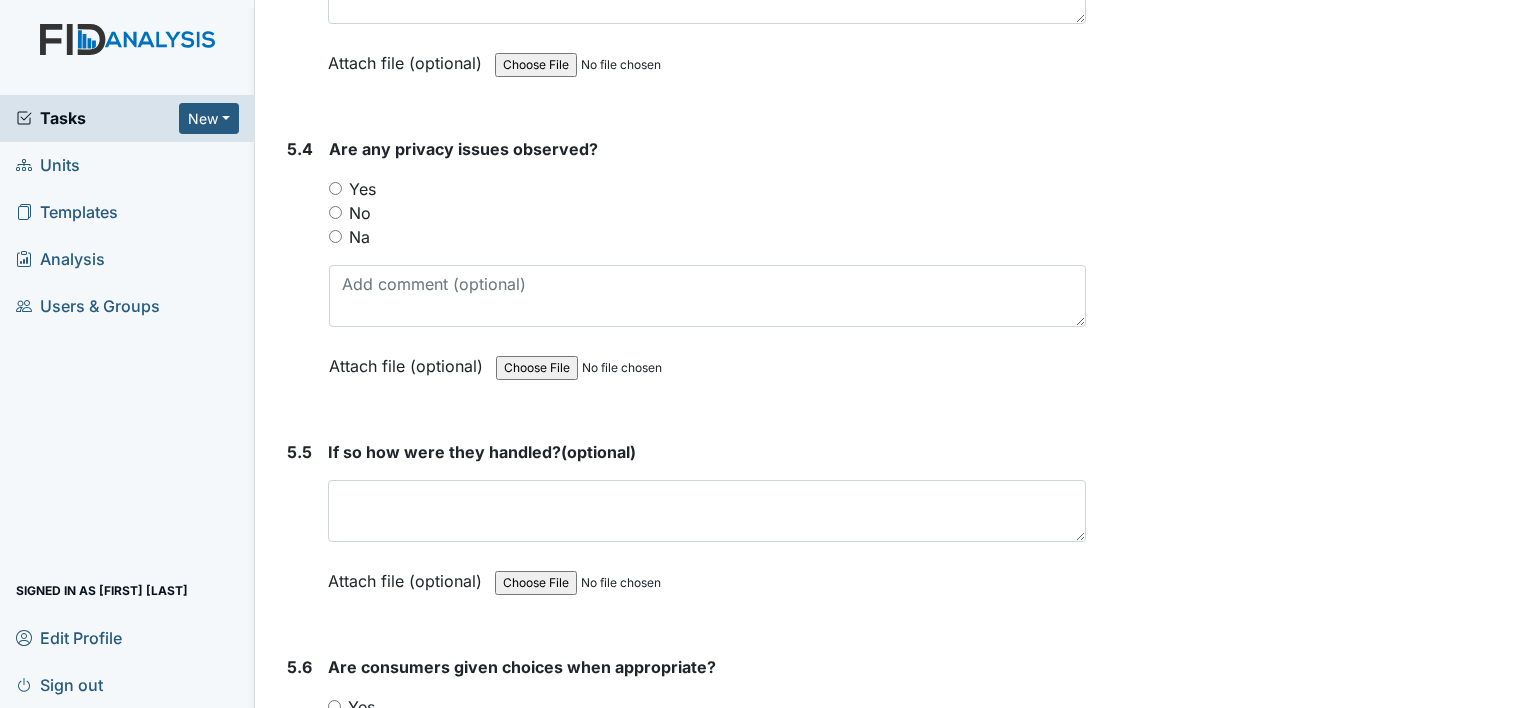 scroll, scrollTop: 9634, scrollLeft: 0, axis: vertical 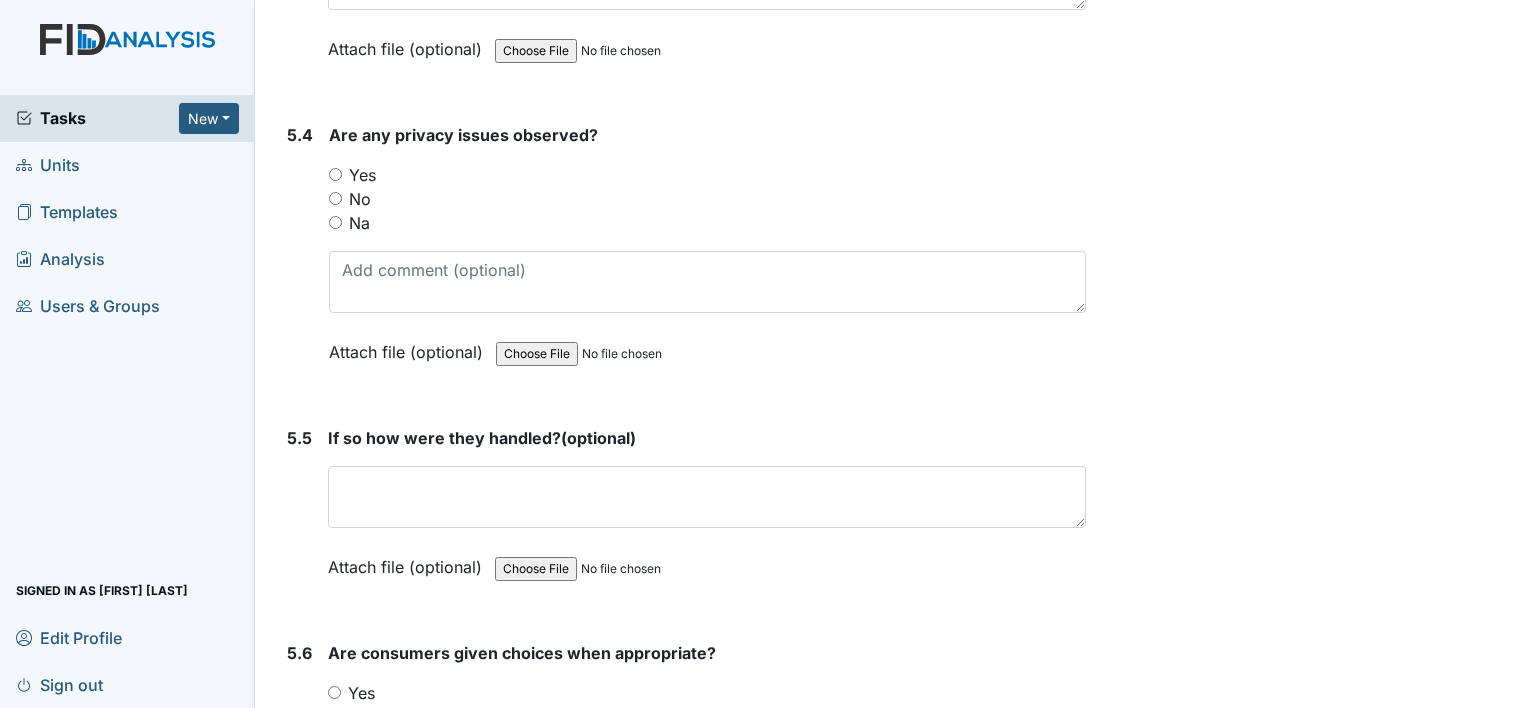 click on "No" at bounding box center (707, 199) 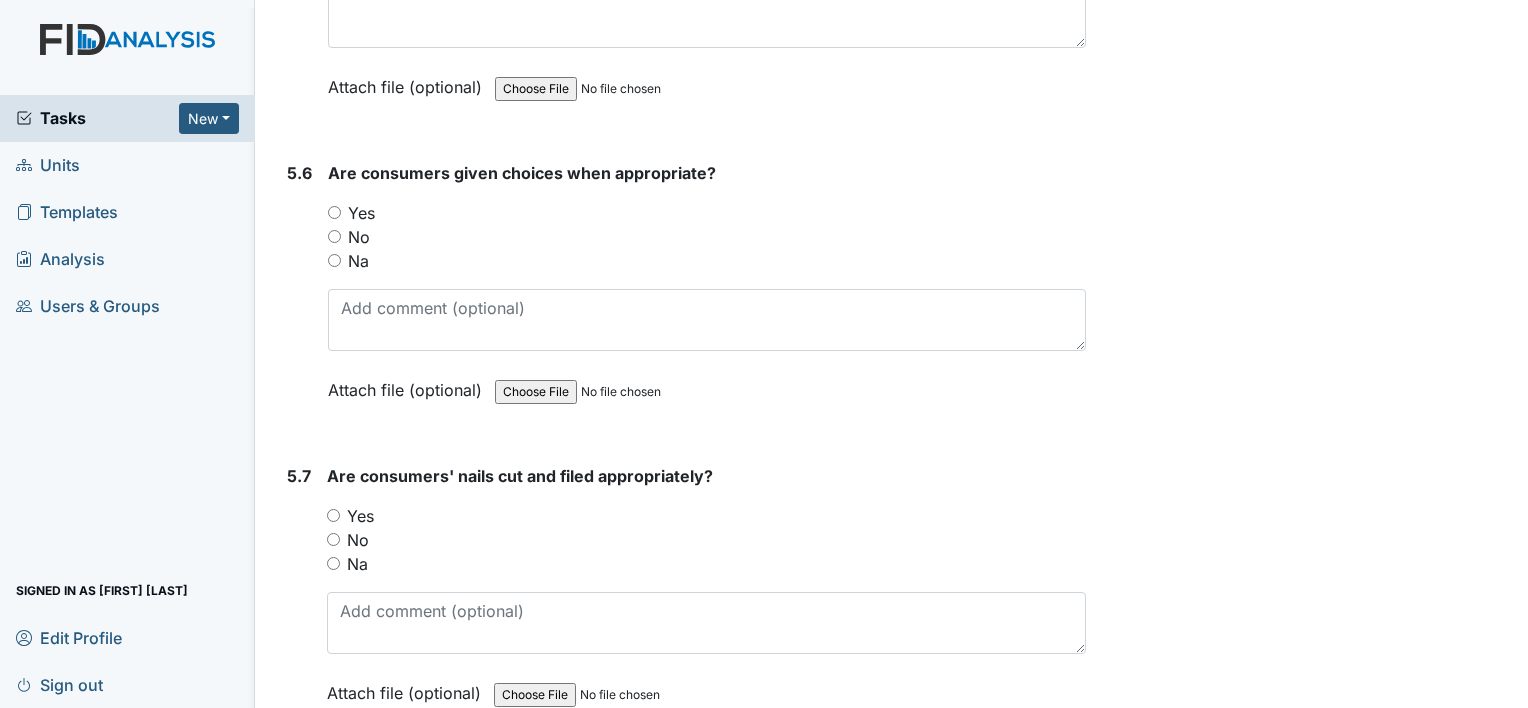 scroll, scrollTop: 10116, scrollLeft: 0, axis: vertical 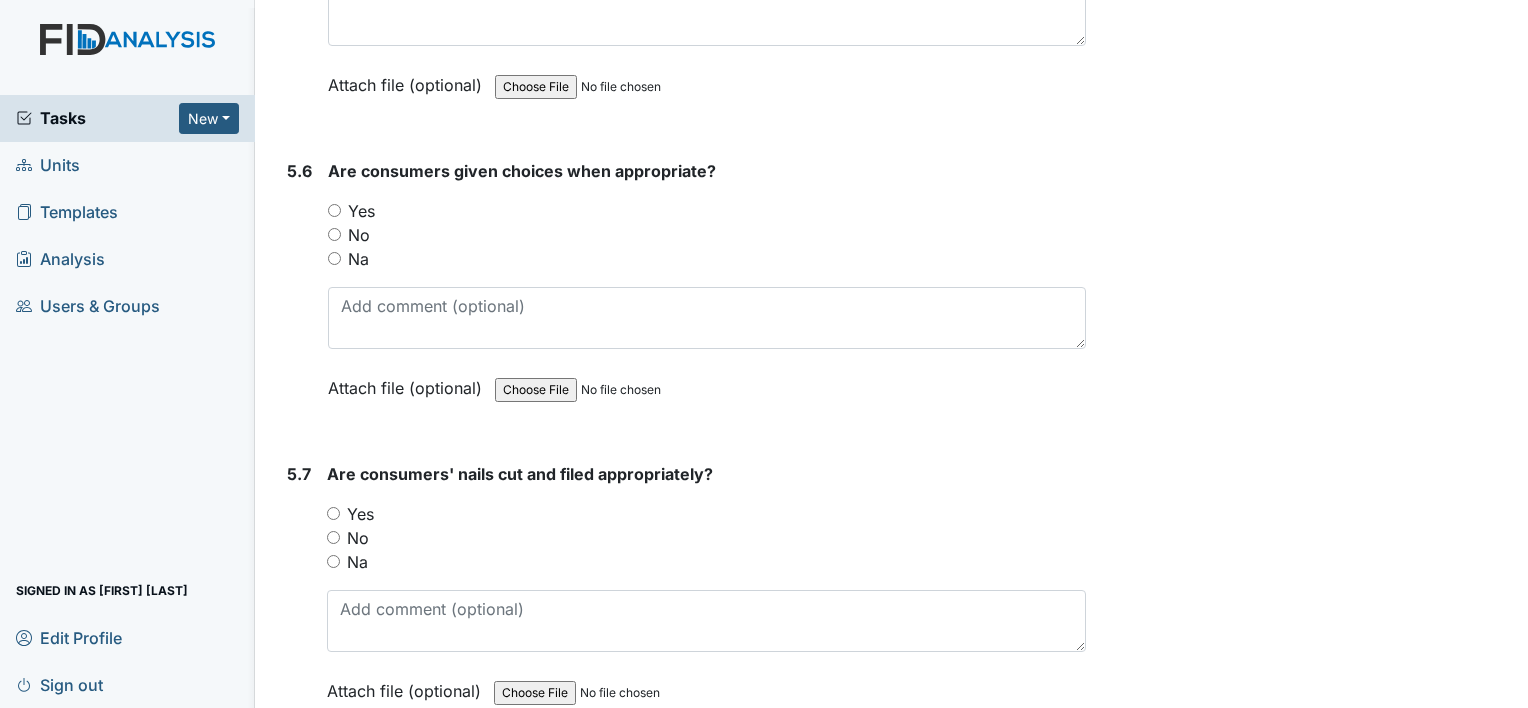 click on "Yes" at bounding box center [334, 210] 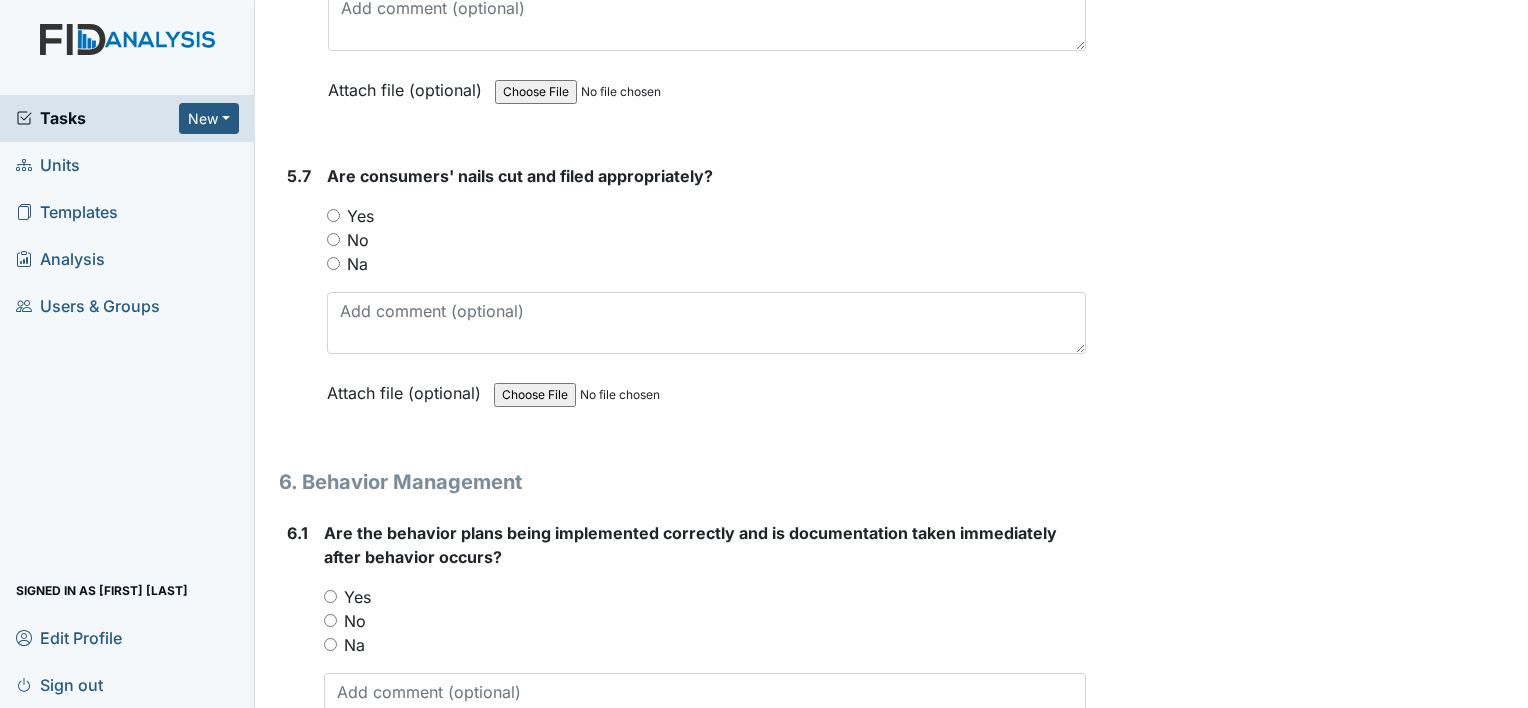 scroll, scrollTop: 10415, scrollLeft: 0, axis: vertical 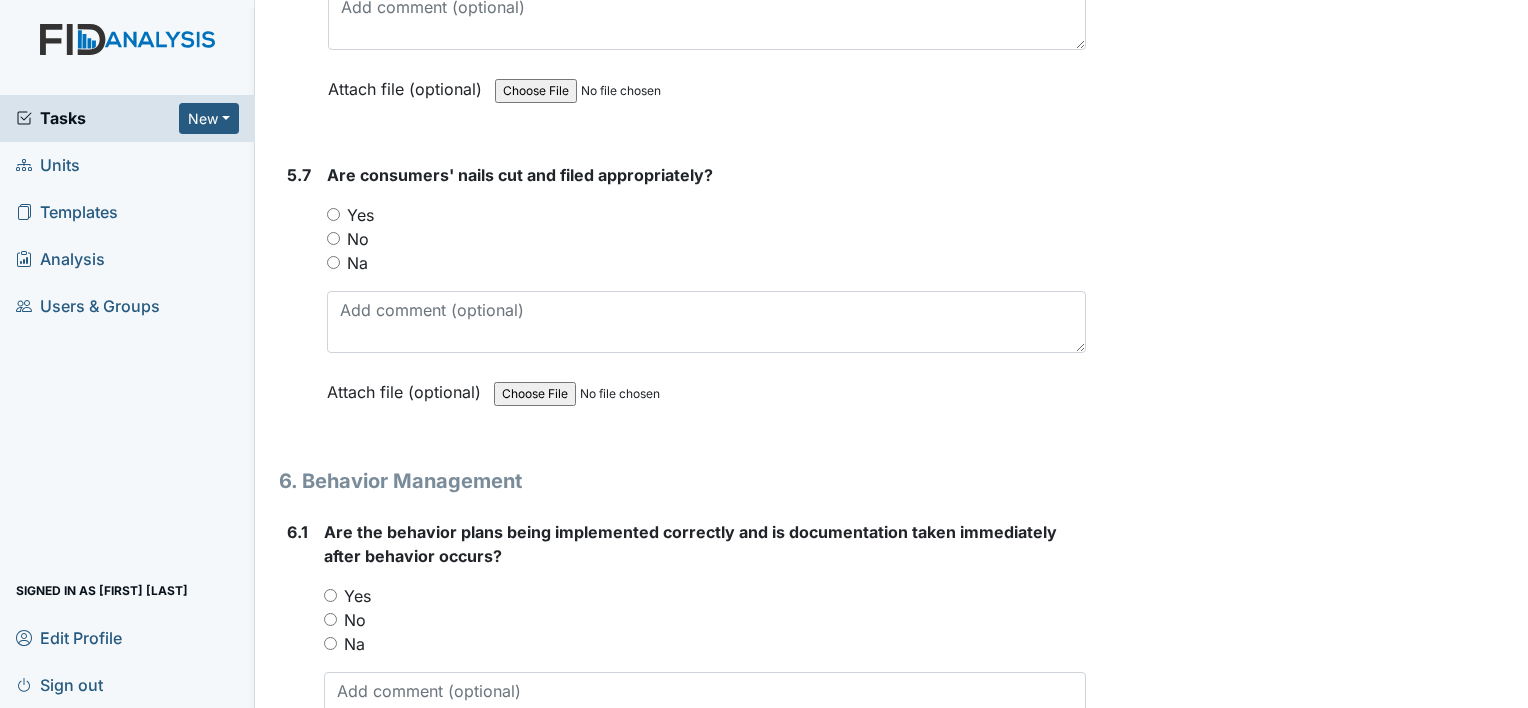 click on "Yes" at bounding box center (333, 214) 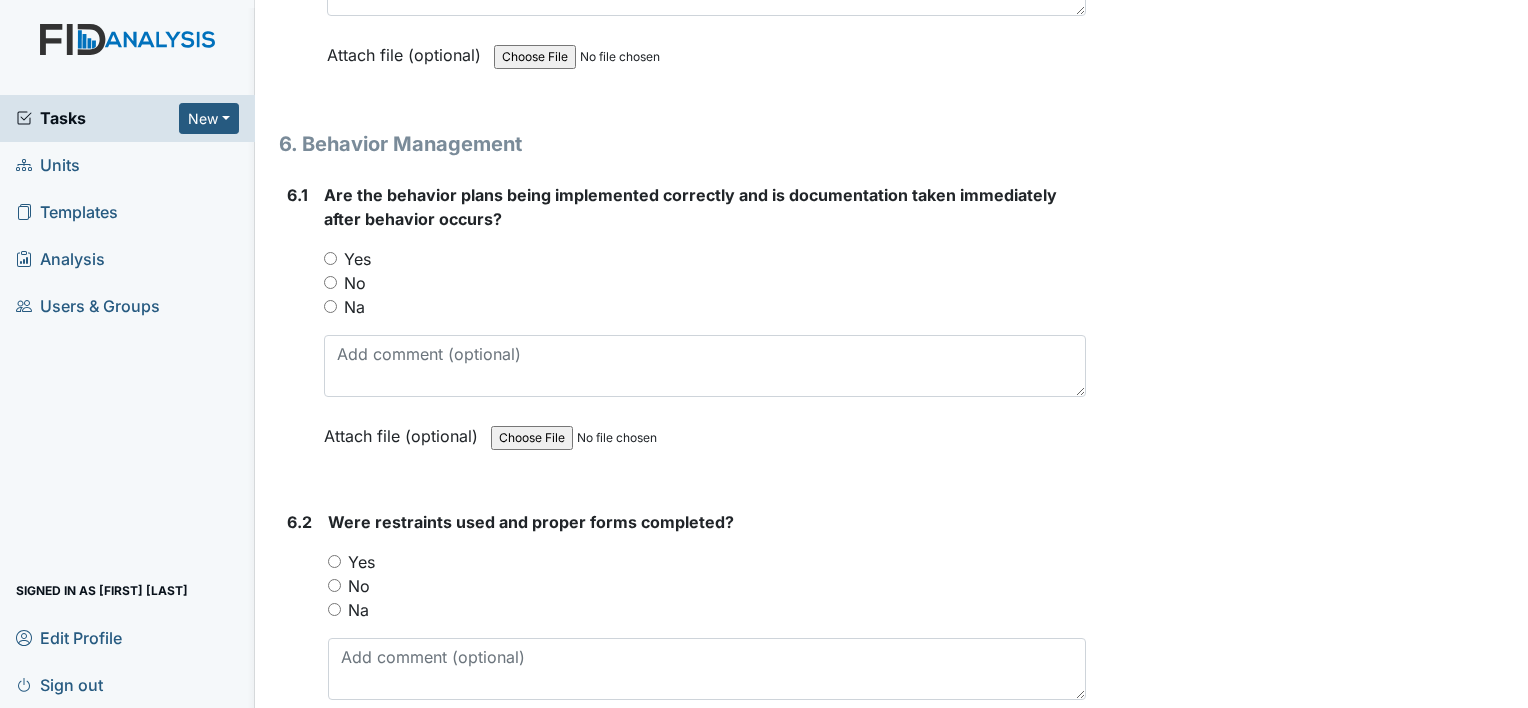 scroll, scrollTop: 10760, scrollLeft: 0, axis: vertical 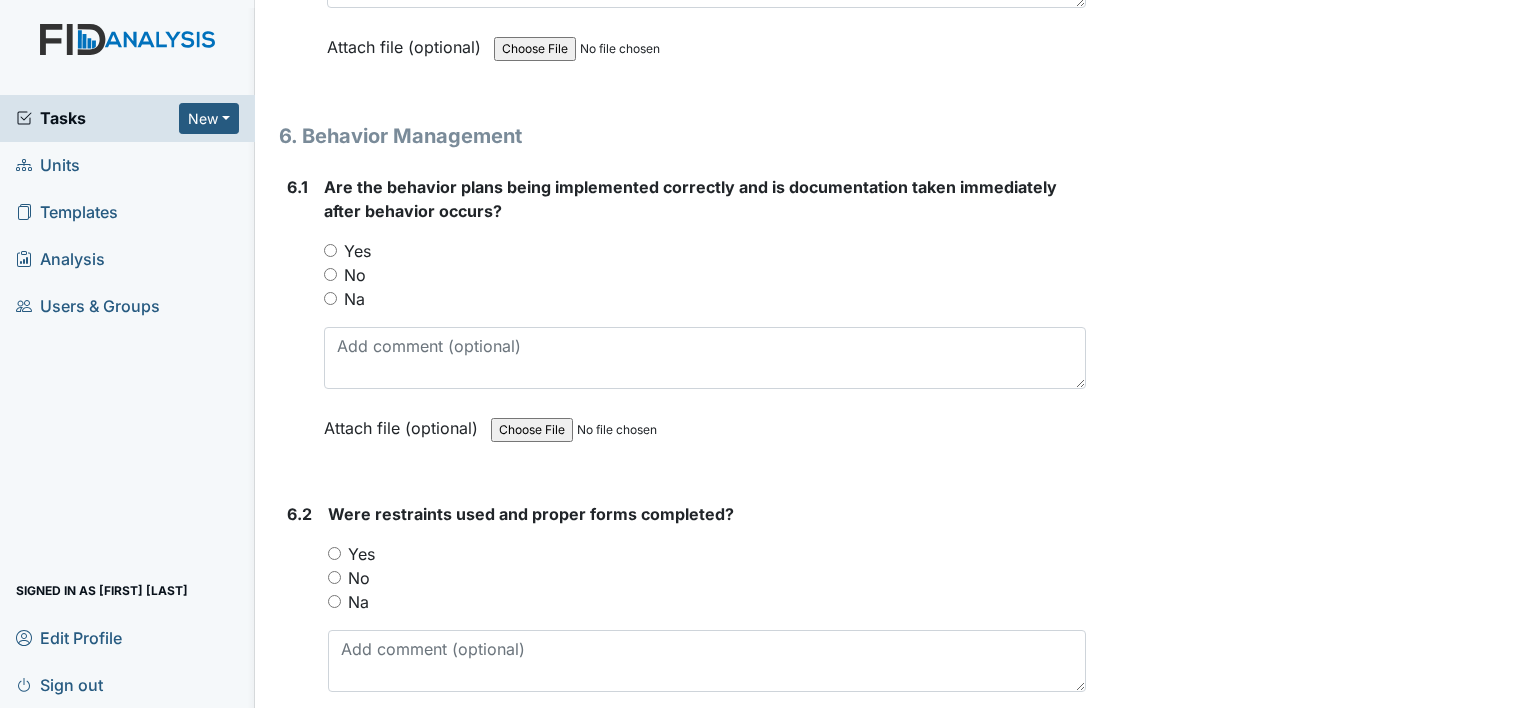 click on "Yes" at bounding box center [330, 250] 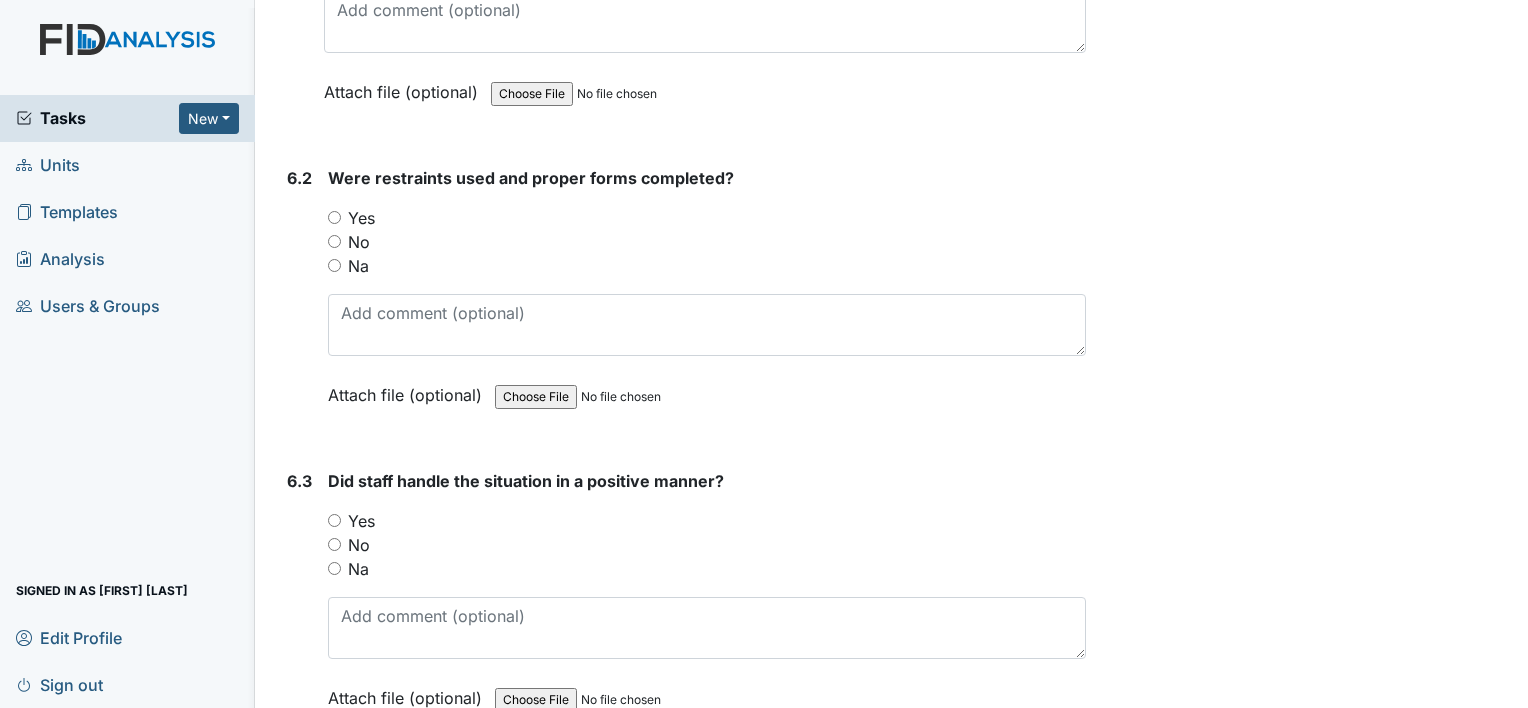 scroll, scrollTop: 11096, scrollLeft: 0, axis: vertical 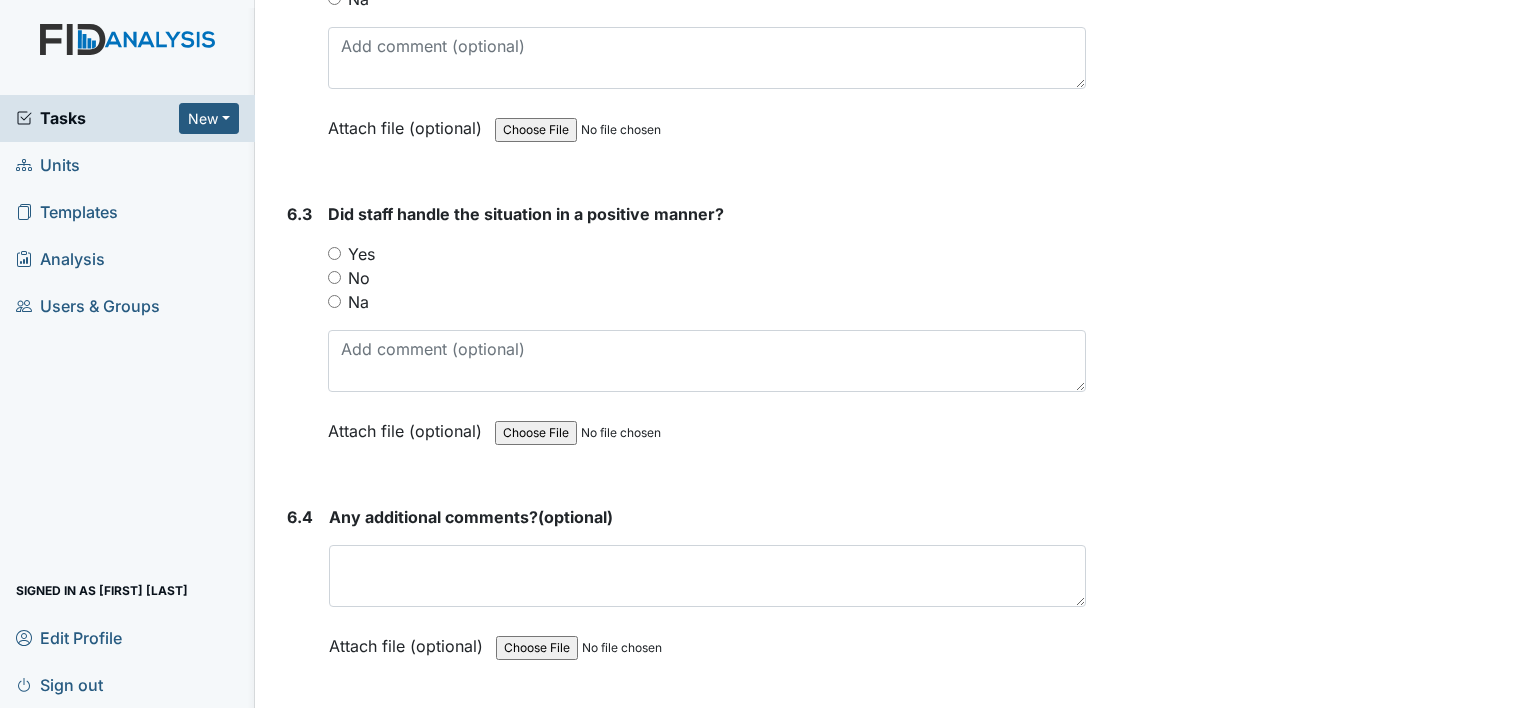click on "Yes" at bounding box center [334, 253] 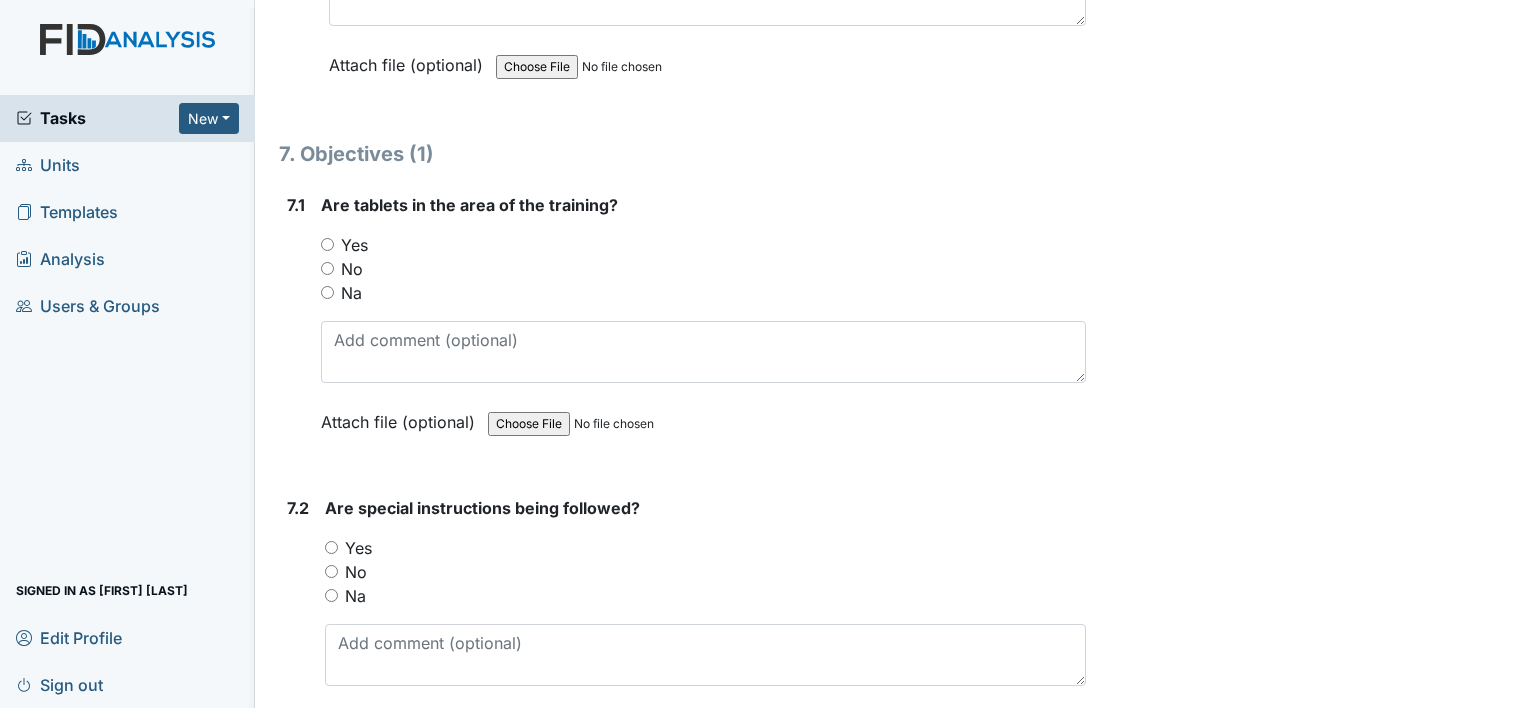 scroll, scrollTop: 11947, scrollLeft: 0, axis: vertical 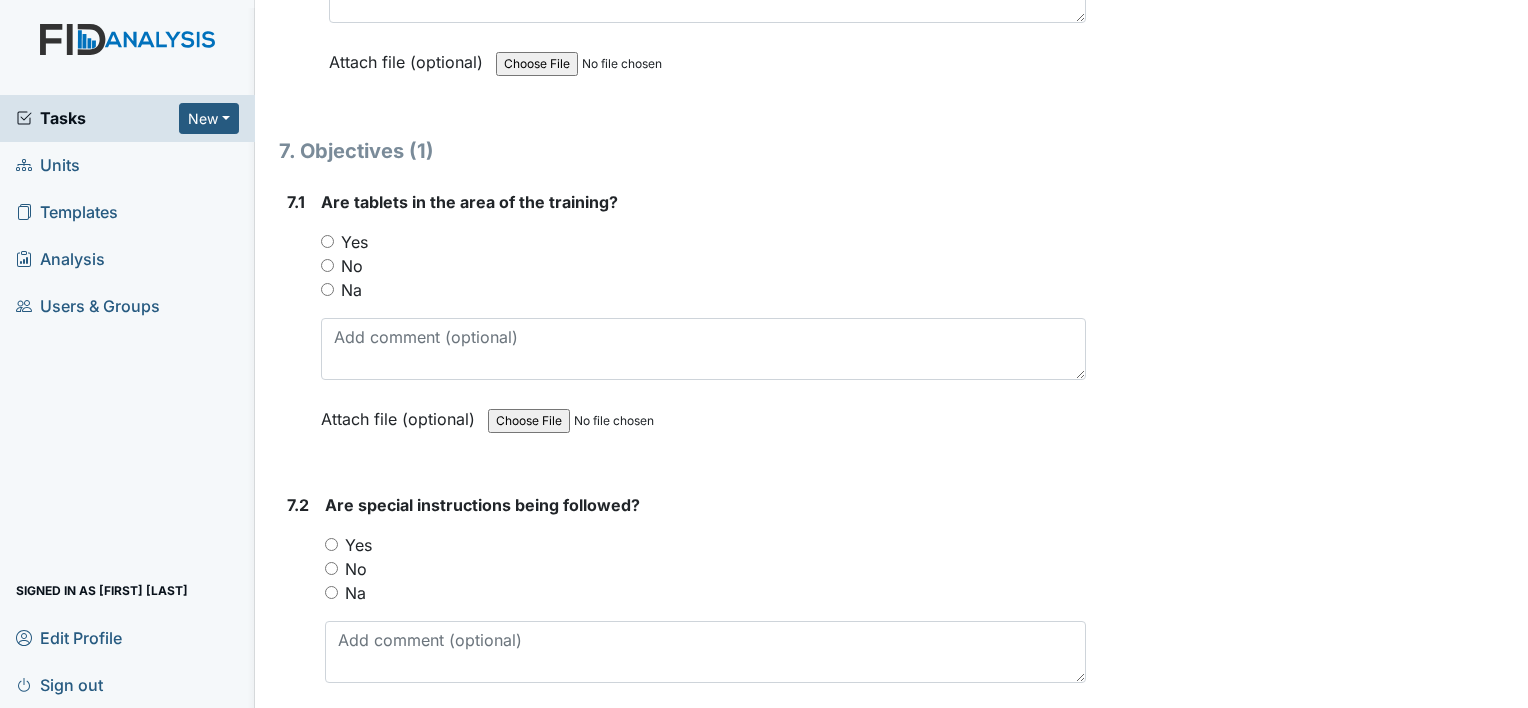 click on "Yes" at bounding box center (327, 241) 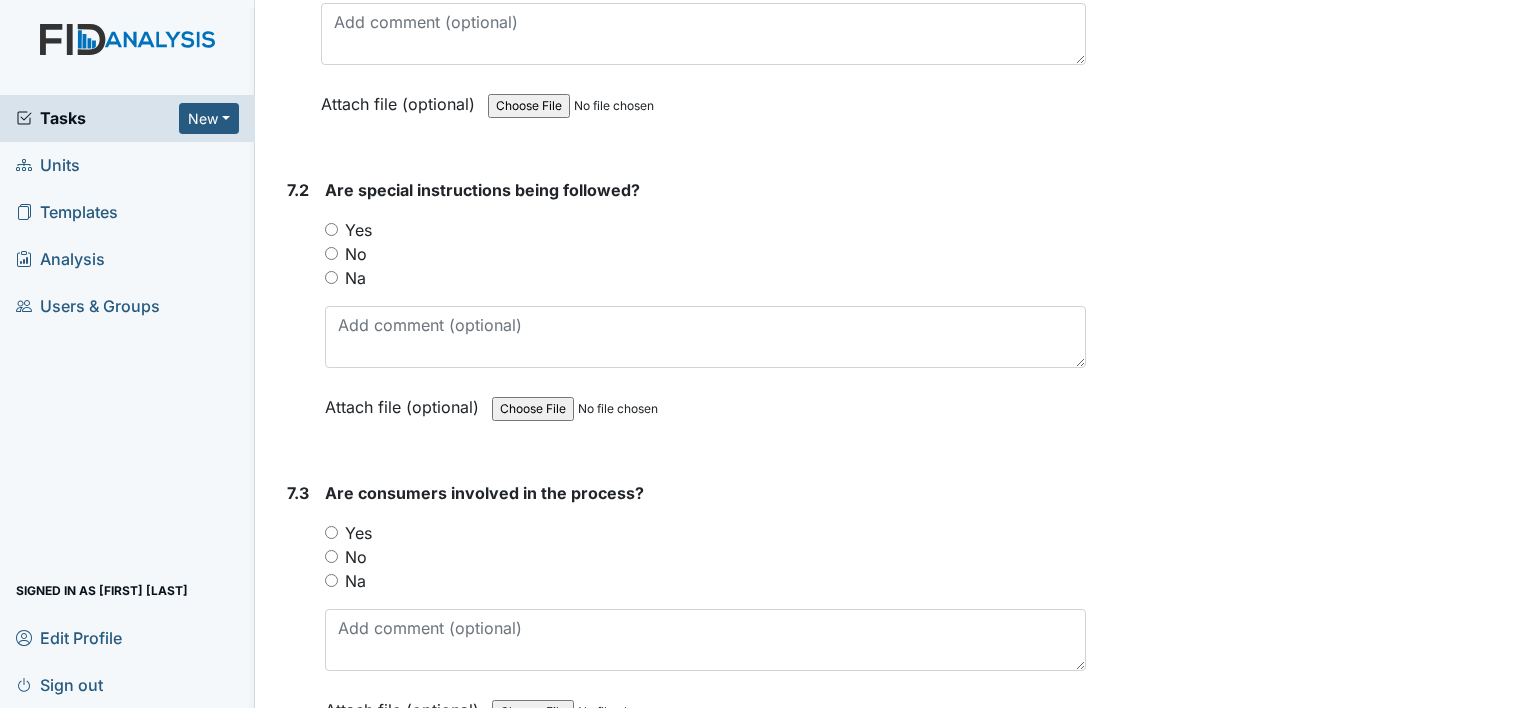scroll, scrollTop: 12264, scrollLeft: 0, axis: vertical 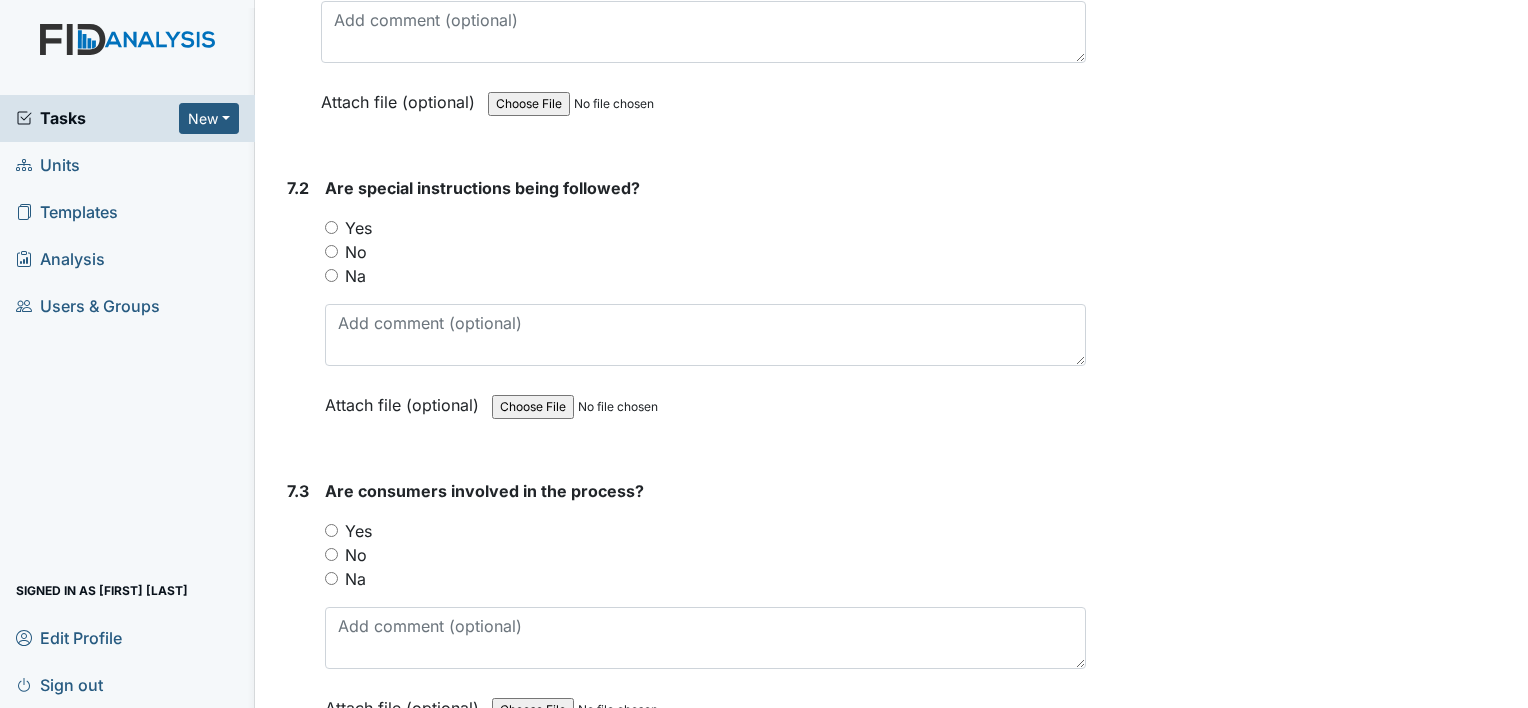 click on "Yes" at bounding box center (331, 227) 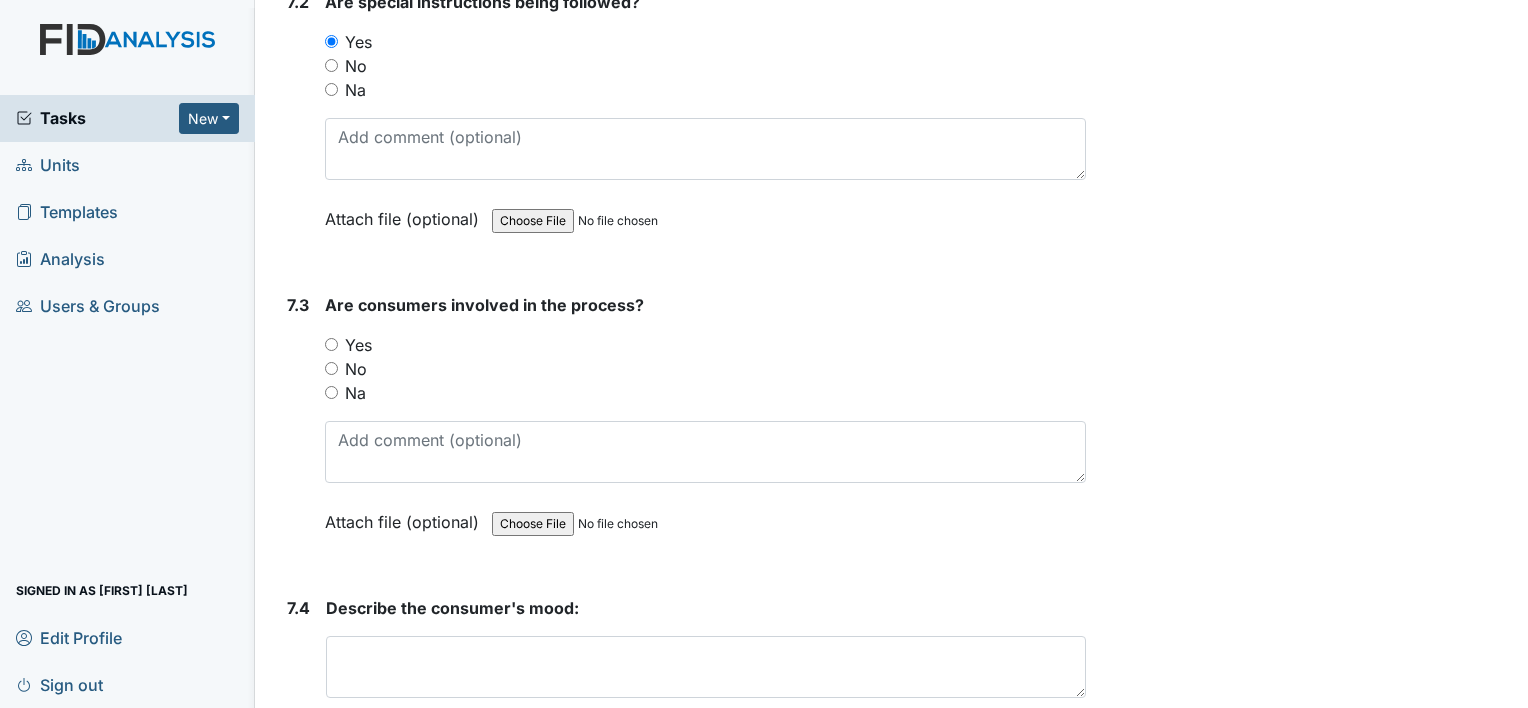 scroll, scrollTop: 12452, scrollLeft: 0, axis: vertical 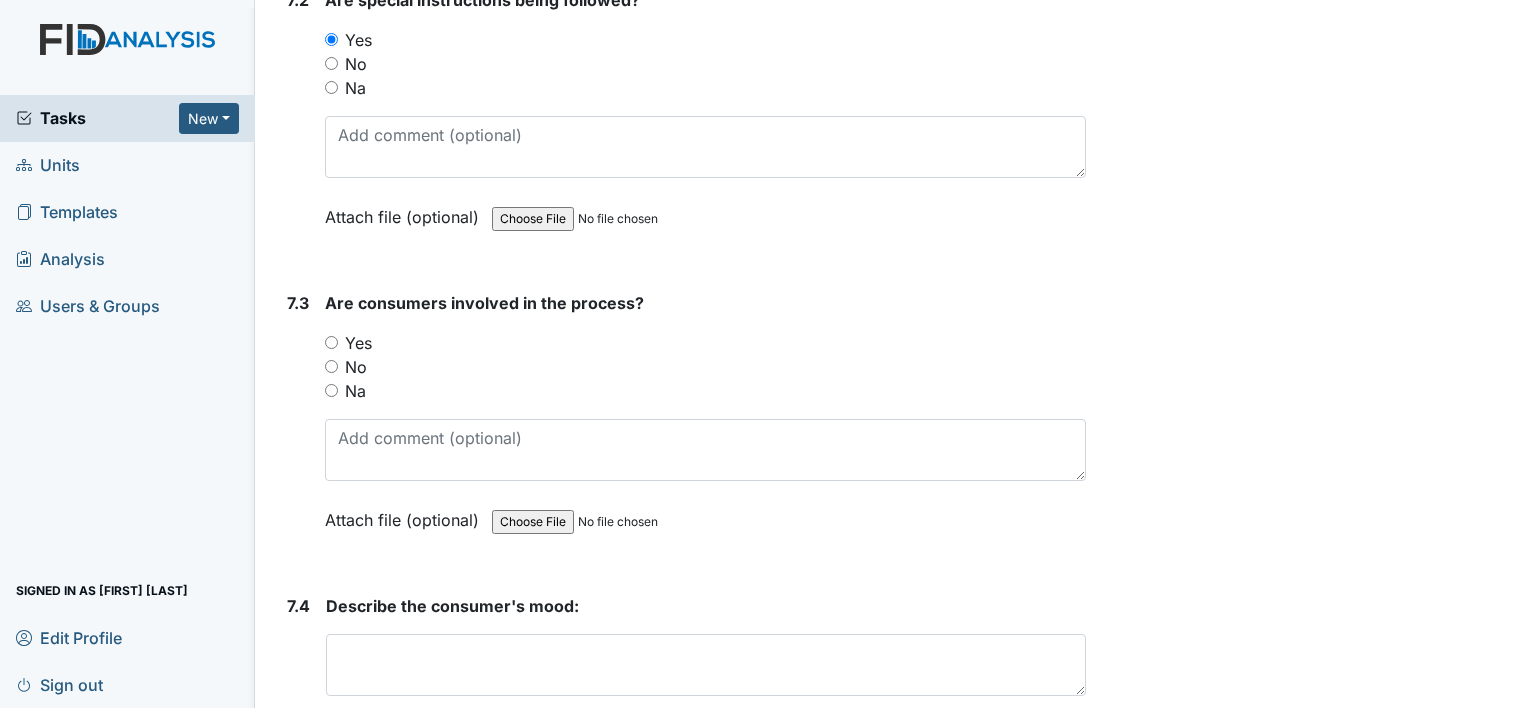 click on "Yes" at bounding box center [331, 342] 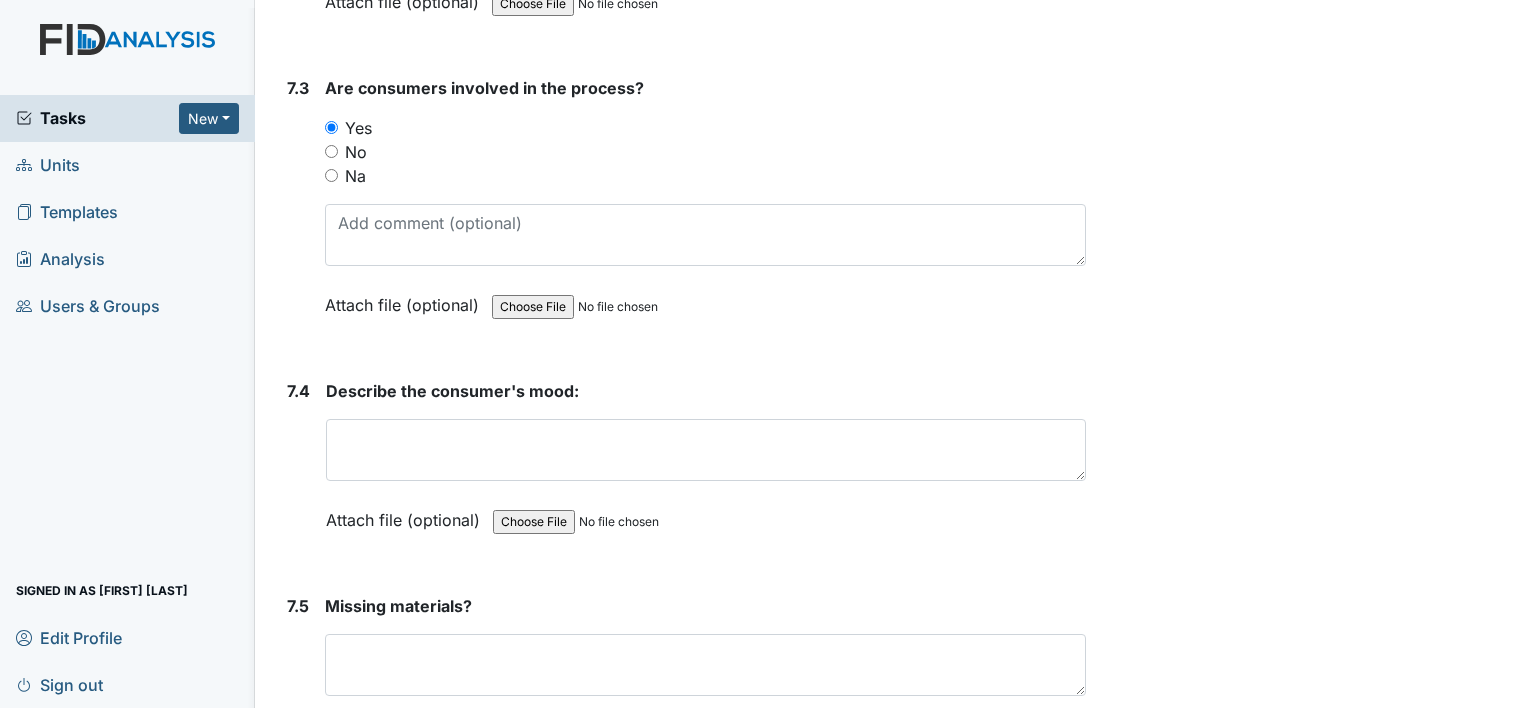 scroll, scrollTop: 12720, scrollLeft: 0, axis: vertical 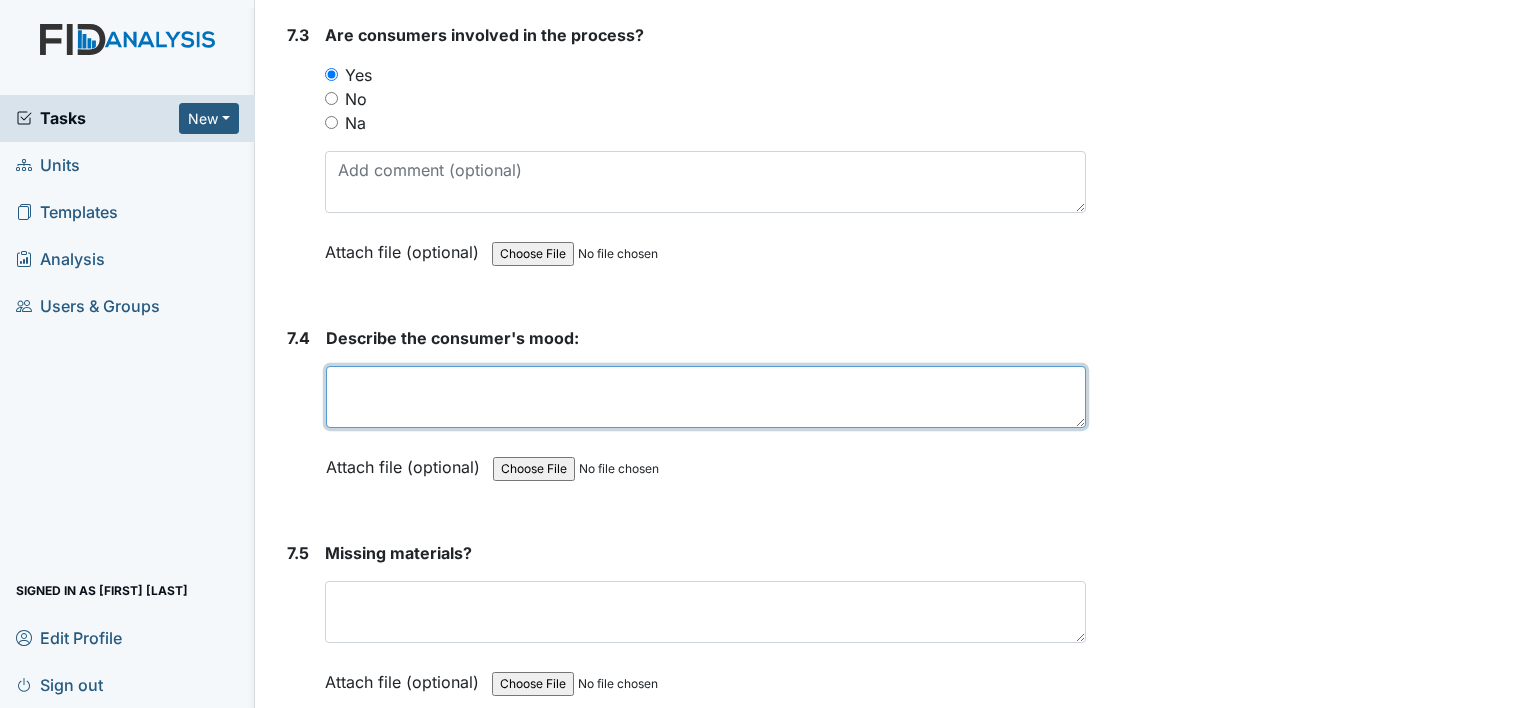click at bounding box center (706, 397) 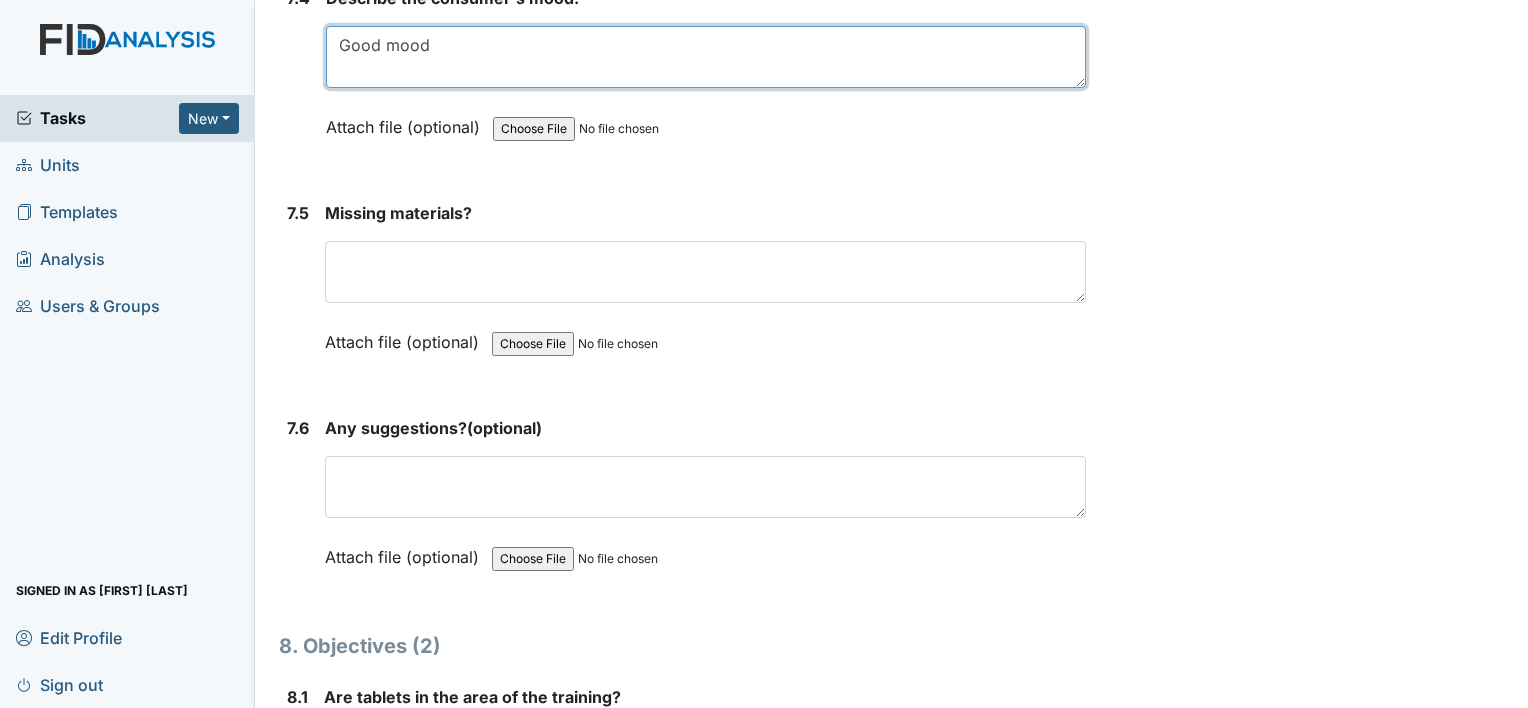 scroll, scrollTop: 13064, scrollLeft: 0, axis: vertical 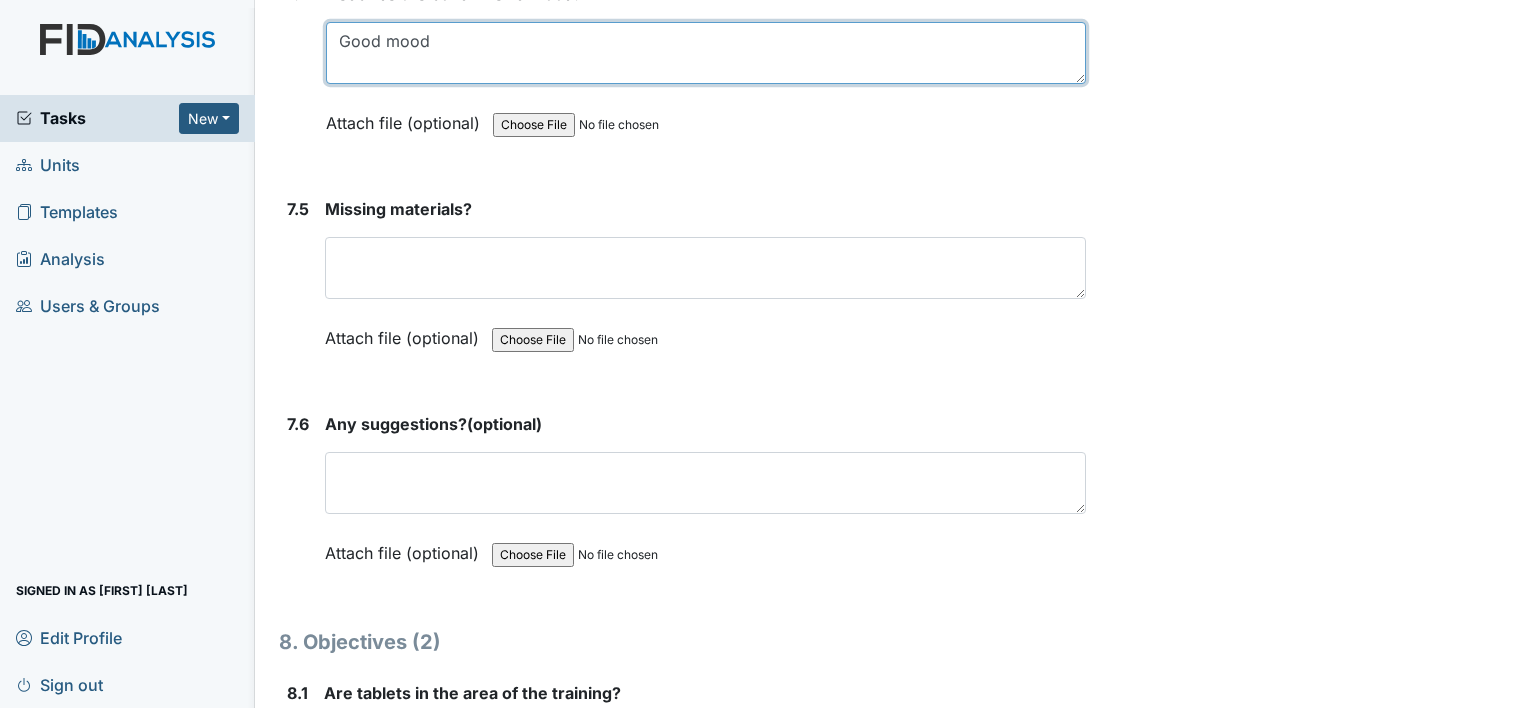 type on "Good mood" 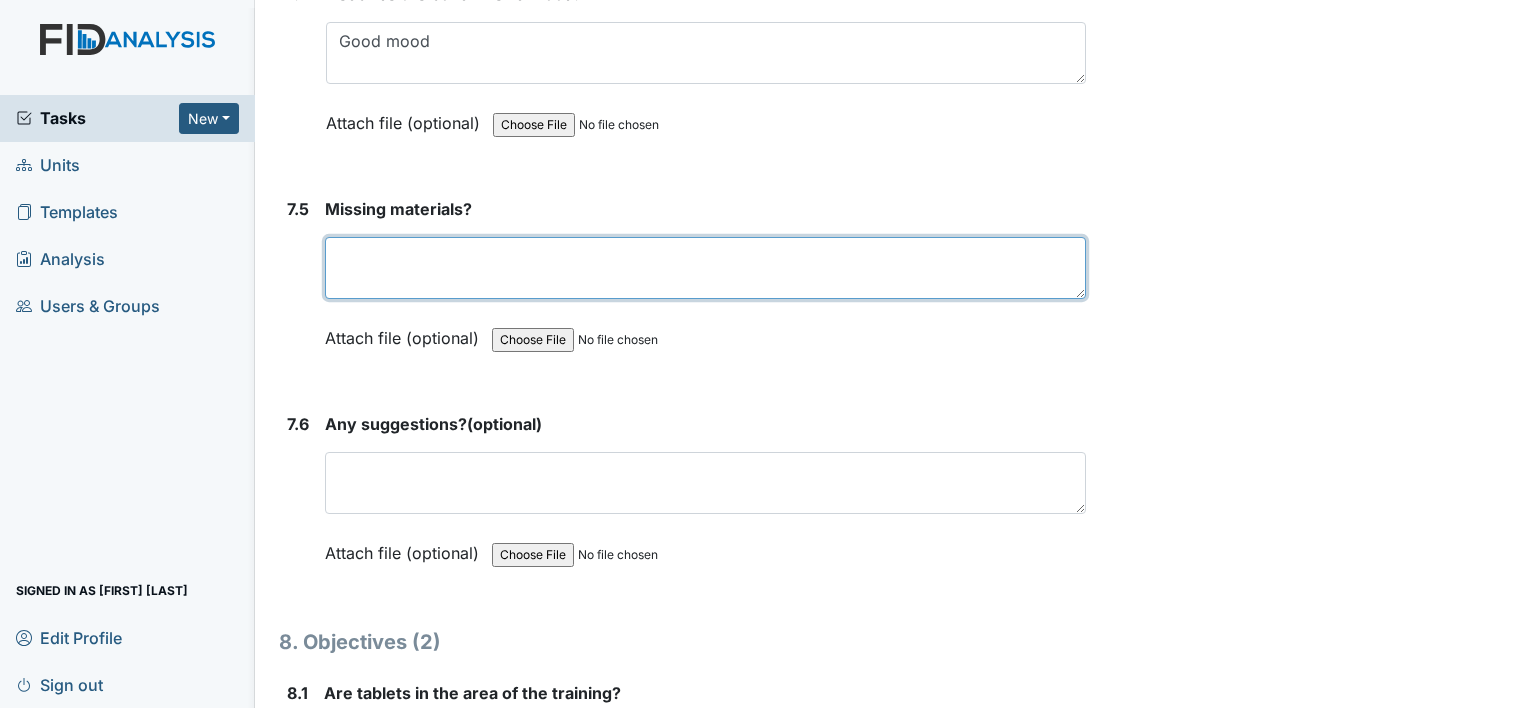 click at bounding box center (705, 268) 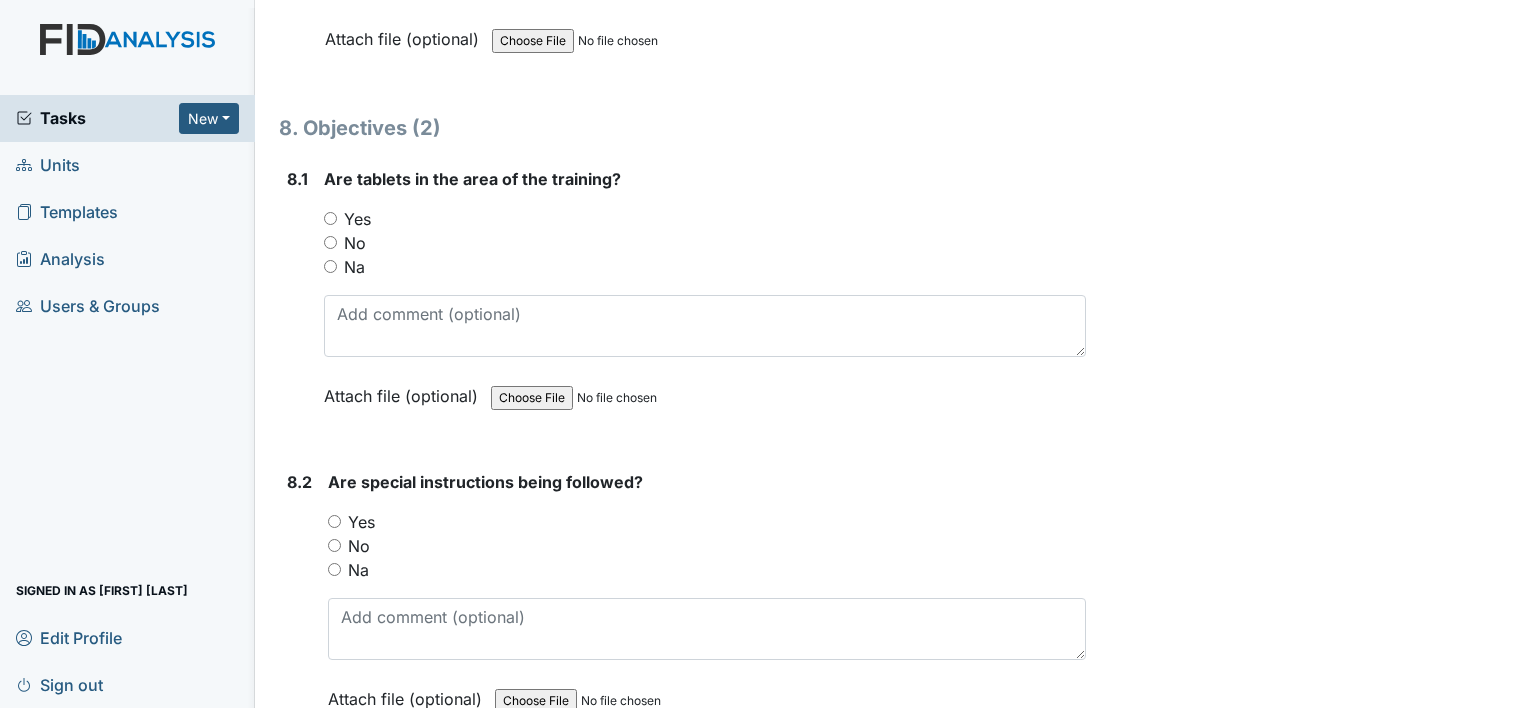 scroll, scrollTop: 13579, scrollLeft: 0, axis: vertical 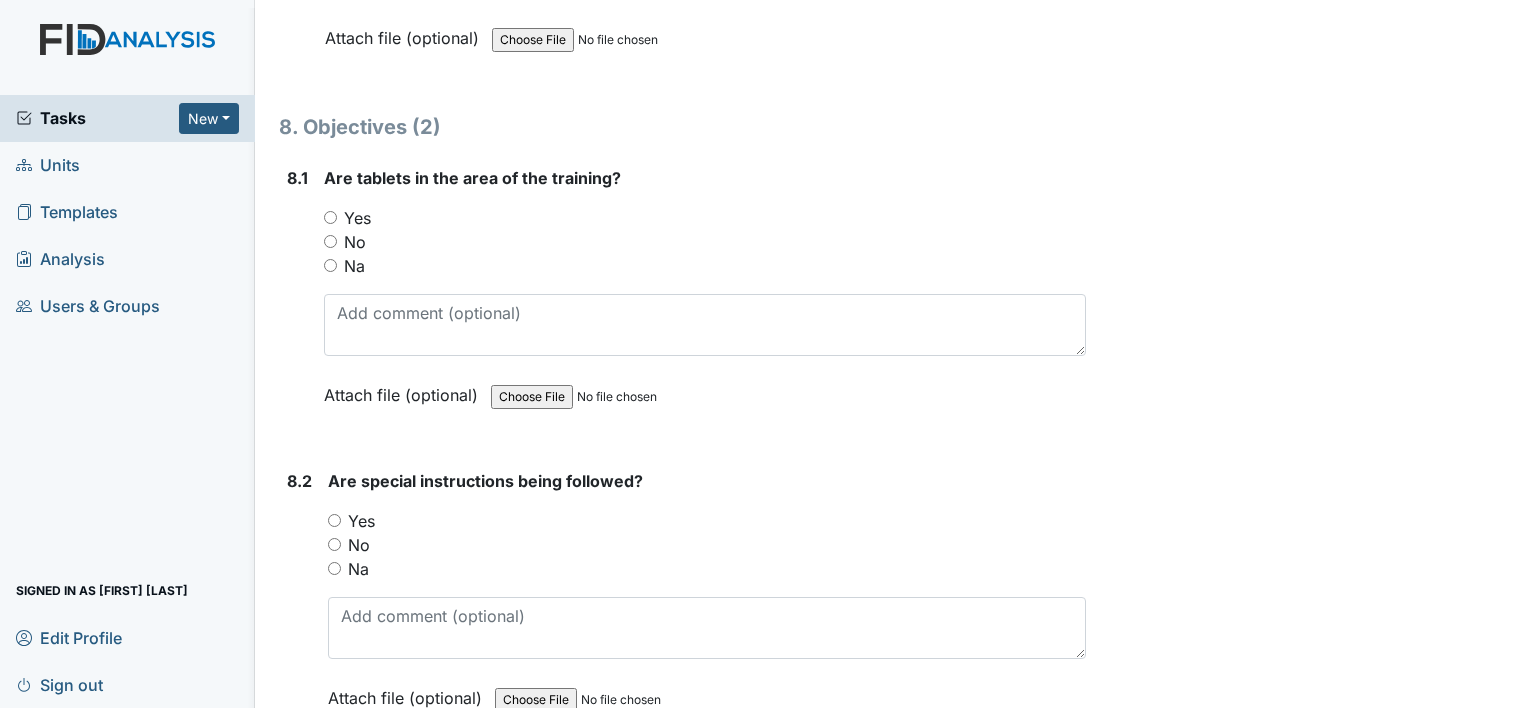 type on "none" 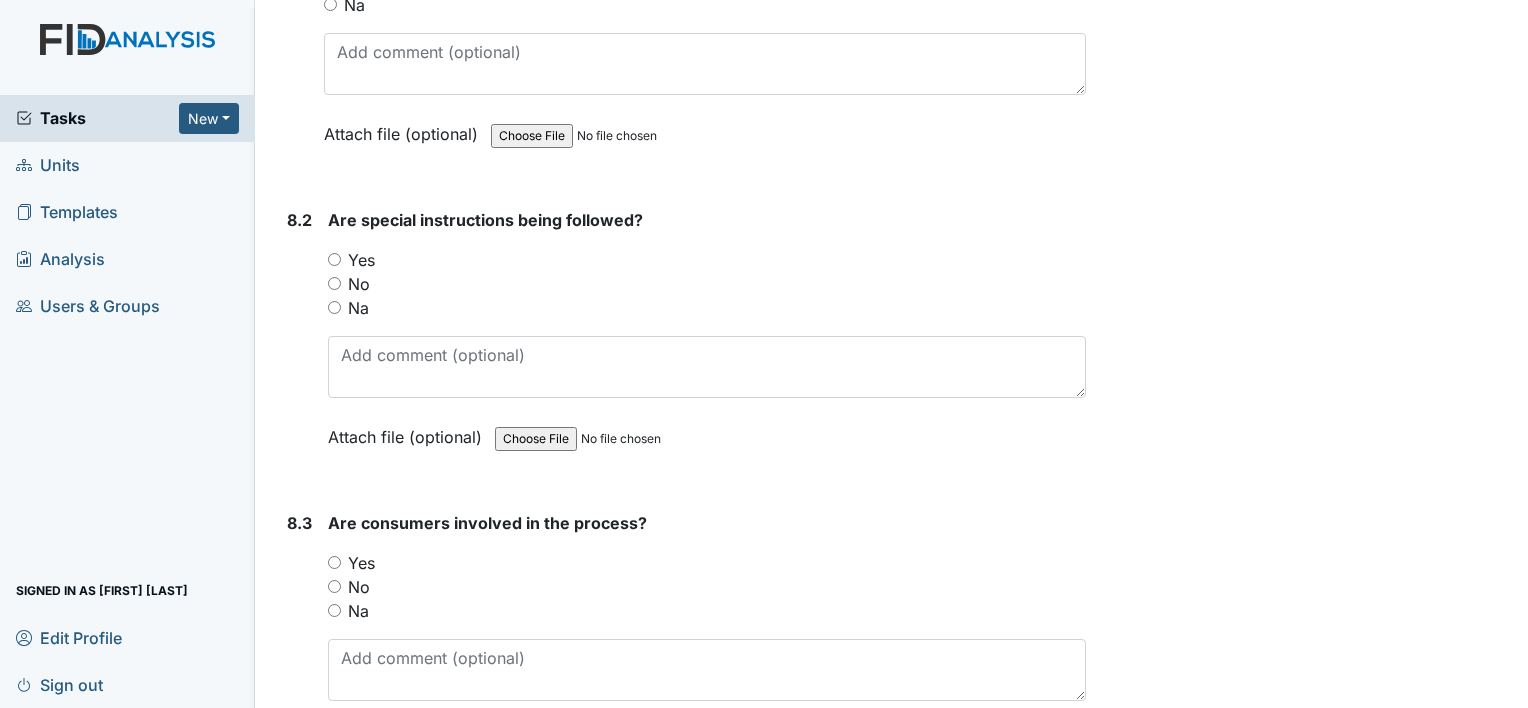 scroll, scrollTop: 13842, scrollLeft: 0, axis: vertical 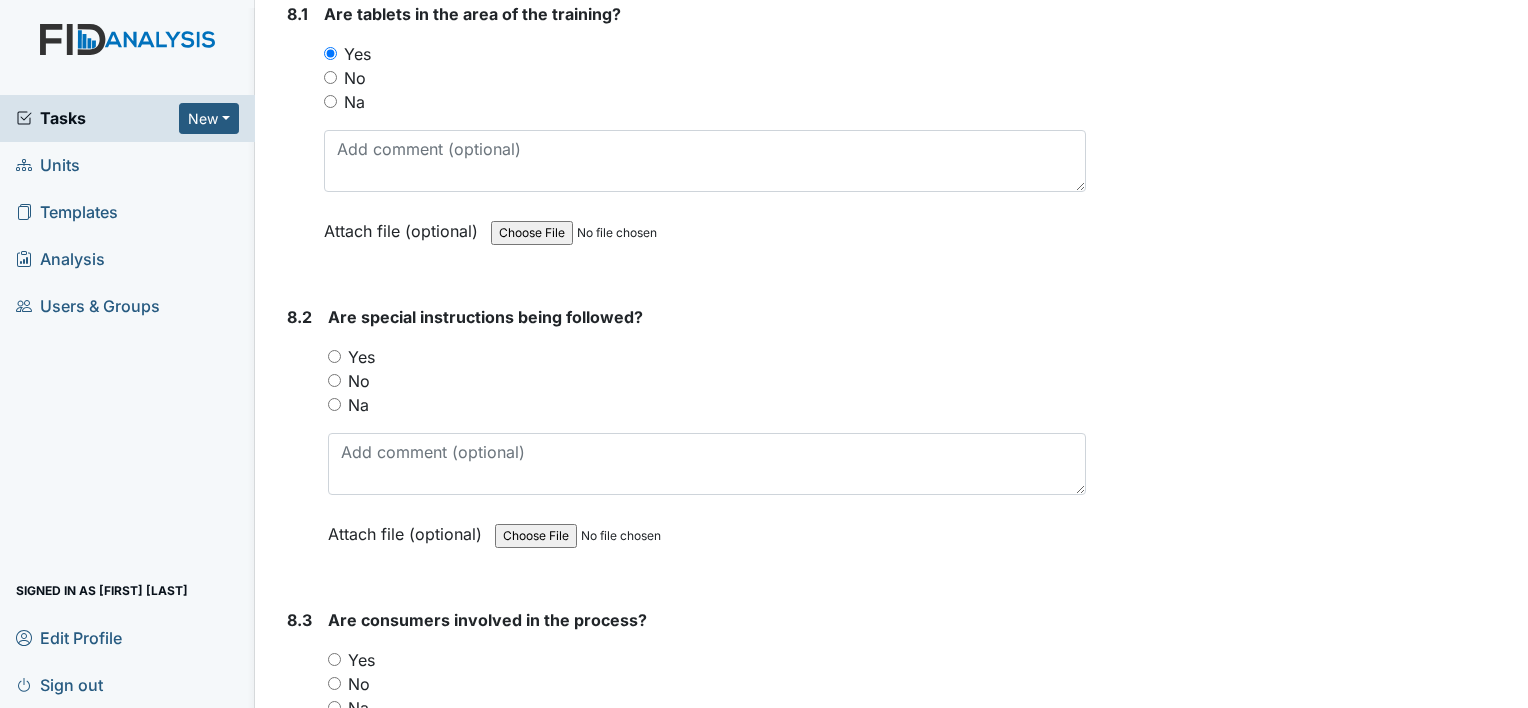 click on "Yes" at bounding box center [334, 356] 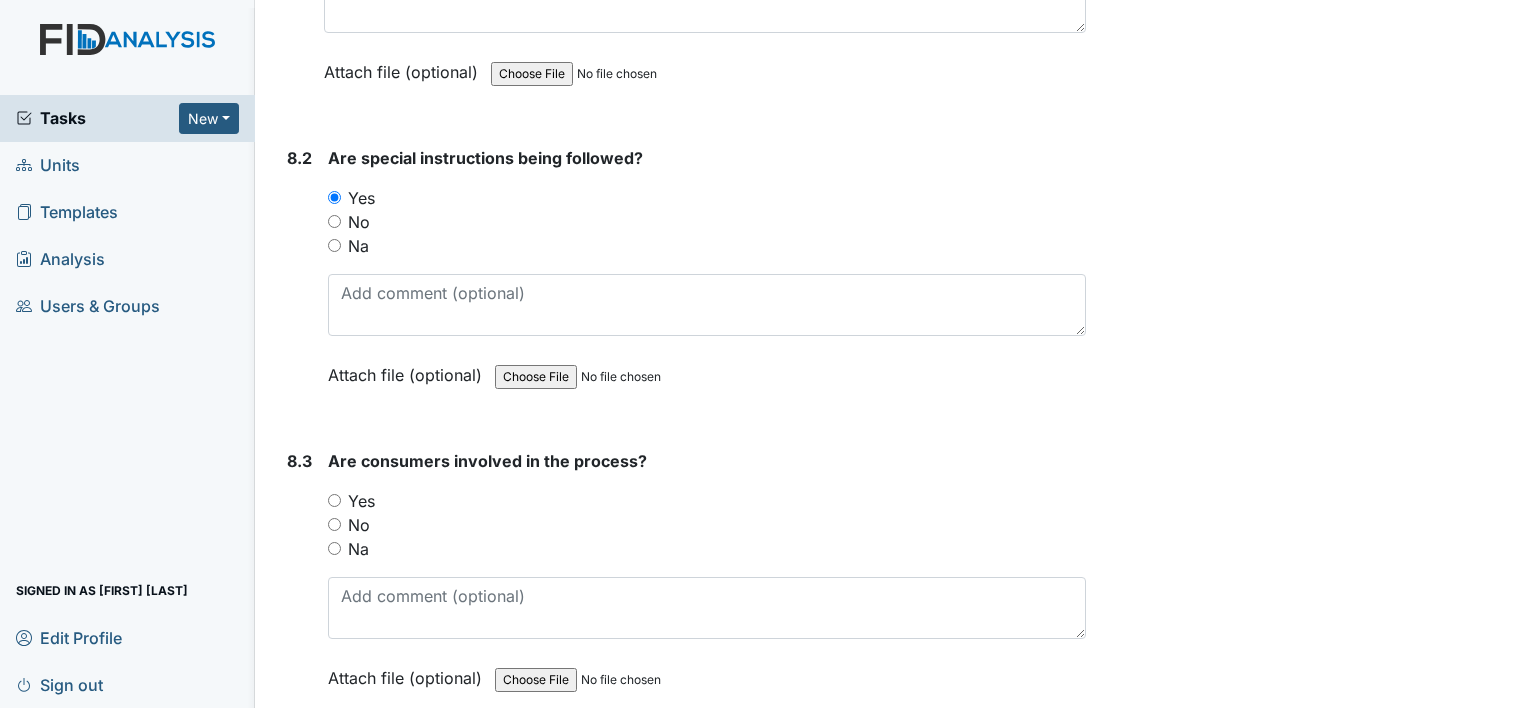 scroll, scrollTop: 13903, scrollLeft: 0, axis: vertical 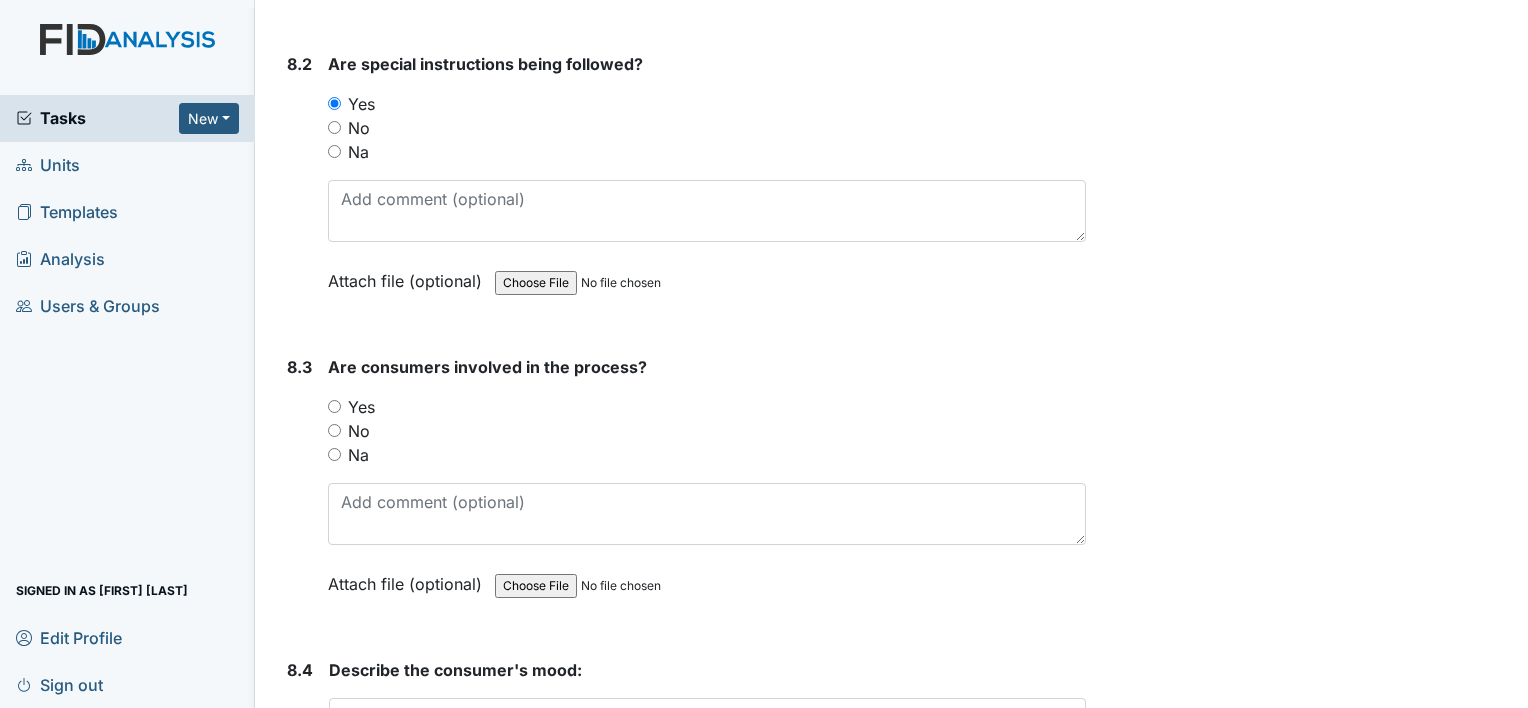 click on "Yes" at bounding box center [334, 406] 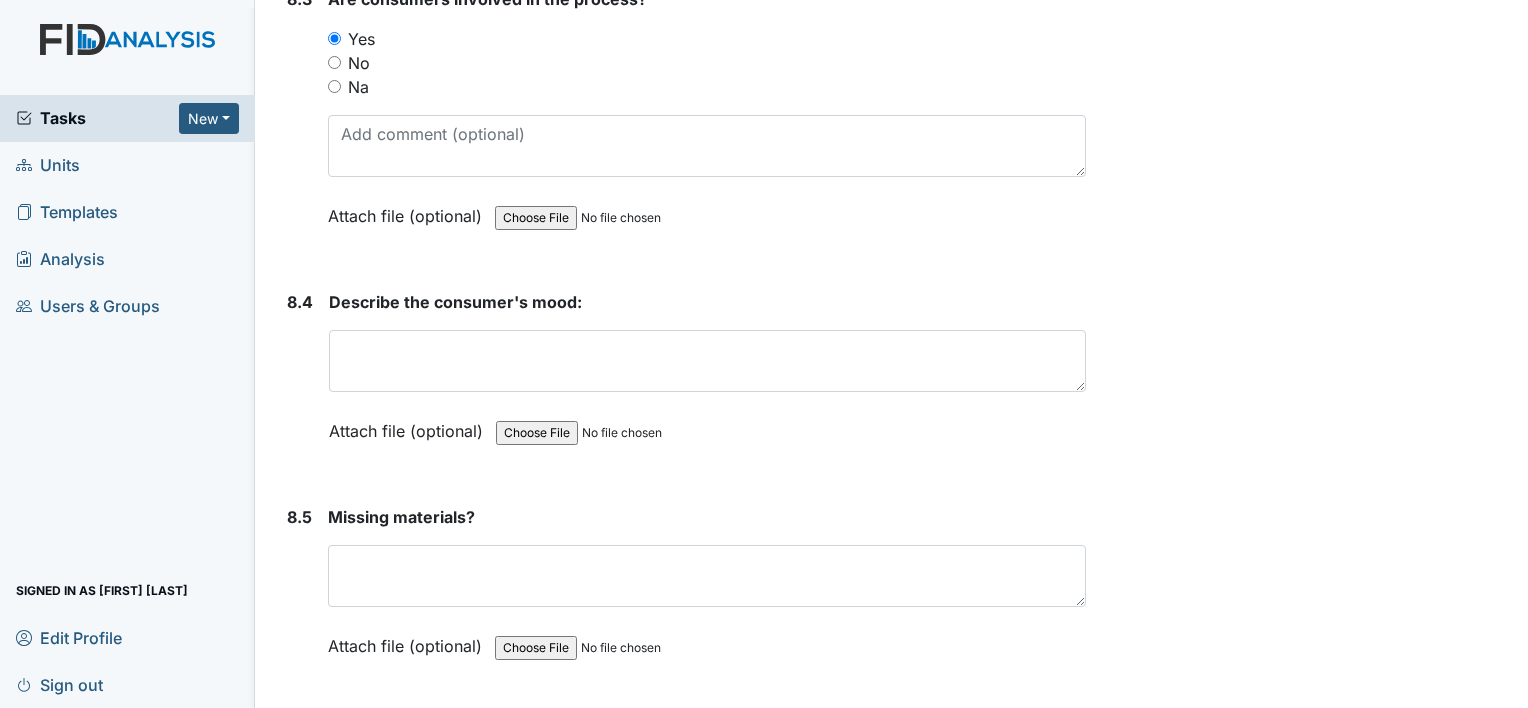 scroll, scrollTop: 14366, scrollLeft: 0, axis: vertical 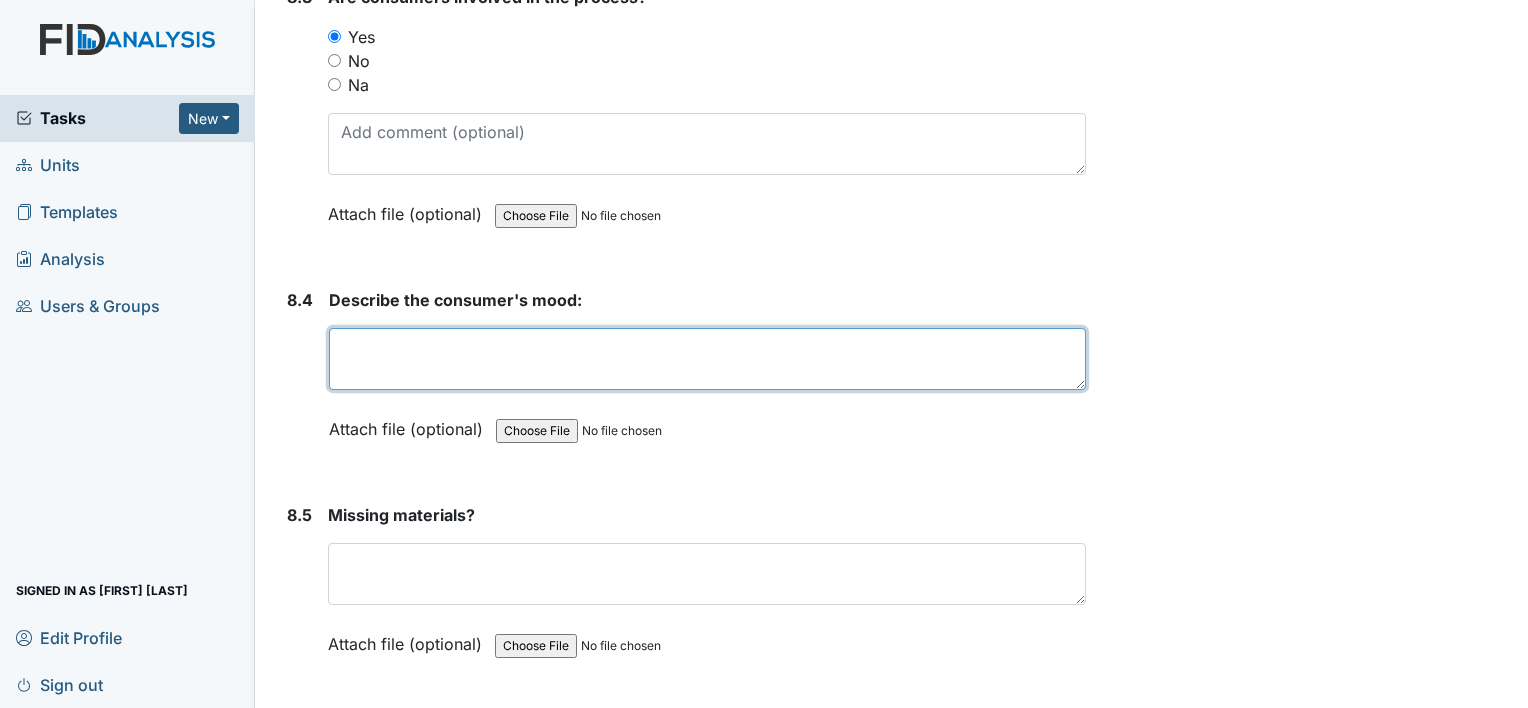 click at bounding box center [707, 359] 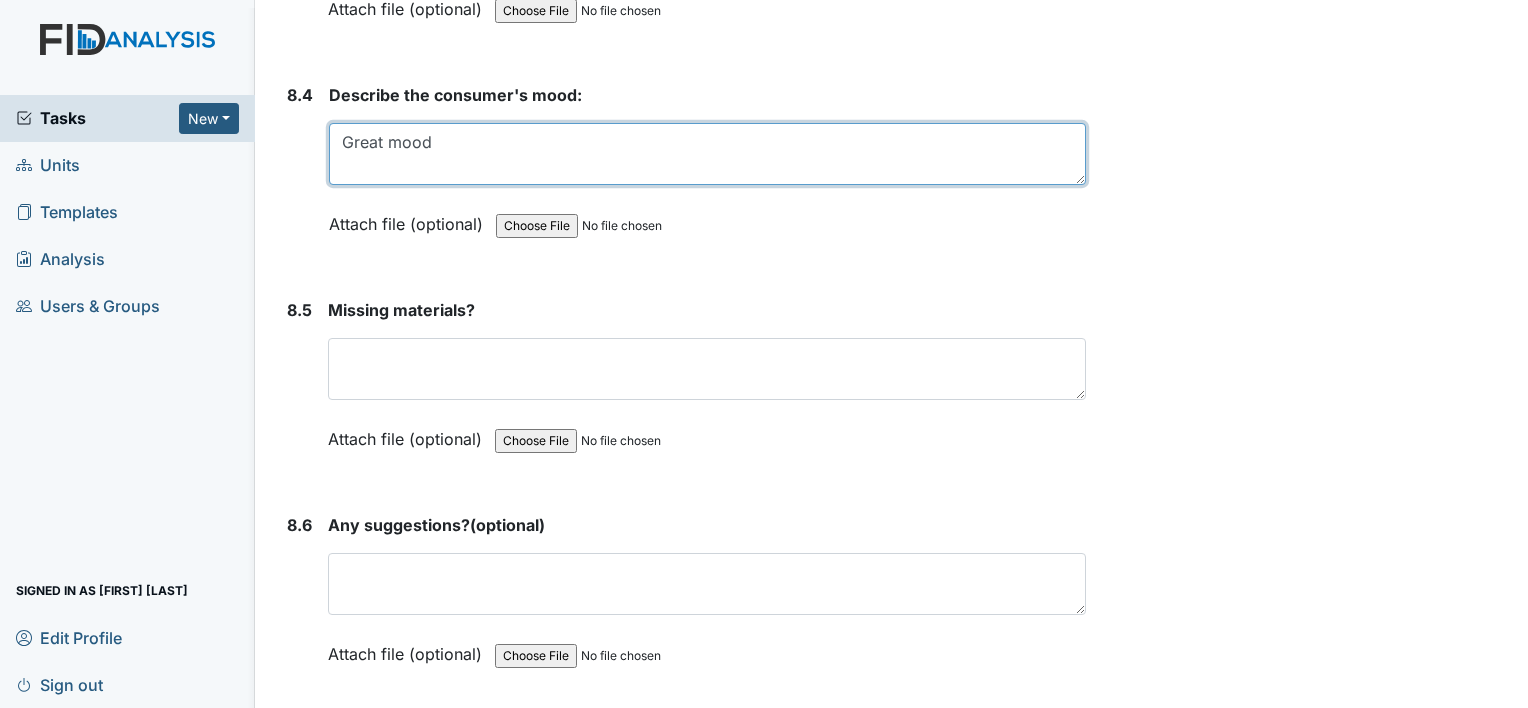 scroll, scrollTop: 14572, scrollLeft: 0, axis: vertical 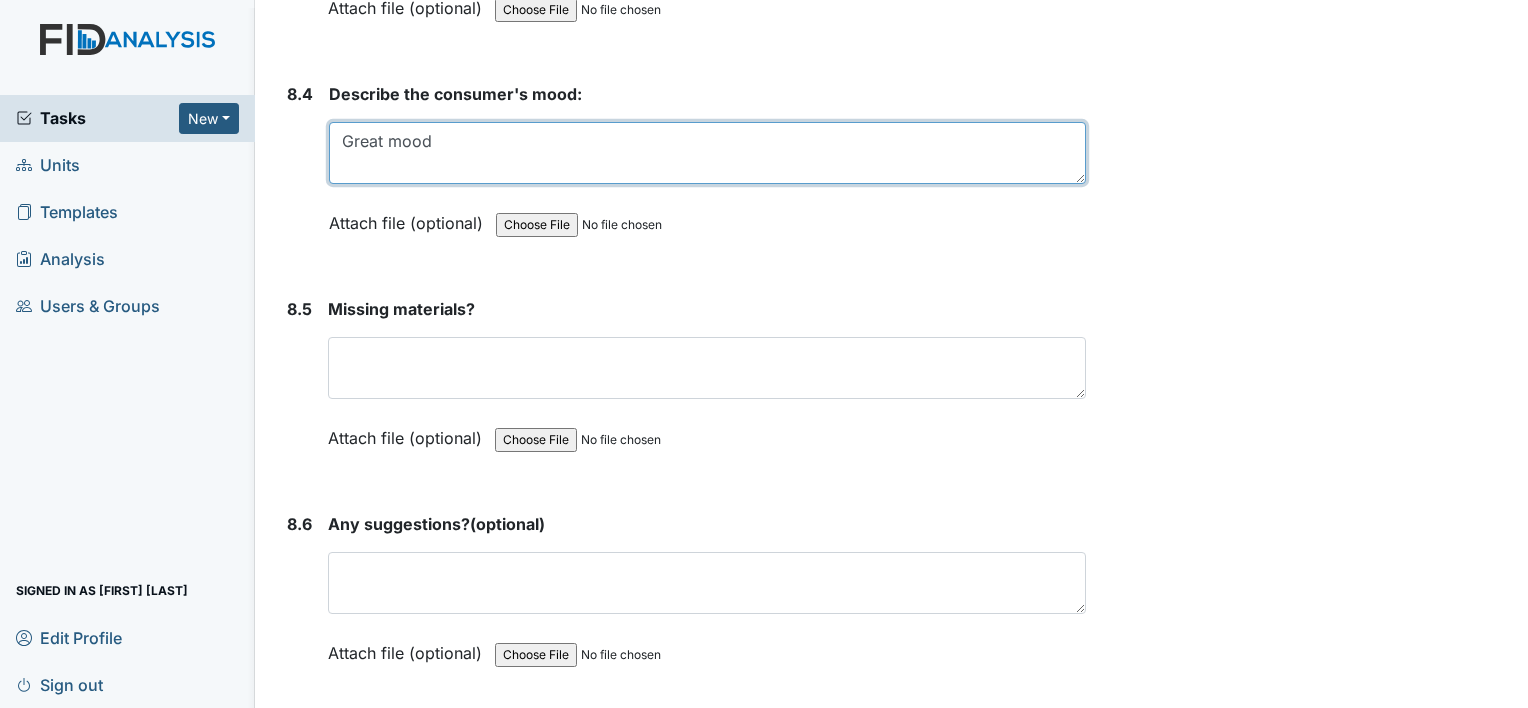 type on "Great mood" 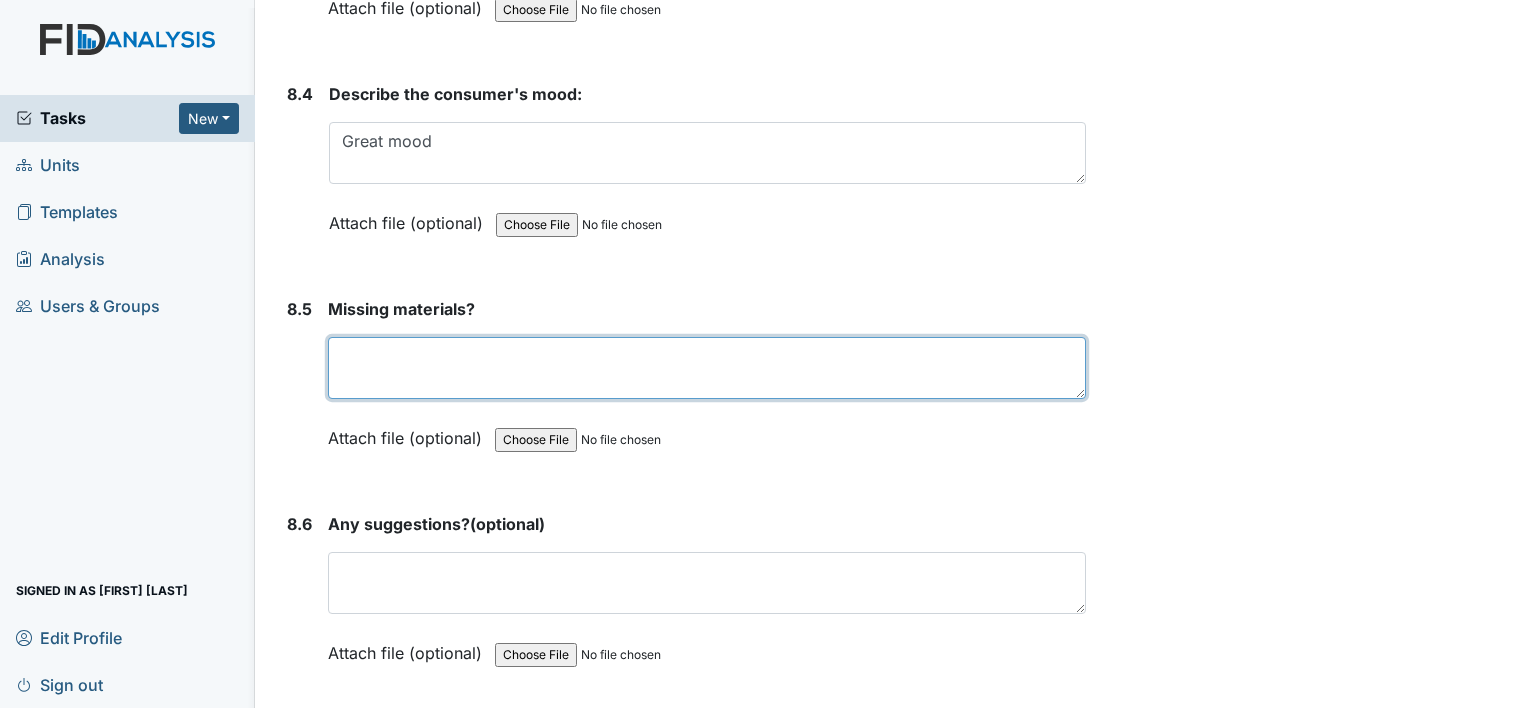 click at bounding box center [707, 368] 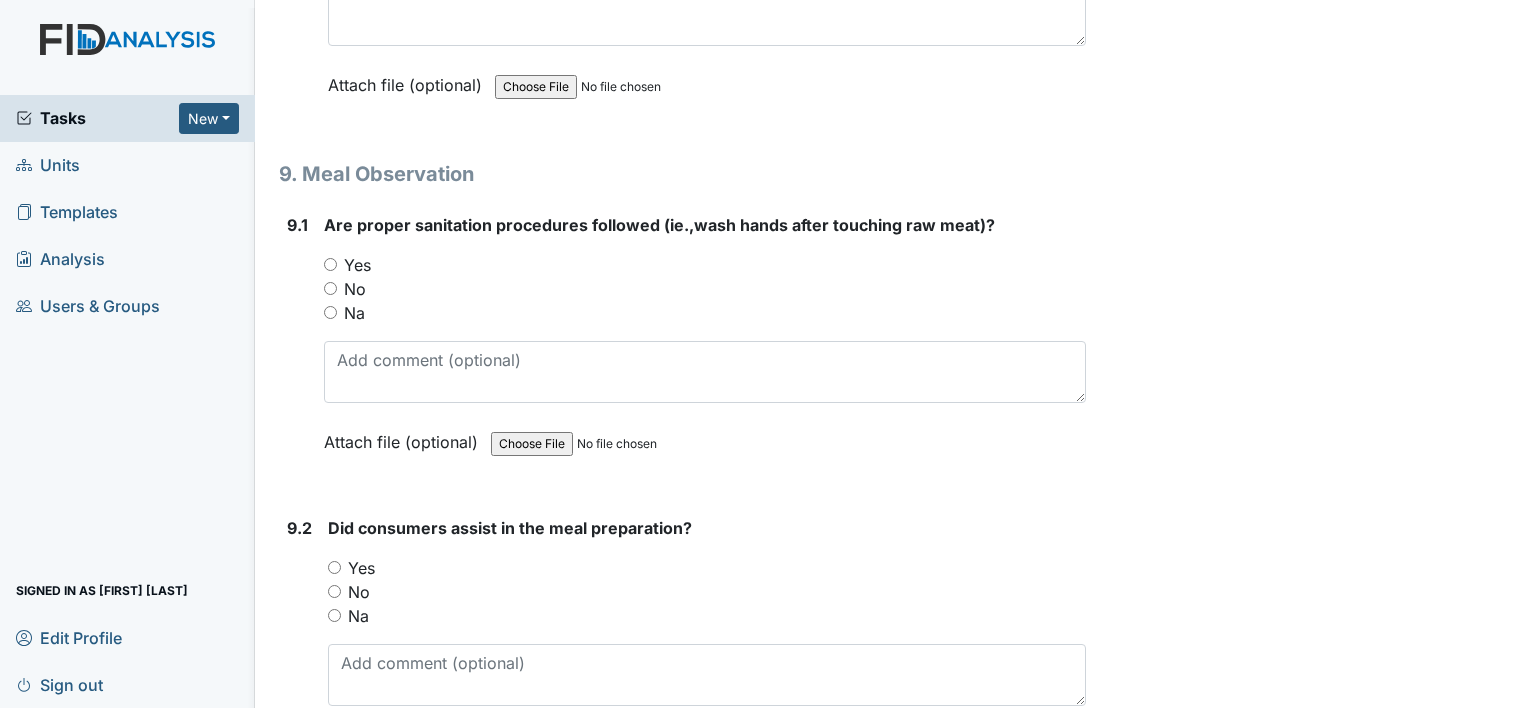 scroll, scrollTop: 15140, scrollLeft: 0, axis: vertical 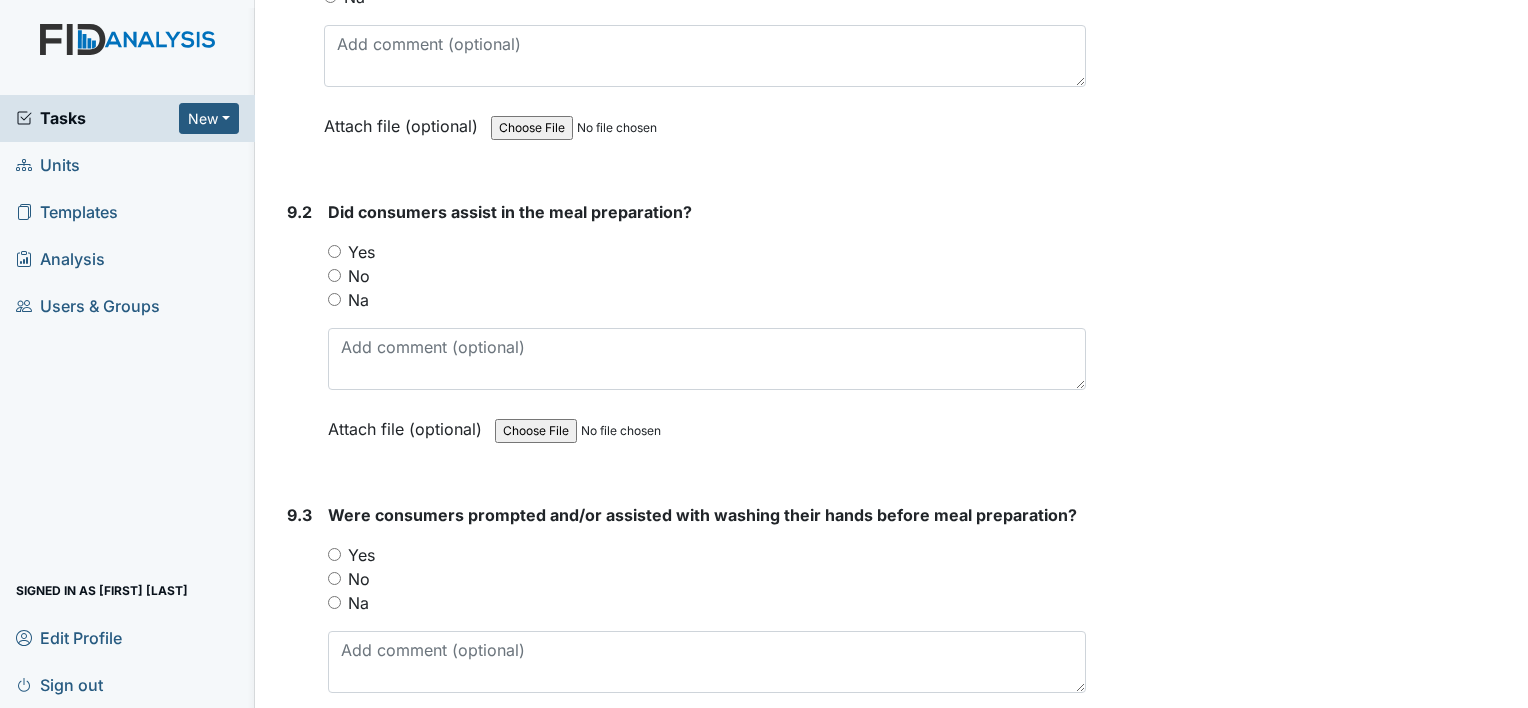 click on "Yes" at bounding box center [334, 251] 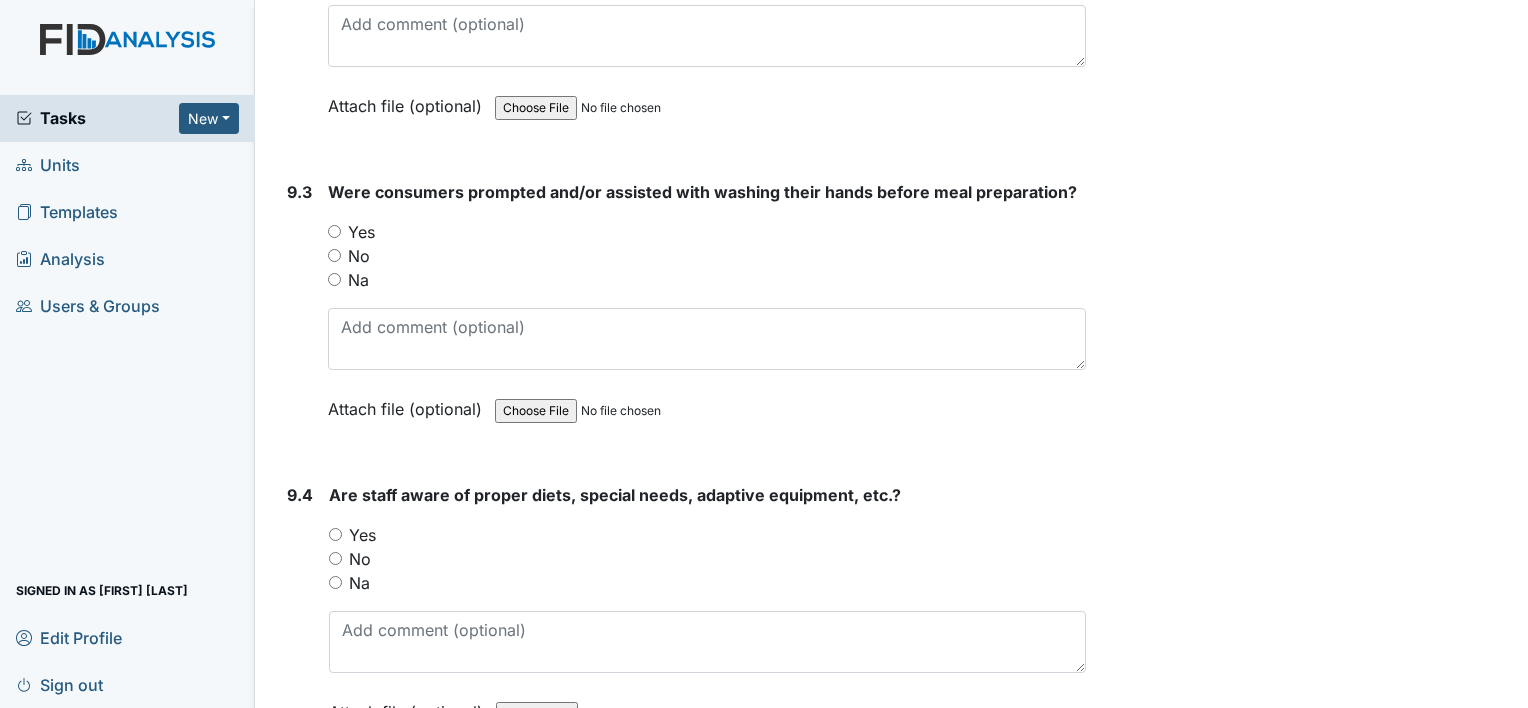 scroll, scrollTop: 15780, scrollLeft: 0, axis: vertical 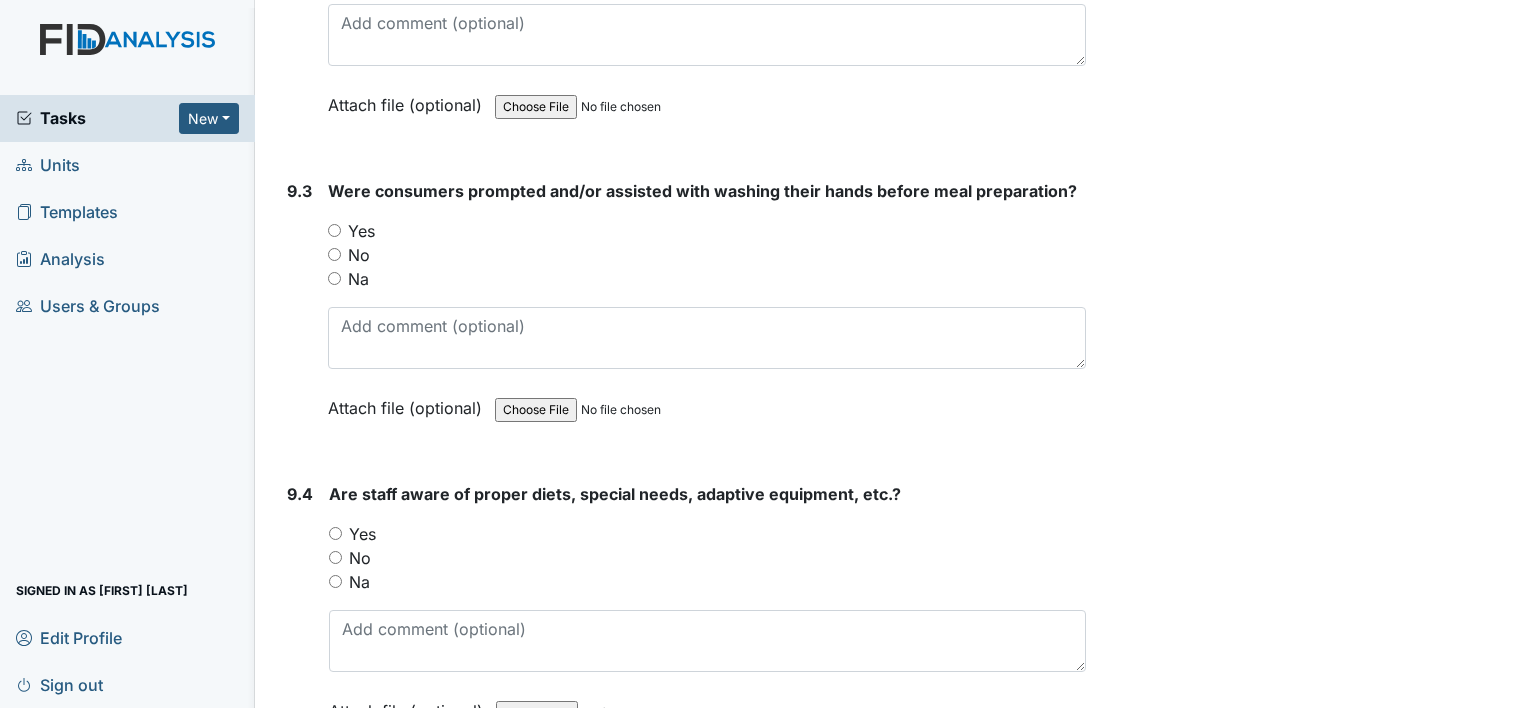 click on "Yes" at bounding box center (334, 230) 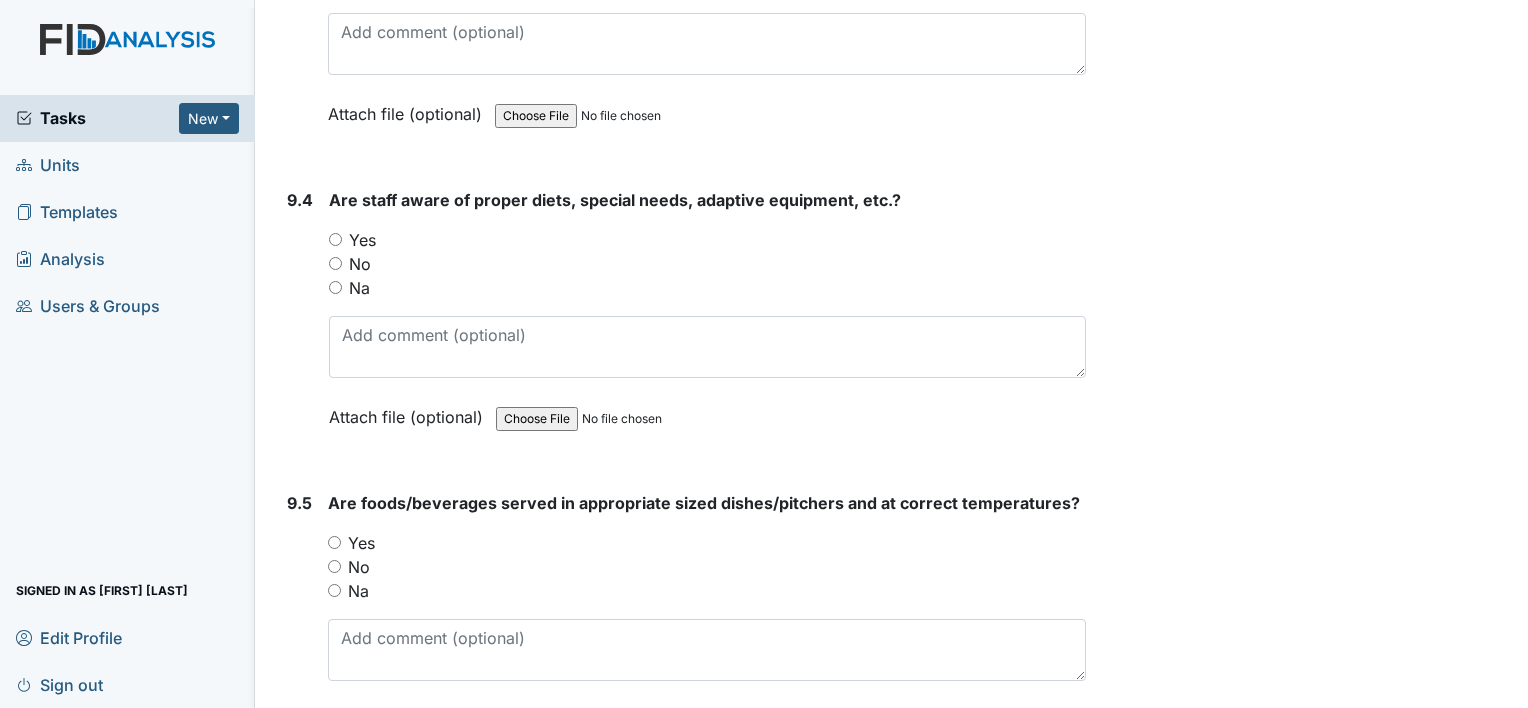 scroll, scrollTop: 16084, scrollLeft: 0, axis: vertical 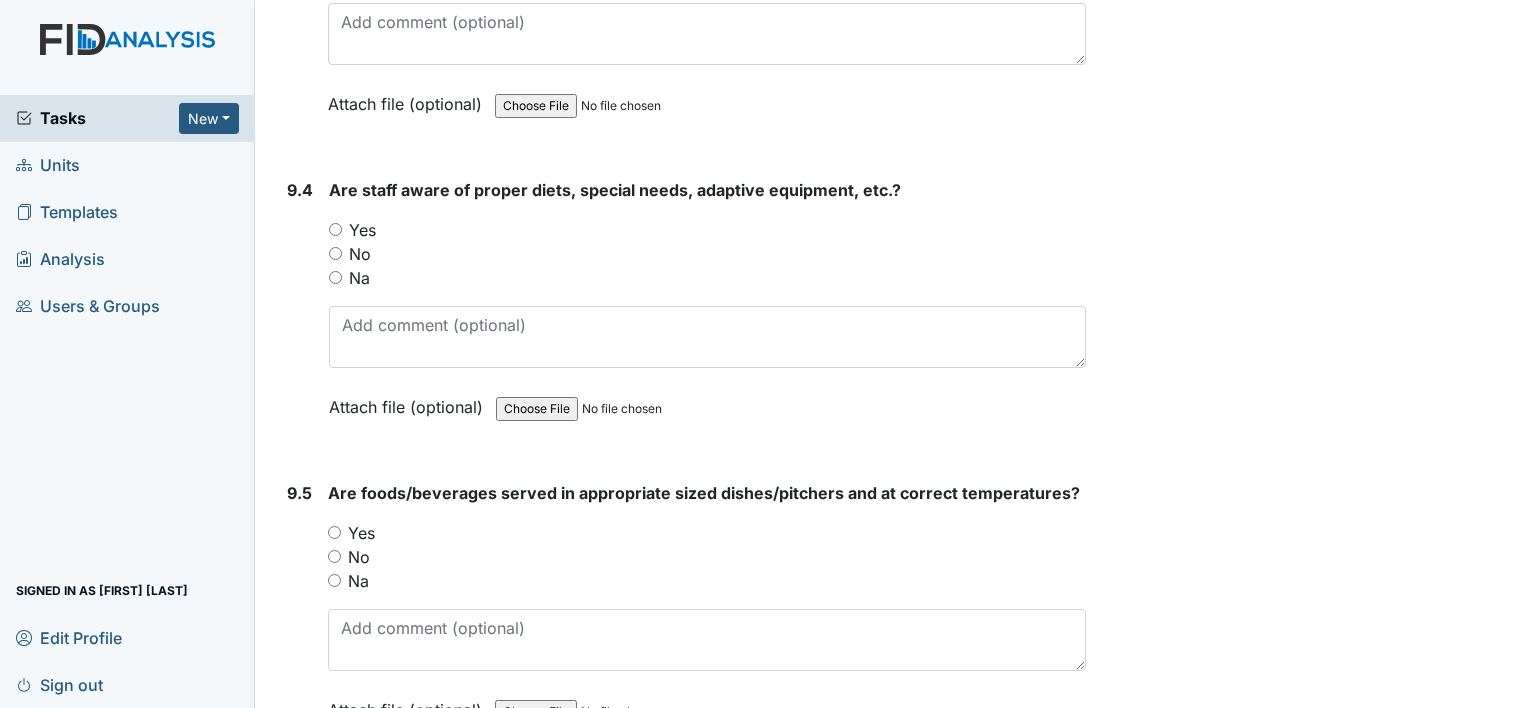 click on "Yes" at bounding box center (335, 229) 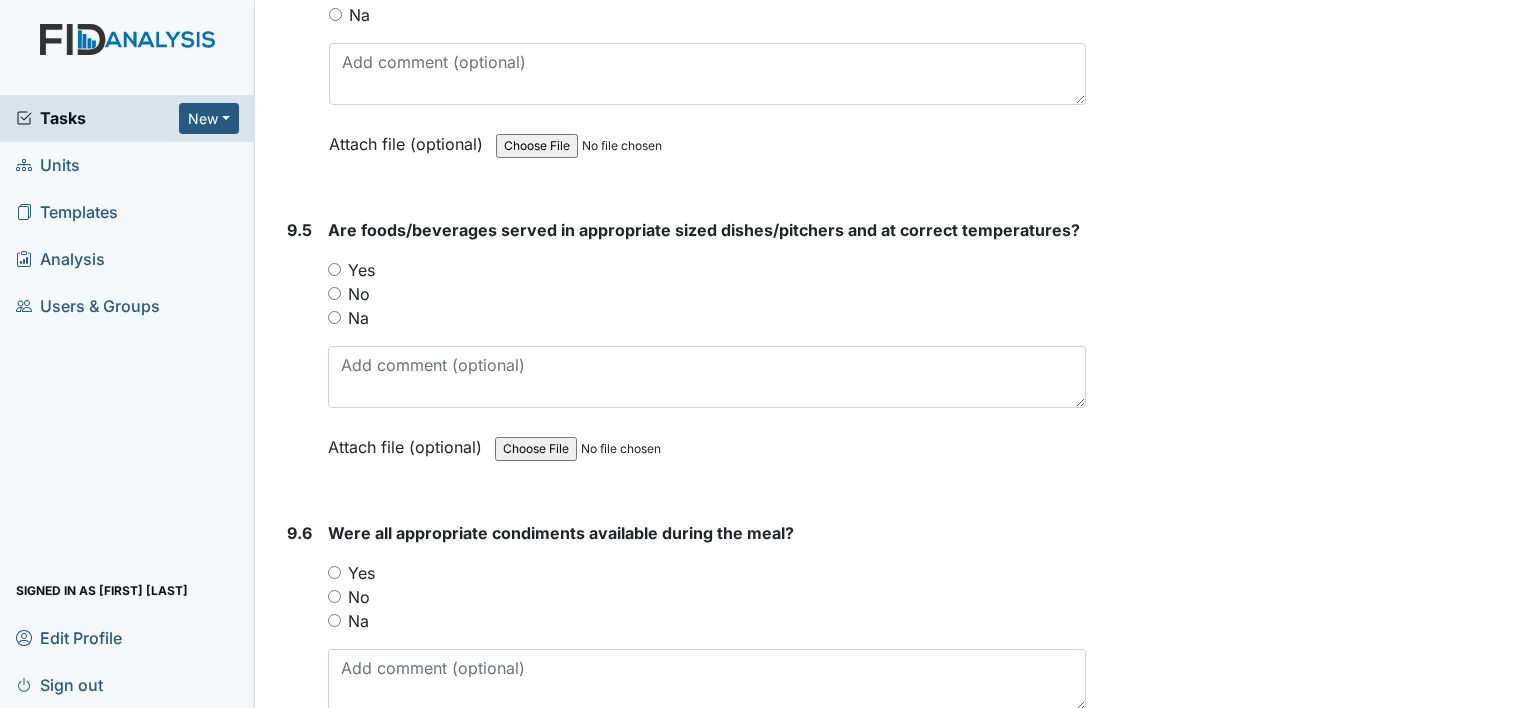 scroll, scrollTop: 16348, scrollLeft: 0, axis: vertical 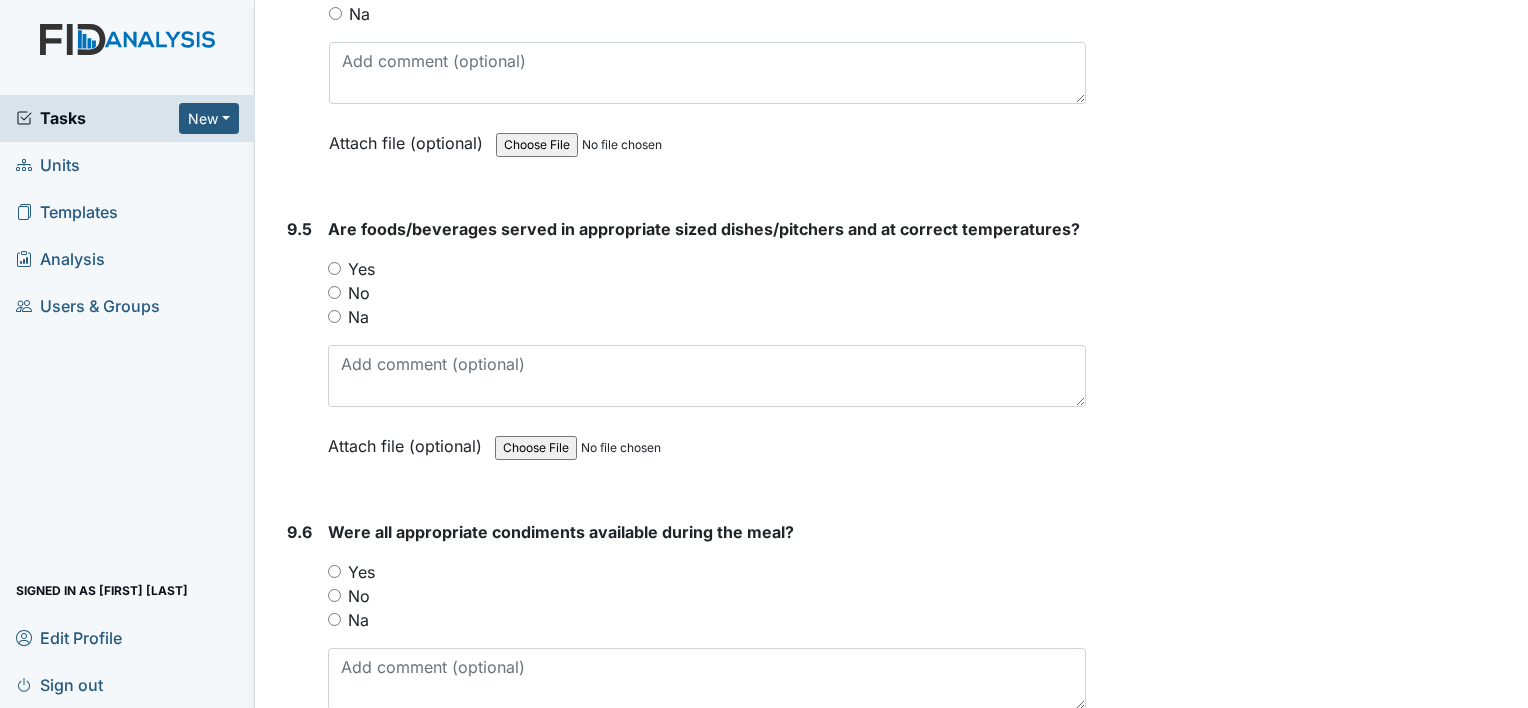 click on "Yes" at bounding box center (334, 268) 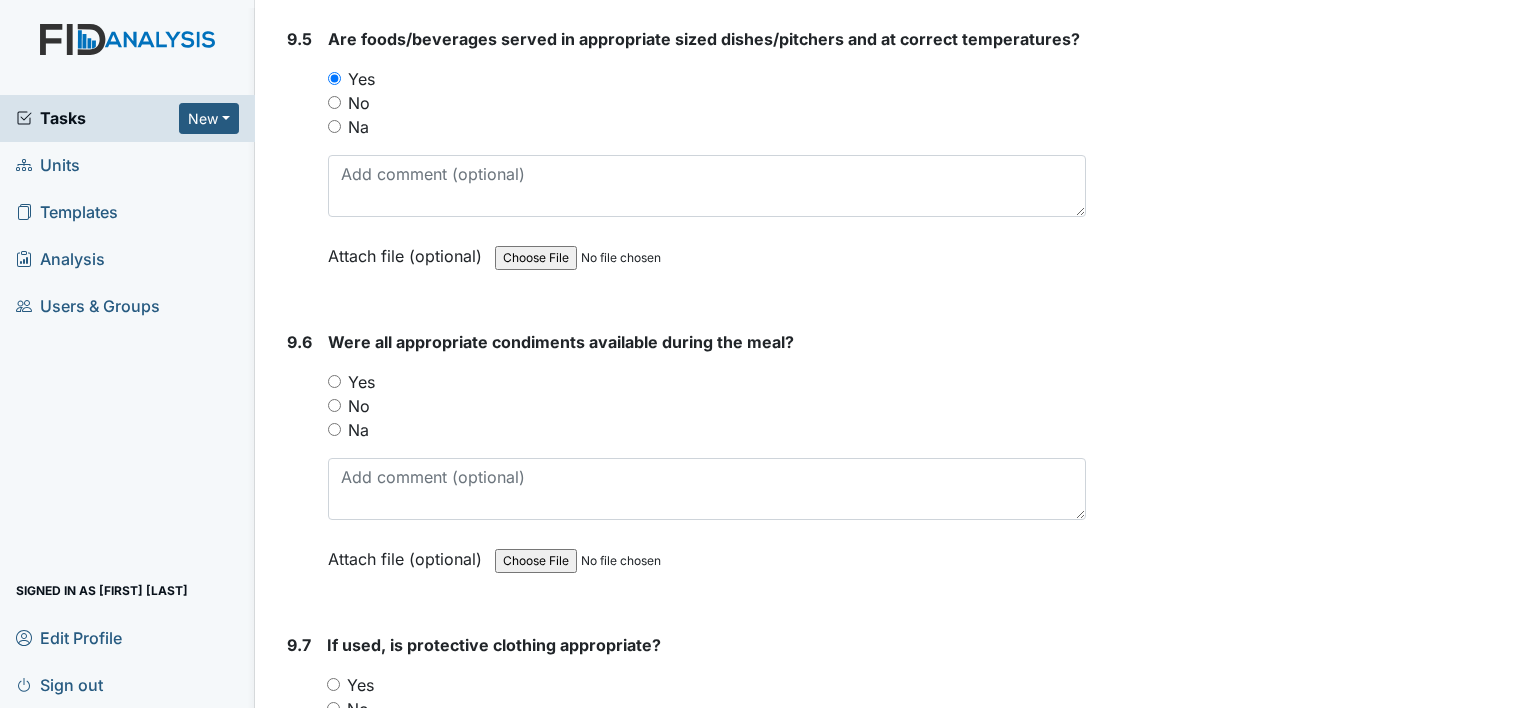 scroll, scrollTop: 16542, scrollLeft: 0, axis: vertical 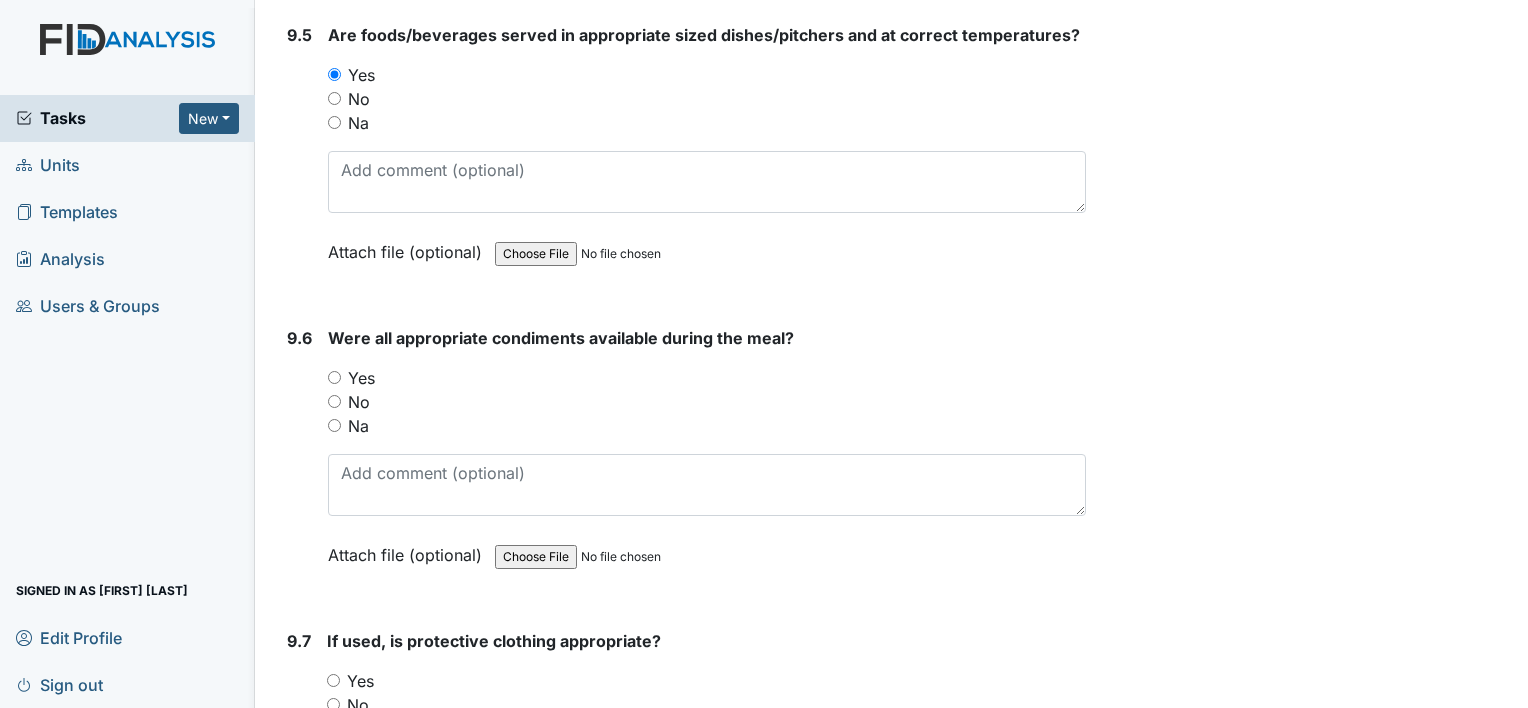 click on "Yes" at bounding box center (334, 377) 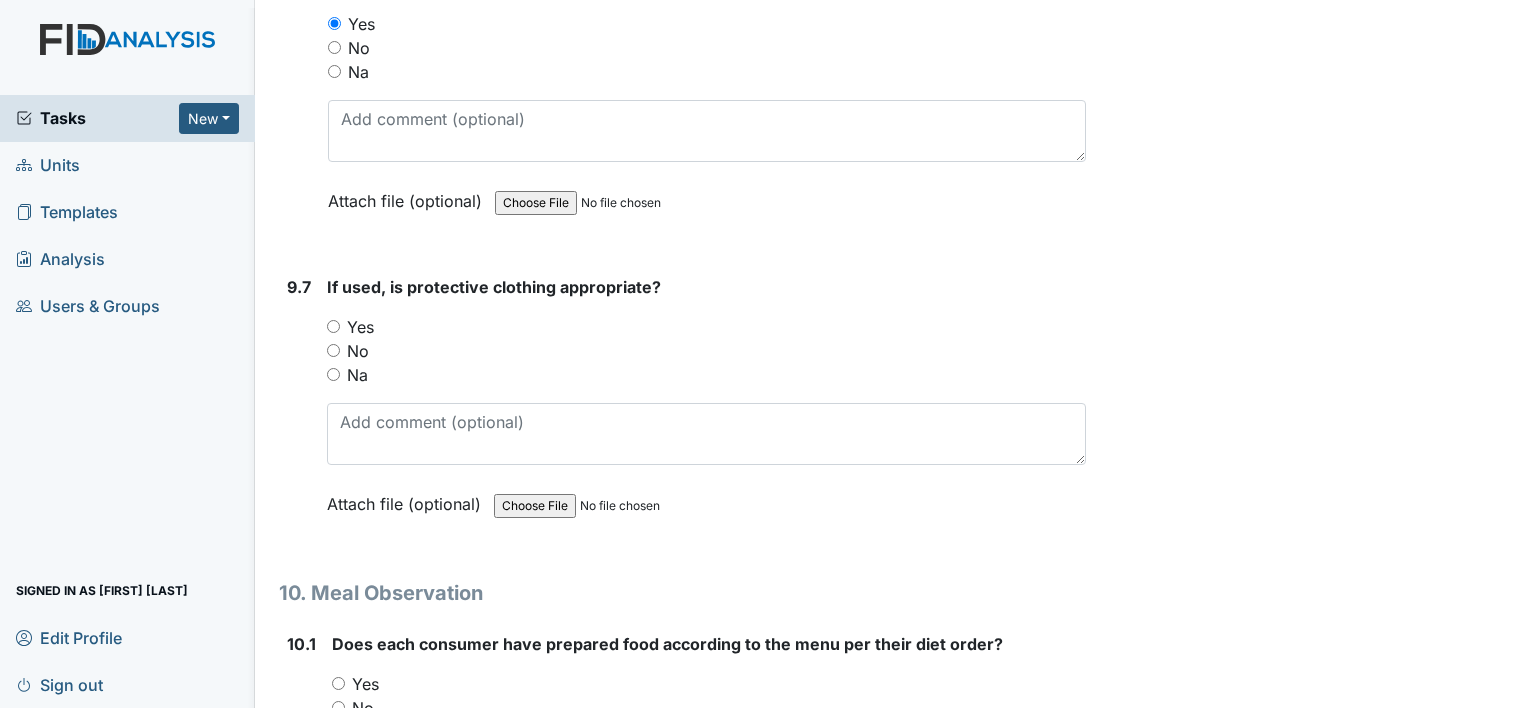 scroll, scrollTop: 16900, scrollLeft: 0, axis: vertical 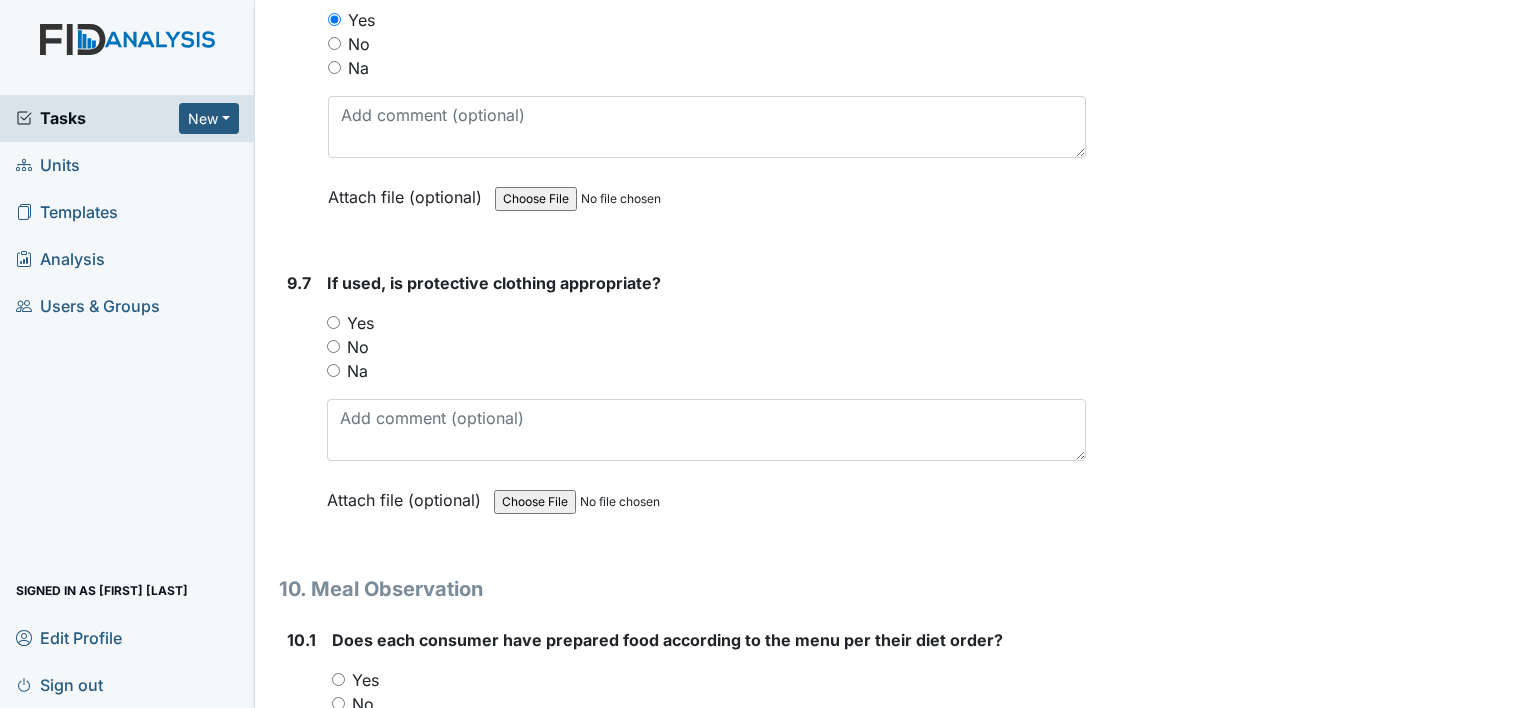 click on "Yes" at bounding box center (333, 322) 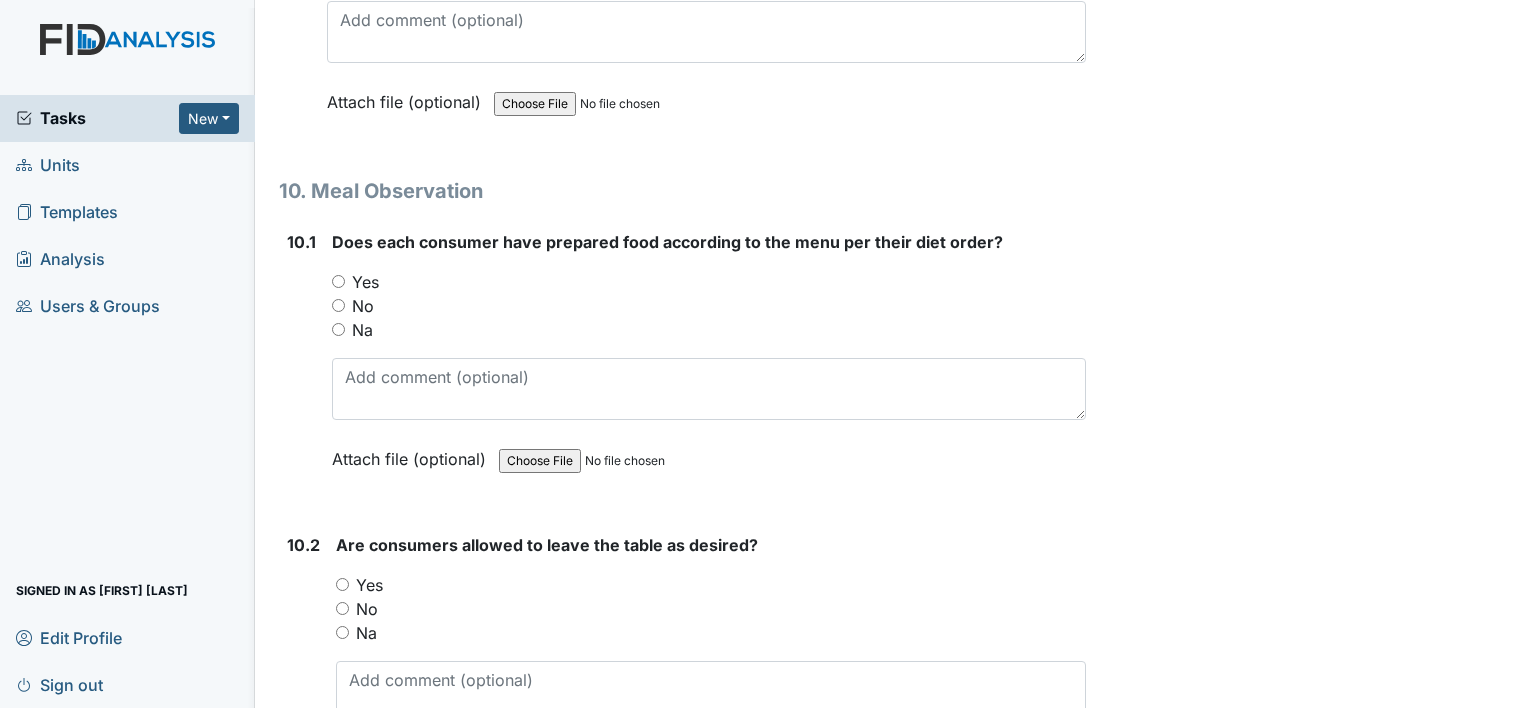 scroll, scrollTop: 17302, scrollLeft: 0, axis: vertical 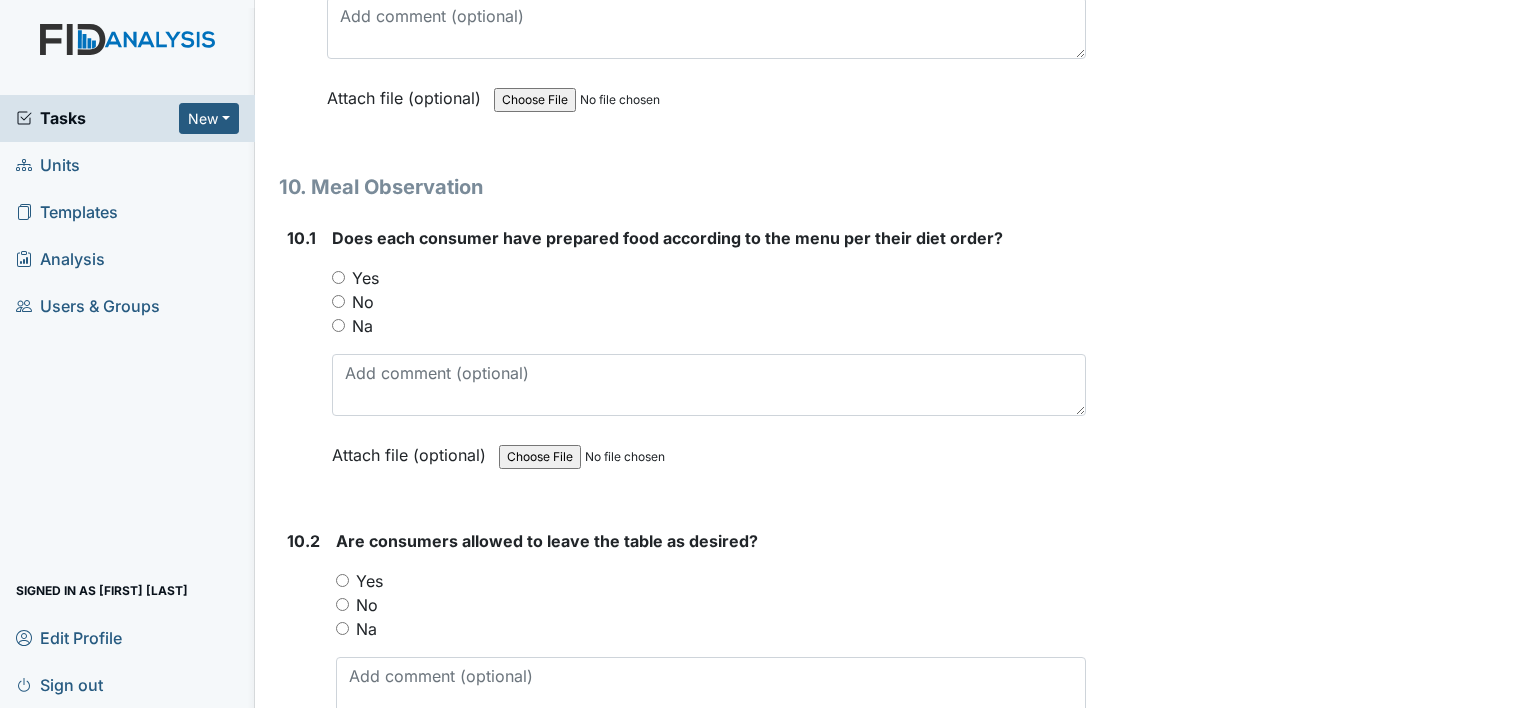 click on "Yes" at bounding box center (338, 277) 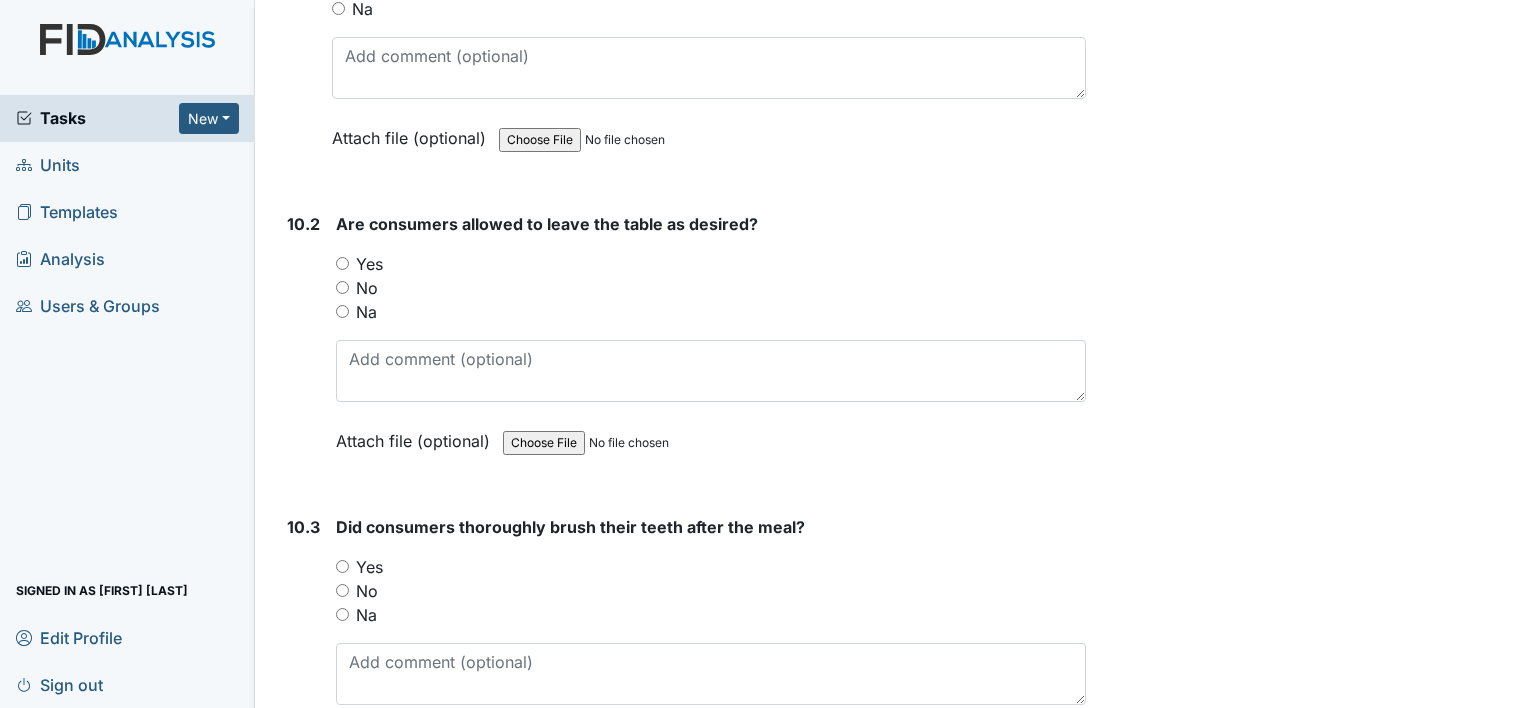 scroll, scrollTop: 17624, scrollLeft: 0, axis: vertical 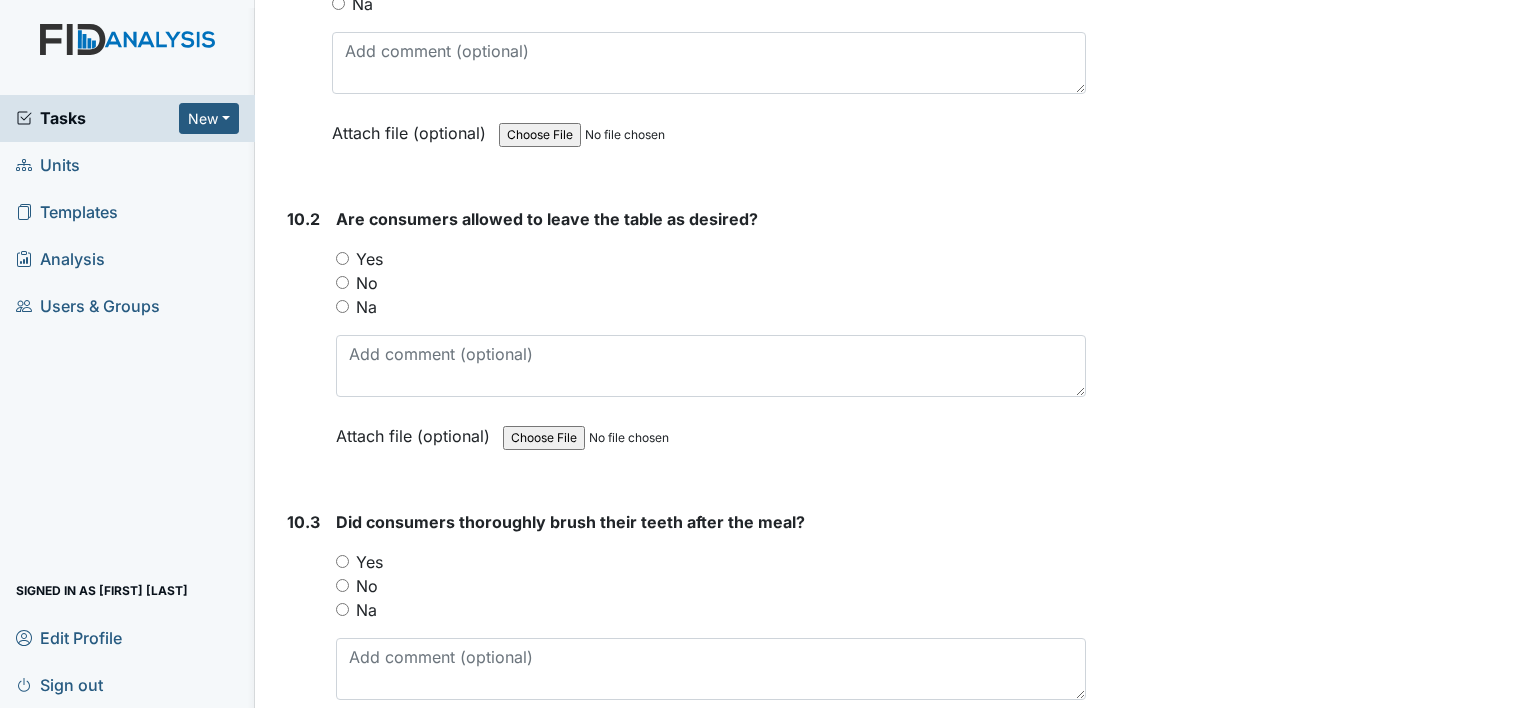 click on "Yes" at bounding box center (342, 258) 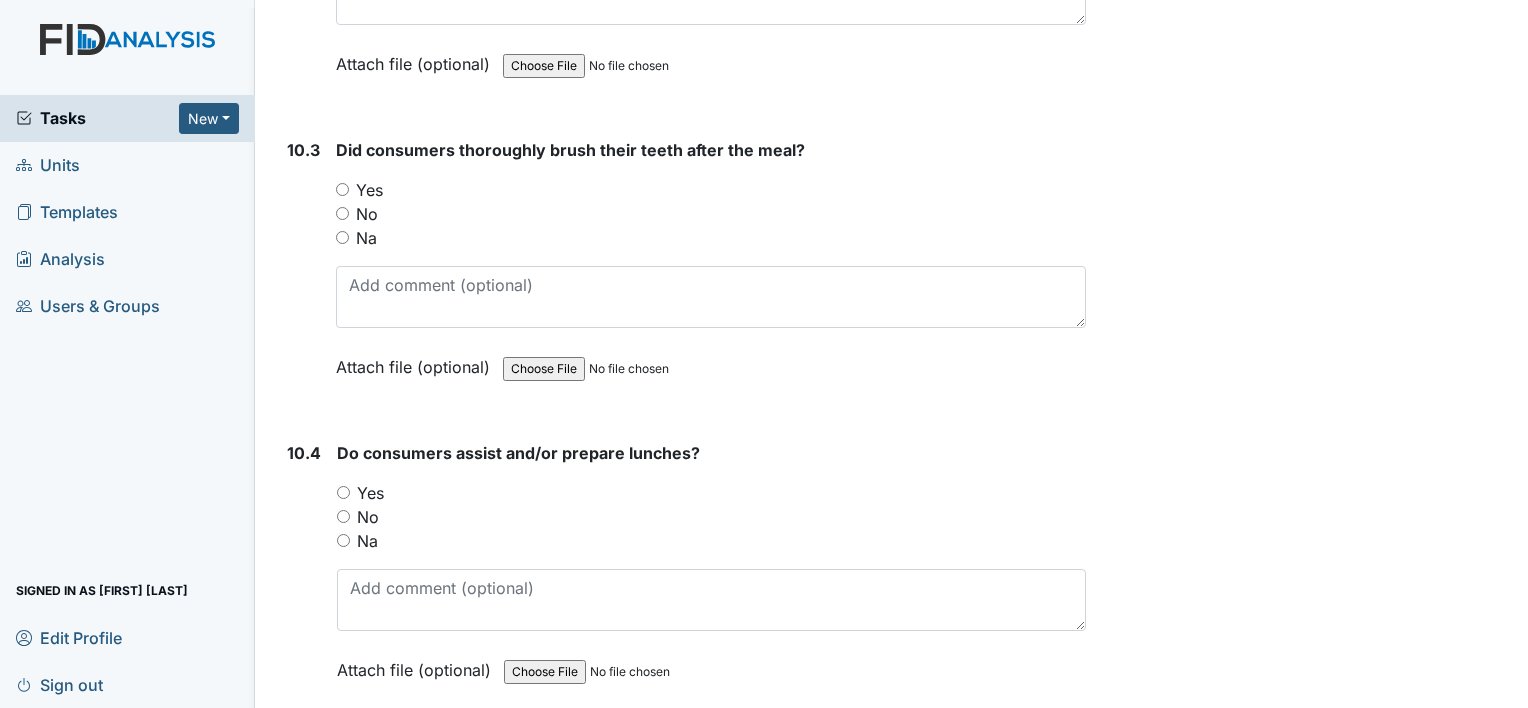 scroll, scrollTop: 17998, scrollLeft: 0, axis: vertical 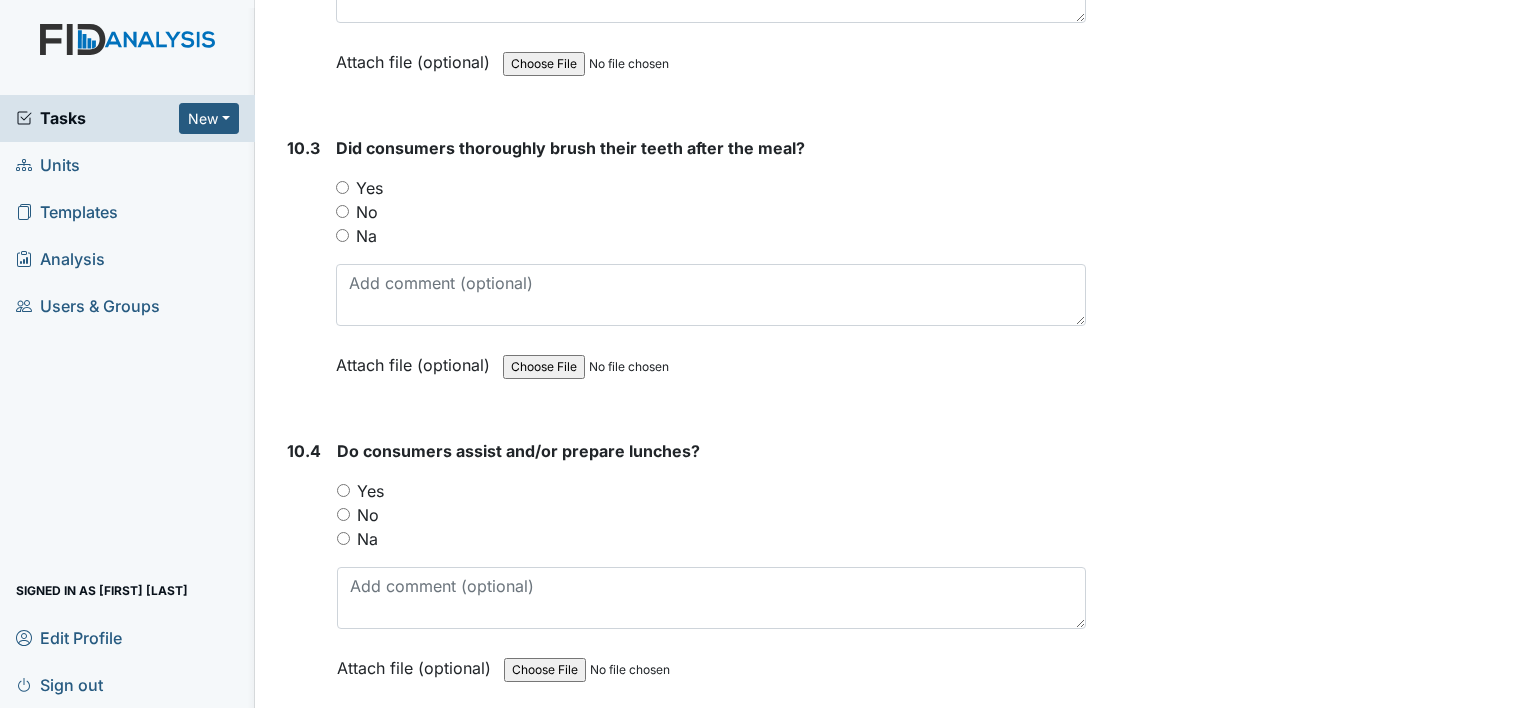 click on "Yes" at bounding box center [342, 187] 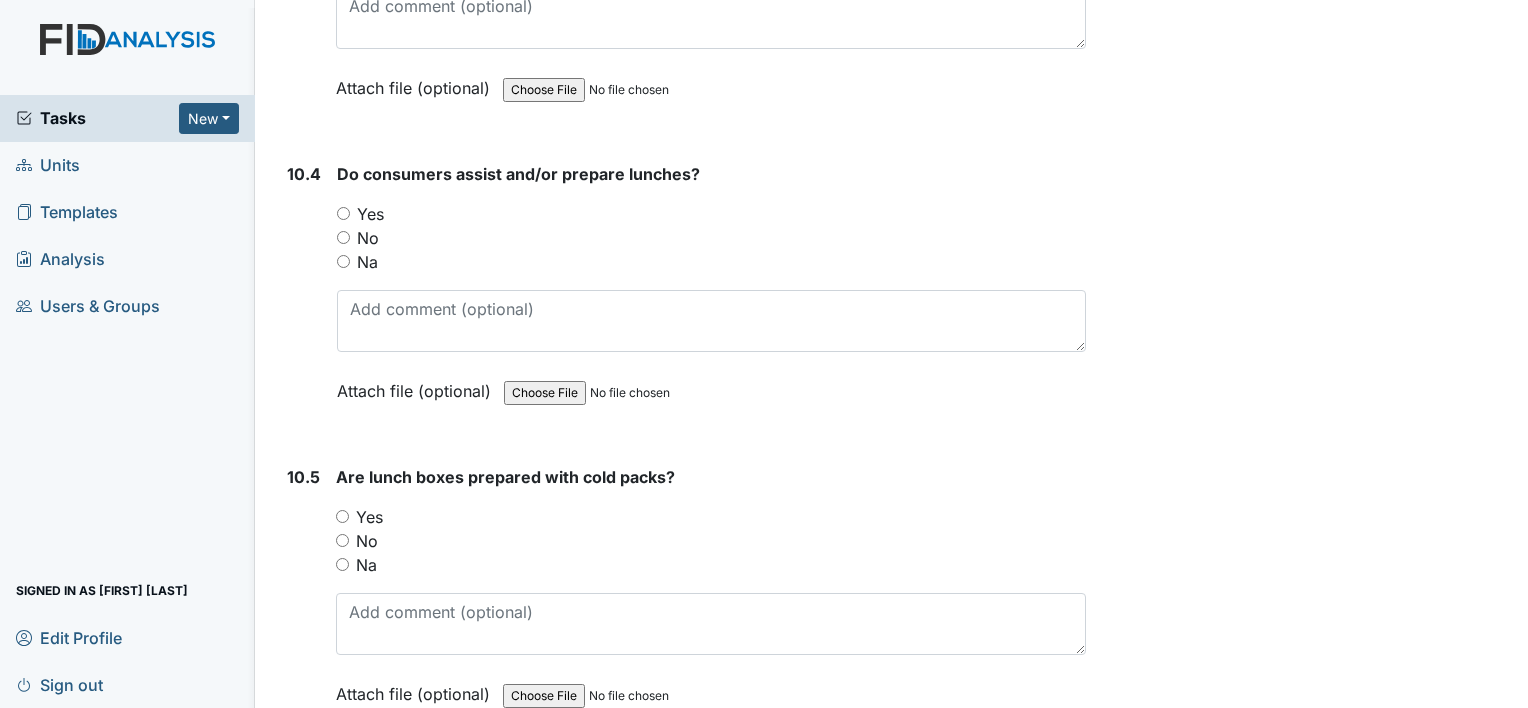 scroll, scrollTop: 18279, scrollLeft: 0, axis: vertical 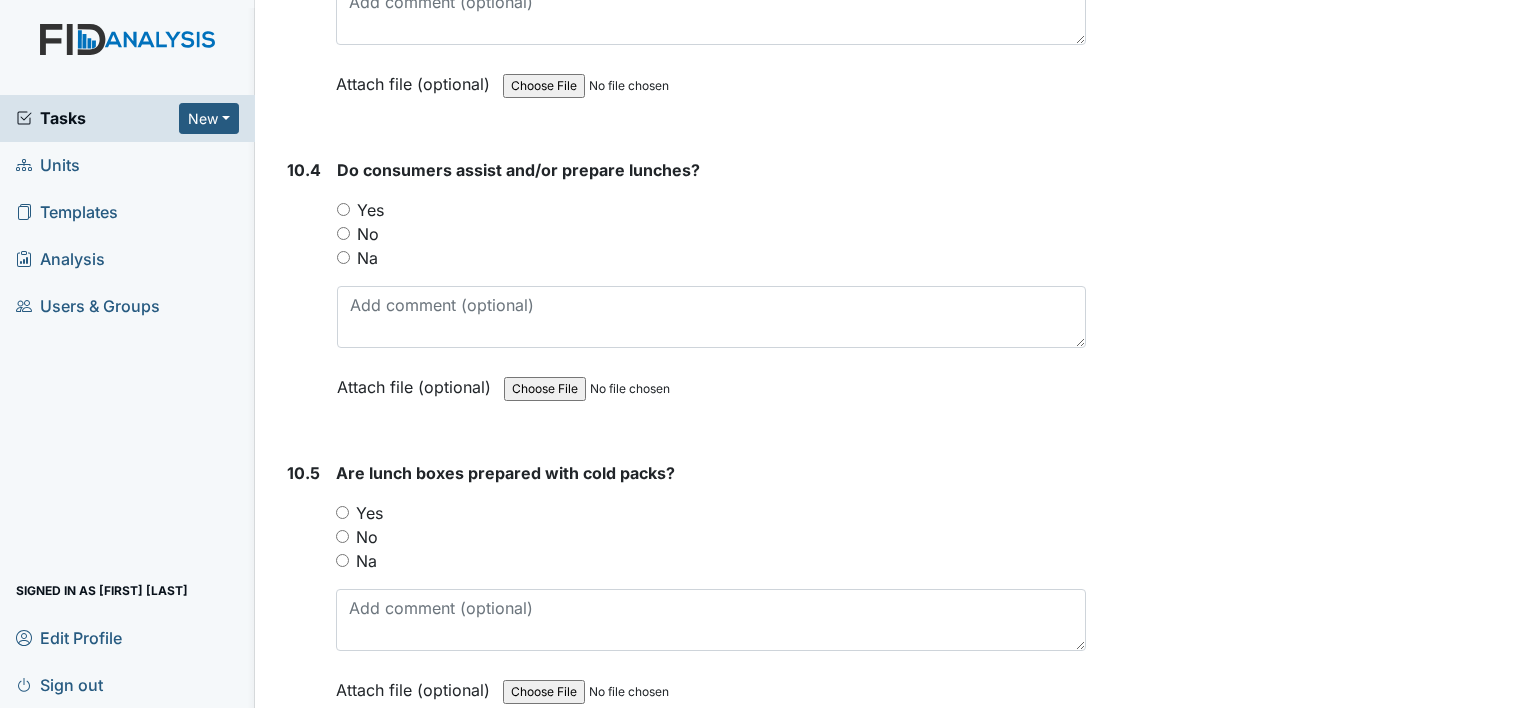 click on "Yes" at bounding box center [343, 209] 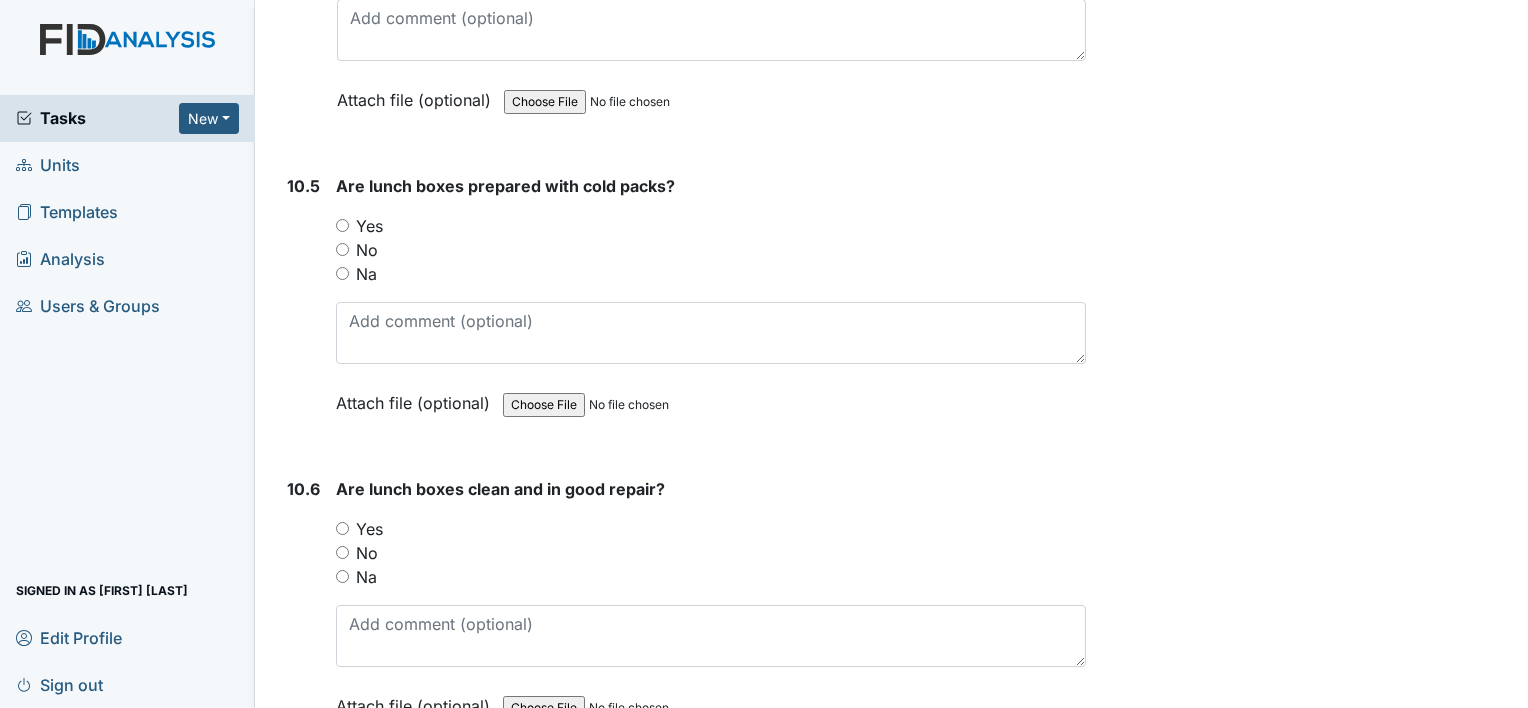 scroll, scrollTop: 18568, scrollLeft: 0, axis: vertical 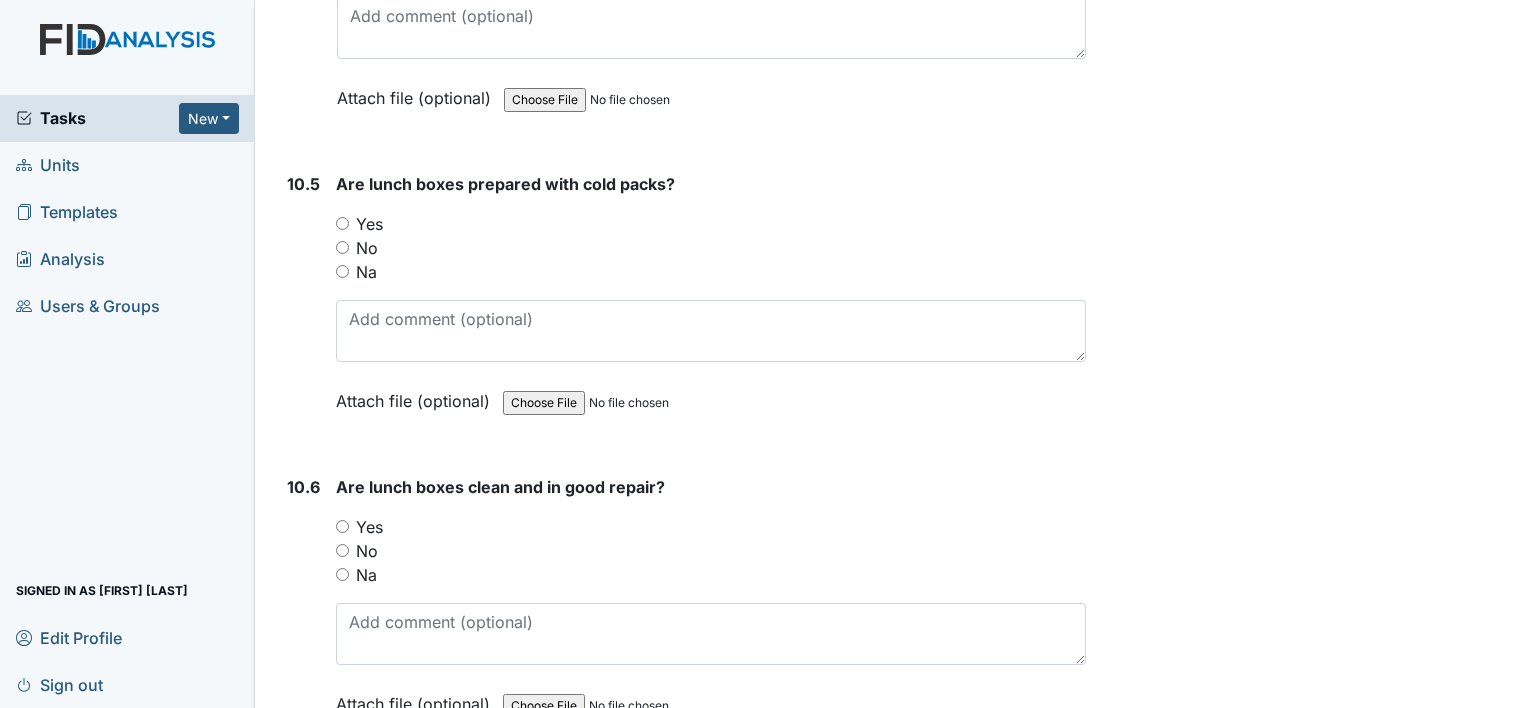 click on "Yes" at bounding box center (342, 223) 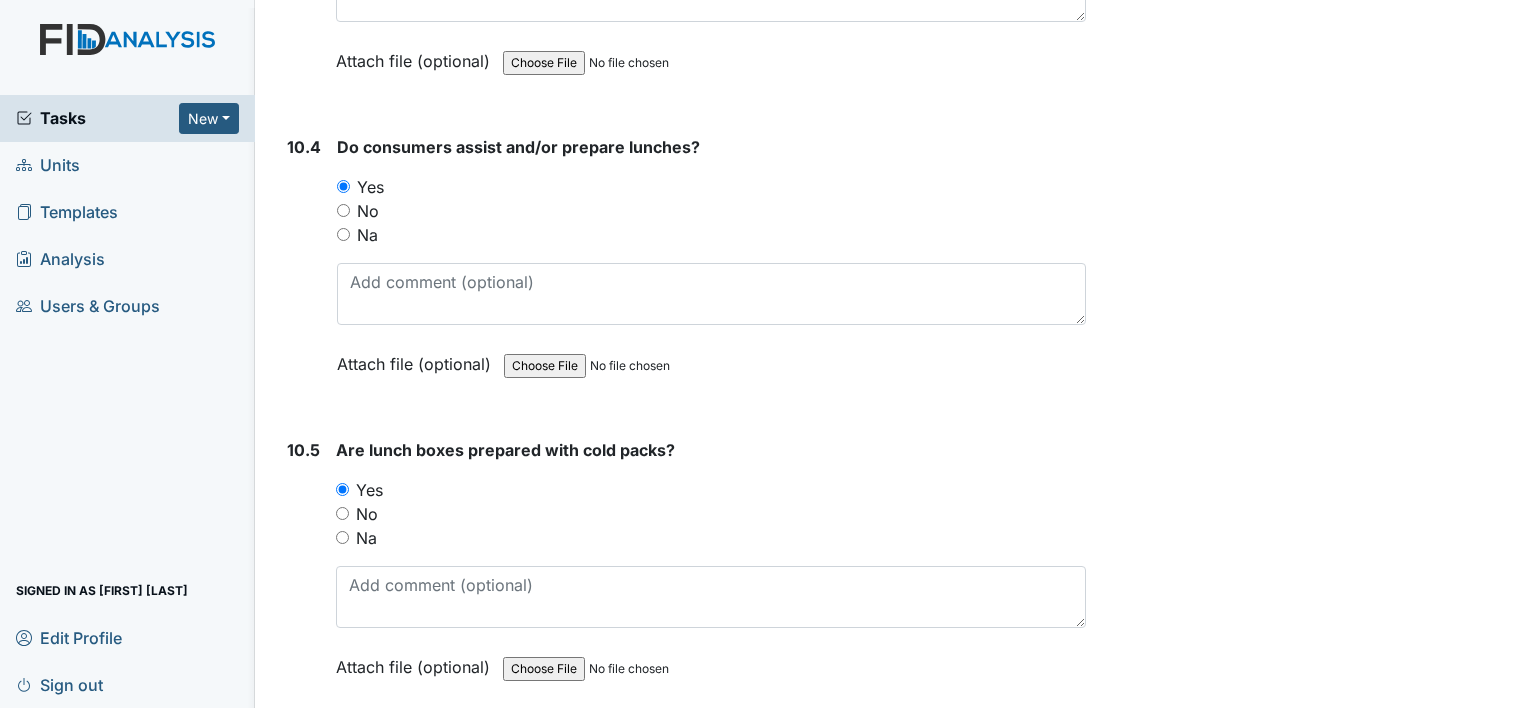 scroll, scrollTop: 18300, scrollLeft: 0, axis: vertical 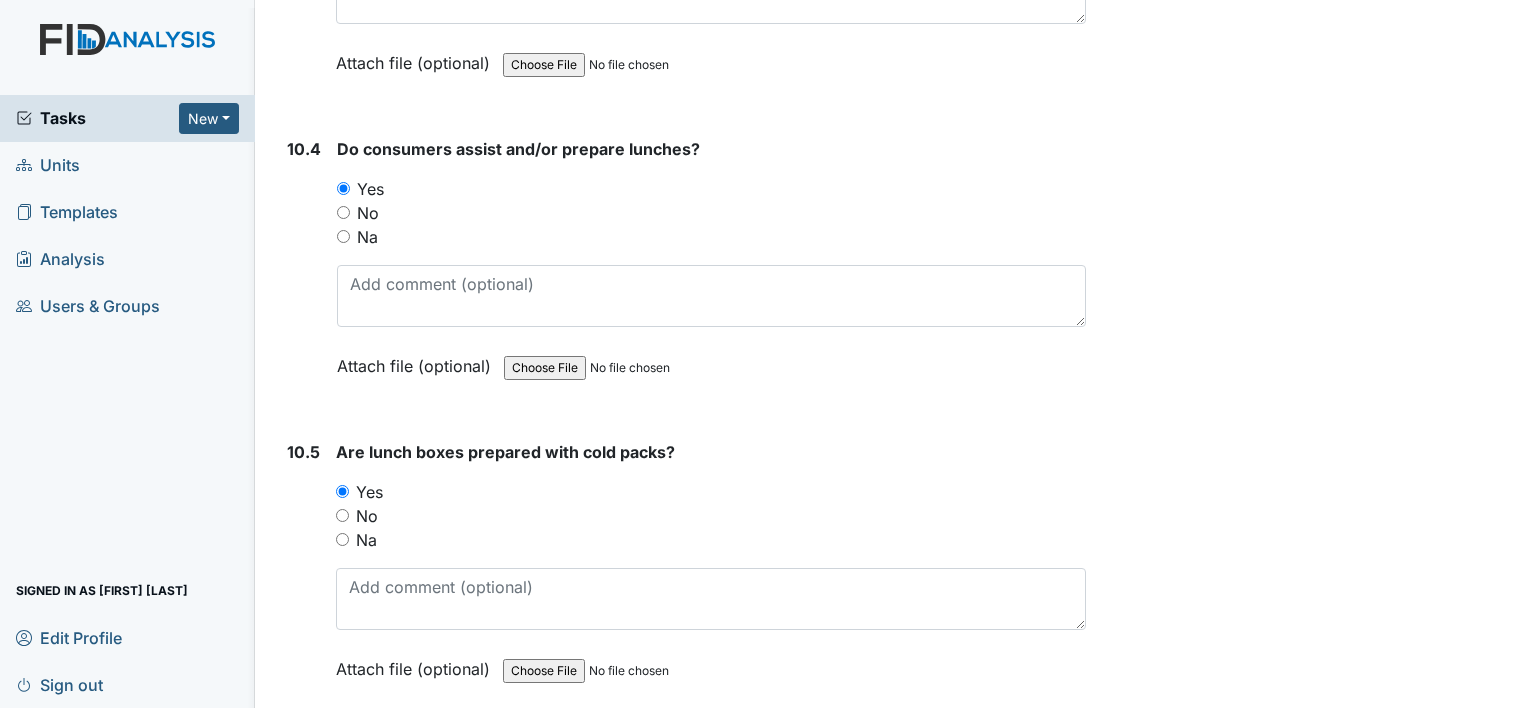 click on "Na" at bounding box center (343, 236) 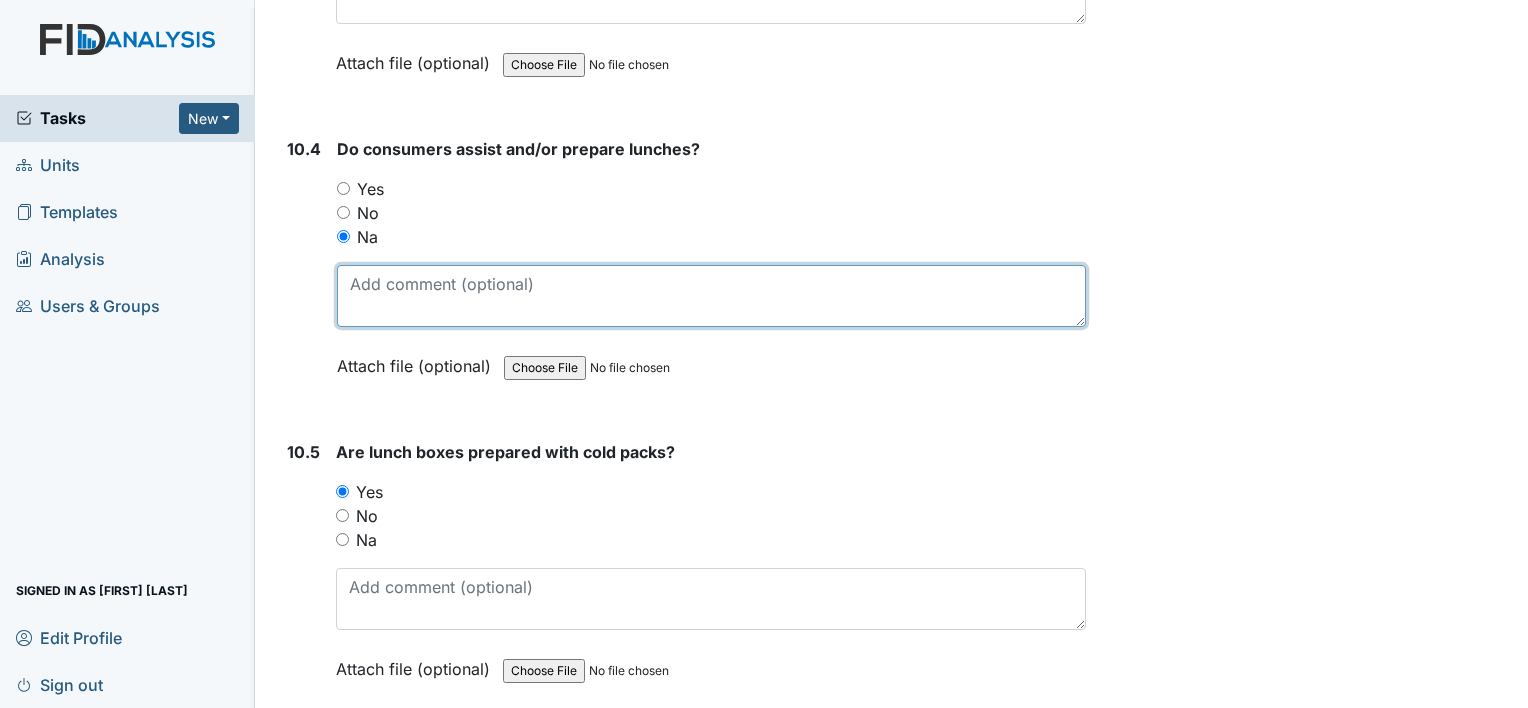 click at bounding box center [711, 296] 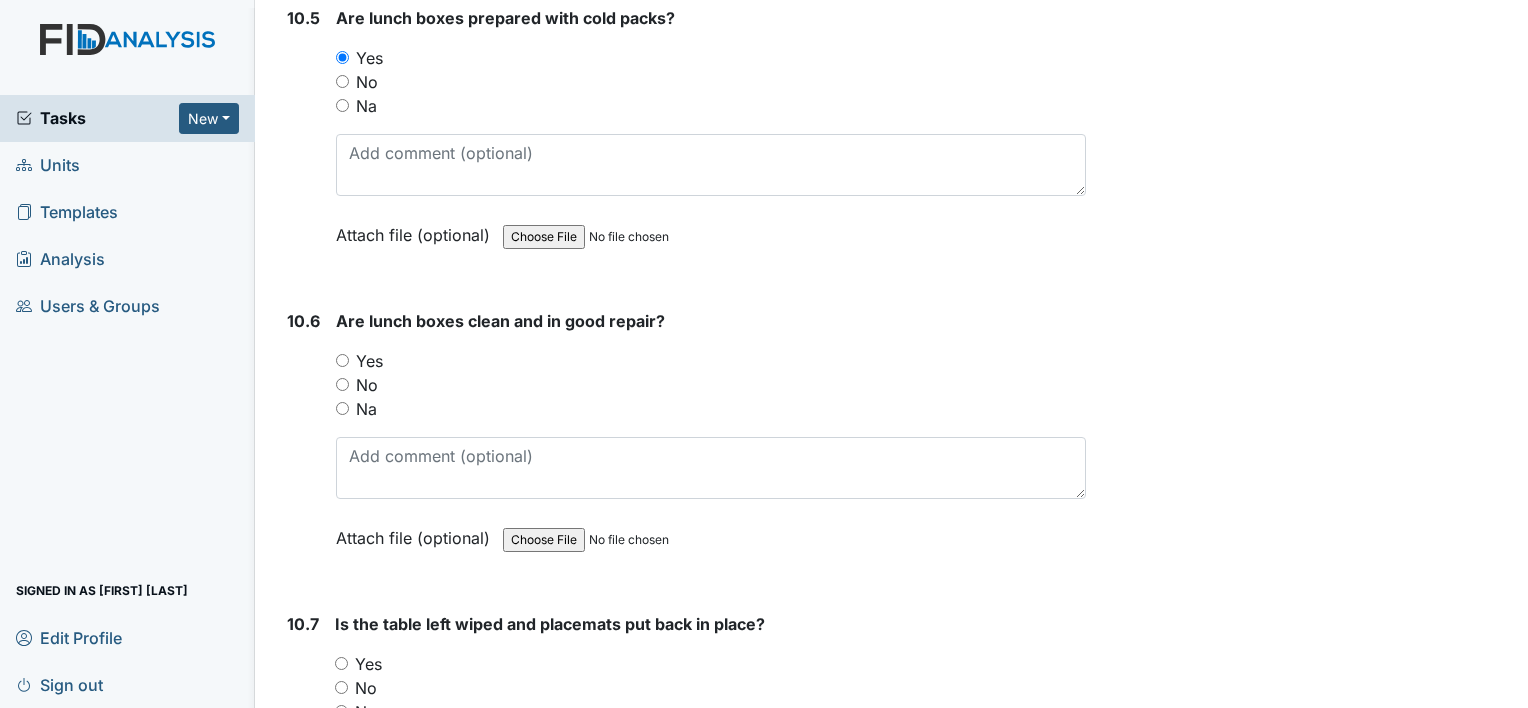 scroll, scrollTop: 18736, scrollLeft: 0, axis: vertical 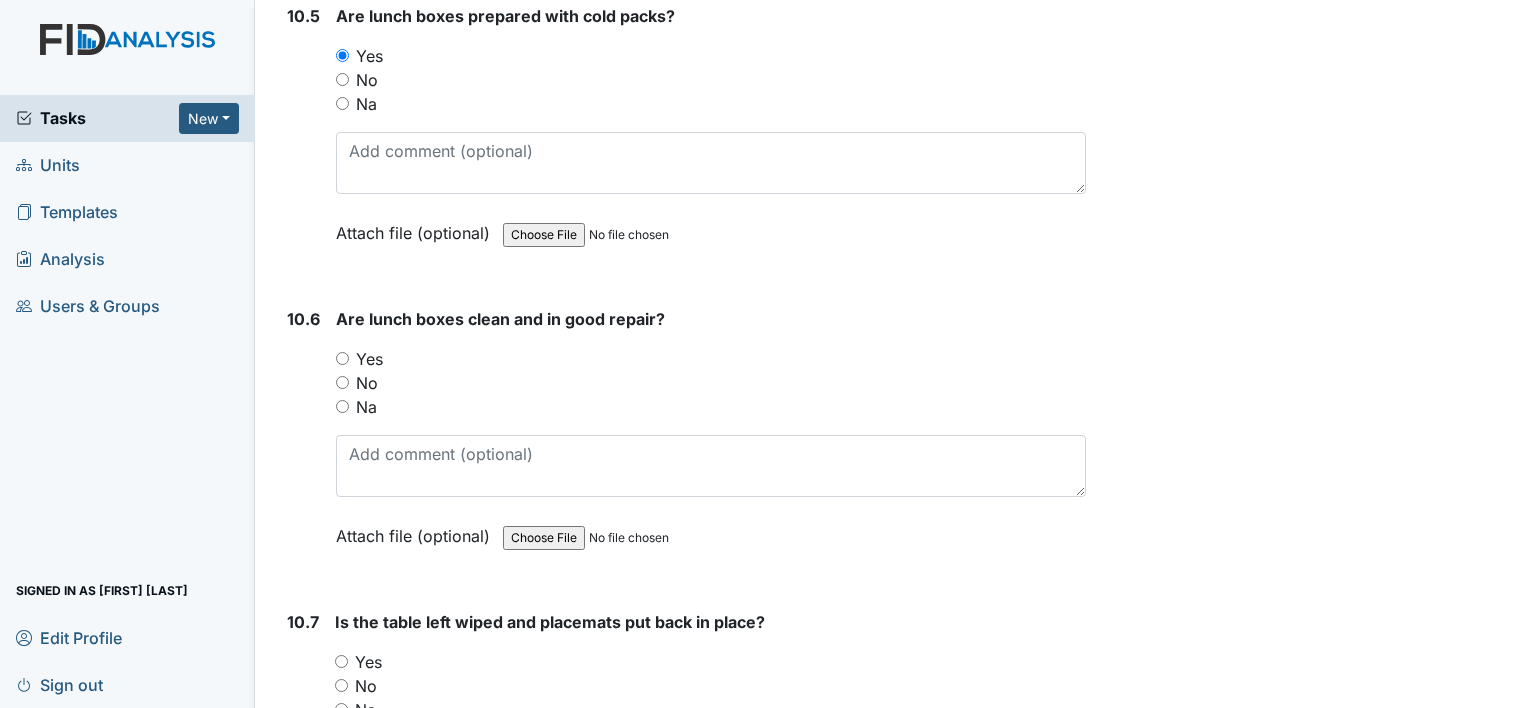 type on "prepared on 3rd shift" 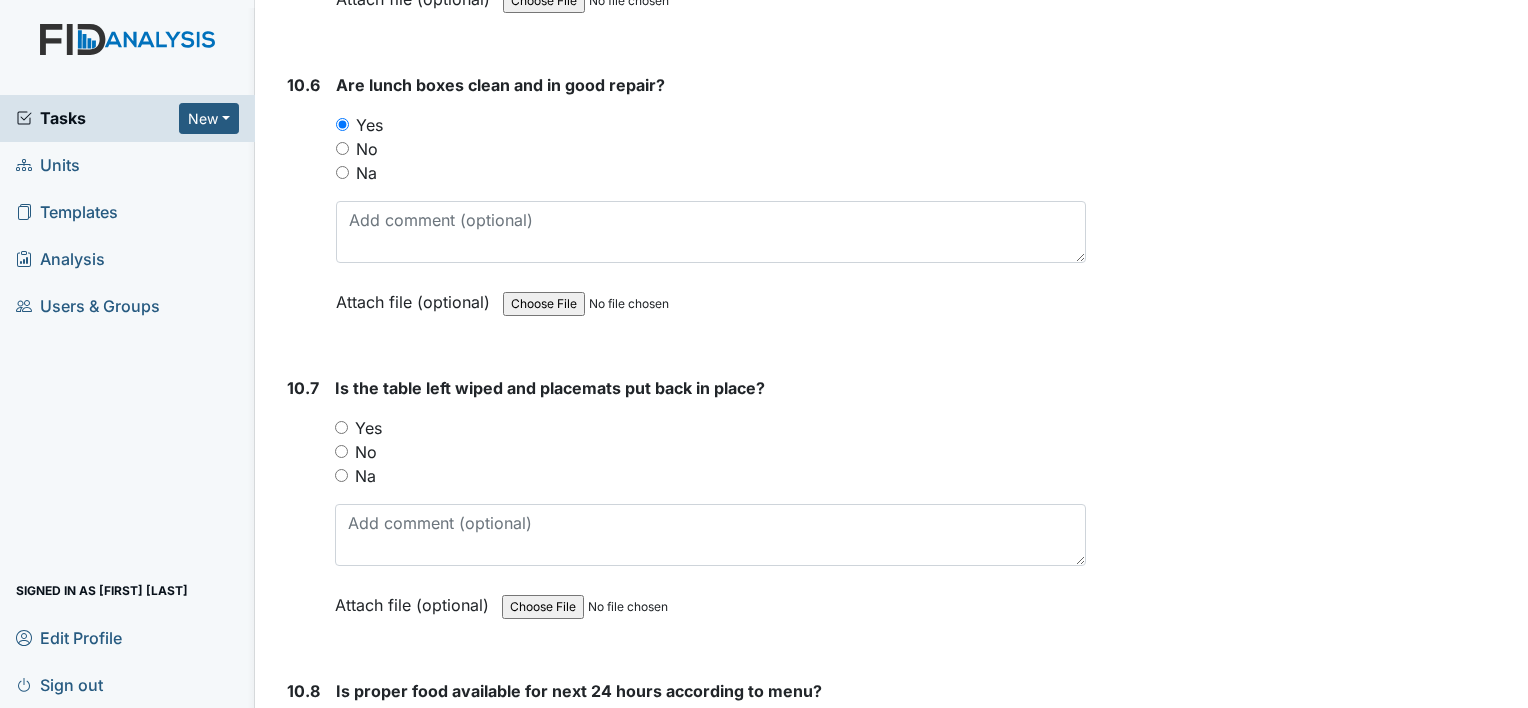 scroll, scrollTop: 19011, scrollLeft: 0, axis: vertical 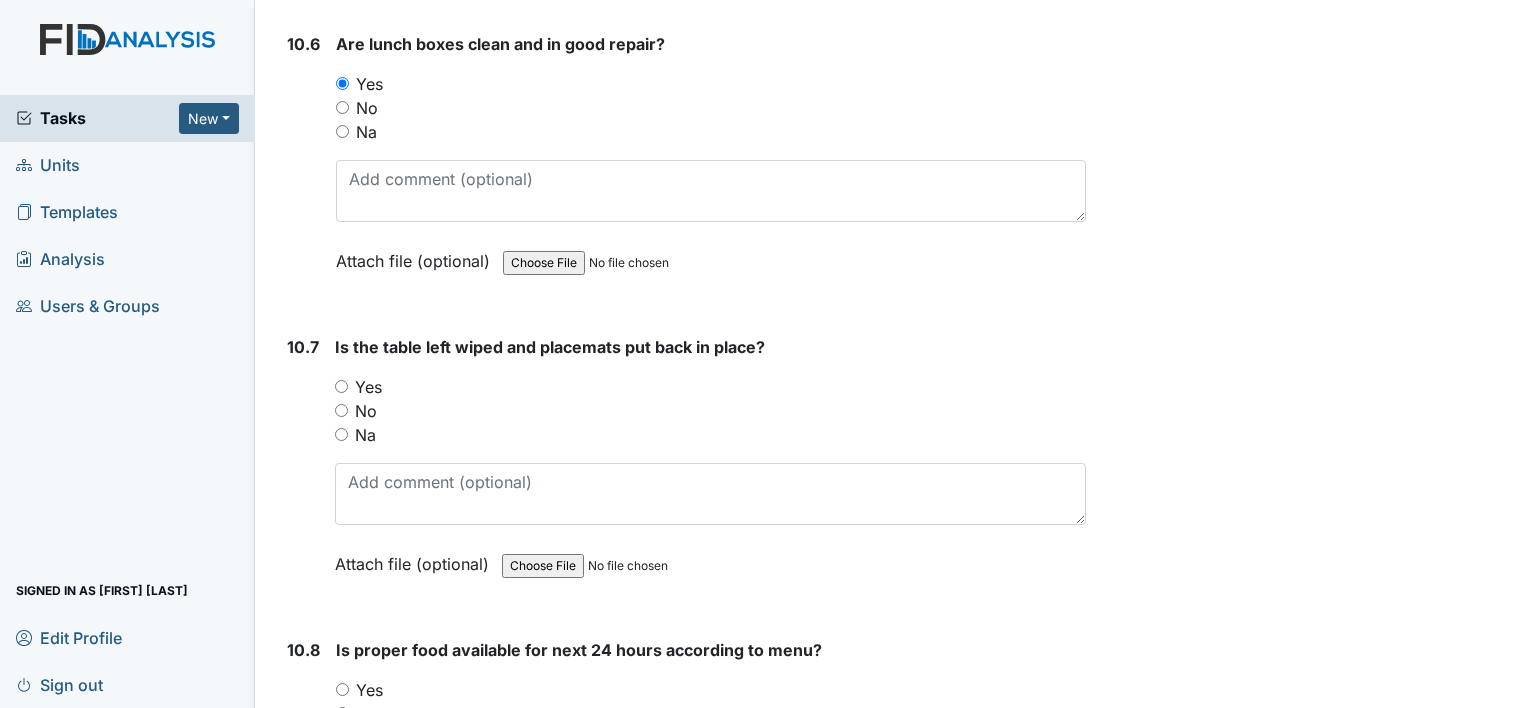 click on "Yes" at bounding box center (341, 386) 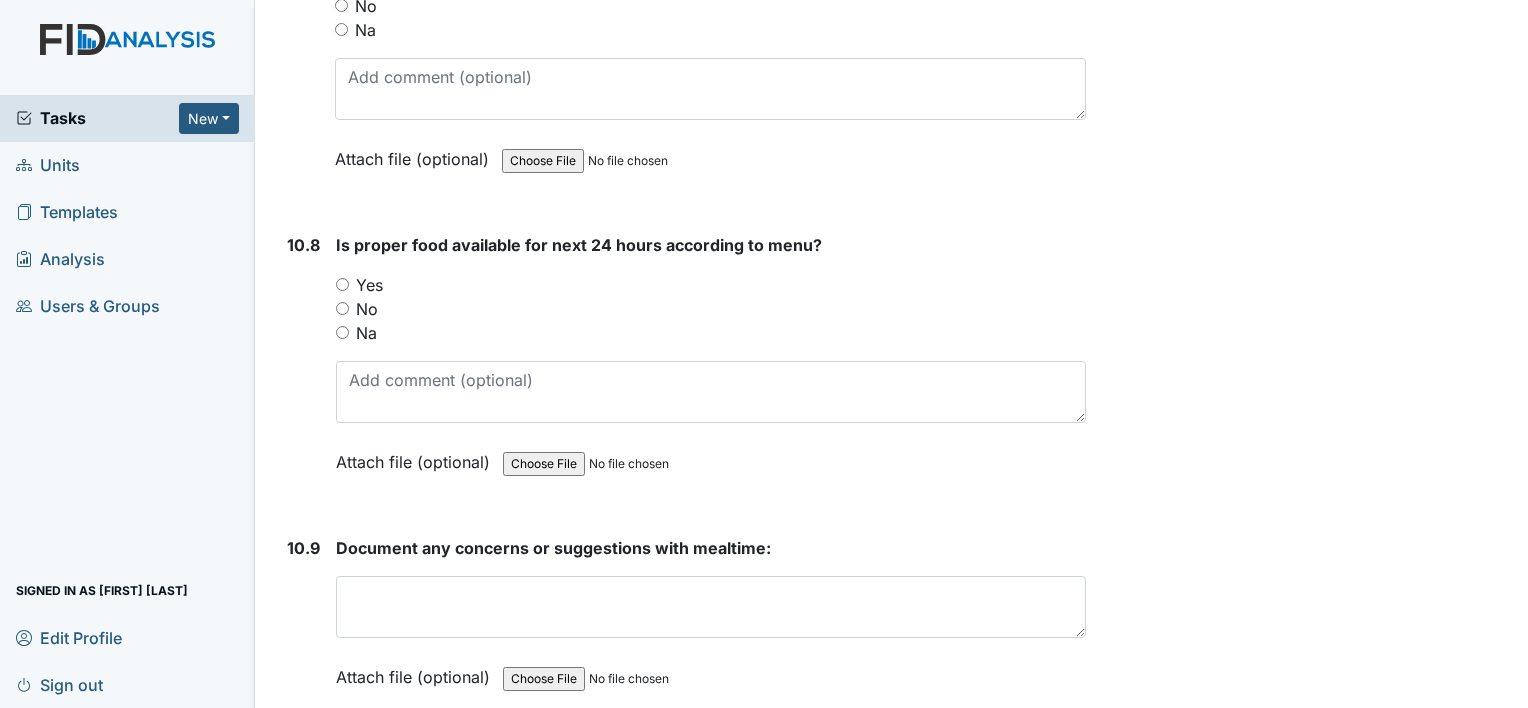 scroll, scrollTop: 19418, scrollLeft: 0, axis: vertical 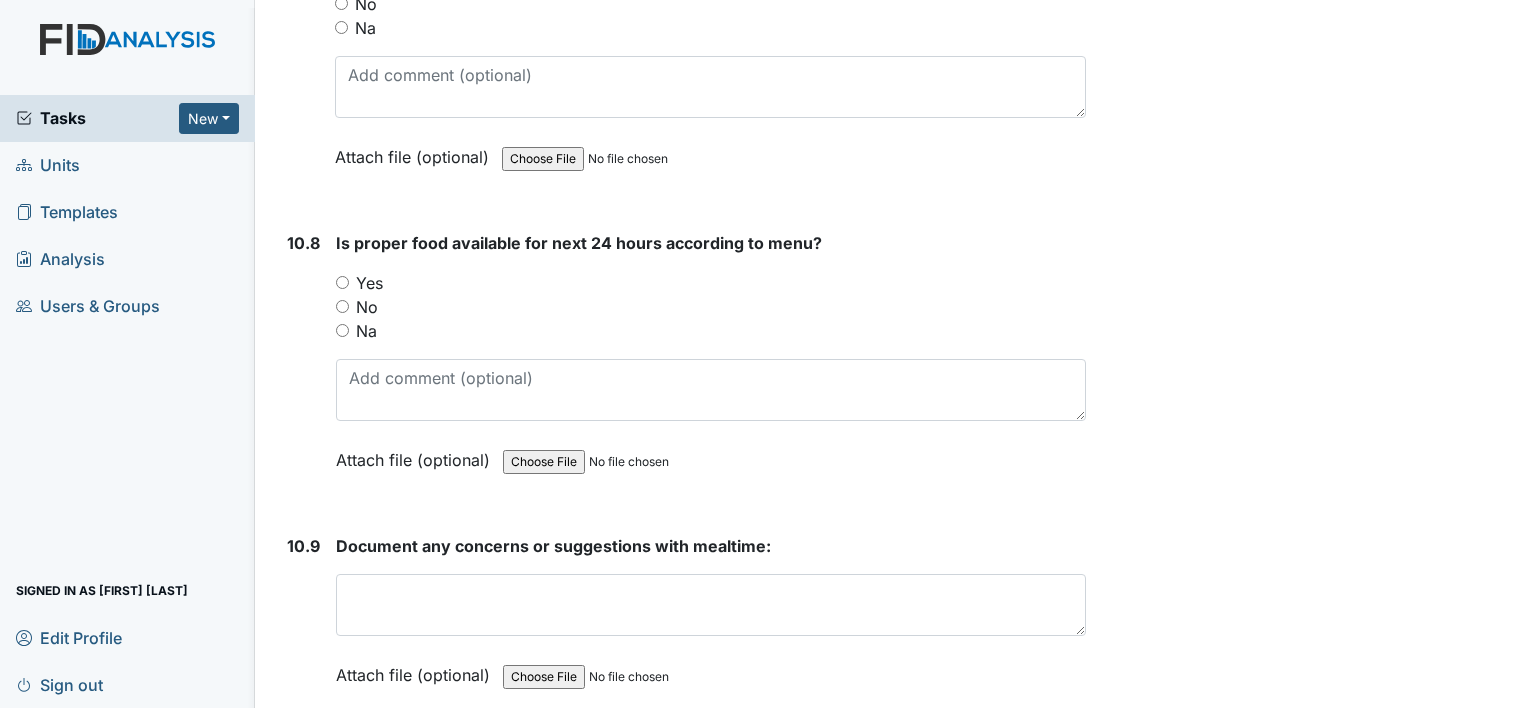 click on "Yes" at bounding box center (342, 282) 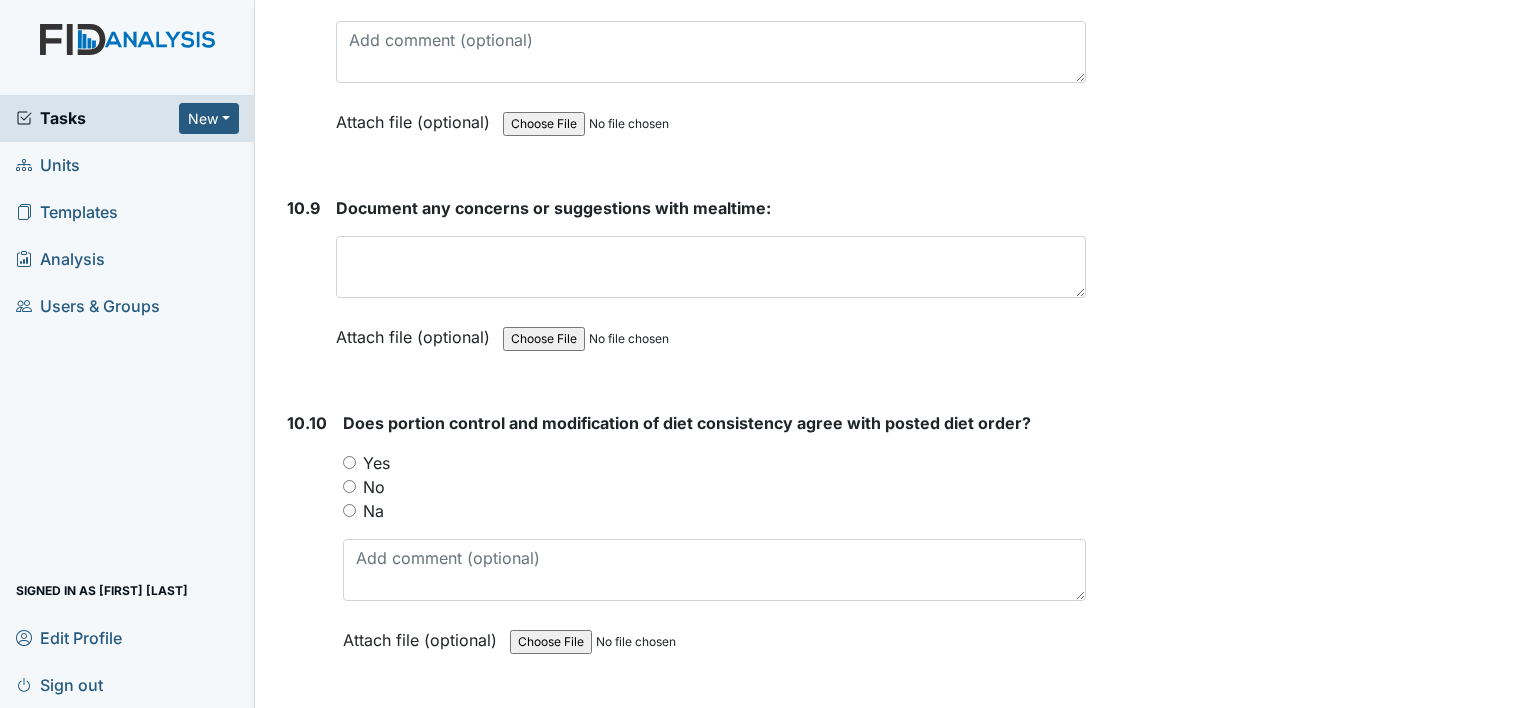 scroll, scrollTop: 19764, scrollLeft: 0, axis: vertical 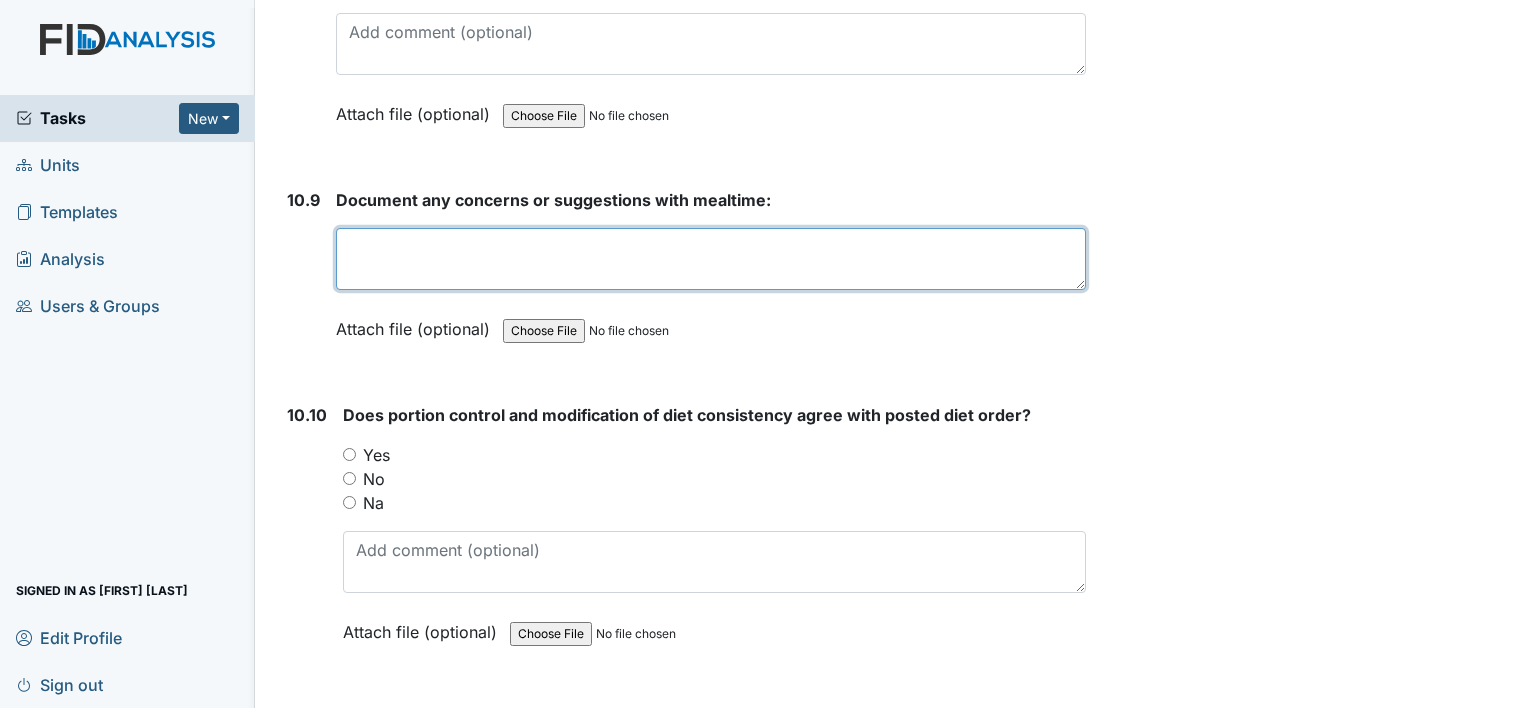 click at bounding box center (711, 259) 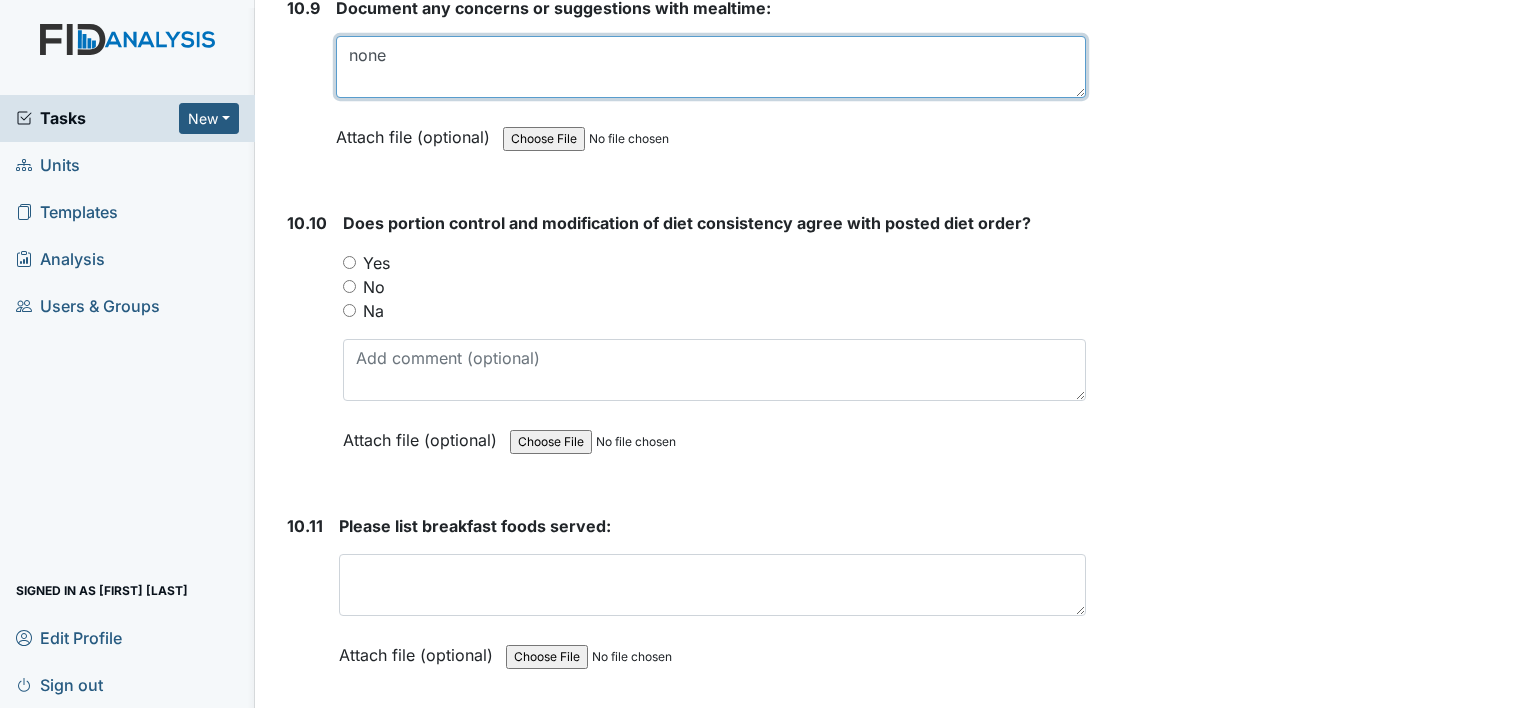 scroll, scrollTop: 19958, scrollLeft: 0, axis: vertical 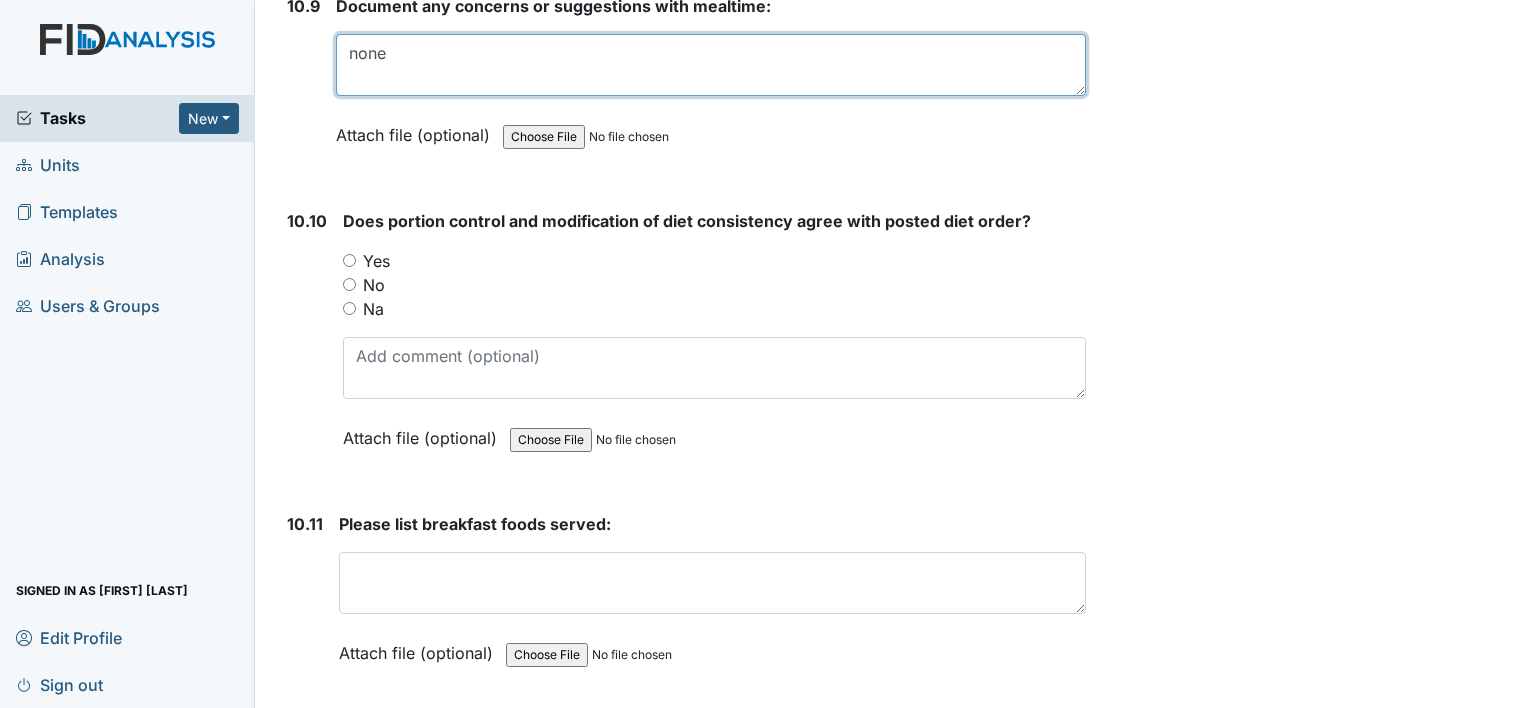 type on "none" 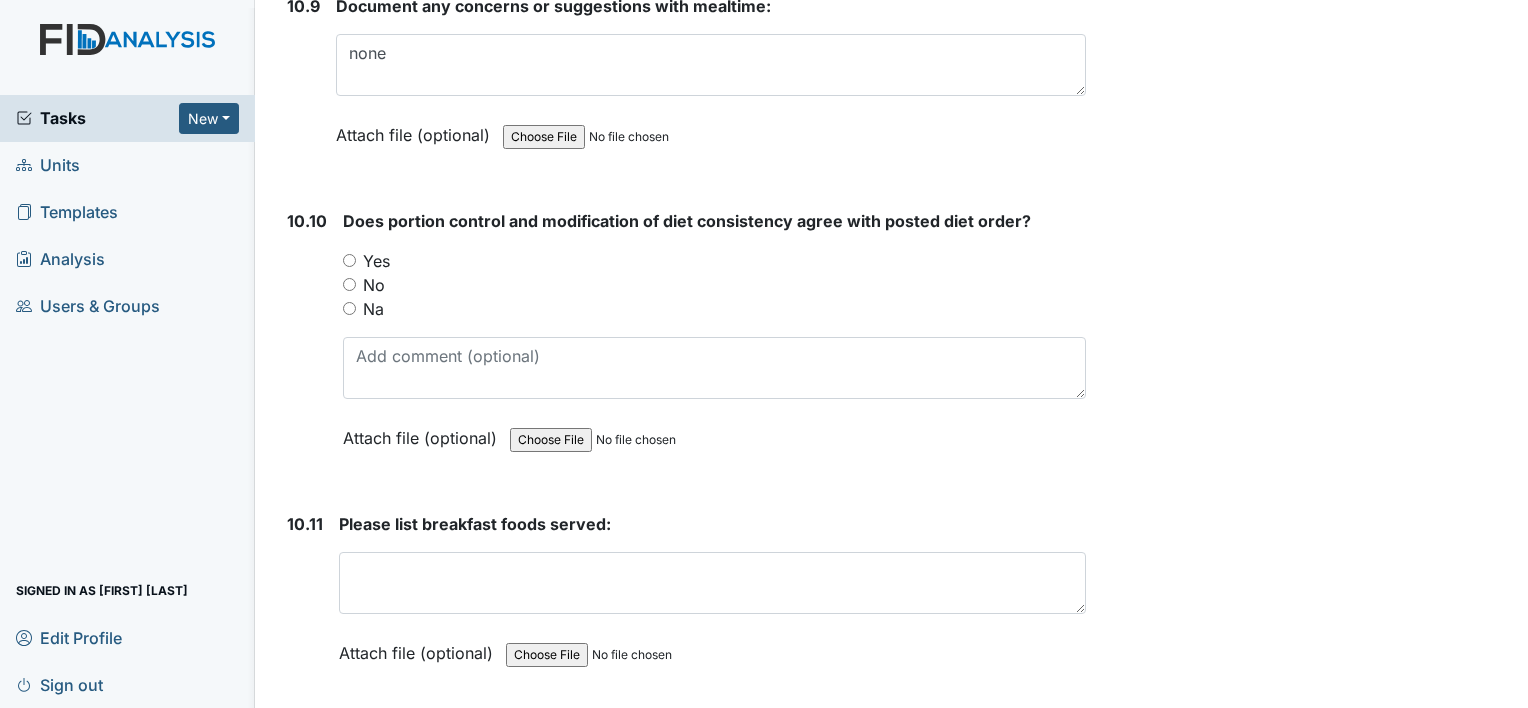 click on "Yes" at bounding box center (349, 260) 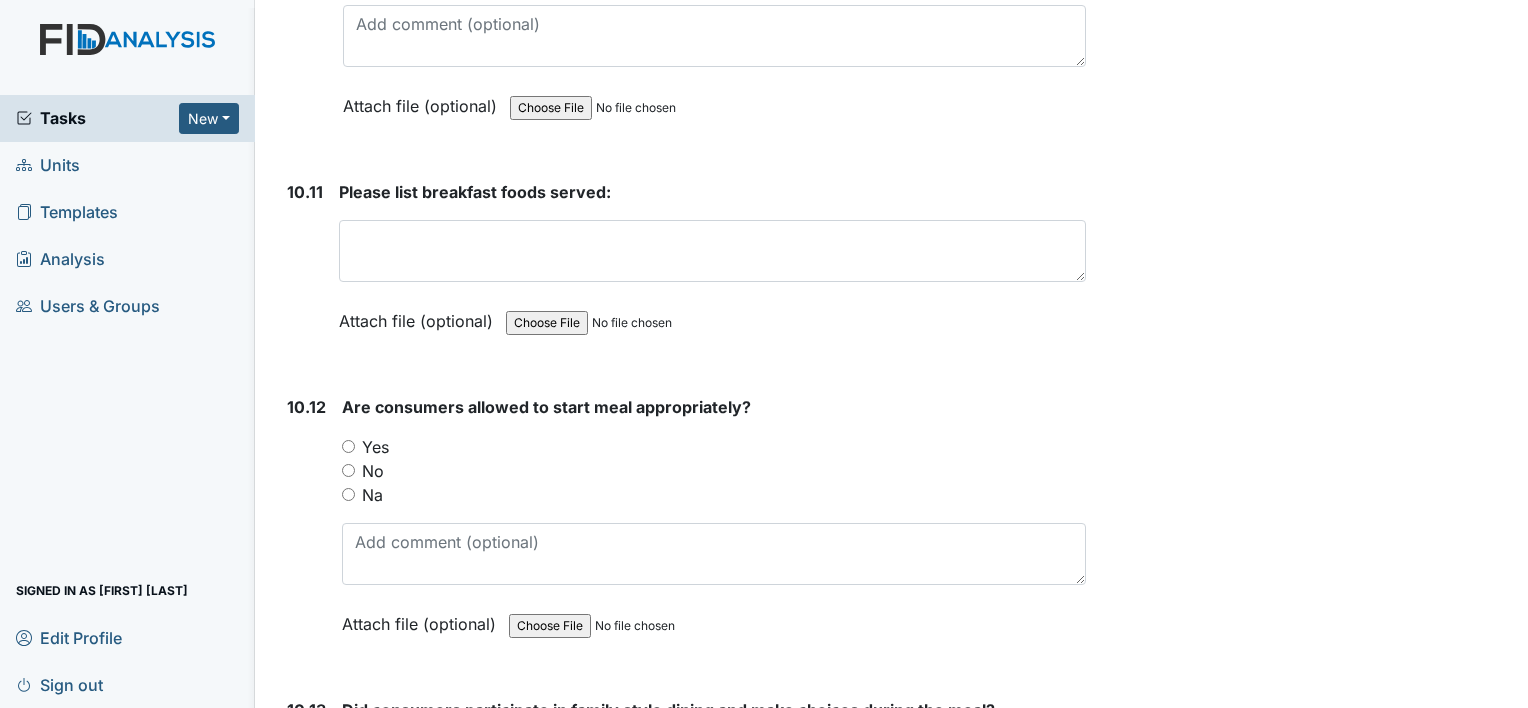 scroll, scrollTop: 20291, scrollLeft: 0, axis: vertical 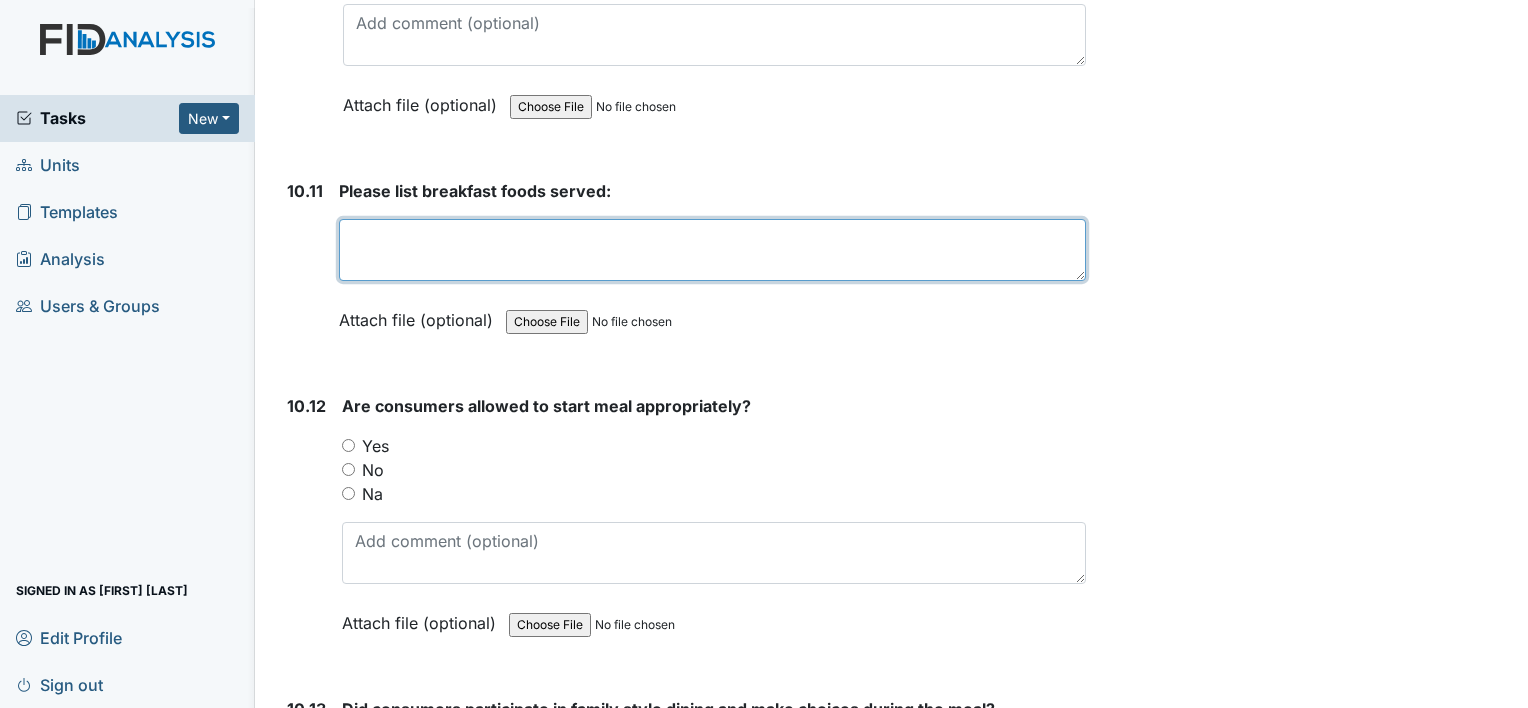 click at bounding box center (712, 250) 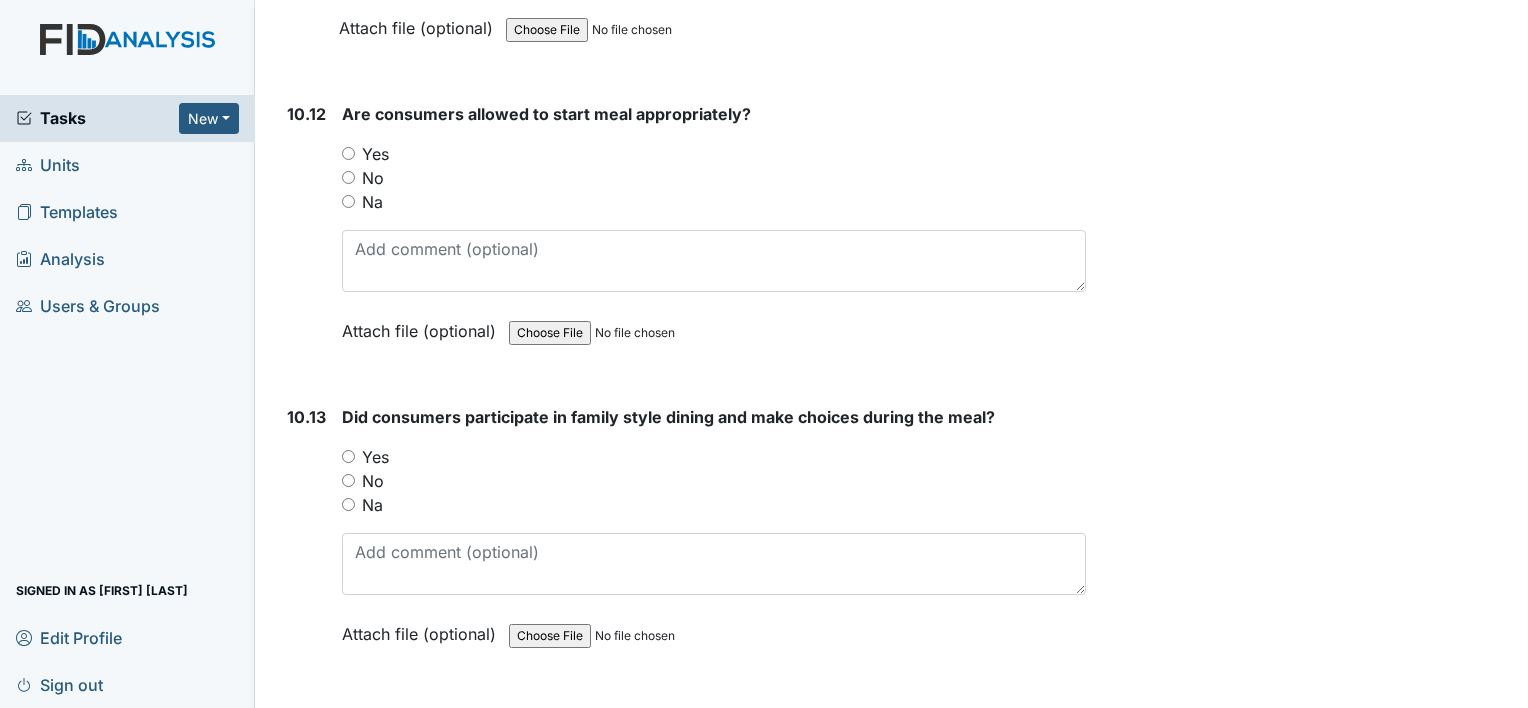 scroll, scrollTop: 20586, scrollLeft: 0, axis: vertical 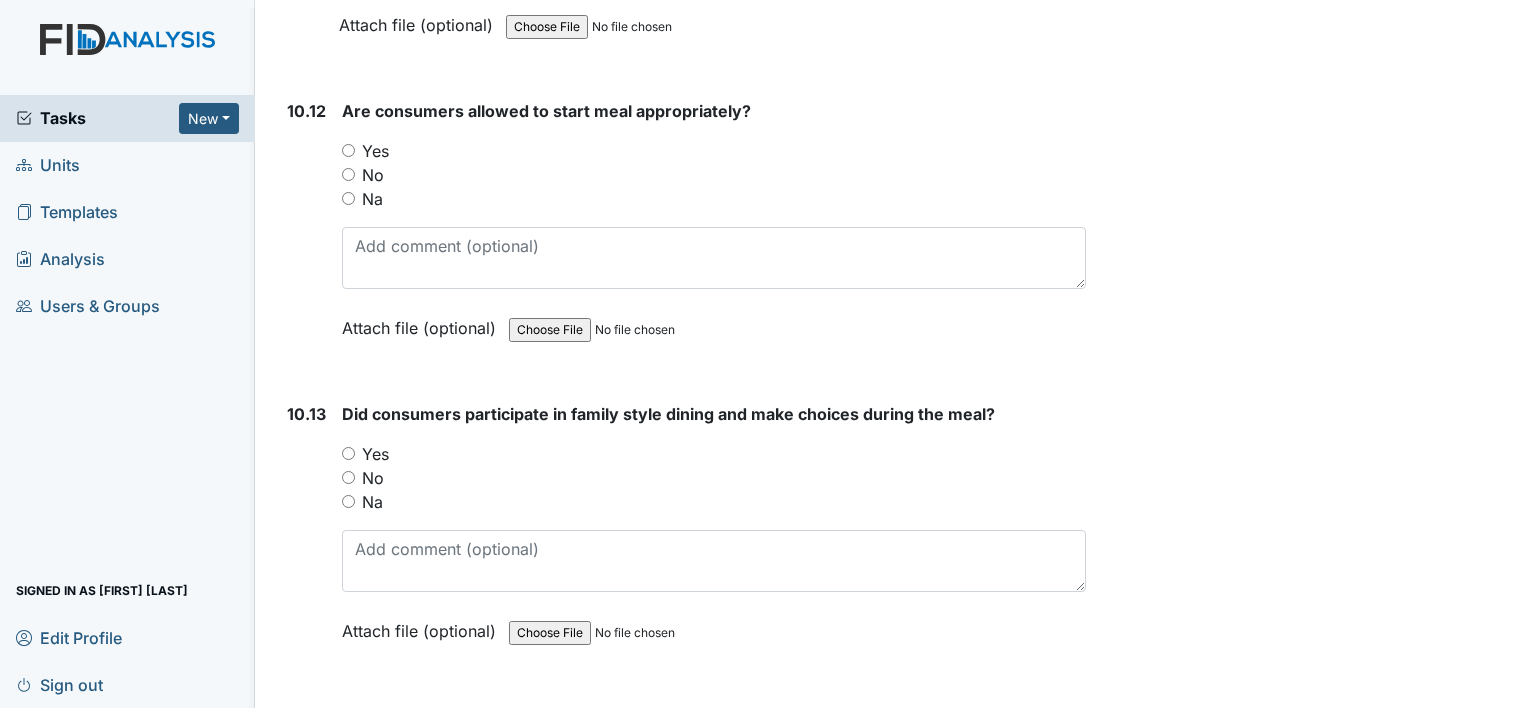 type on "Dry cereal and fruit" 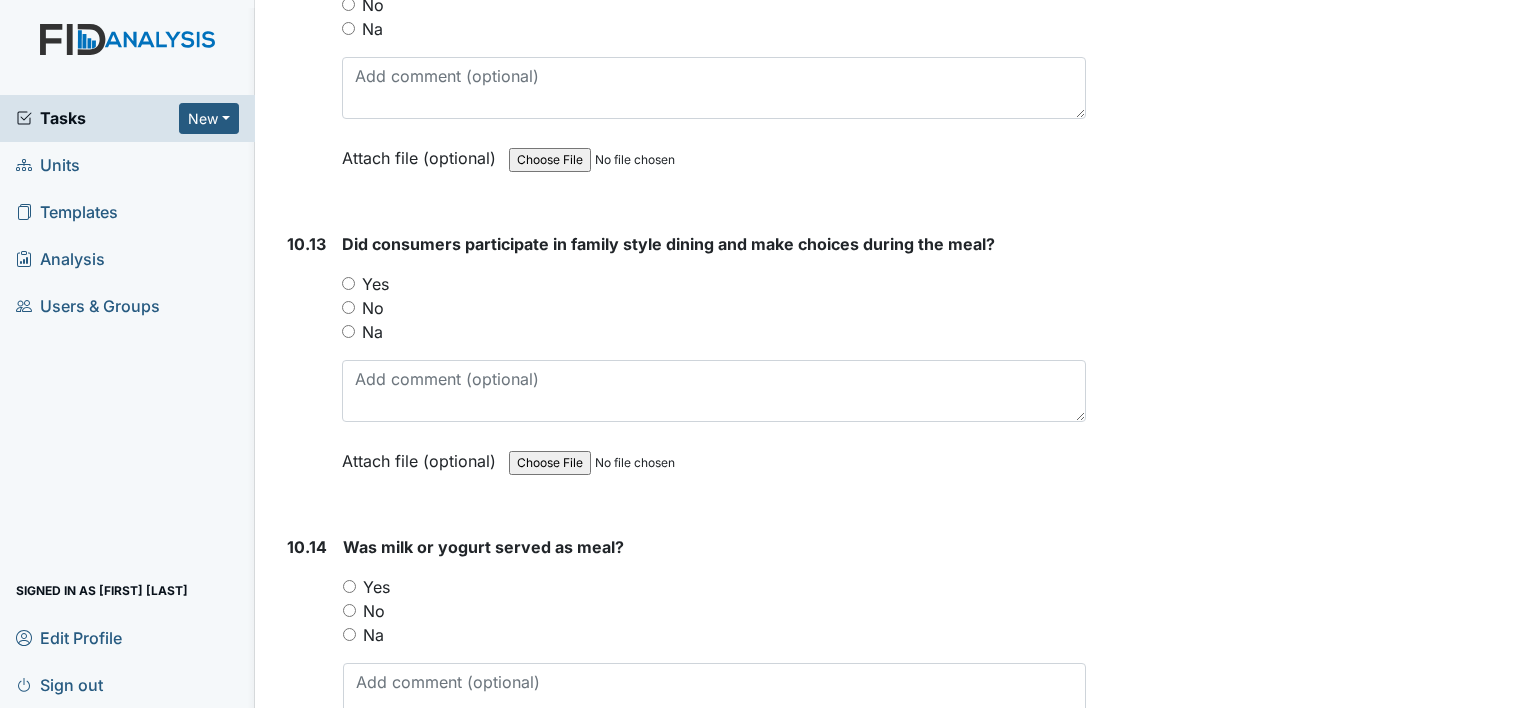 scroll, scrollTop: 20760, scrollLeft: 0, axis: vertical 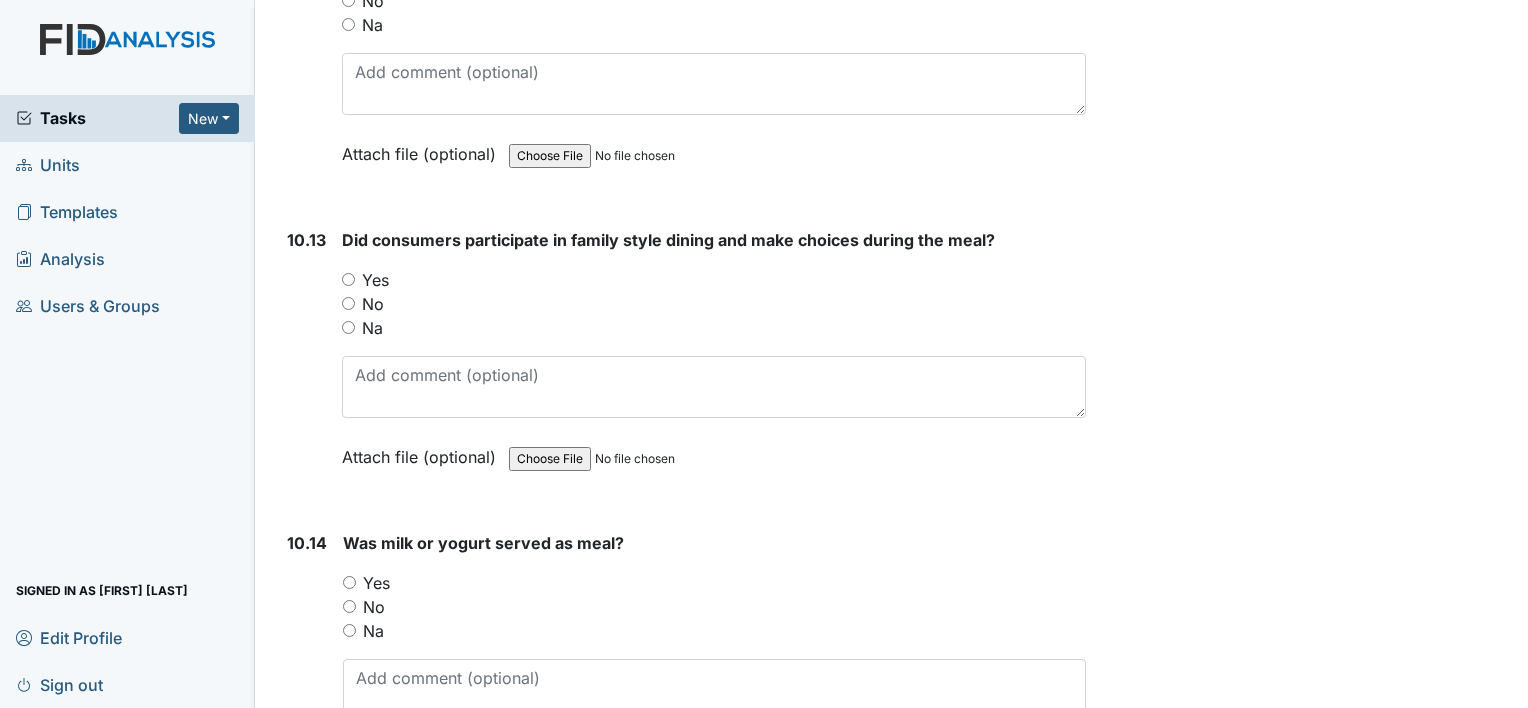 click on "Yes" at bounding box center [348, 279] 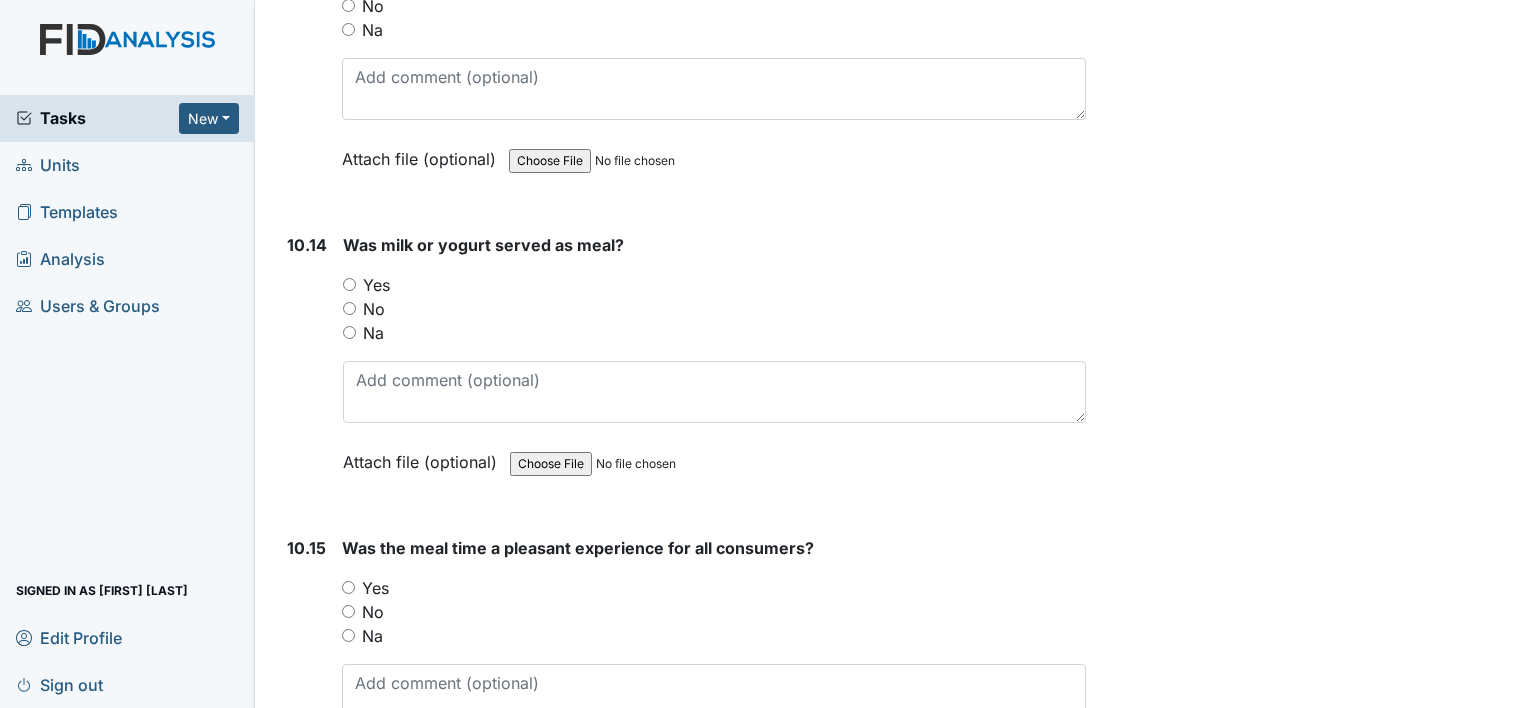 scroll, scrollTop: 21060, scrollLeft: 0, axis: vertical 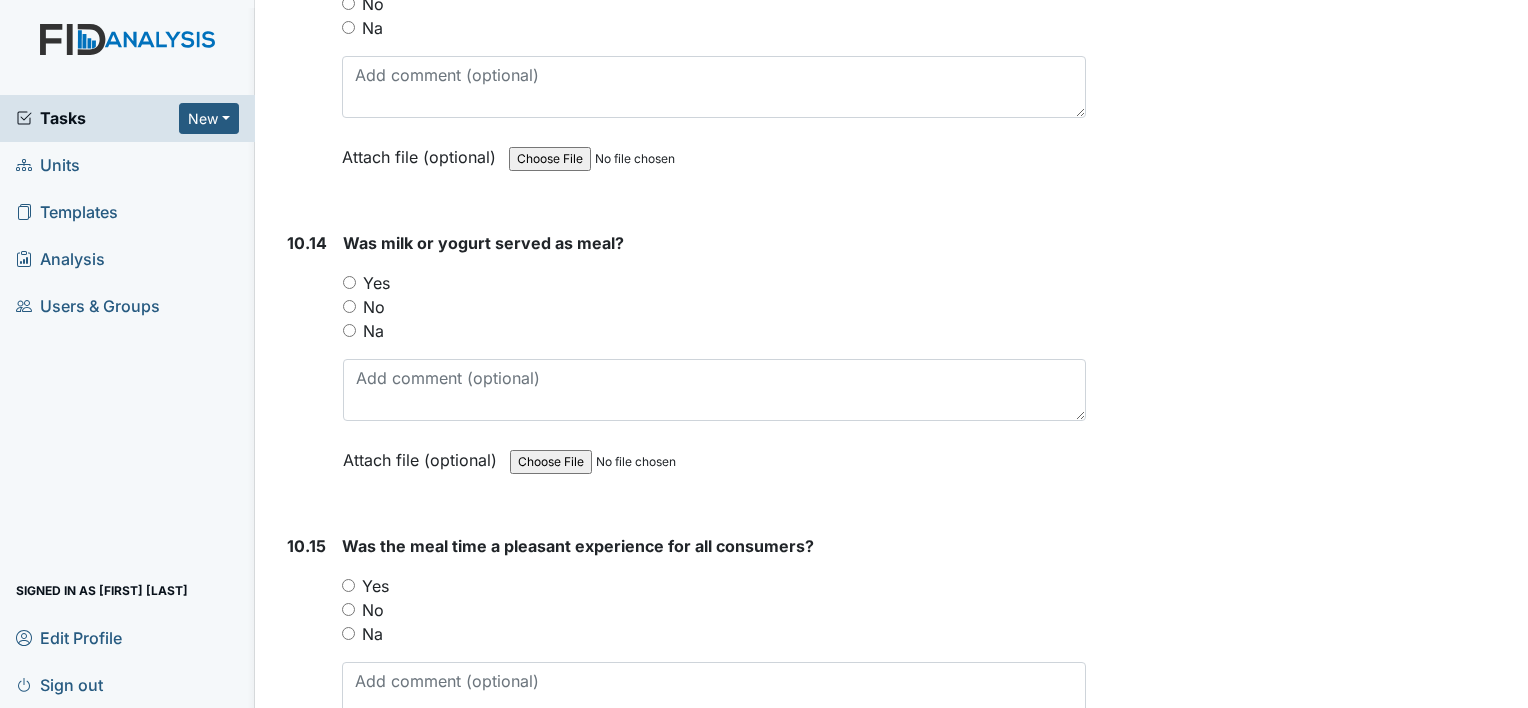 click on "Yes" at bounding box center (349, 282) 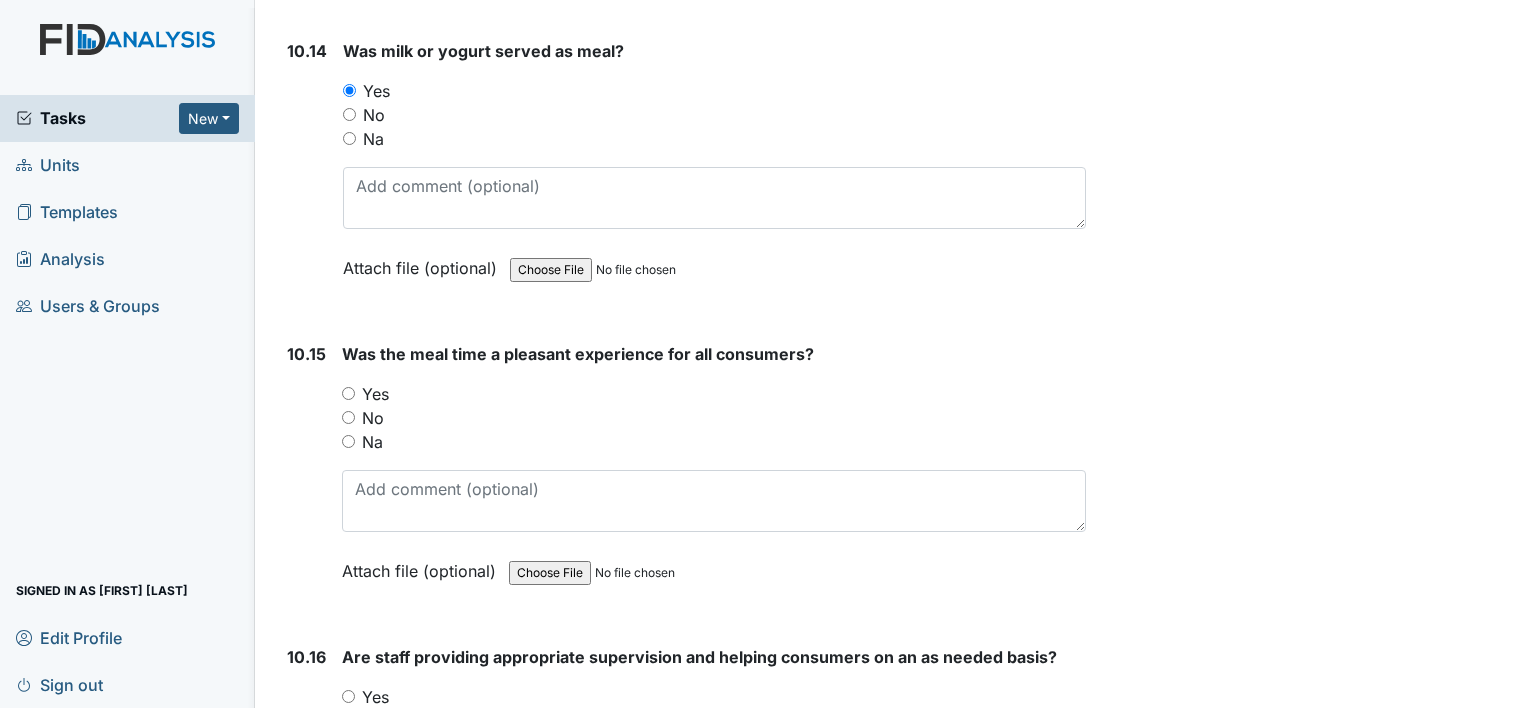 scroll, scrollTop: 21348, scrollLeft: 0, axis: vertical 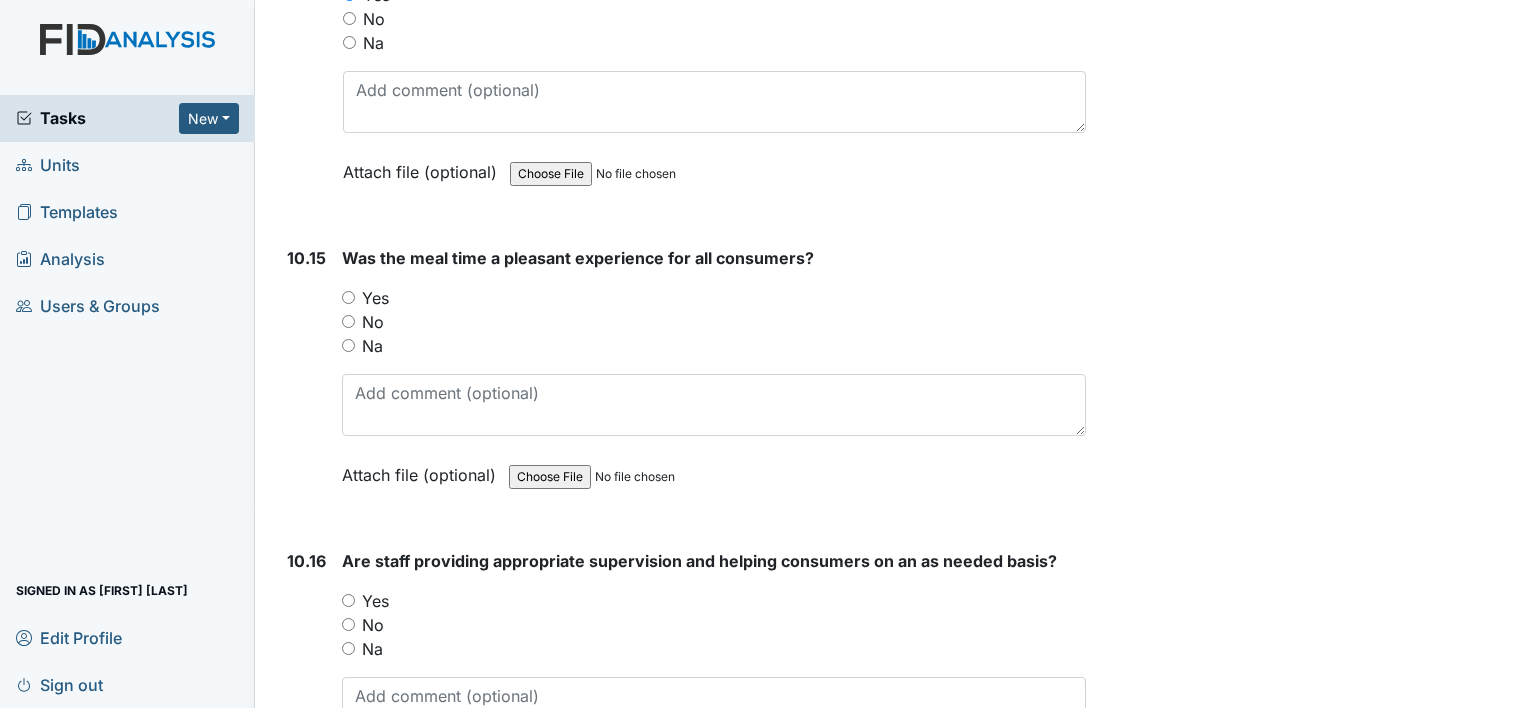 click on "Yes" at bounding box center (348, 297) 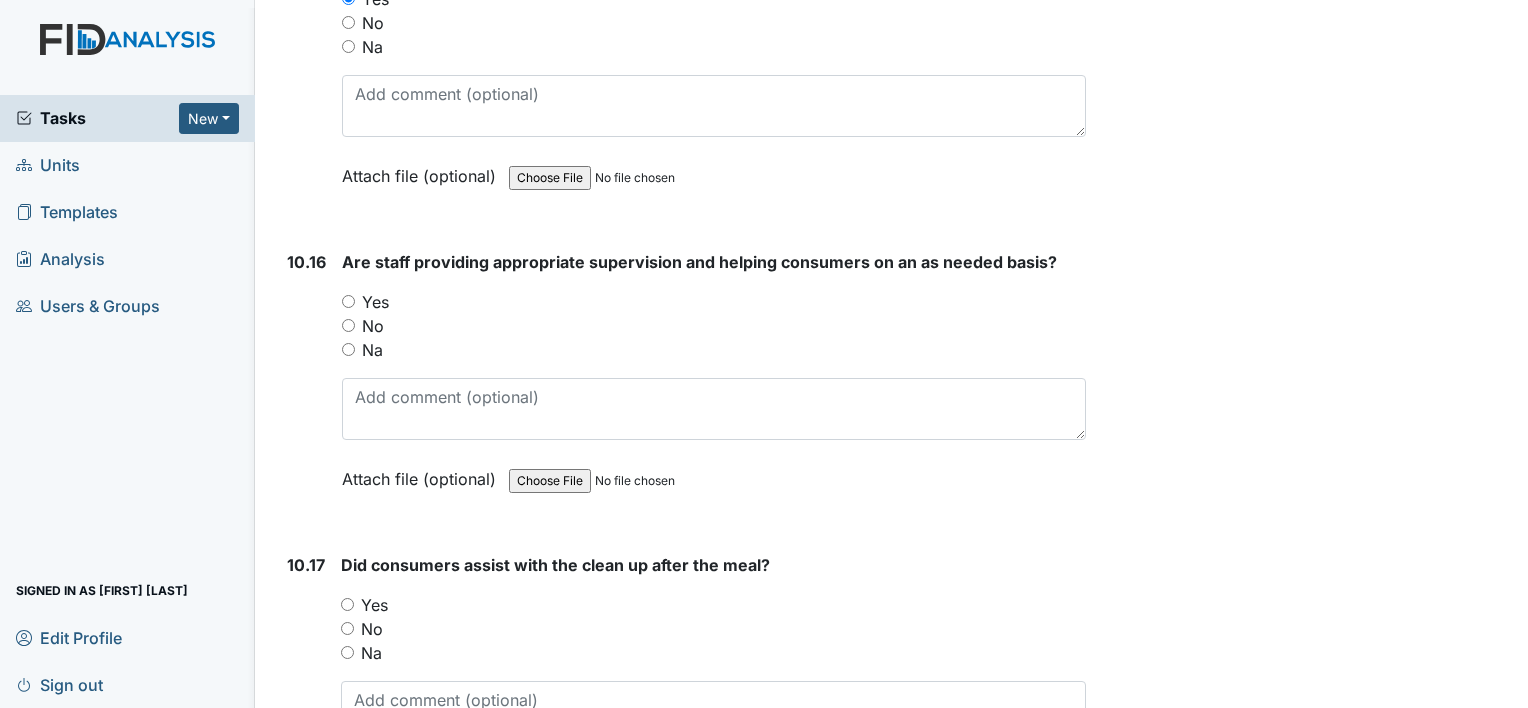 scroll, scrollTop: 21648, scrollLeft: 0, axis: vertical 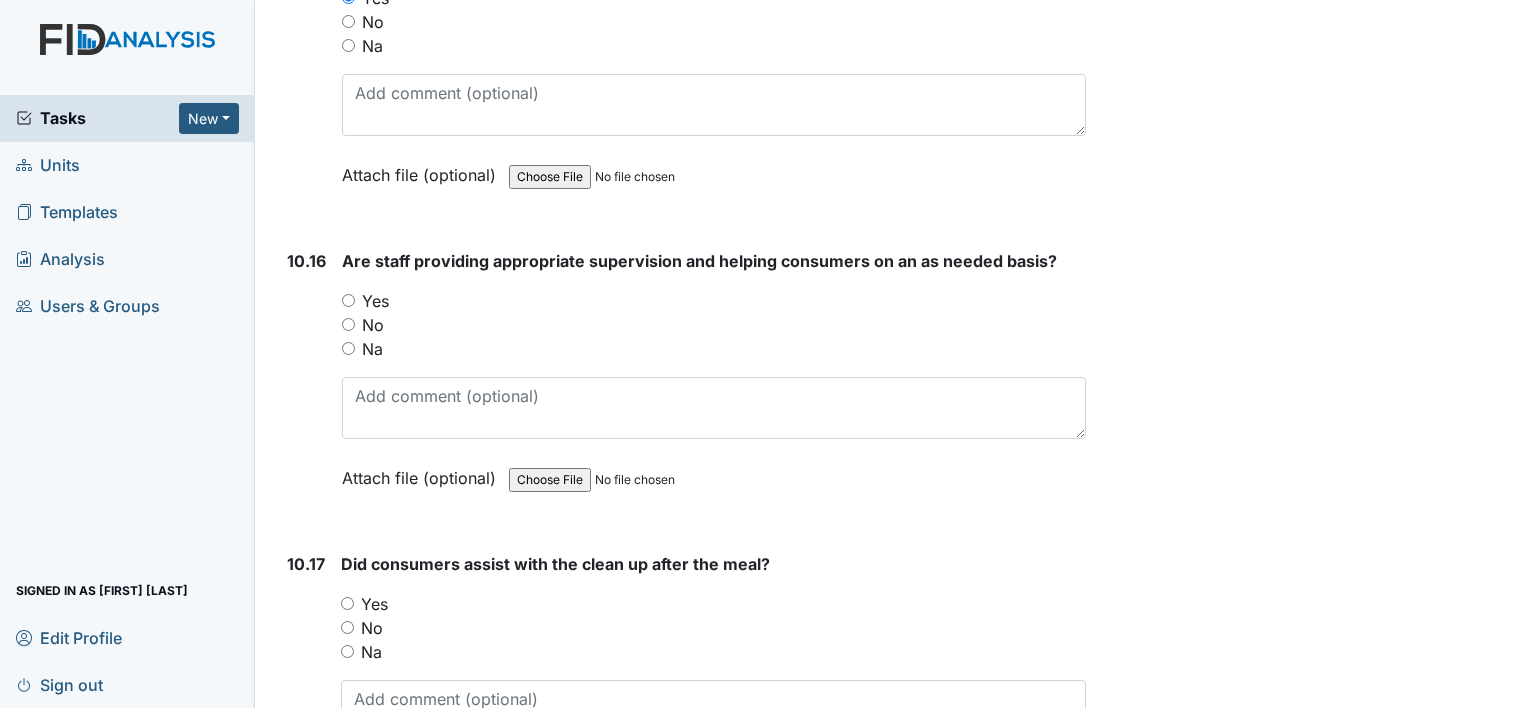 click on "Yes" at bounding box center [348, 300] 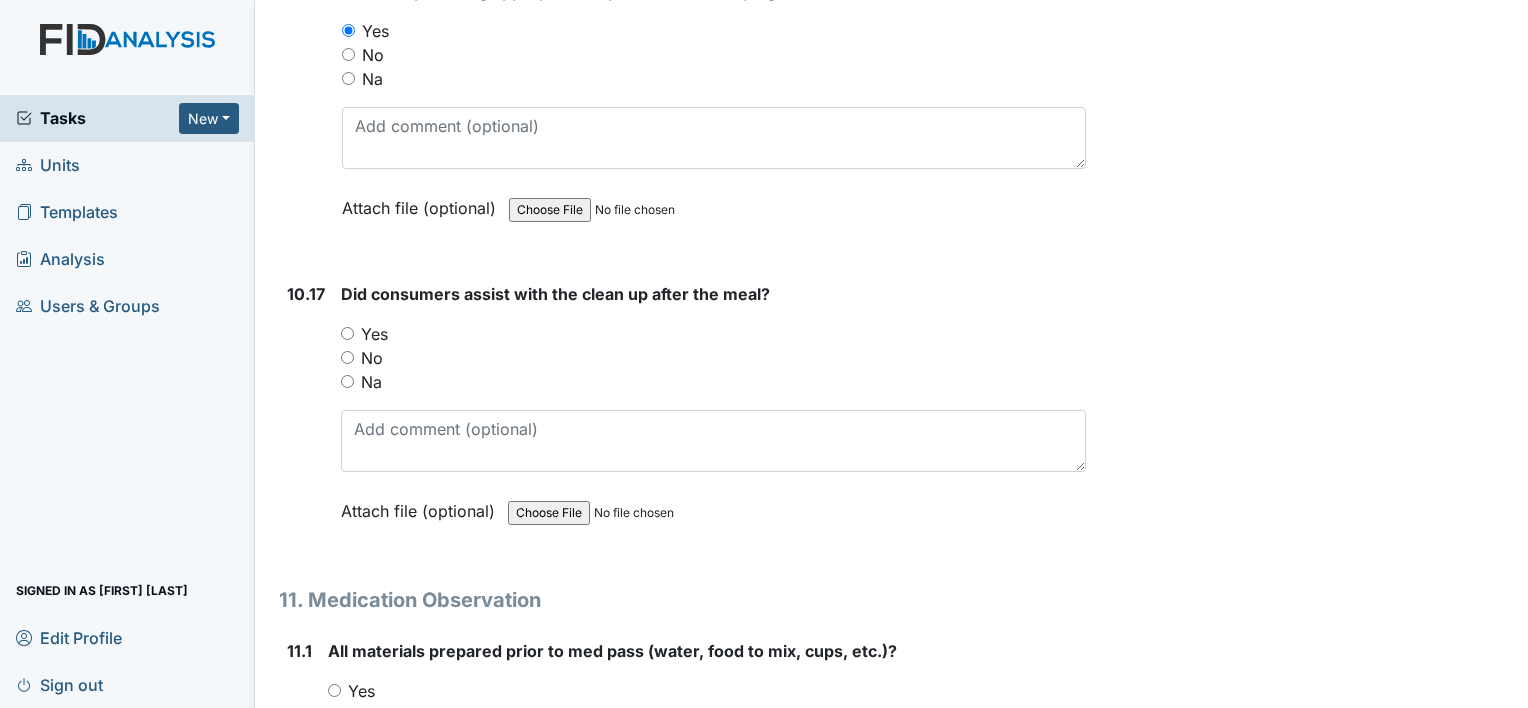 scroll, scrollTop: 21920, scrollLeft: 0, axis: vertical 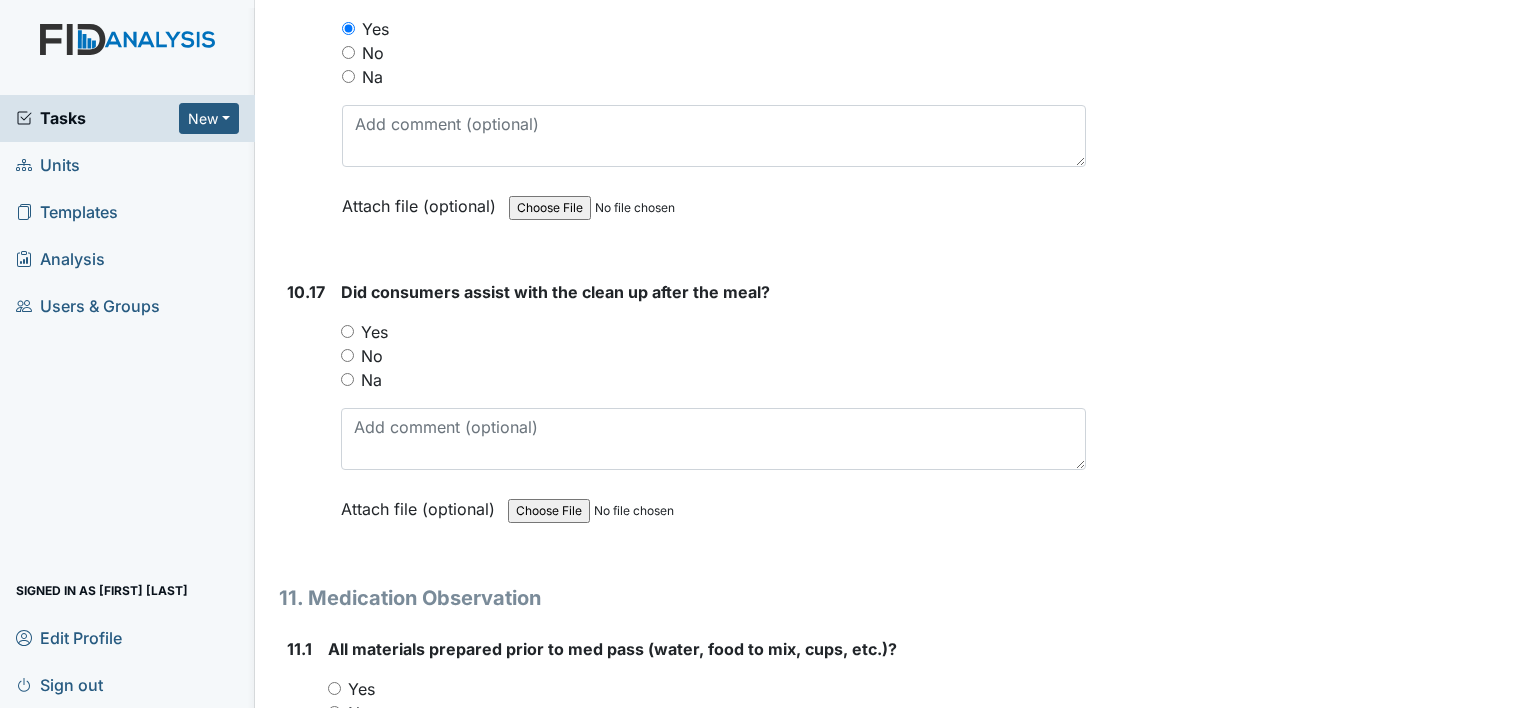 click on "Yes" at bounding box center (347, 331) 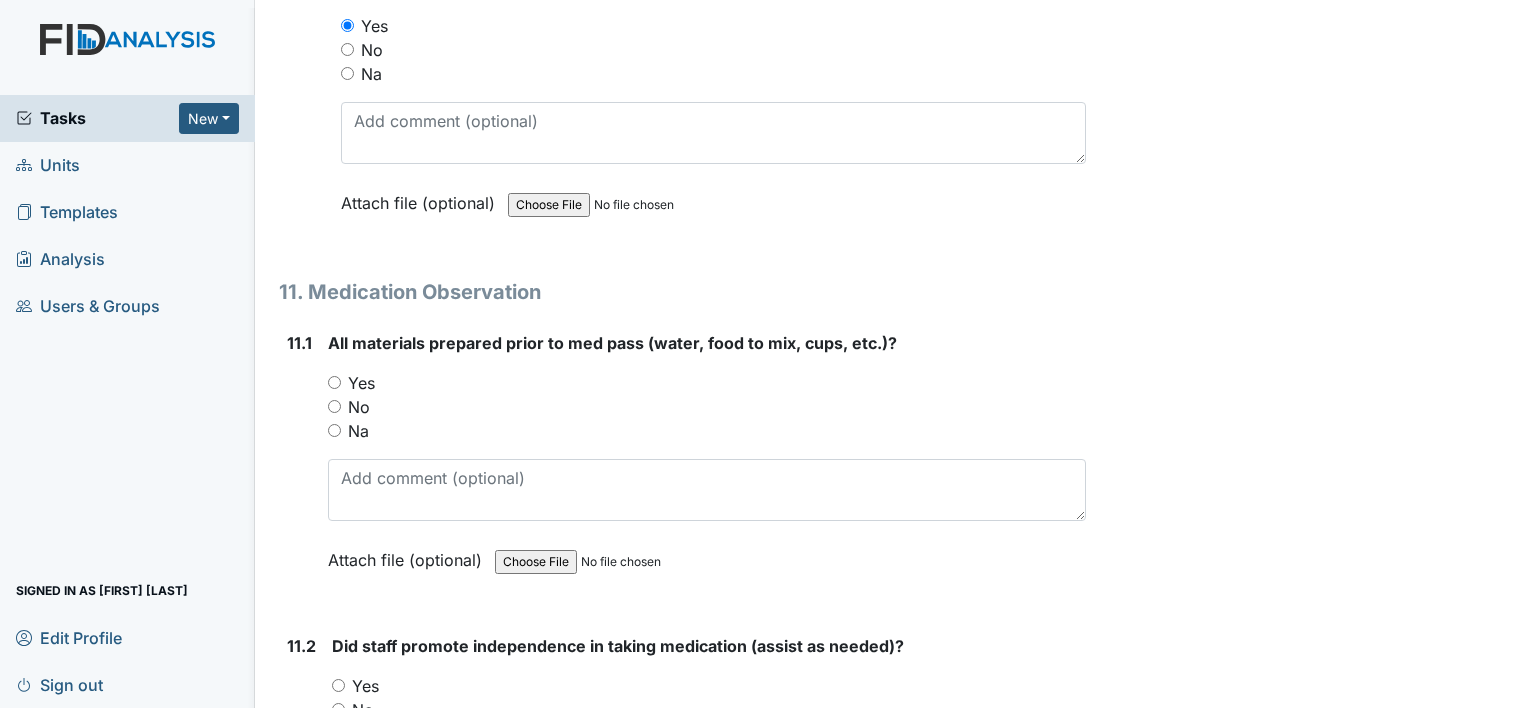 scroll, scrollTop: 22228, scrollLeft: 0, axis: vertical 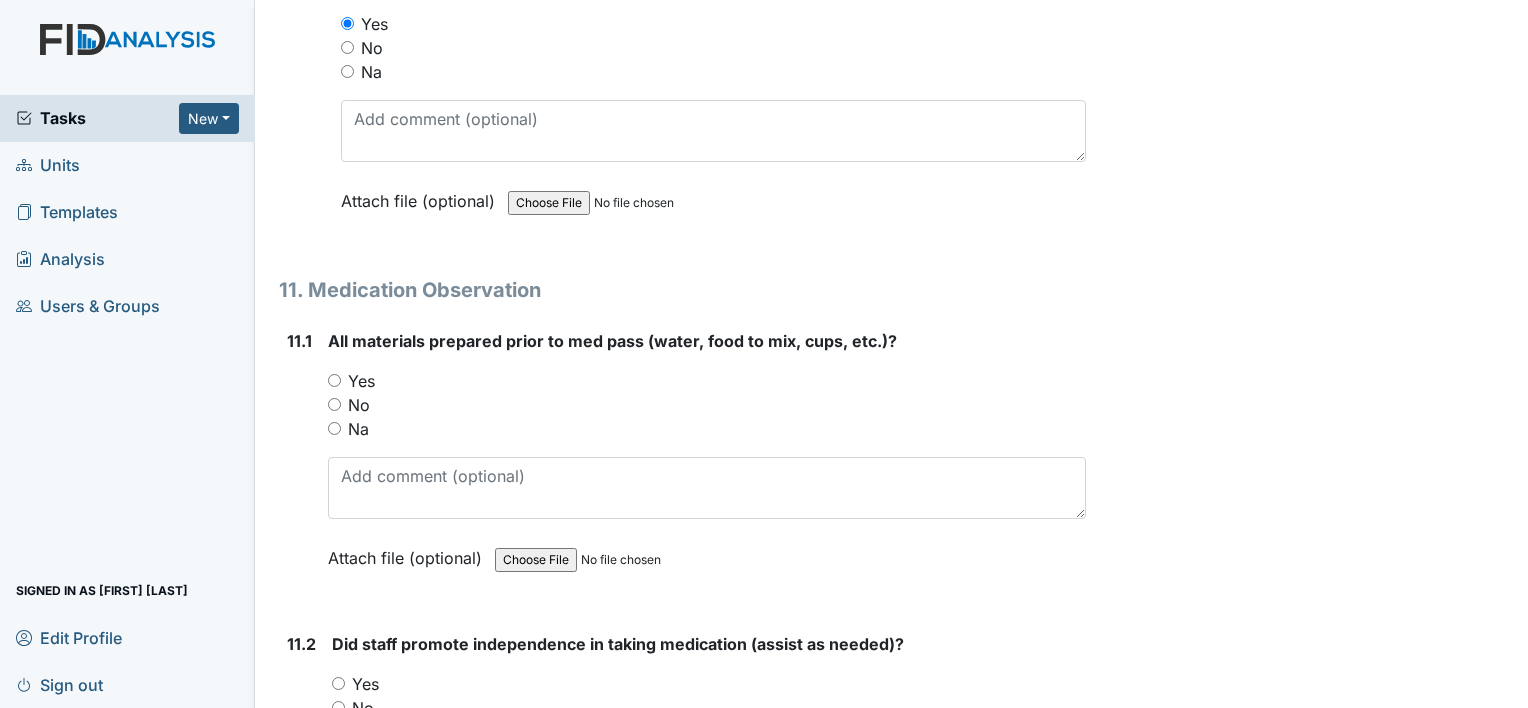 click on "Yes" at bounding box center (334, 380) 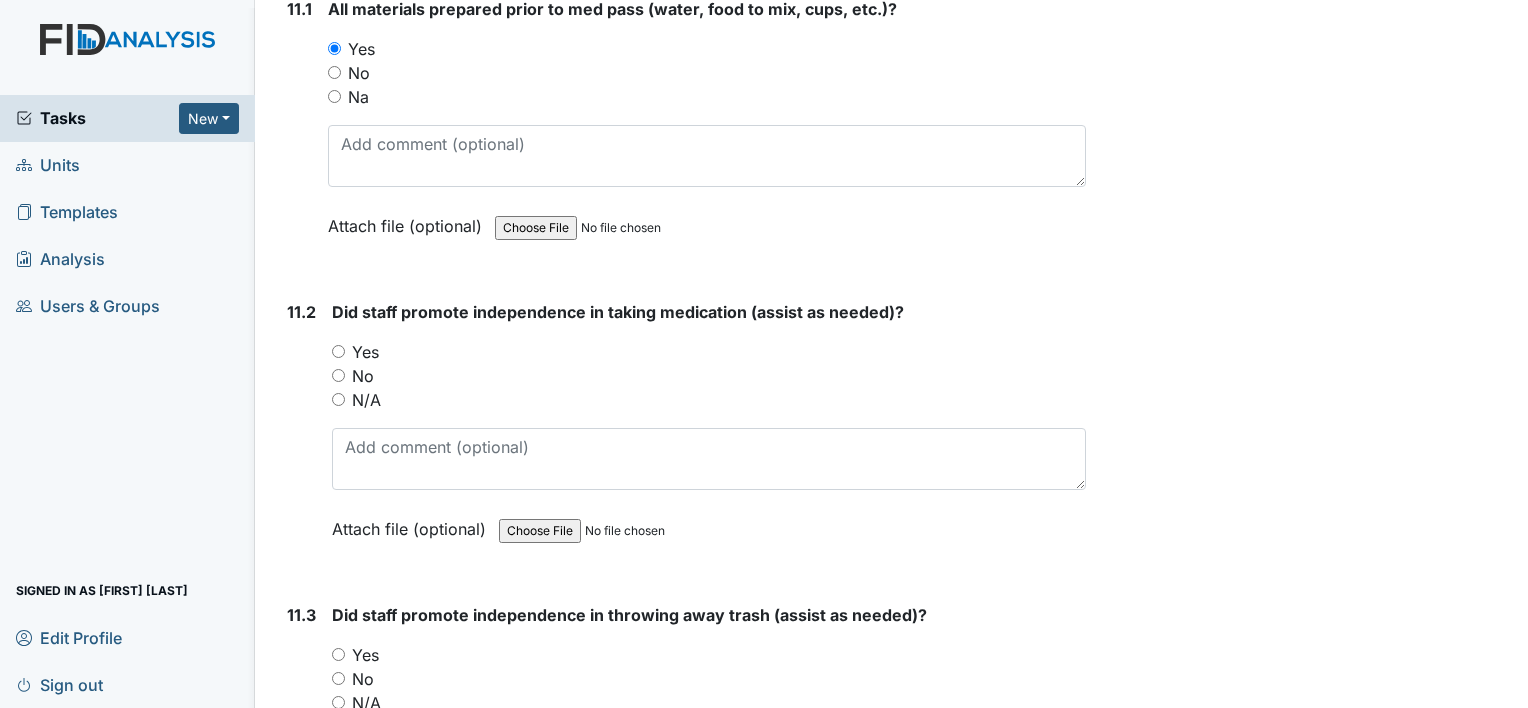 scroll, scrollTop: 22564, scrollLeft: 0, axis: vertical 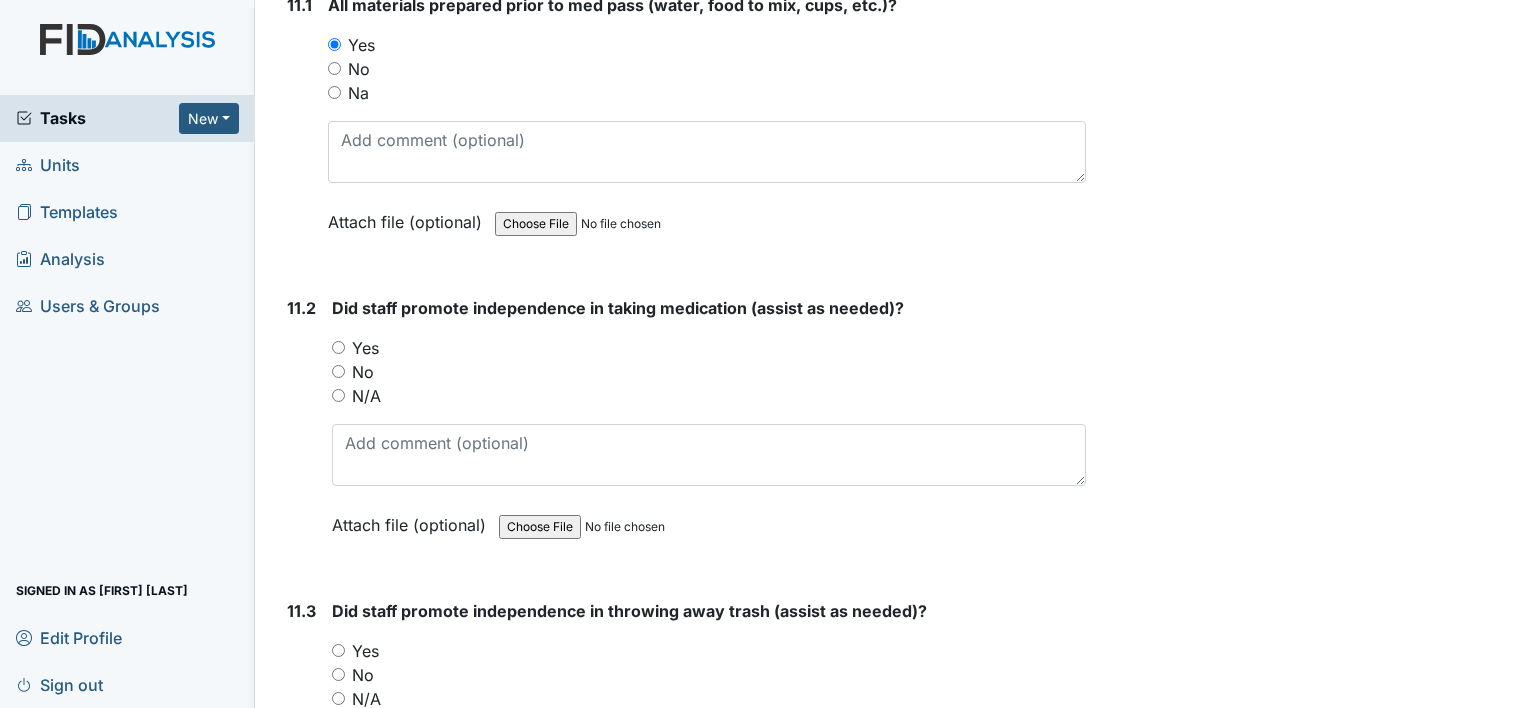 click on "Yes" at bounding box center (338, 347) 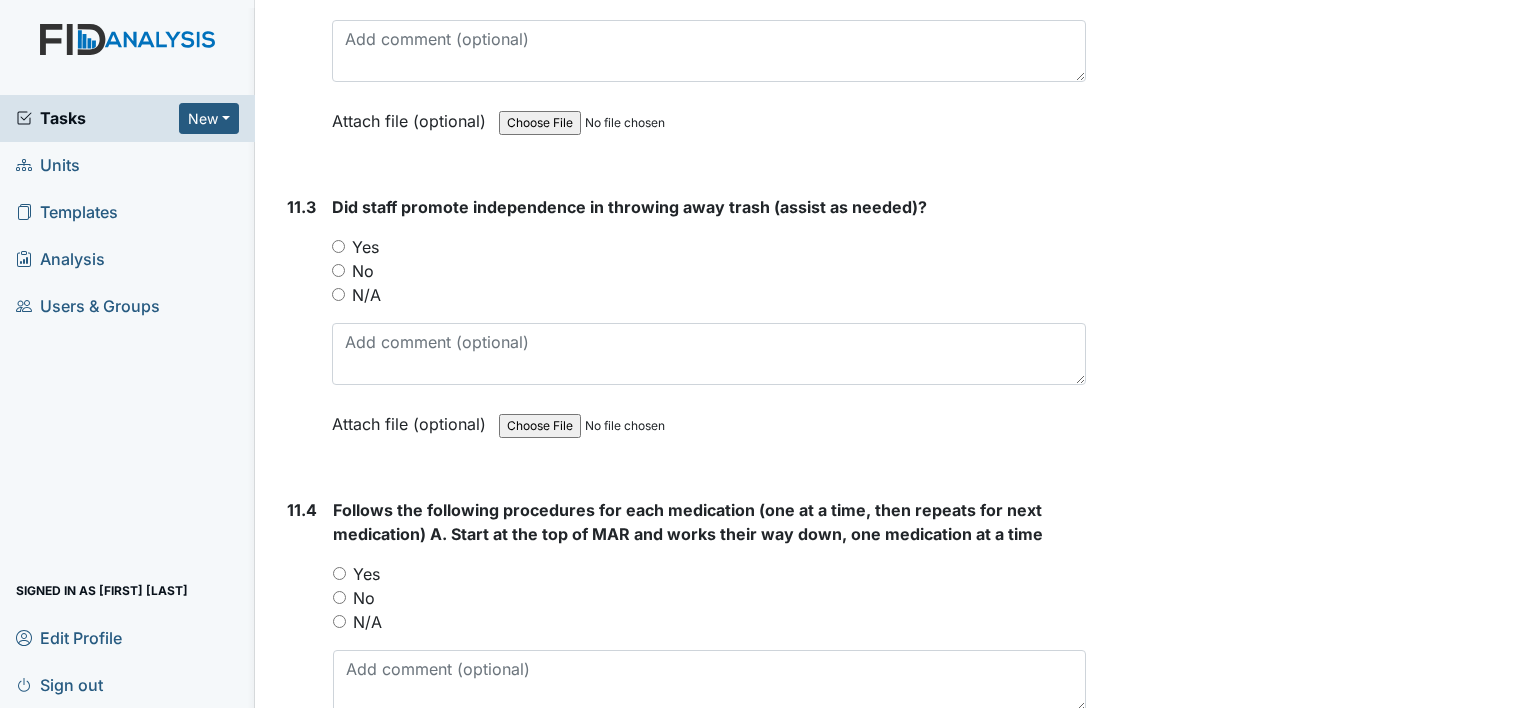 scroll, scrollTop: 22968, scrollLeft: 0, axis: vertical 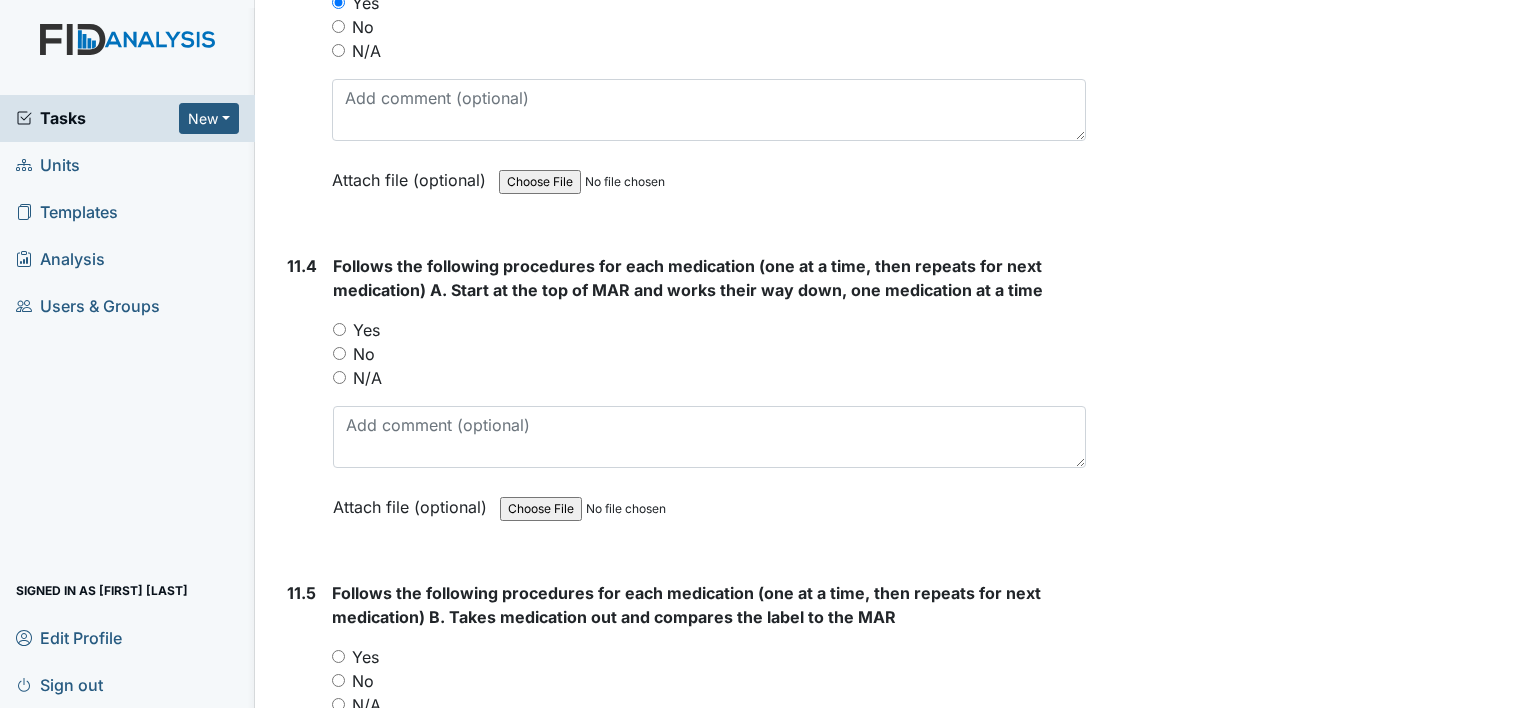 click on "Yes" at bounding box center (339, 329) 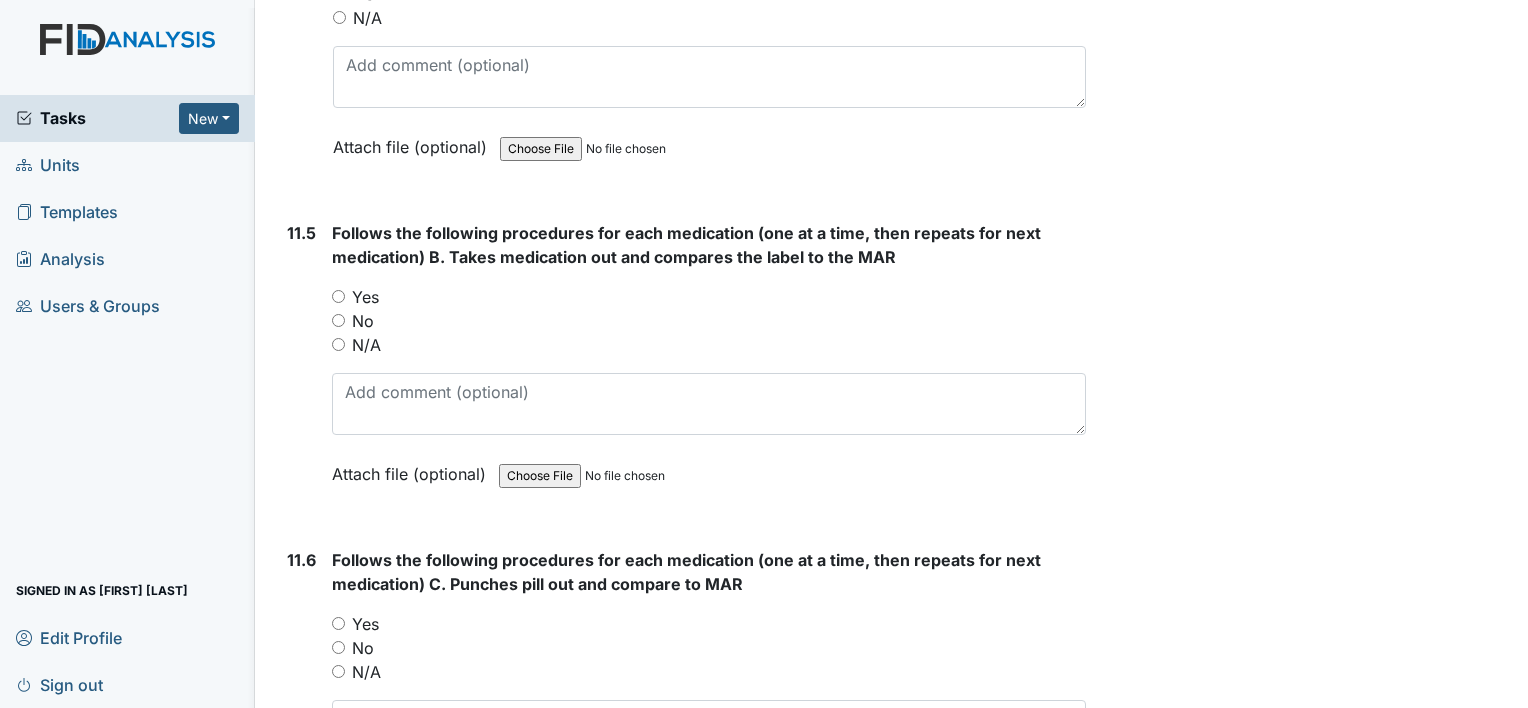 scroll, scrollTop: 23572, scrollLeft: 0, axis: vertical 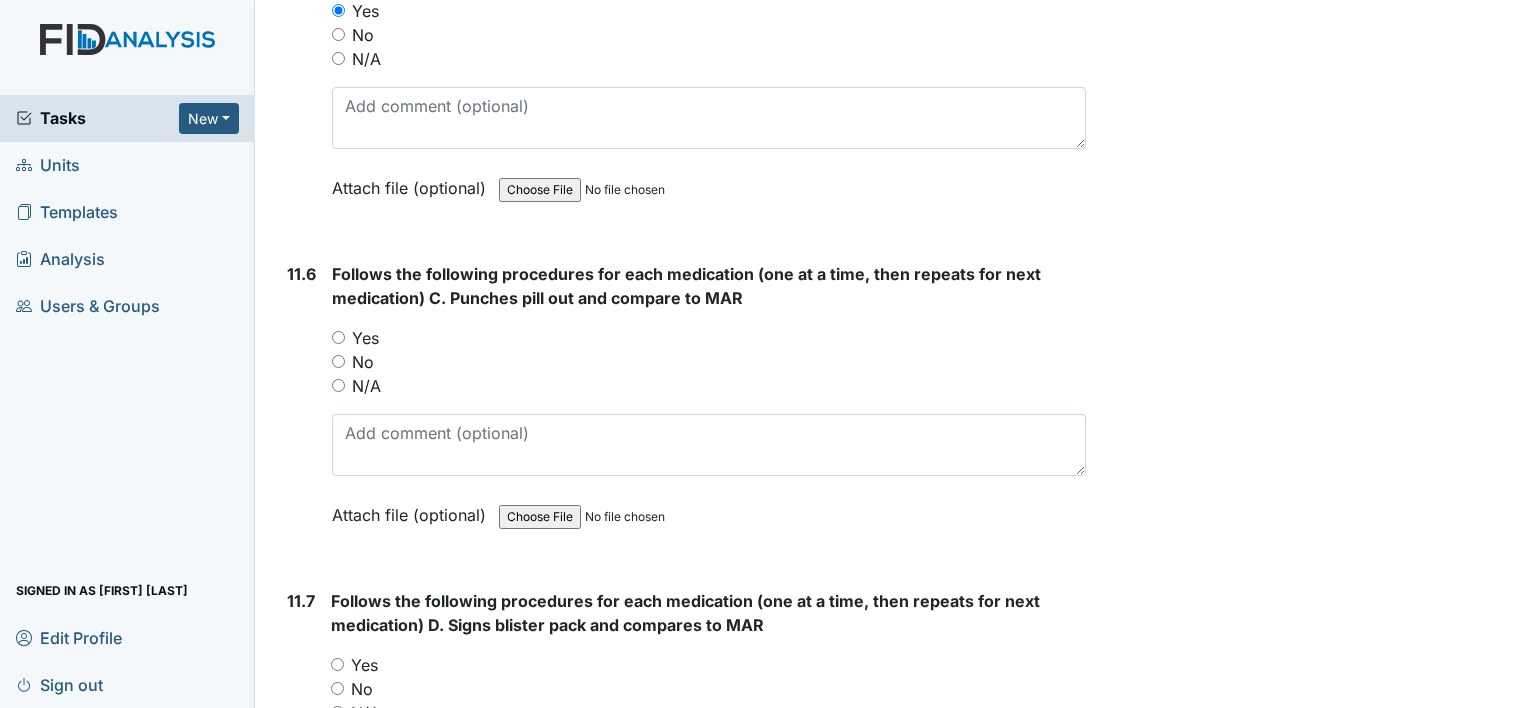 click on "Yes" at bounding box center (338, 337) 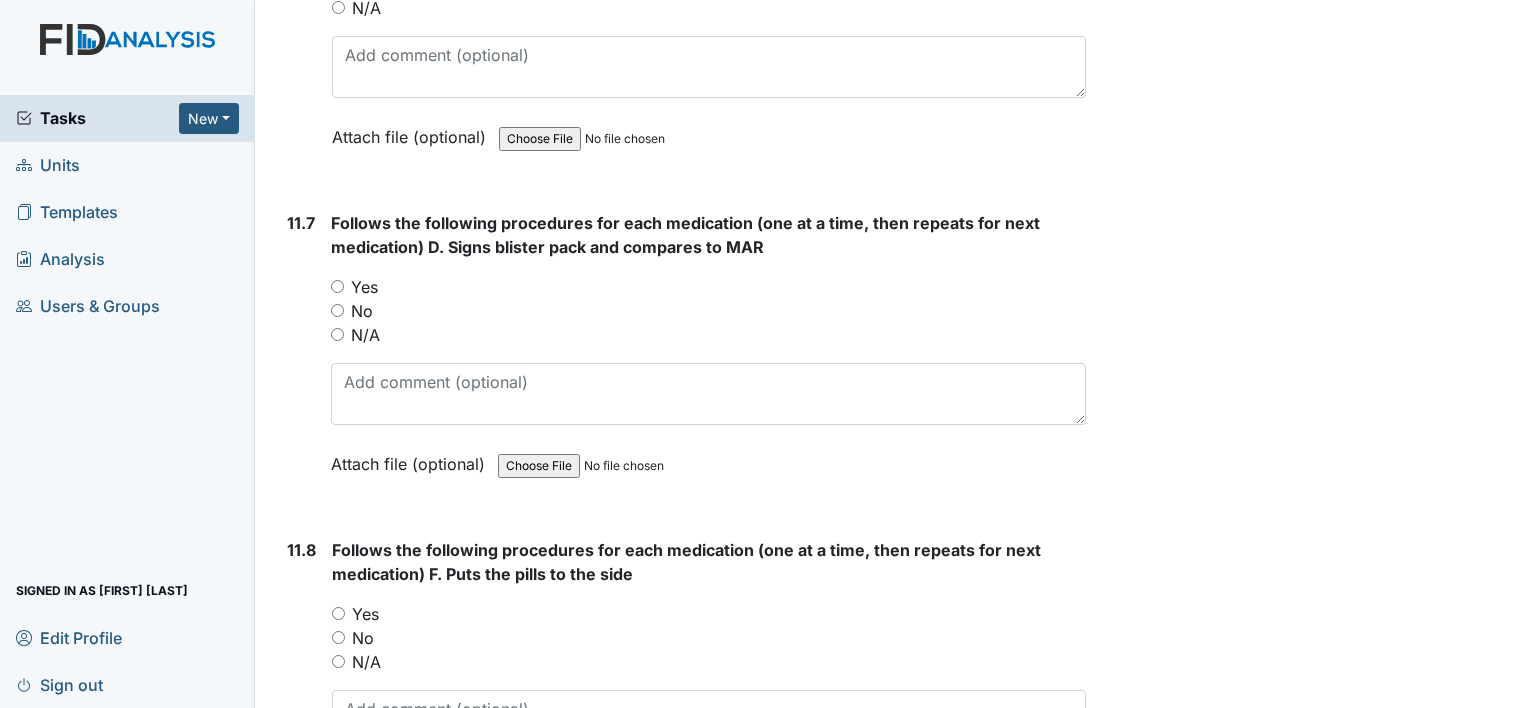 scroll, scrollTop: 24240, scrollLeft: 0, axis: vertical 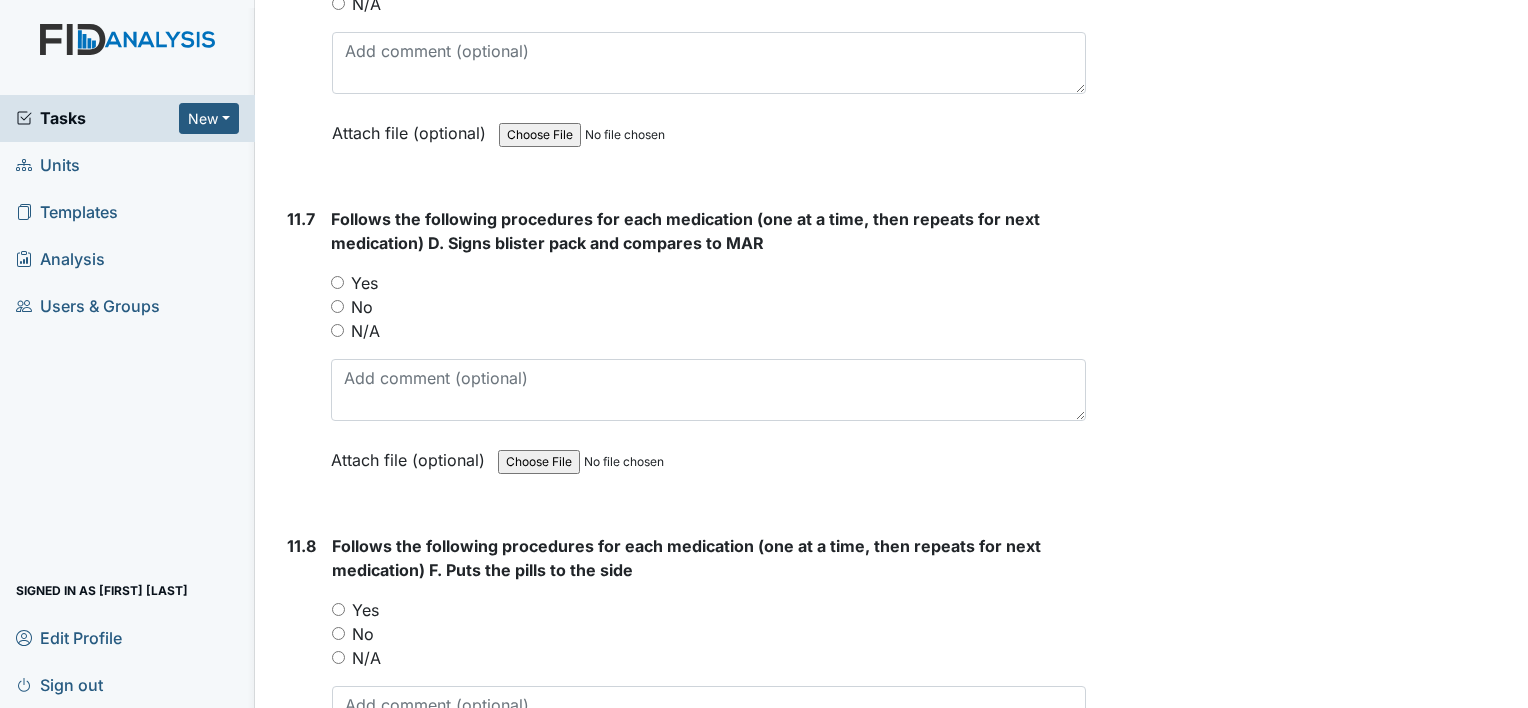 click on "Yes" at bounding box center [337, 282] 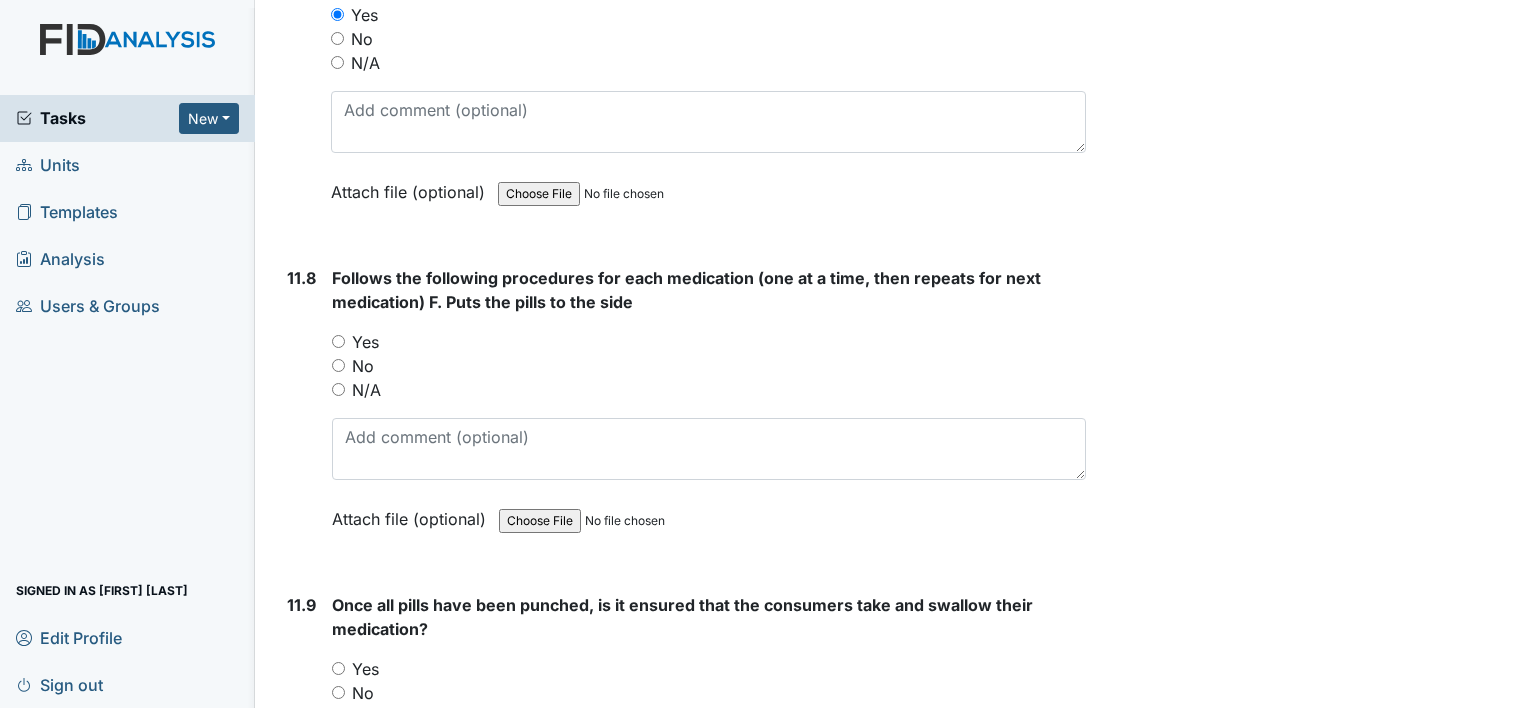 scroll, scrollTop: 24508, scrollLeft: 0, axis: vertical 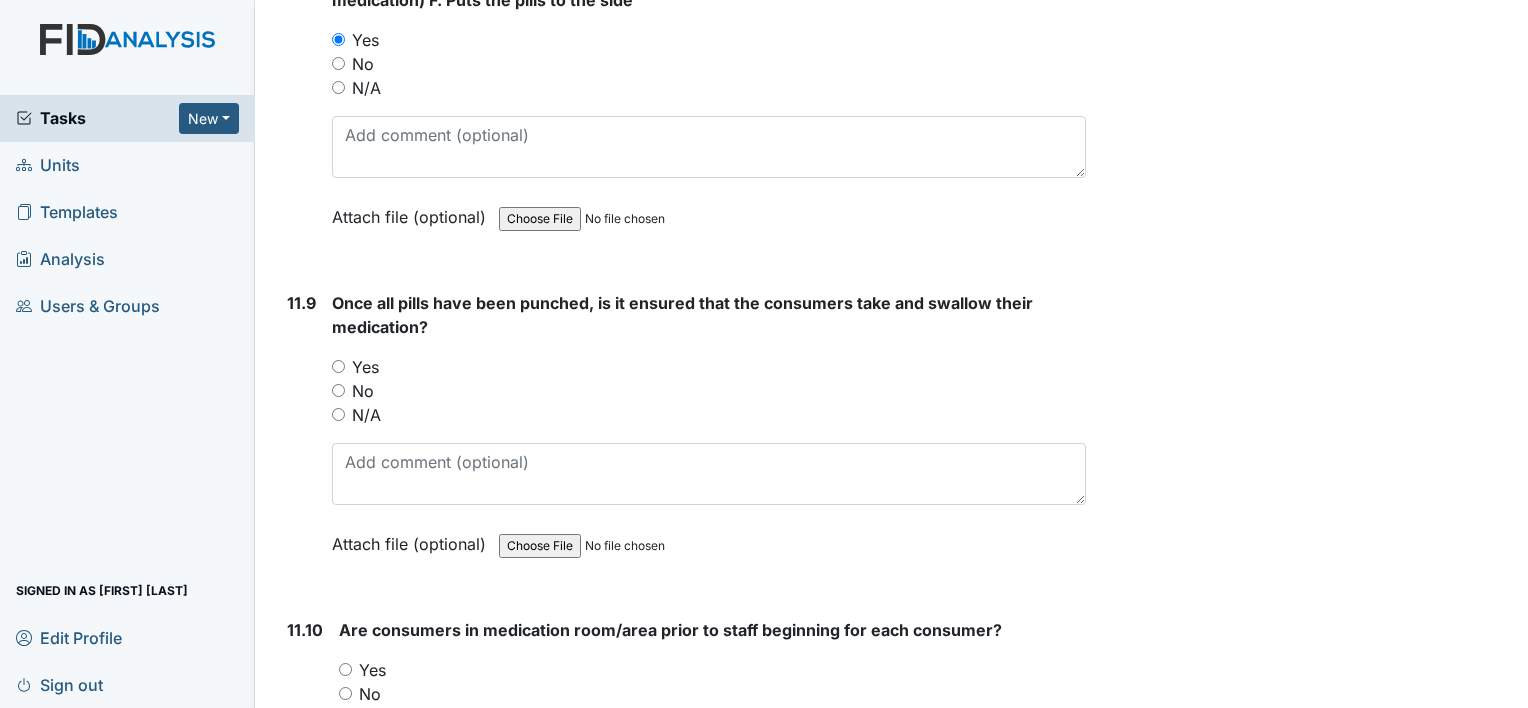 click on "Yes" at bounding box center (338, 366) 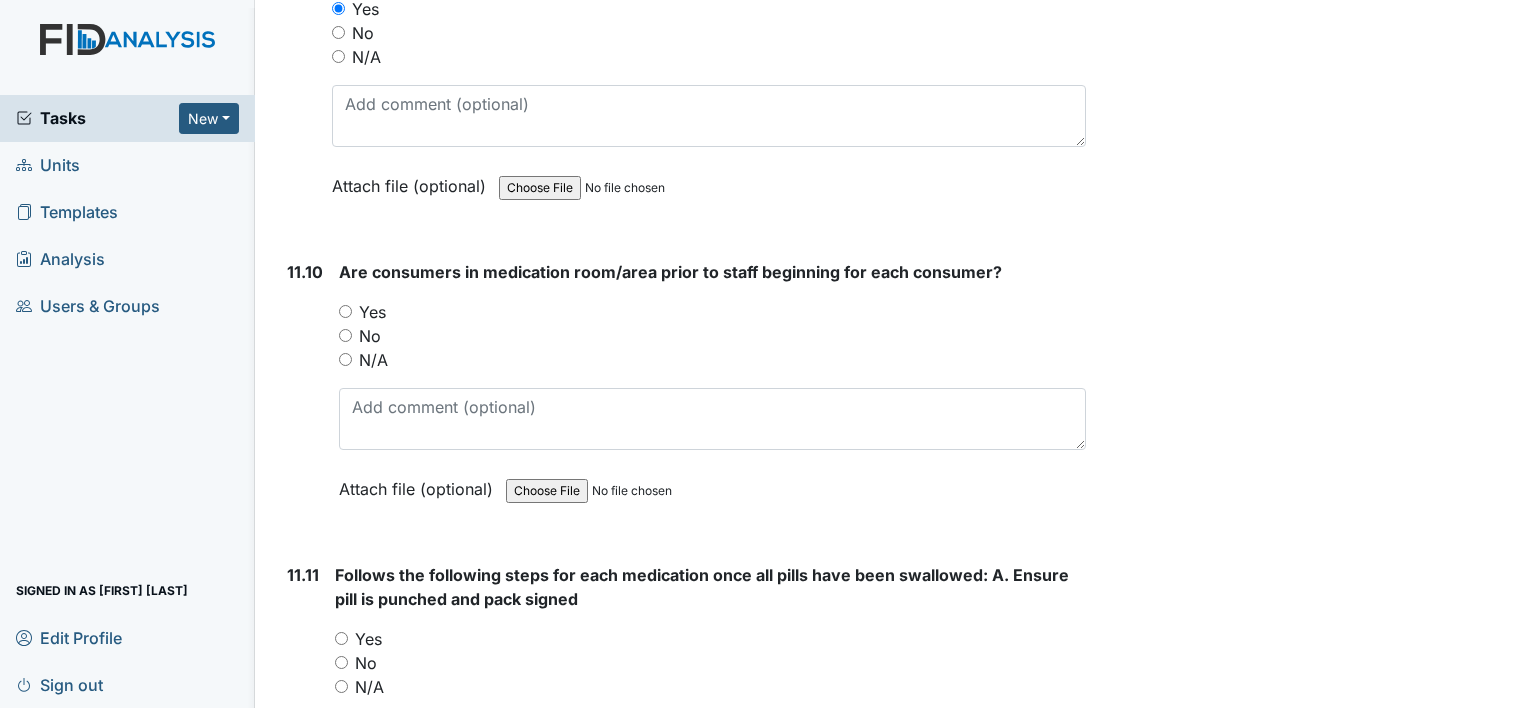 scroll, scrollTop: 25172, scrollLeft: 0, axis: vertical 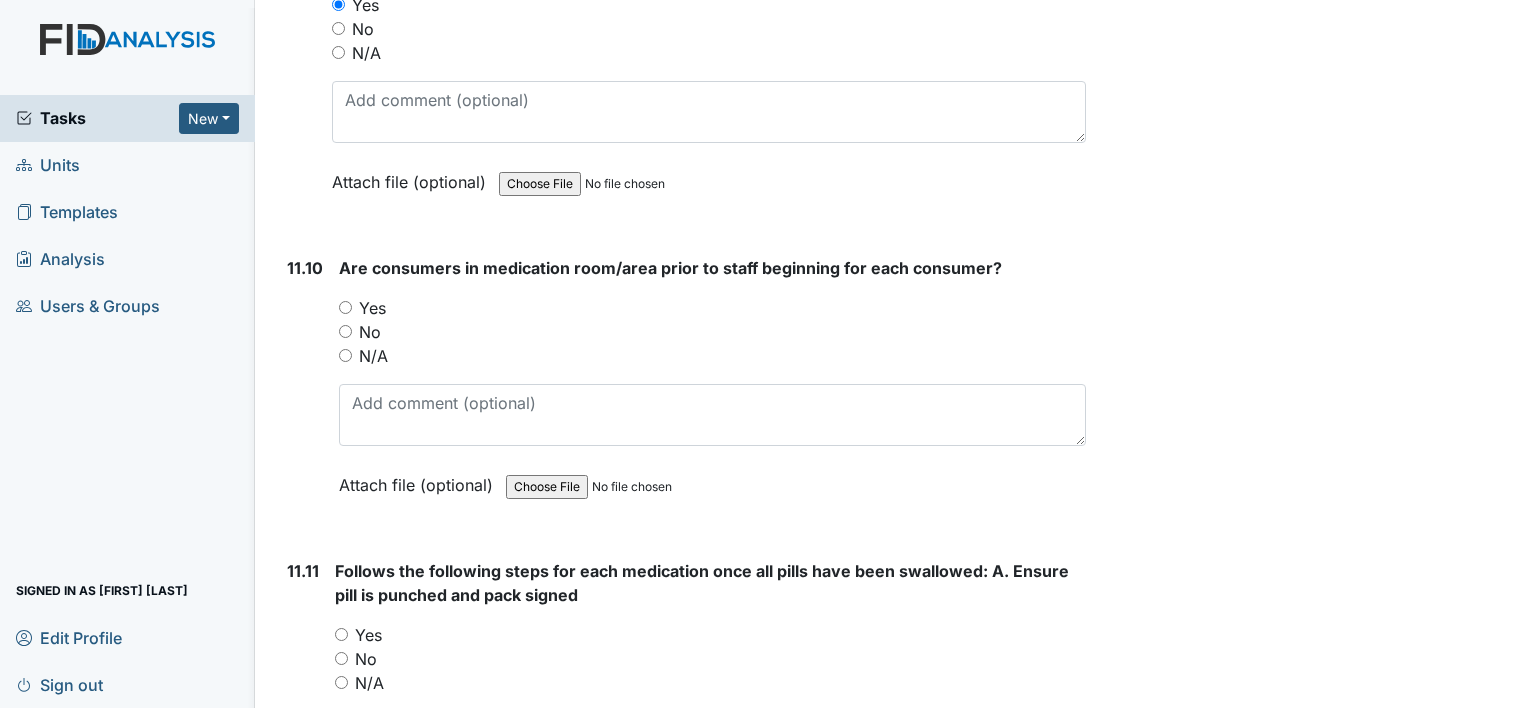 click on "Yes" at bounding box center (345, 307) 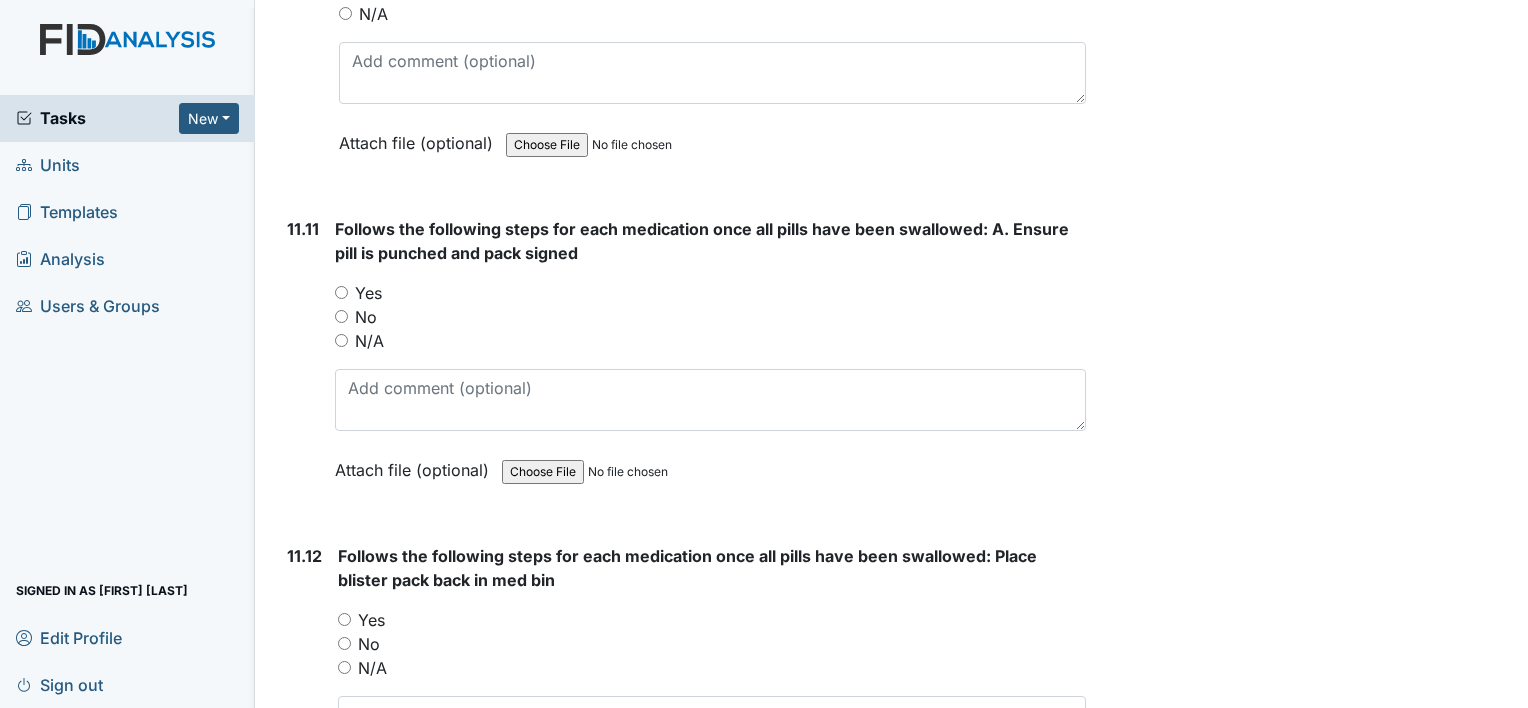 scroll, scrollTop: 25515, scrollLeft: 0, axis: vertical 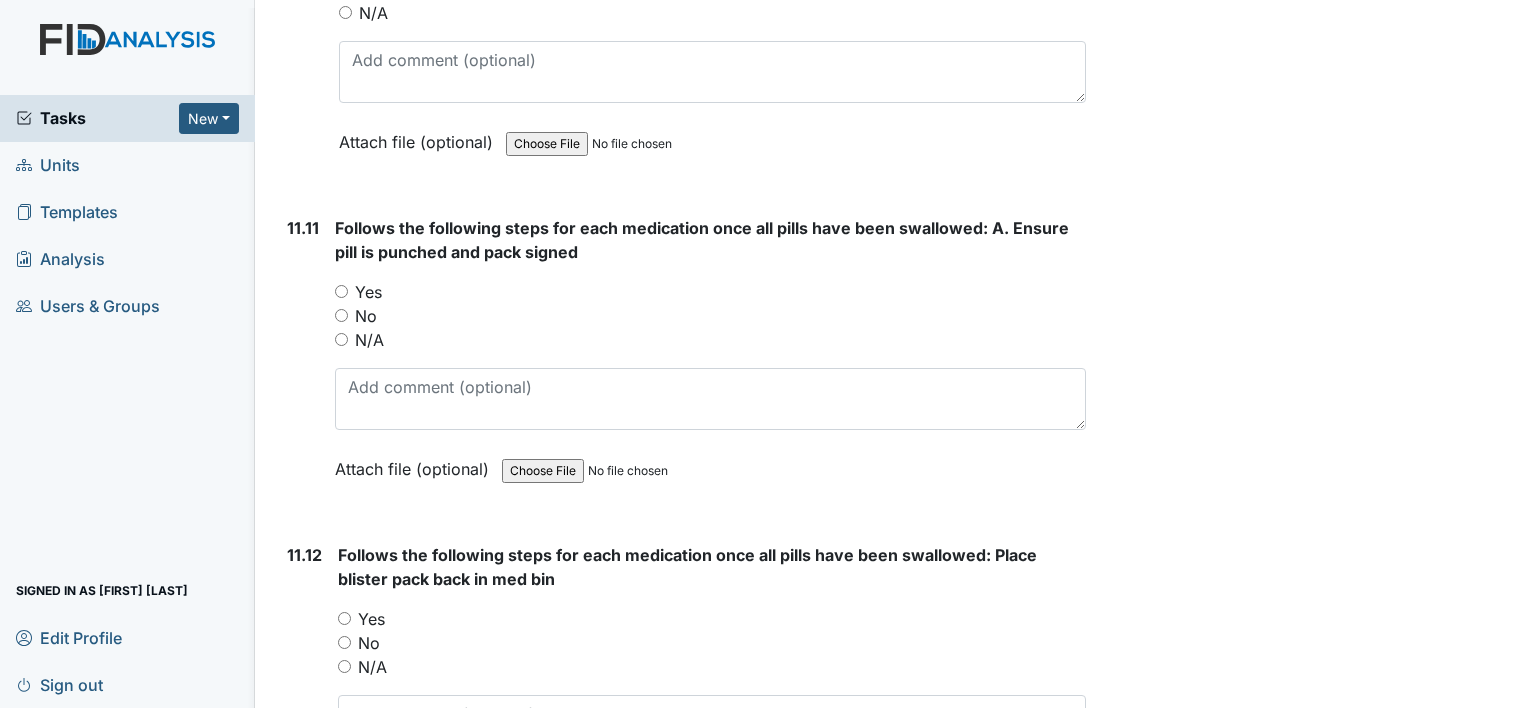 click on "Yes" at bounding box center [341, 291] 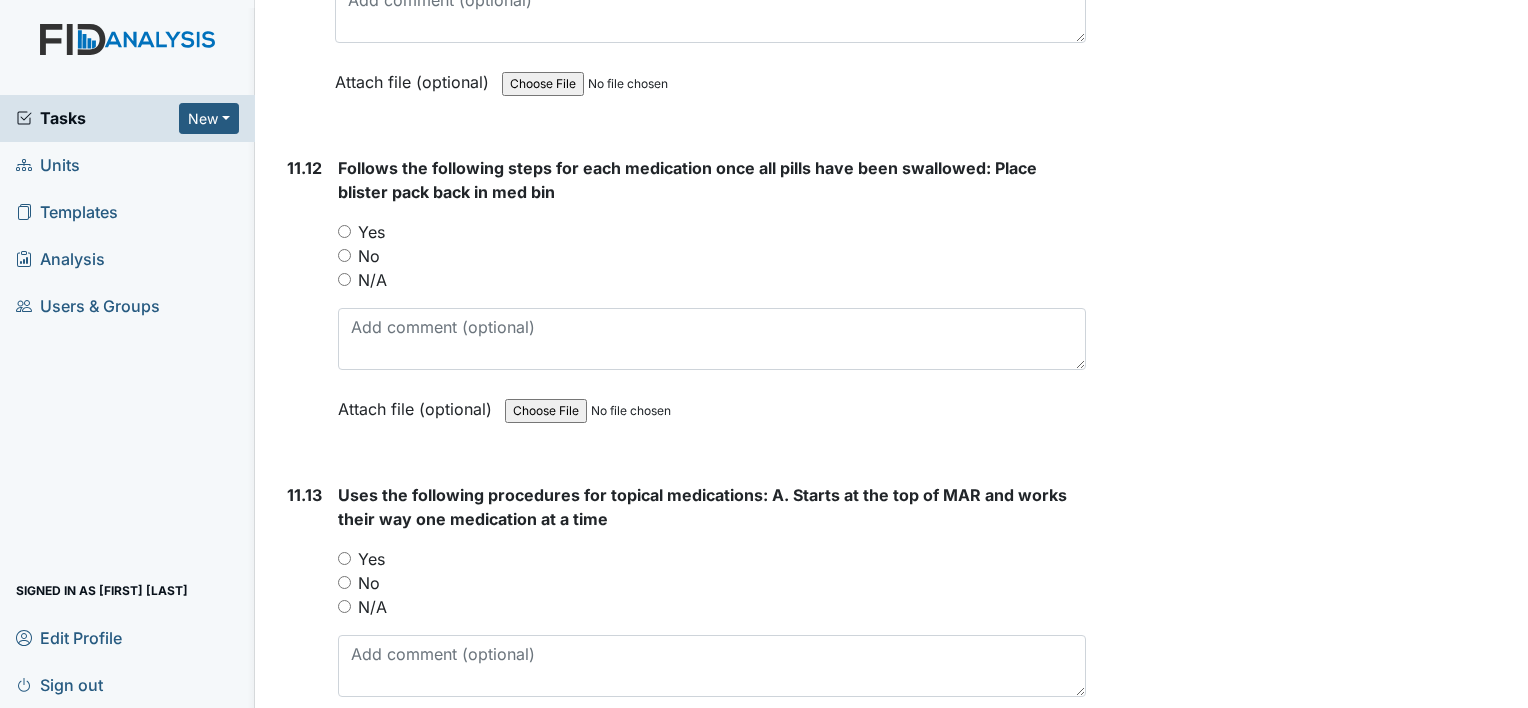 scroll, scrollTop: 25903, scrollLeft: 0, axis: vertical 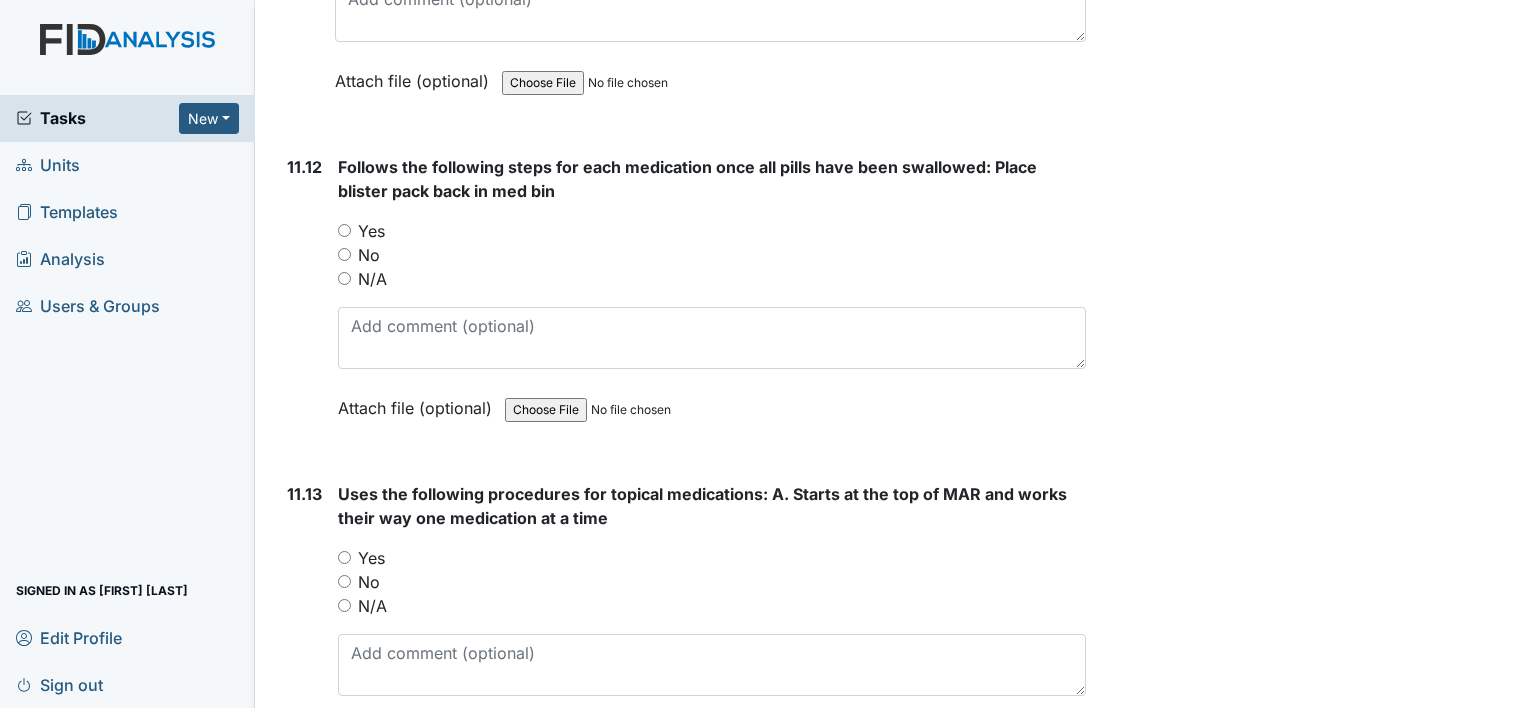 click on "Yes" at bounding box center (344, 230) 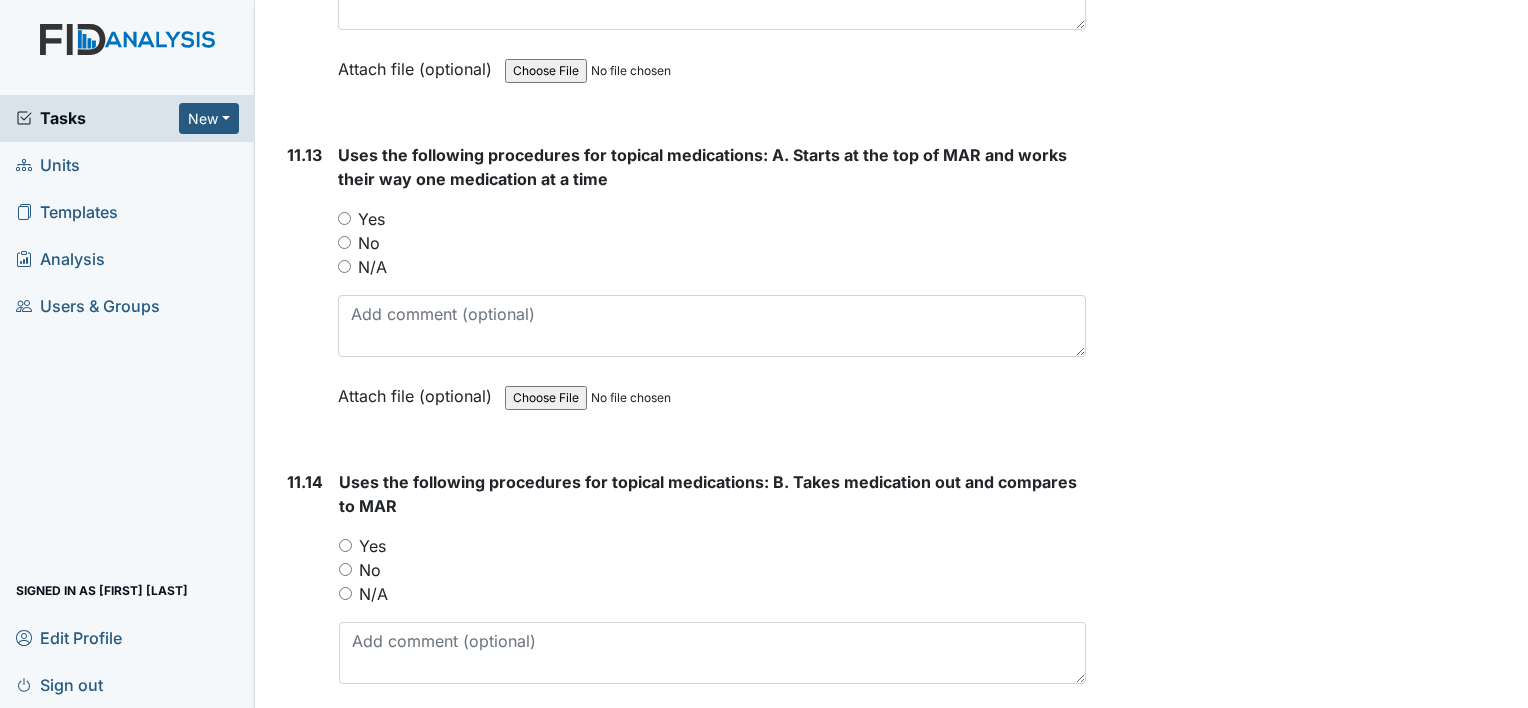 scroll, scrollTop: 26255, scrollLeft: 0, axis: vertical 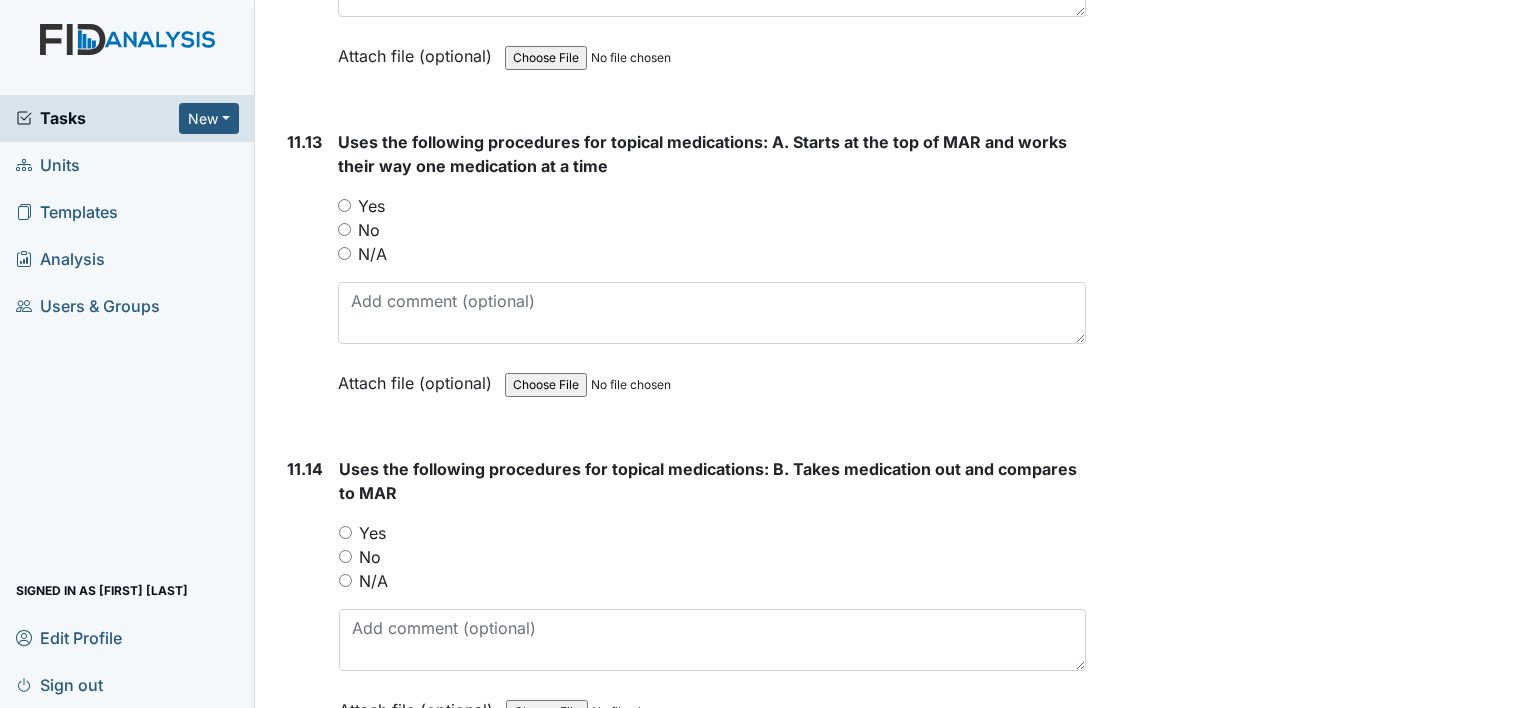 click on "Yes" at bounding box center [344, 205] 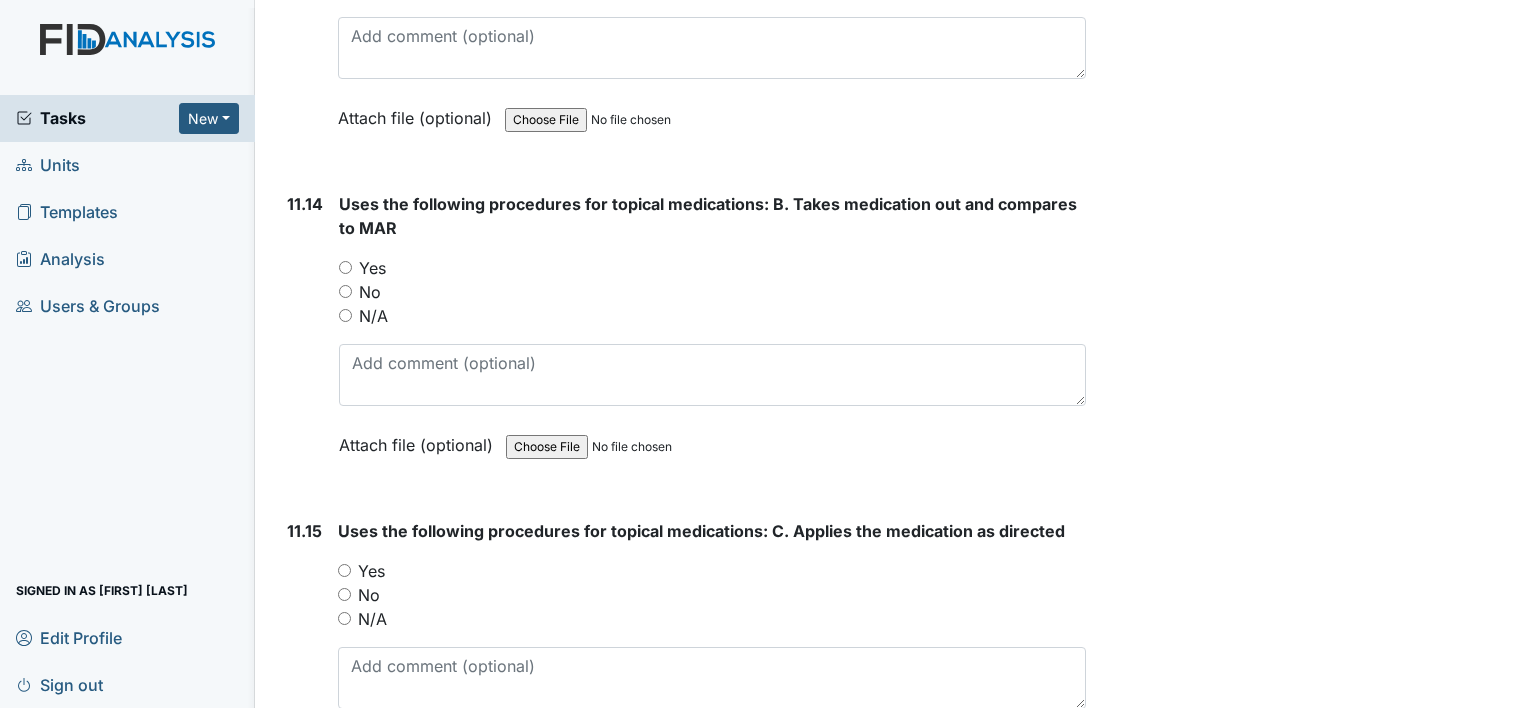 scroll, scrollTop: 26522, scrollLeft: 0, axis: vertical 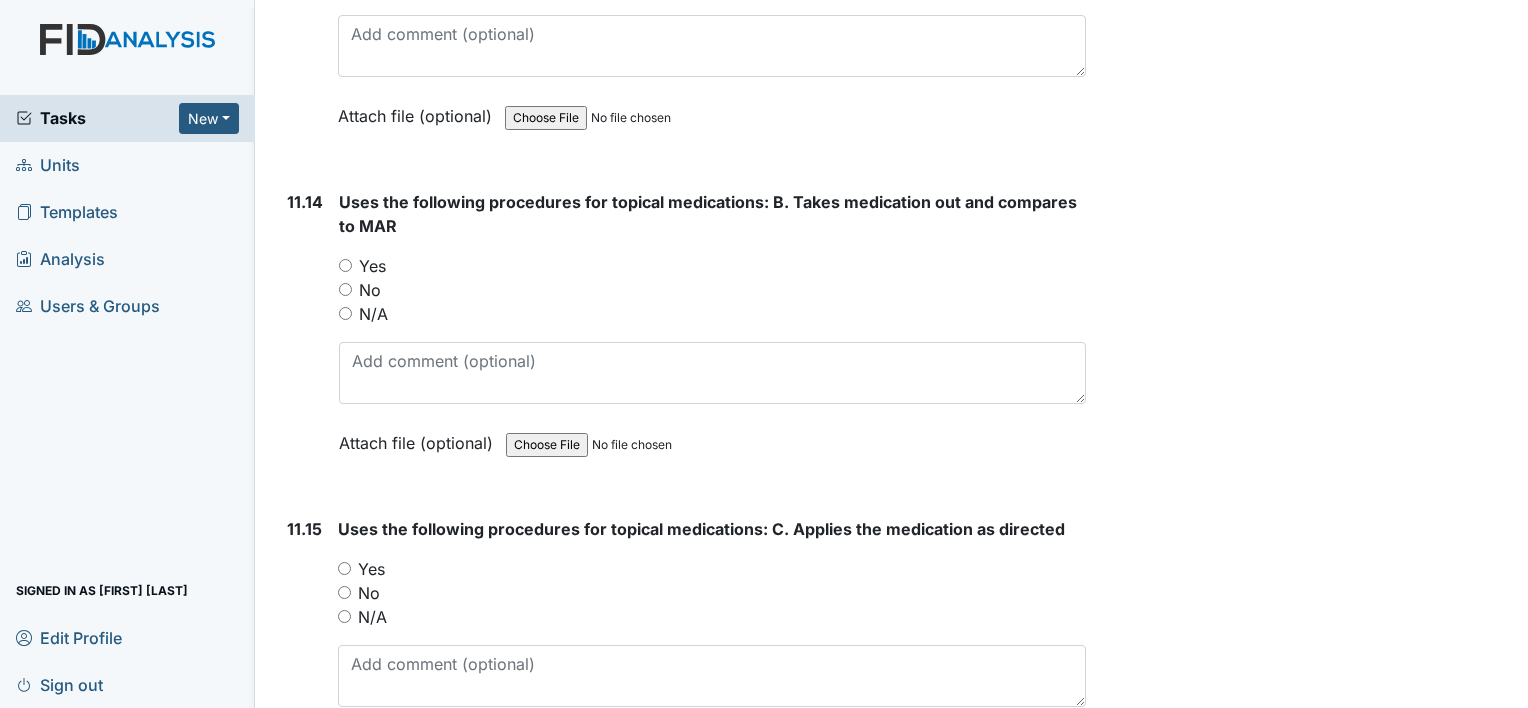 click on "Yes" at bounding box center [345, 265] 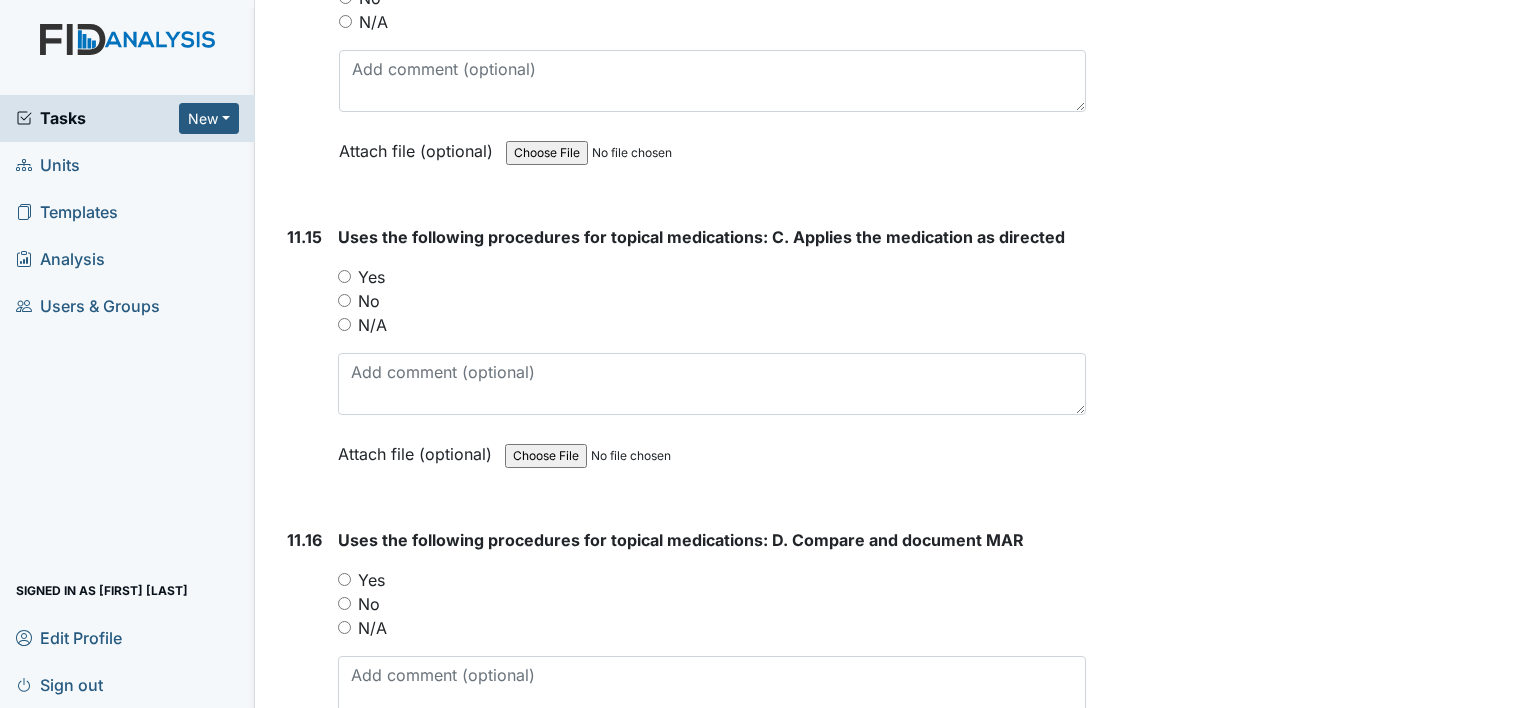 scroll, scrollTop: 26831, scrollLeft: 0, axis: vertical 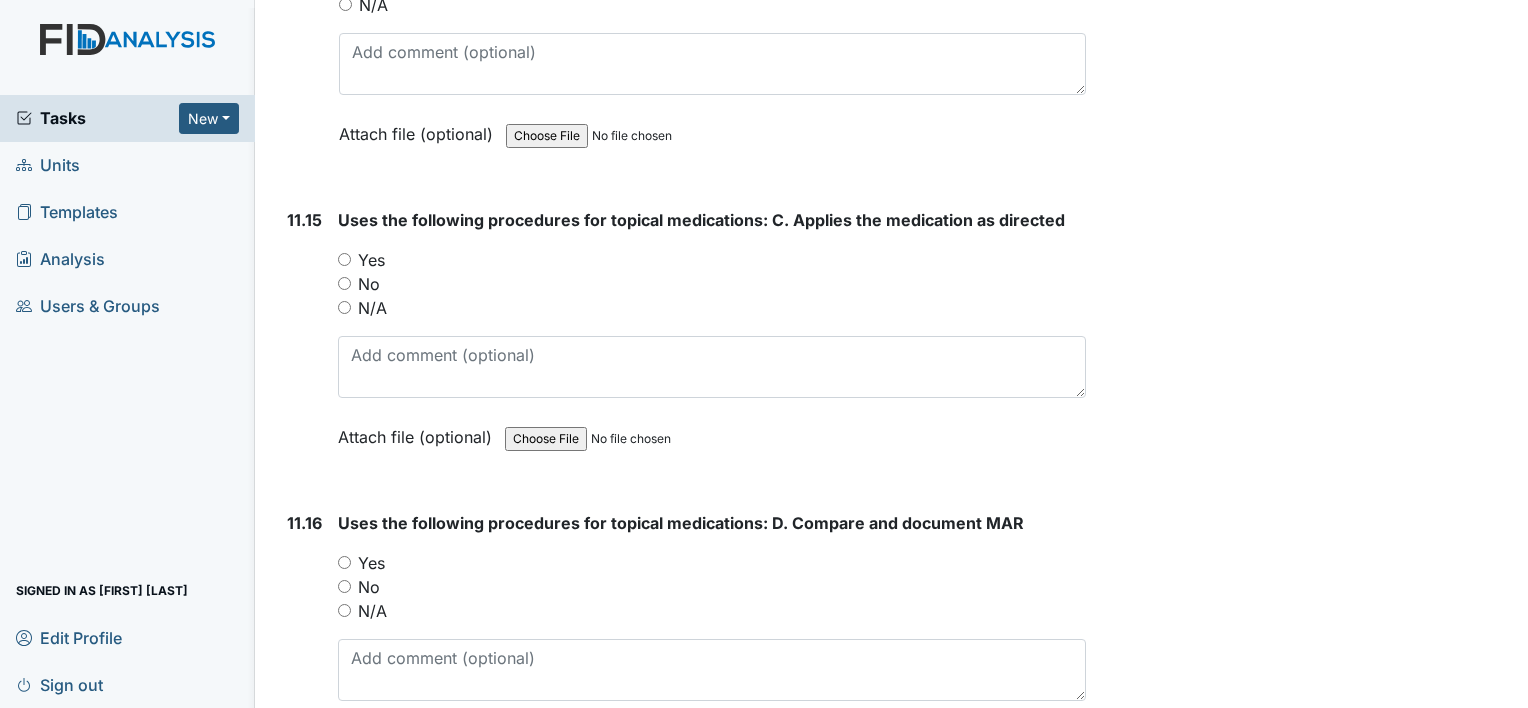 click on "Yes" at bounding box center (344, 259) 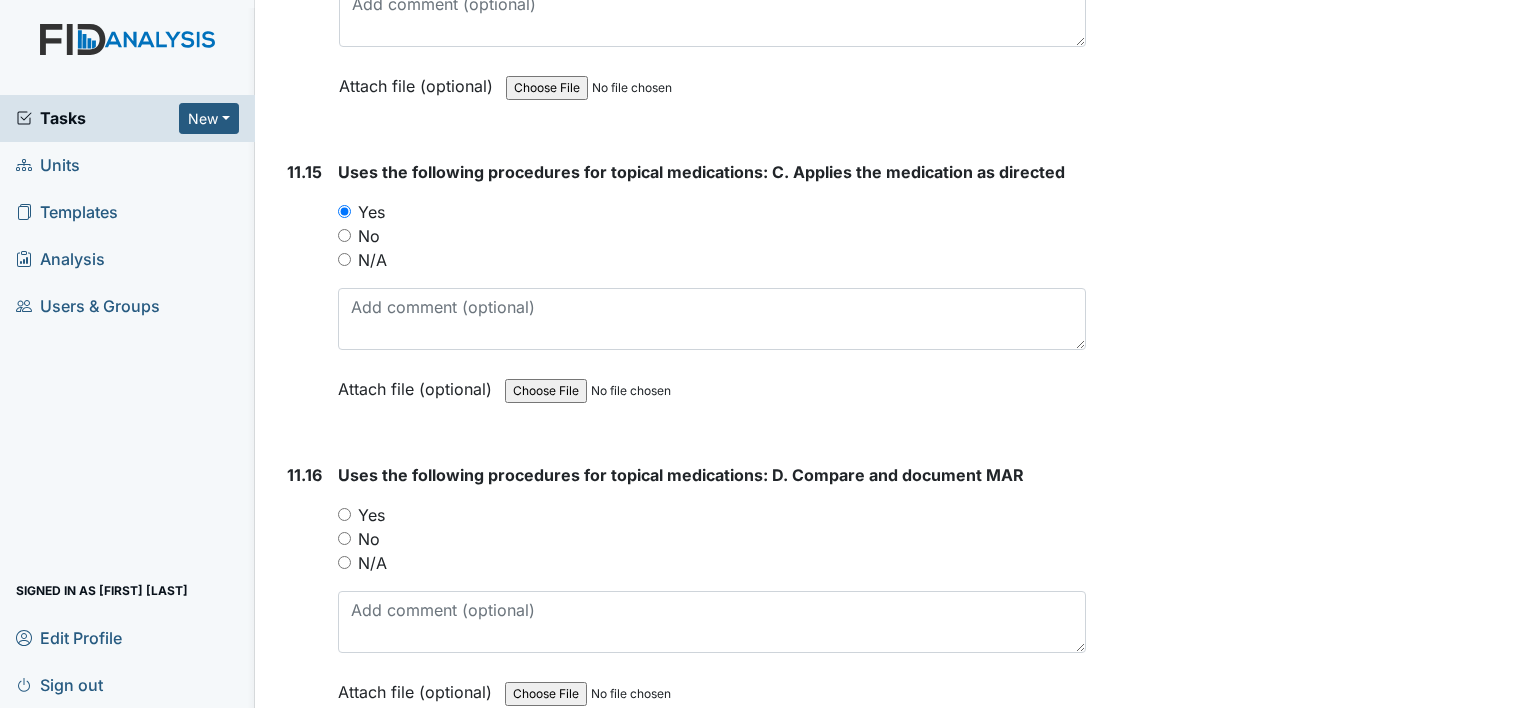 scroll, scrollTop: 26876, scrollLeft: 0, axis: vertical 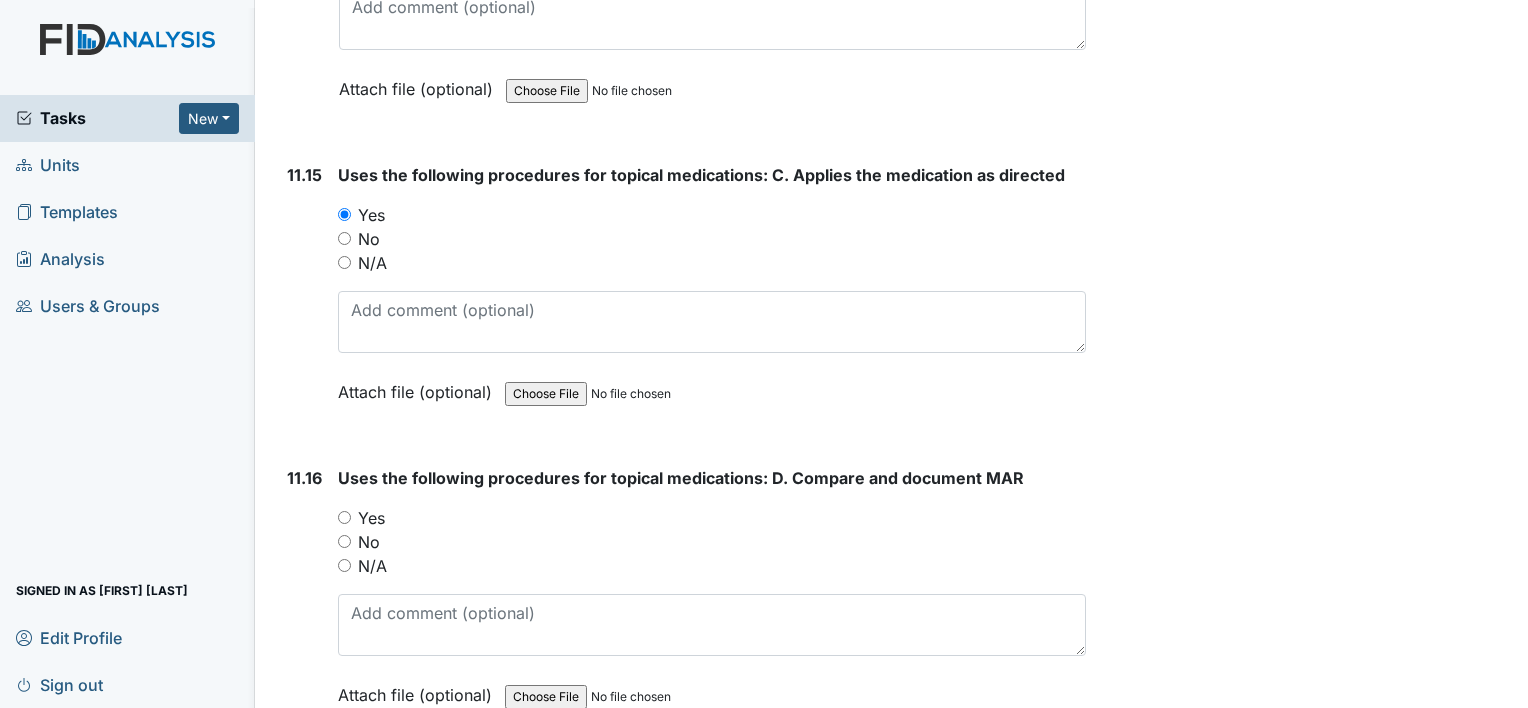 click on "Yes" at bounding box center [344, 517] 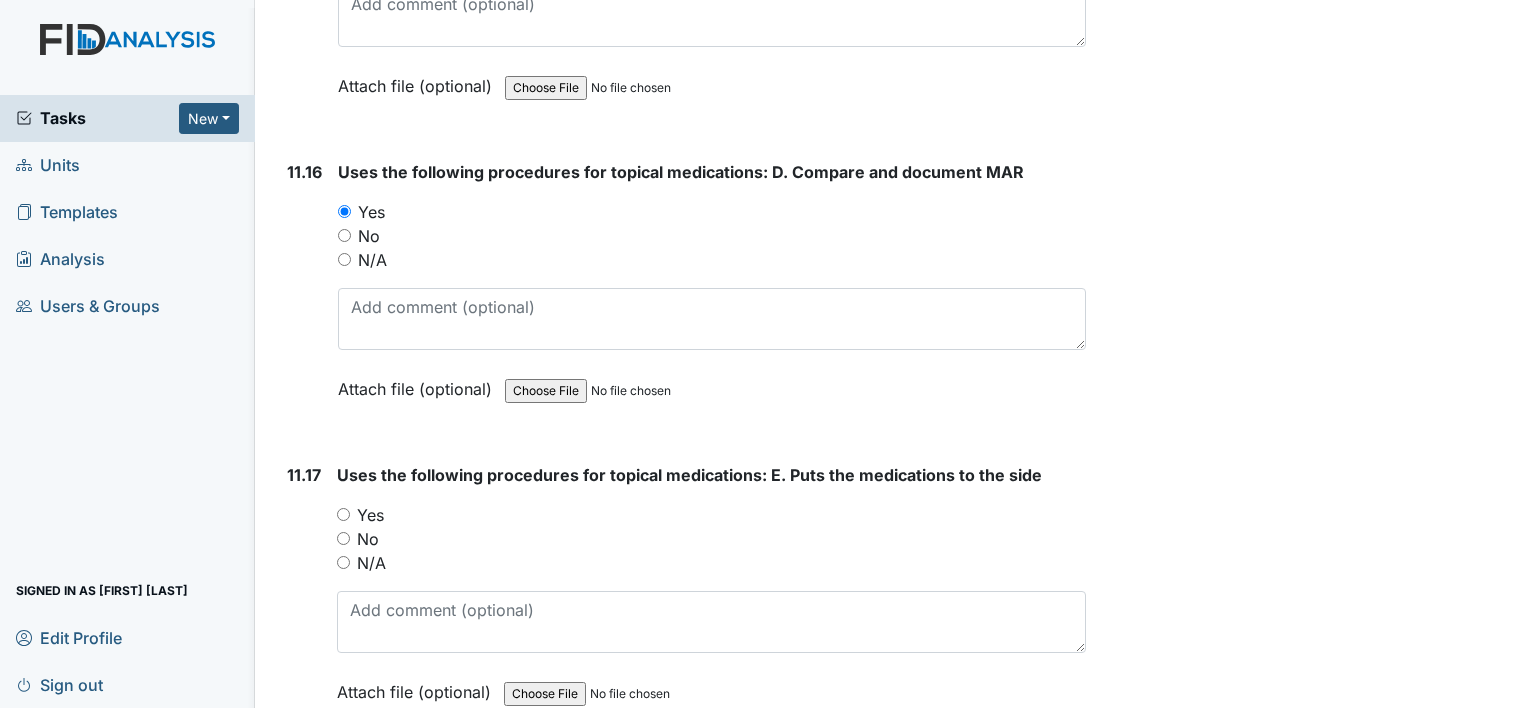 scroll, scrollTop: 27184, scrollLeft: 0, axis: vertical 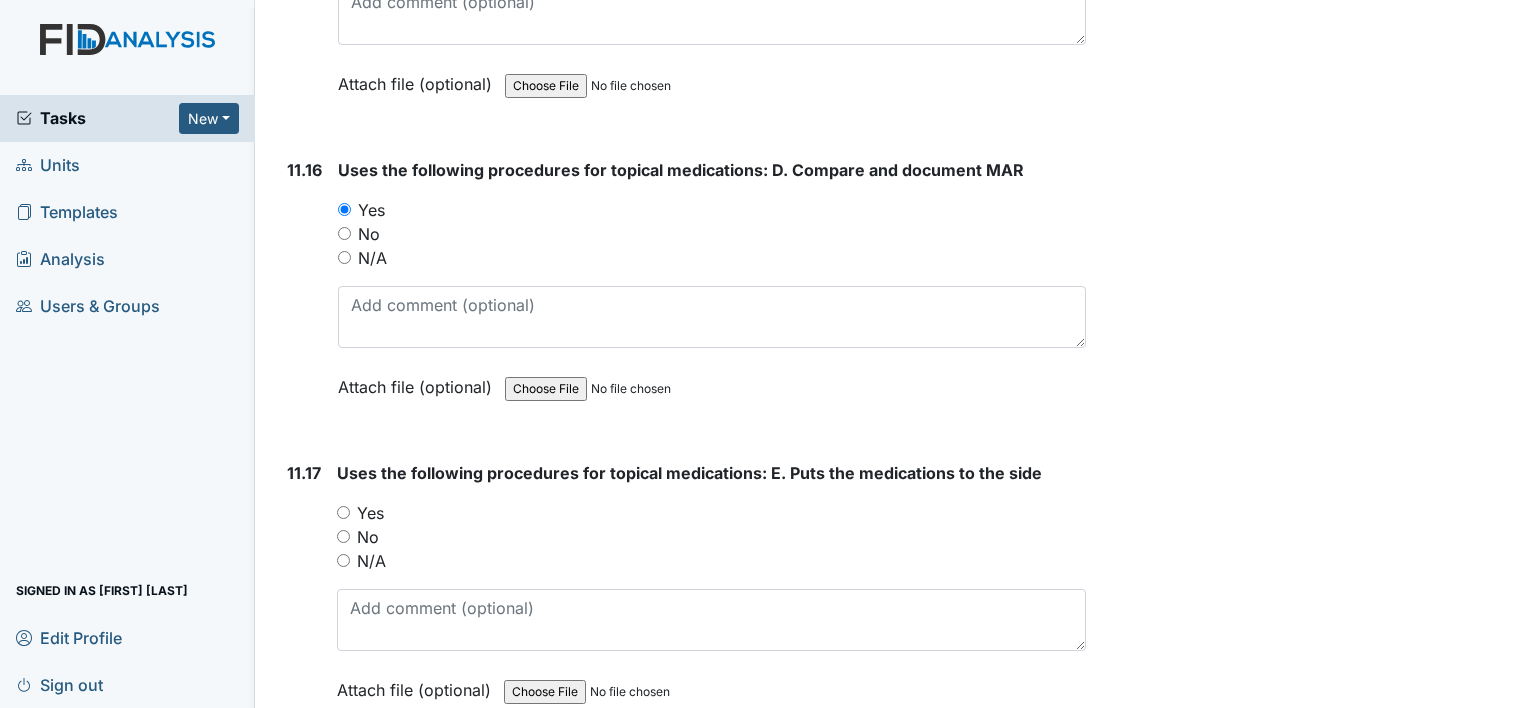click on "Yes" at bounding box center (343, 512) 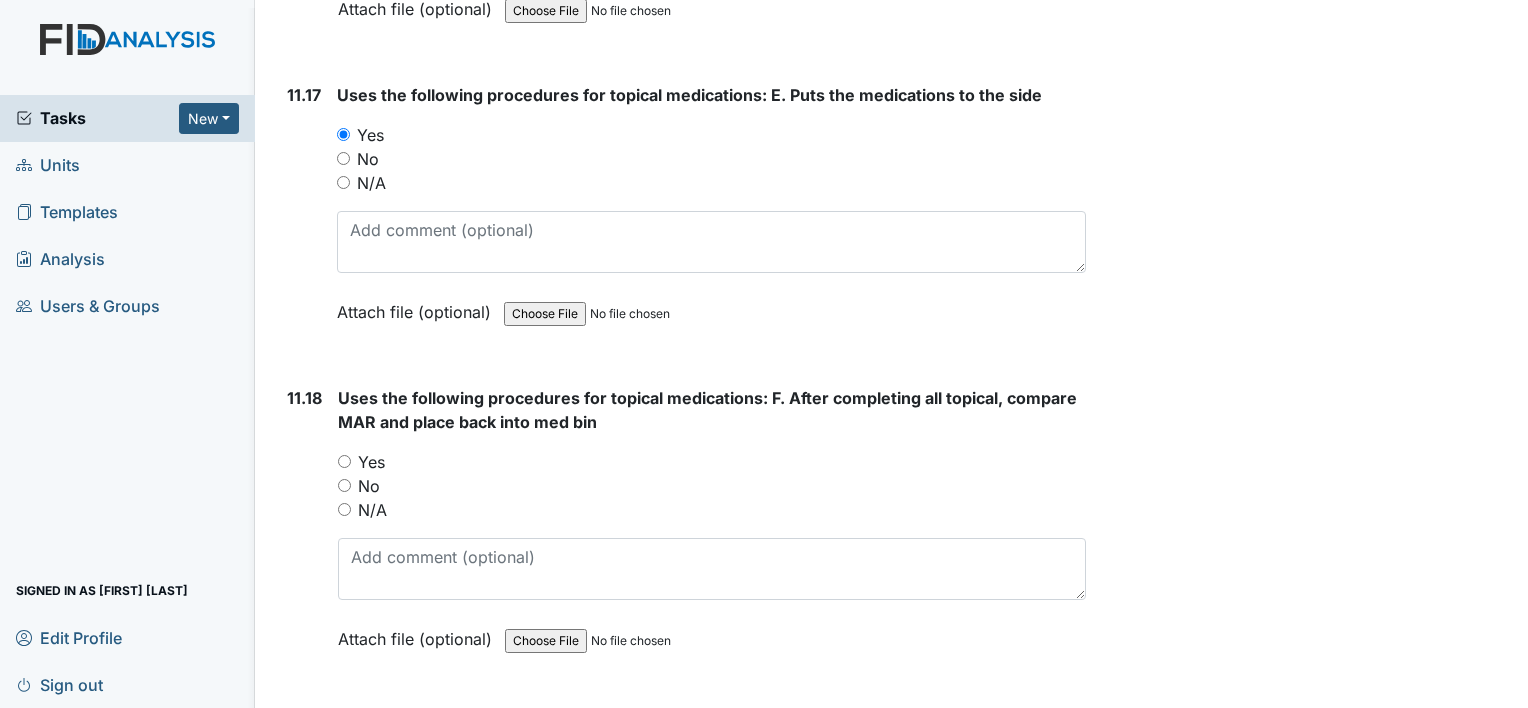 scroll, scrollTop: 27566, scrollLeft: 0, axis: vertical 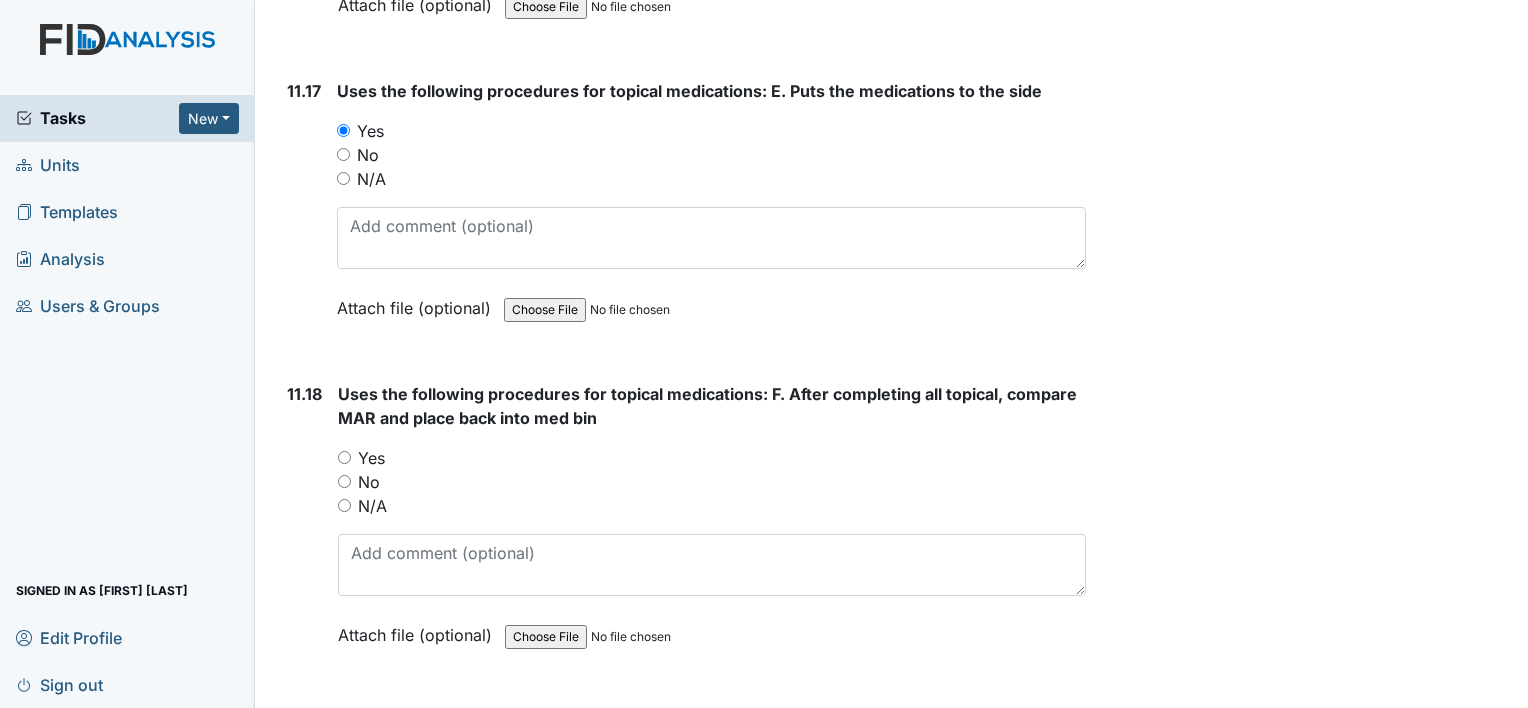 click on "Yes" at bounding box center [344, 457] 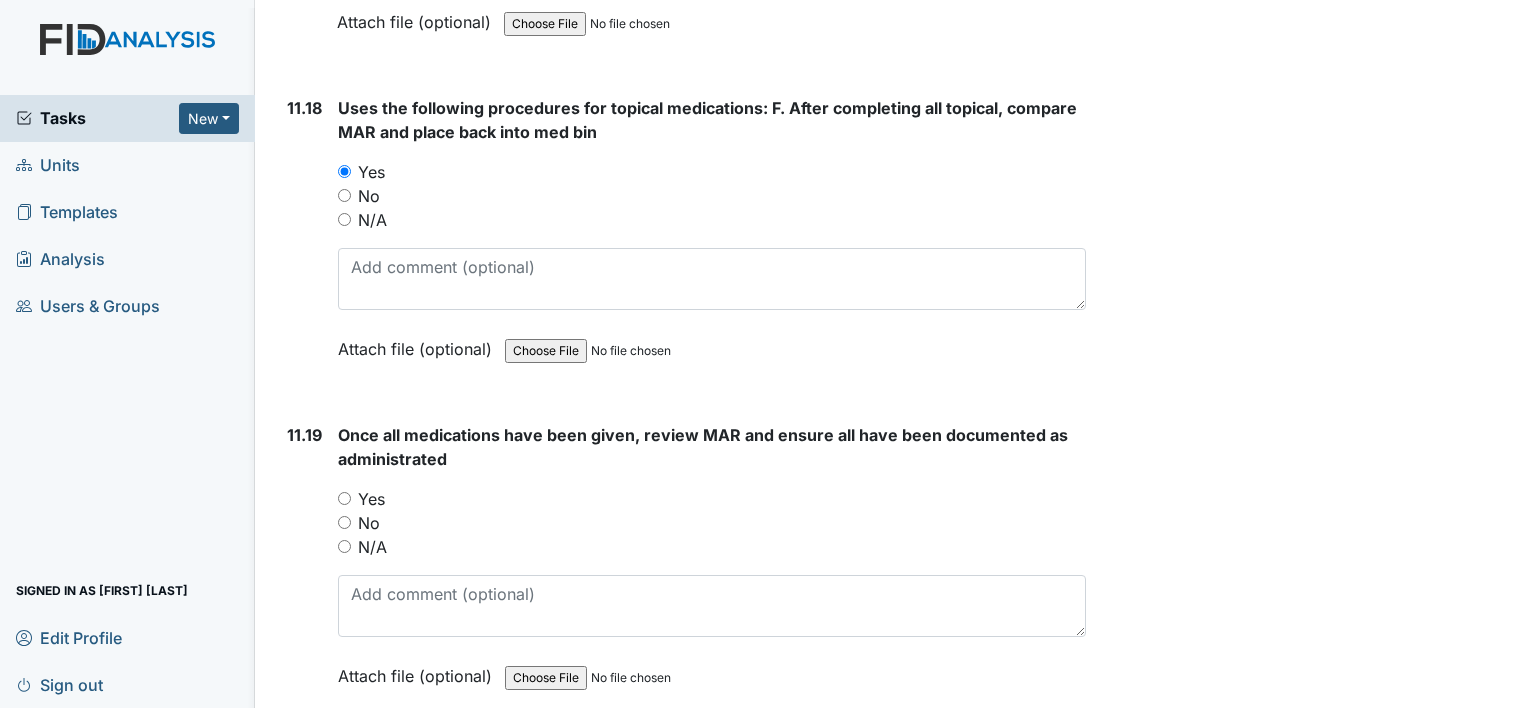 scroll, scrollTop: 27854, scrollLeft: 0, axis: vertical 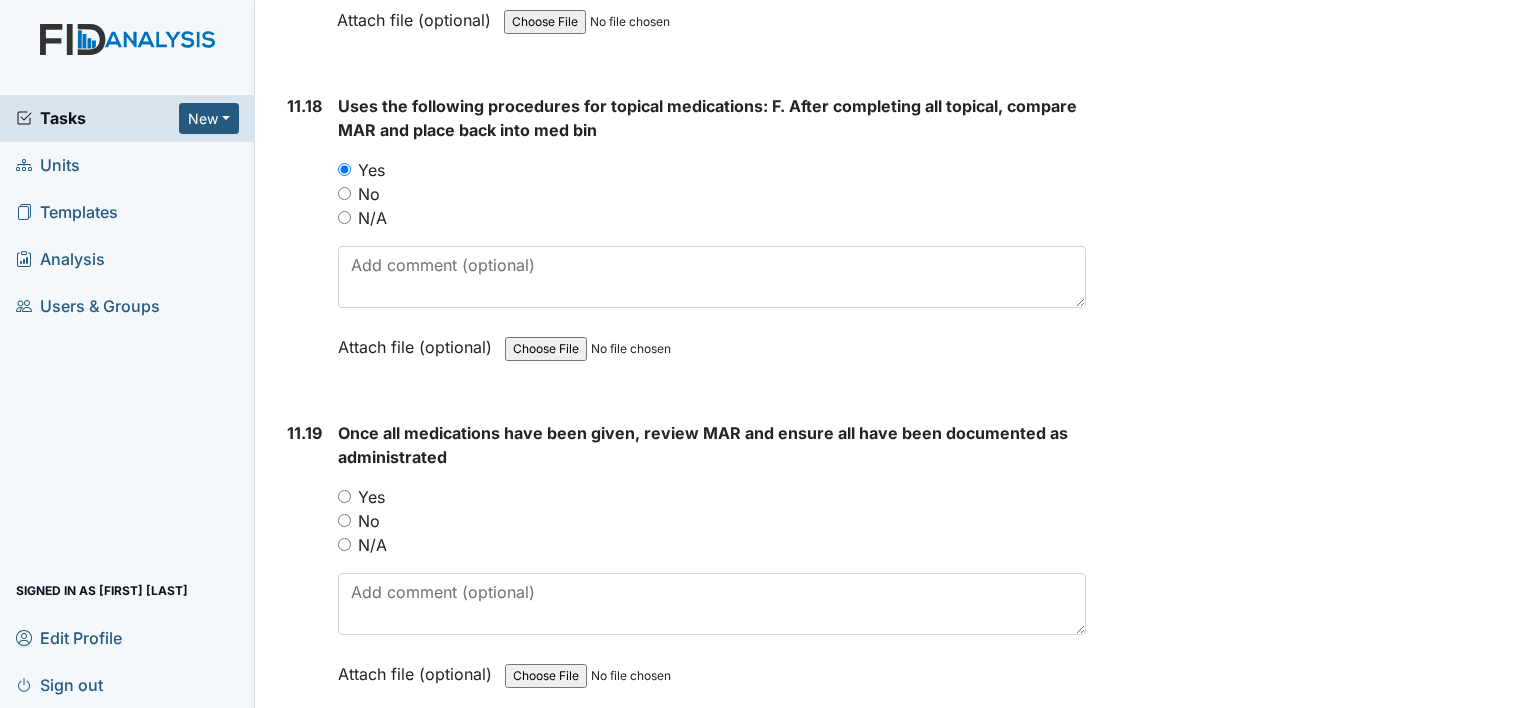 click on "Yes" at bounding box center (344, 496) 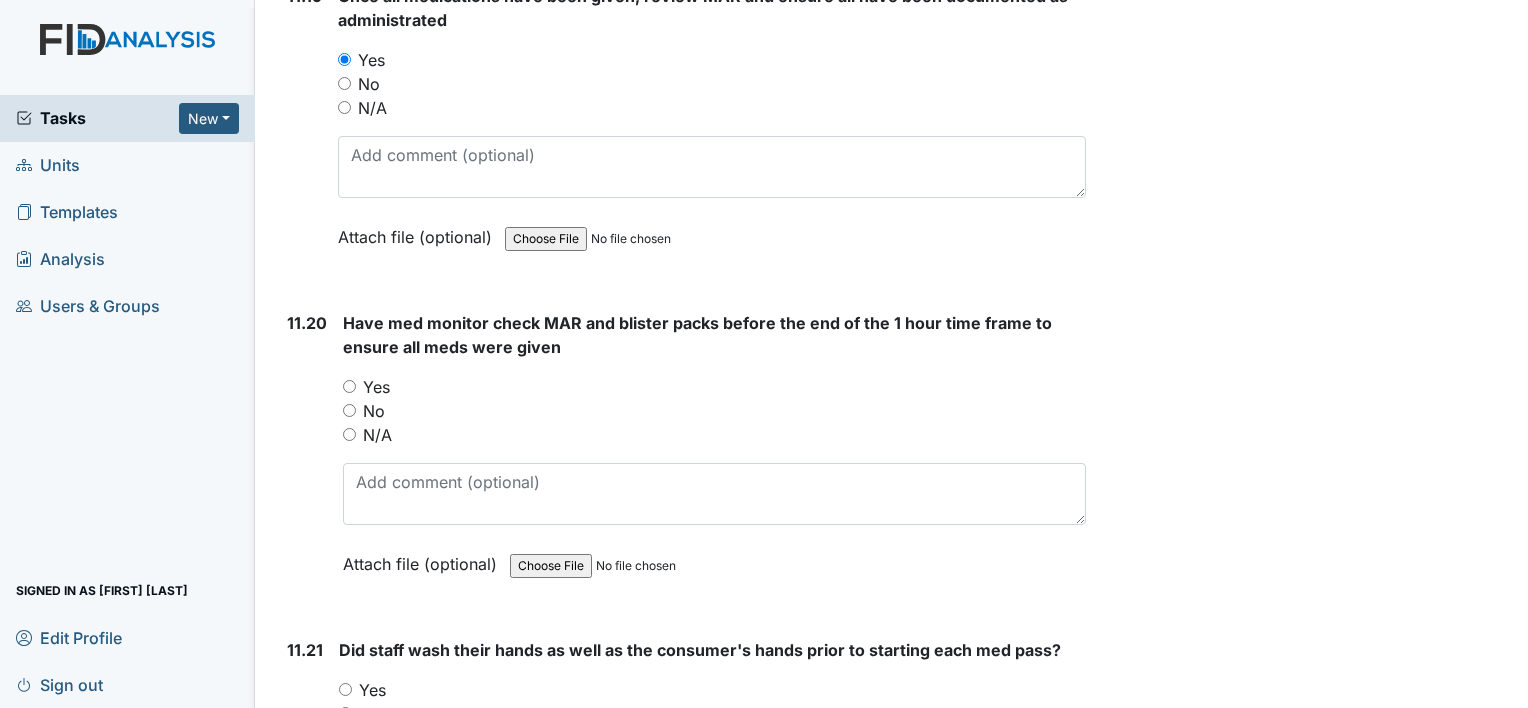 scroll, scrollTop: 28307, scrollLeft: 0, axis: vertical 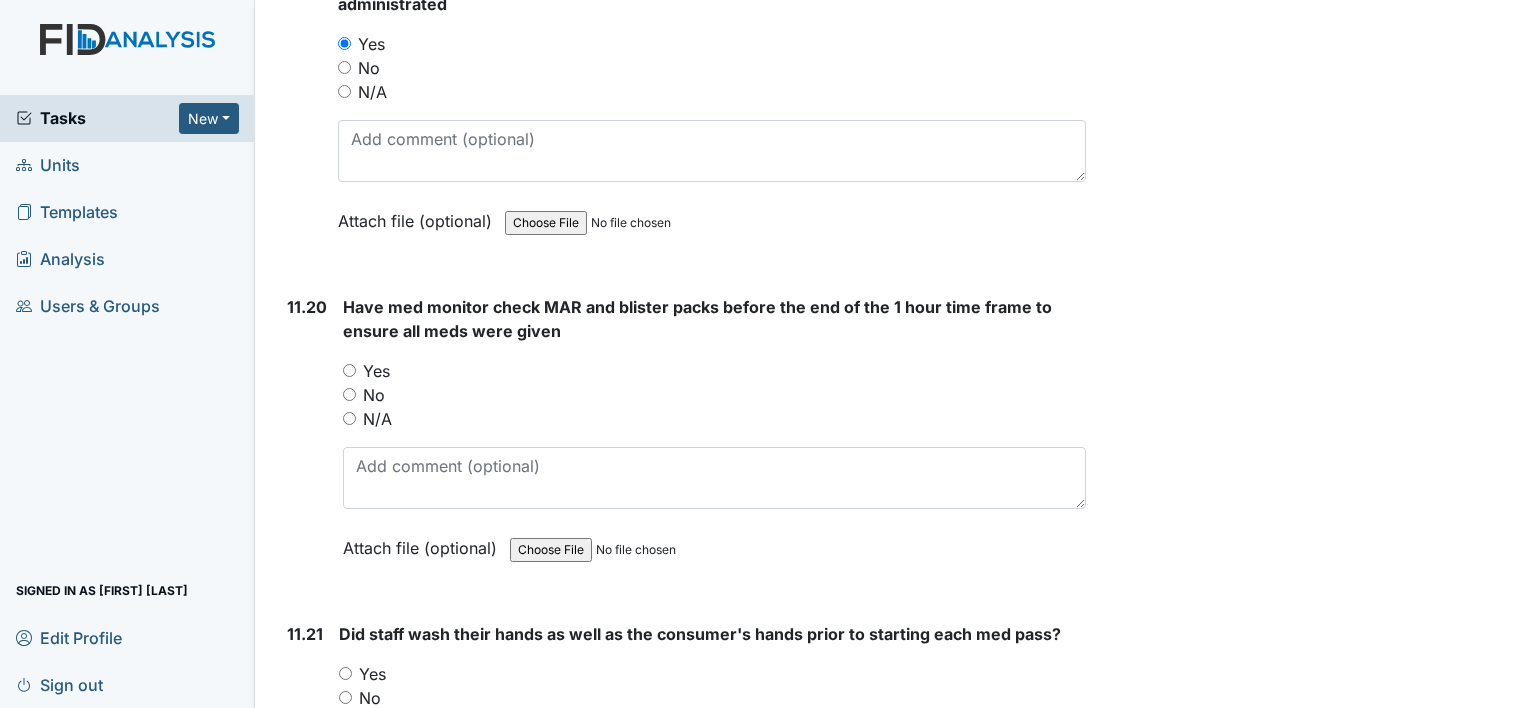 click on "Yes" at bounding box center [349, 370] 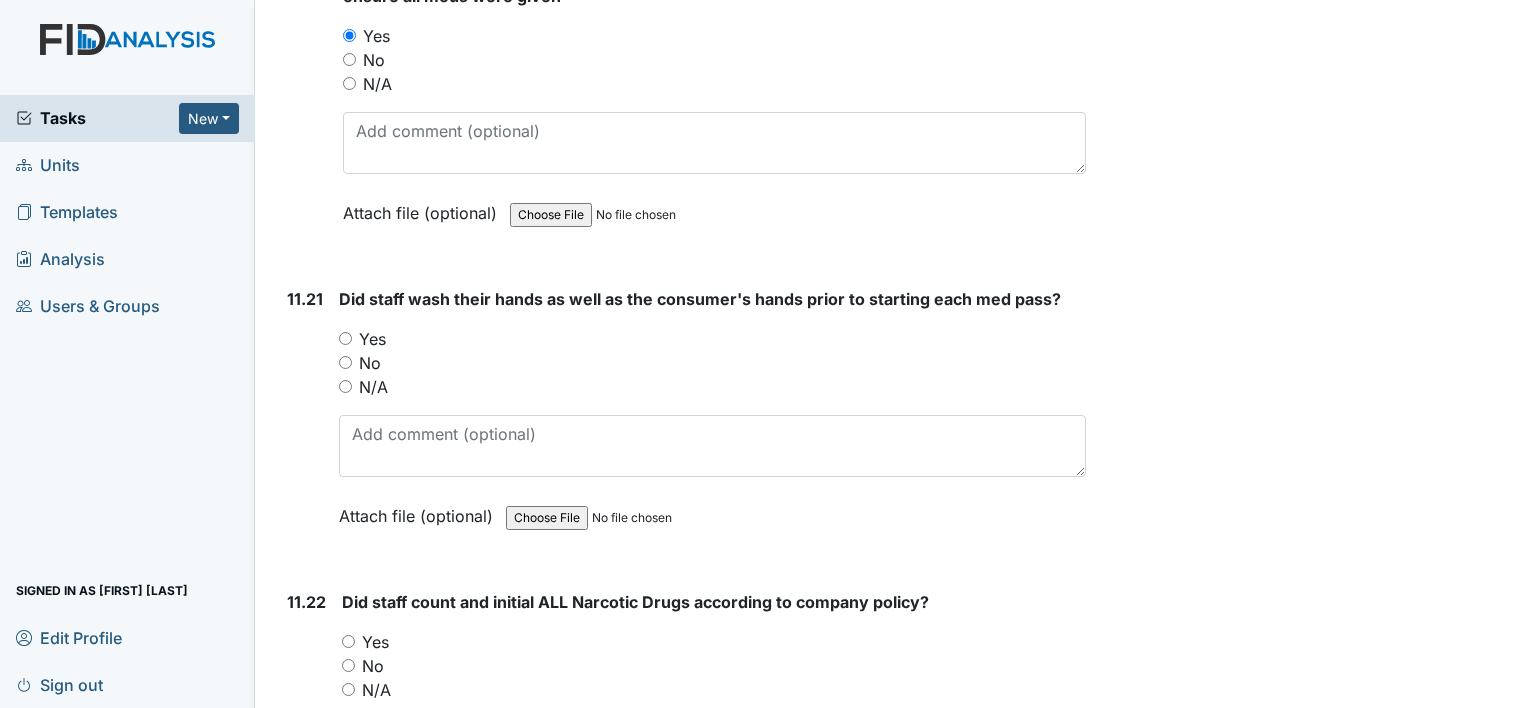 scroll, scrollTop: 28648, scrollLeft: 0, axis: vertical 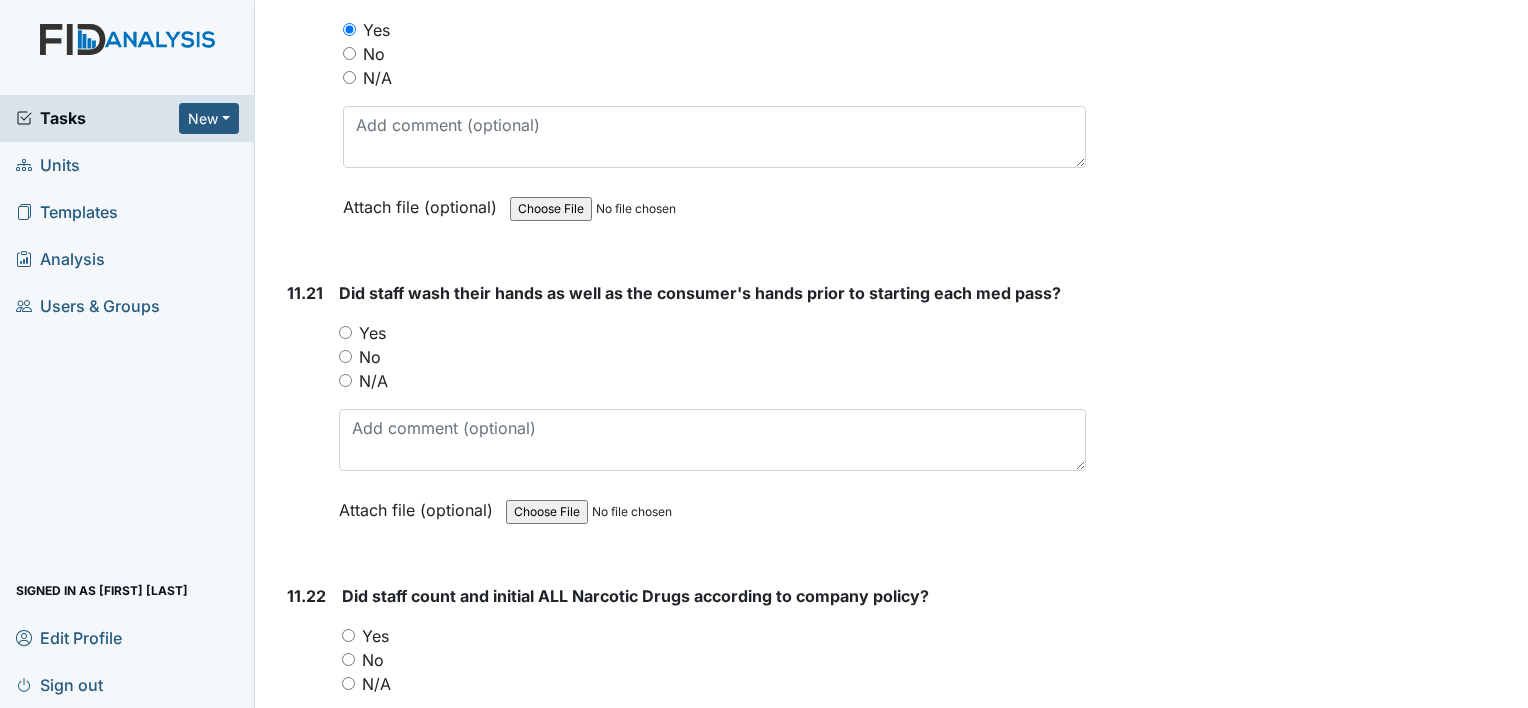 click on "Yes" at bounding box center [345, 332] 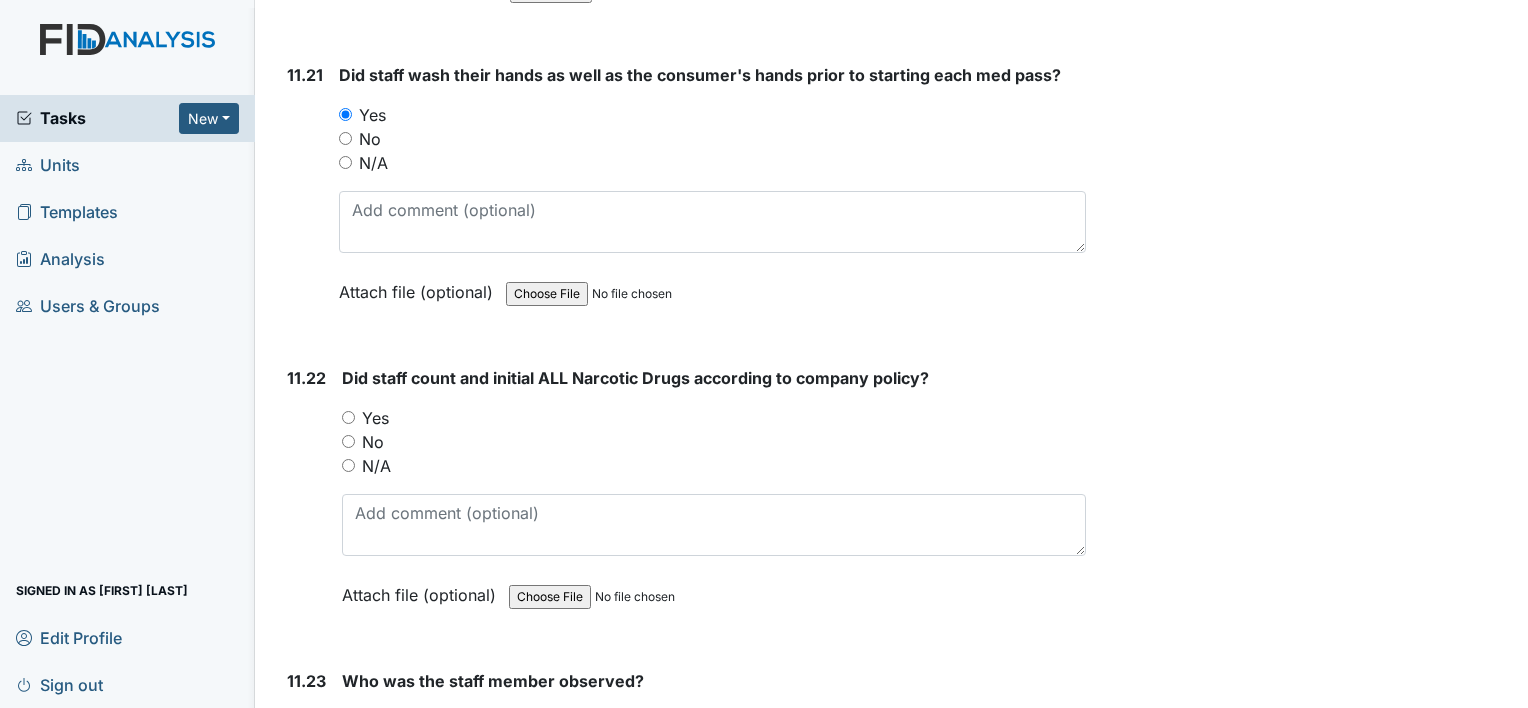 scroll, scrollTop: 28920, scrollLeft: 0, axis: vertical 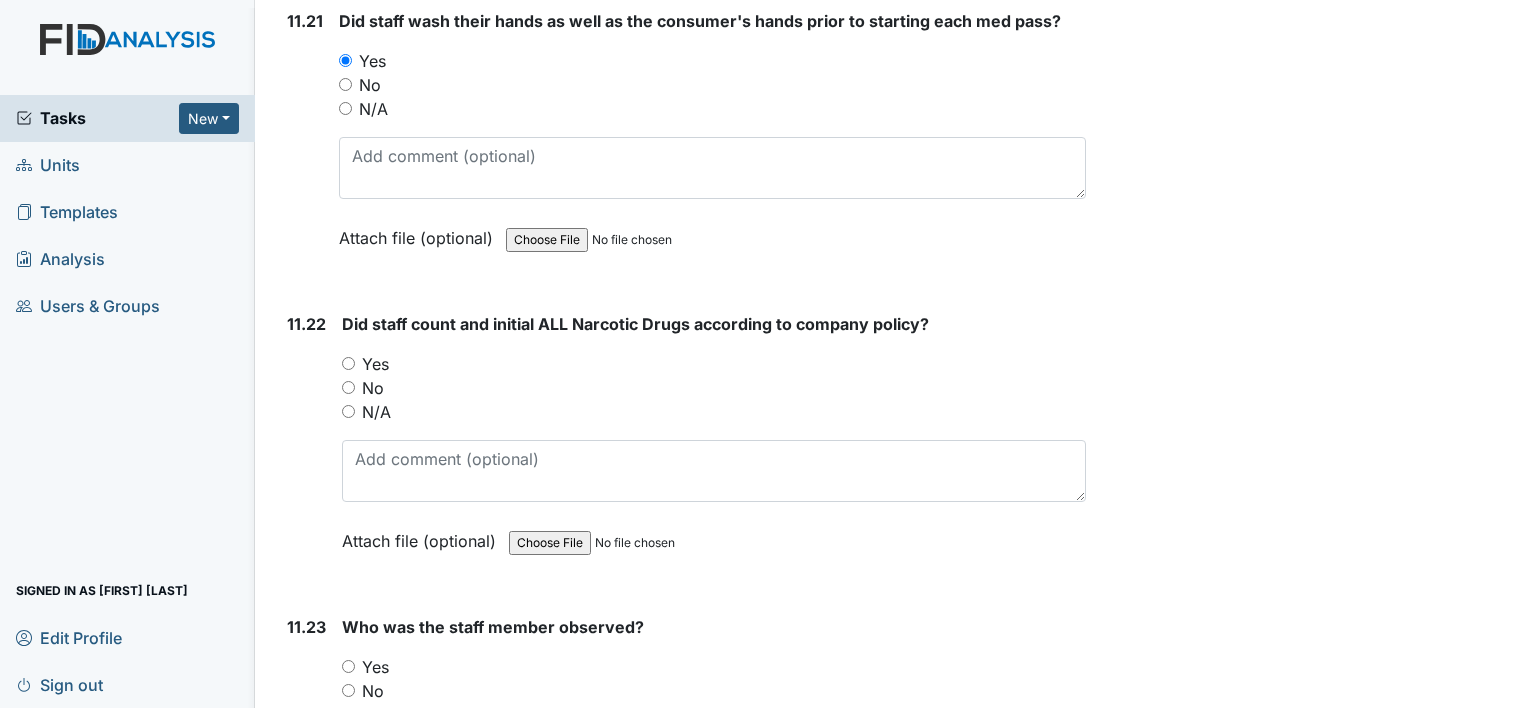 click on "Yes" at bounding box center (348, 363) 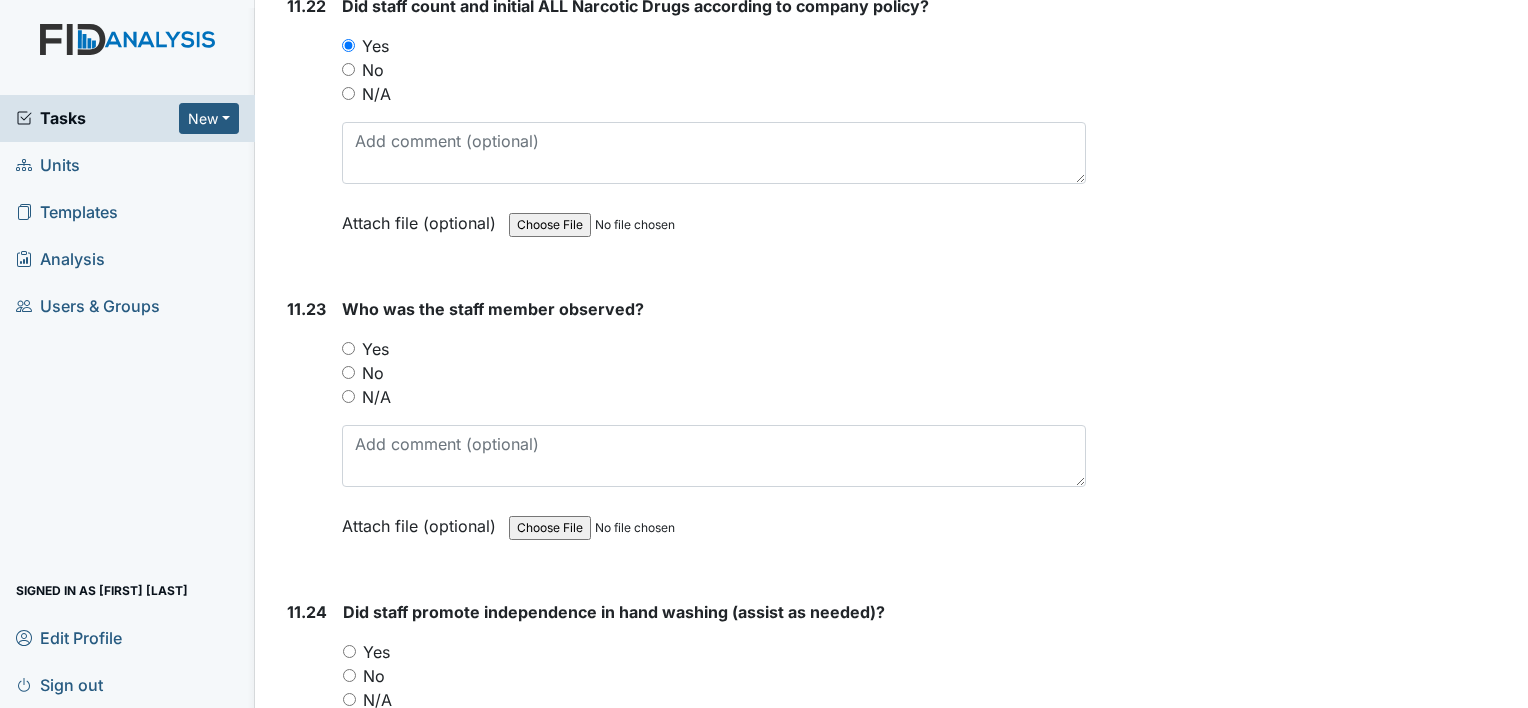scroll, scrollTop: 29240, scrollLeft: 0, axis: vertical 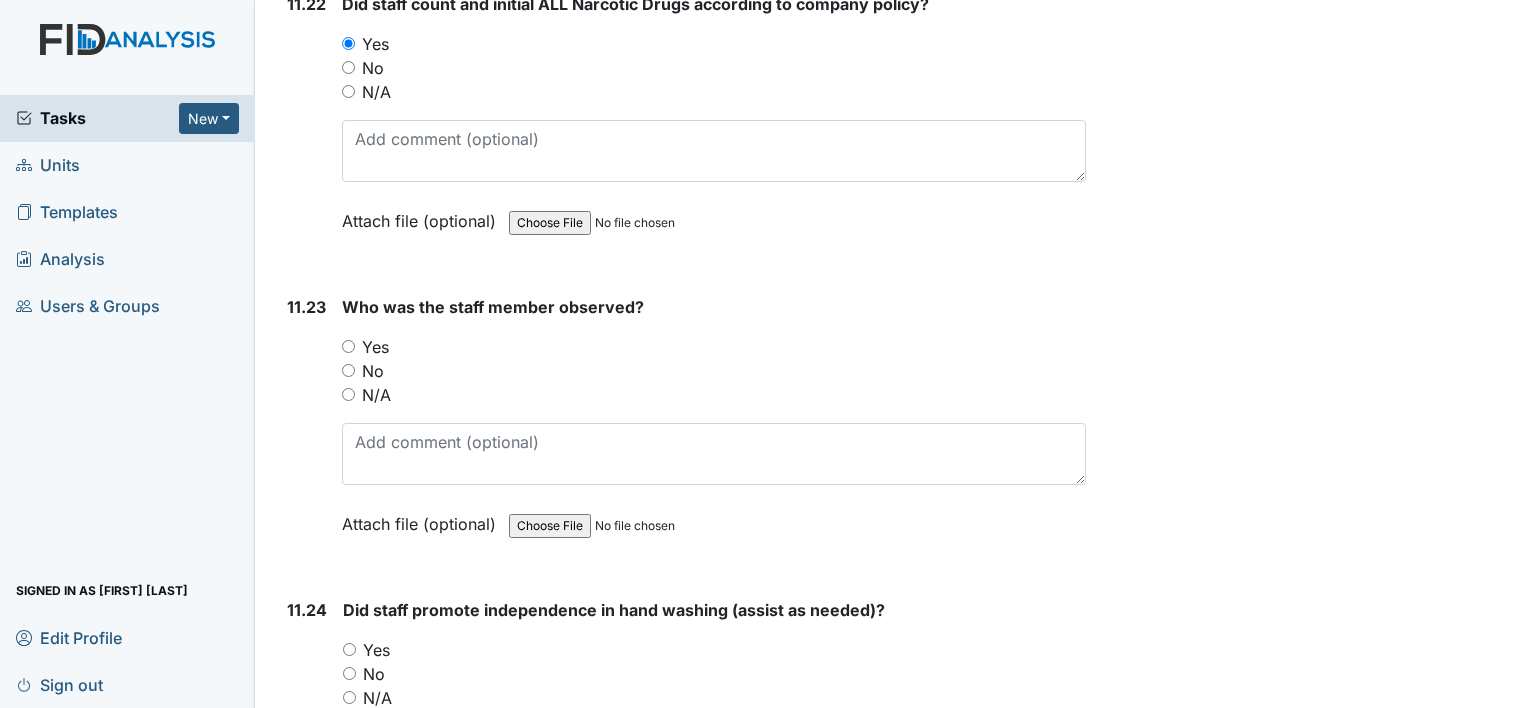 click on "Yes" at bounding box center [348, 346] 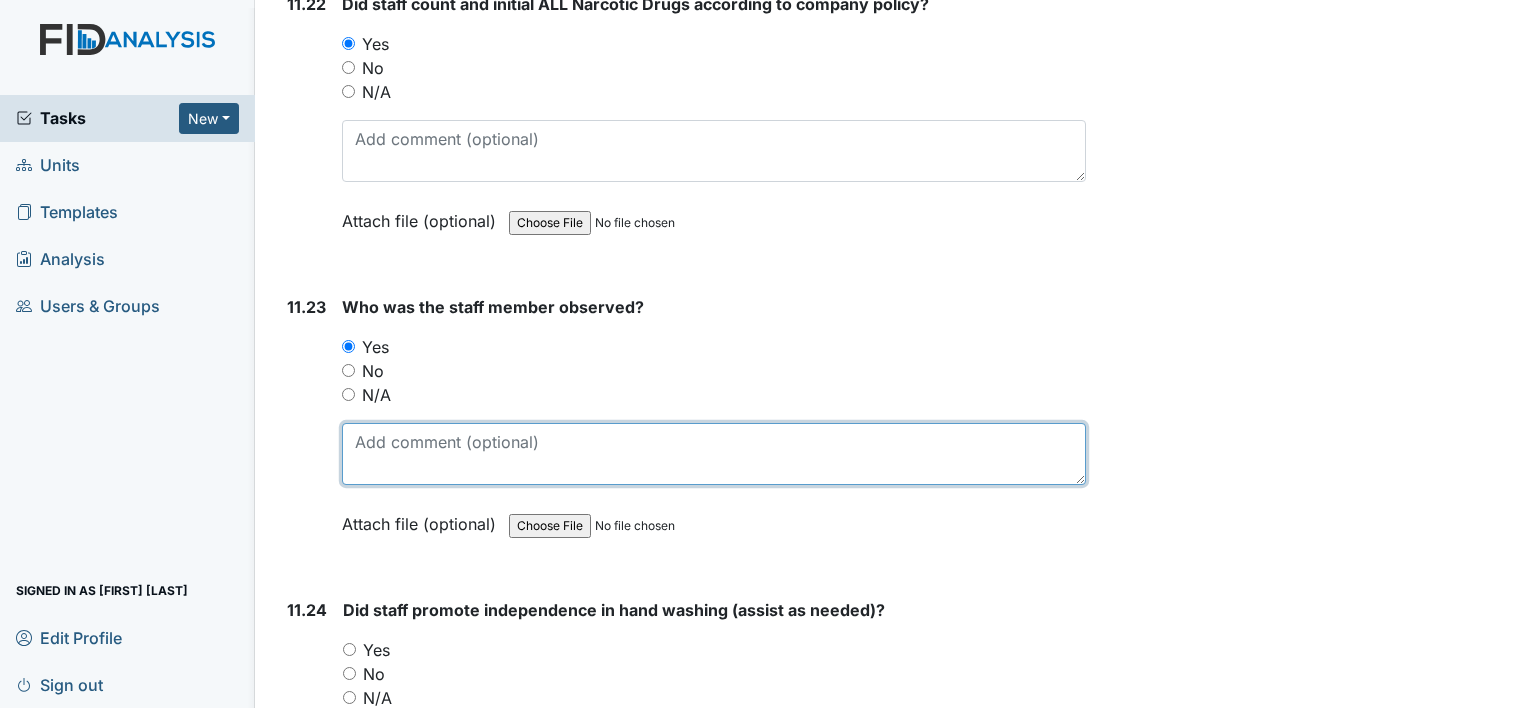 click at bounding box center [714, 454] 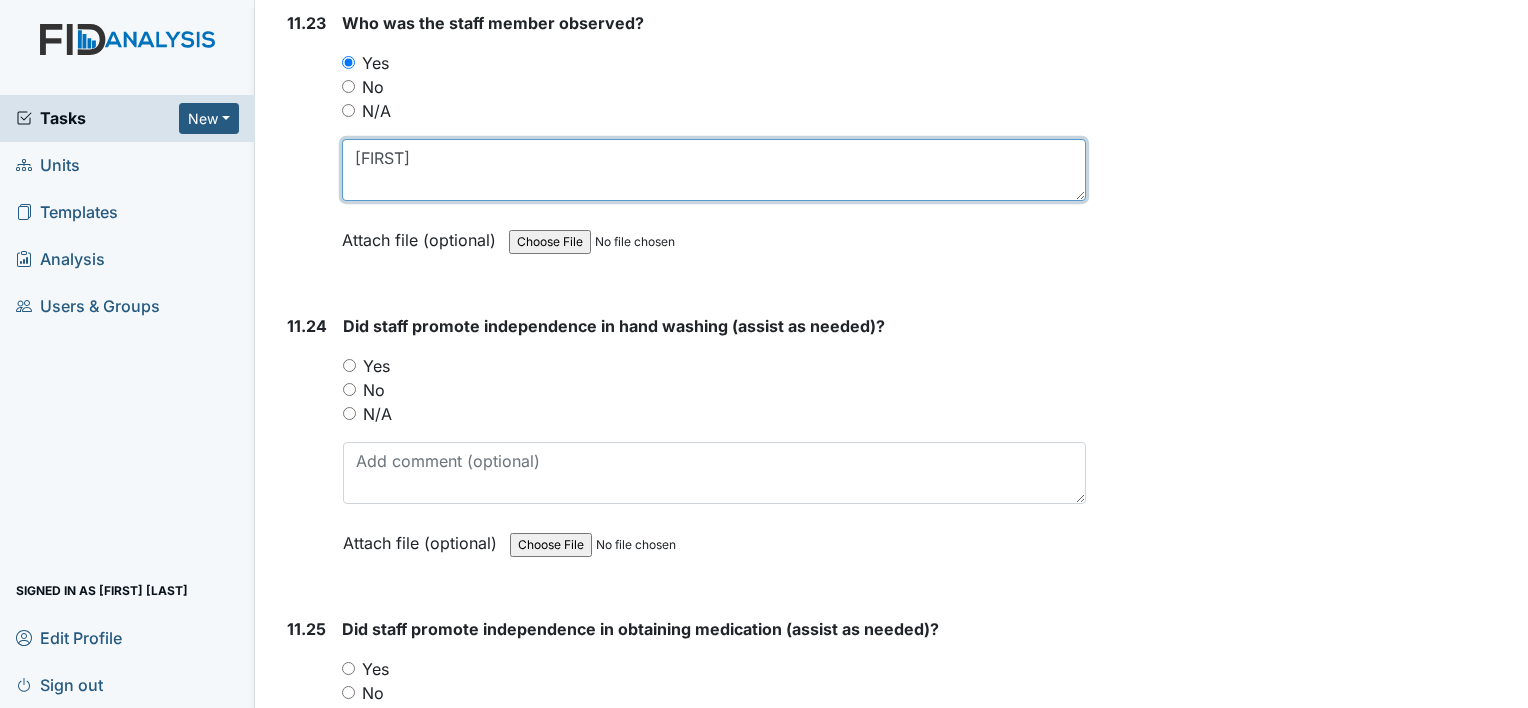 scroll, scrollTop: 29526, scrollLeft: 0, axis: vertical 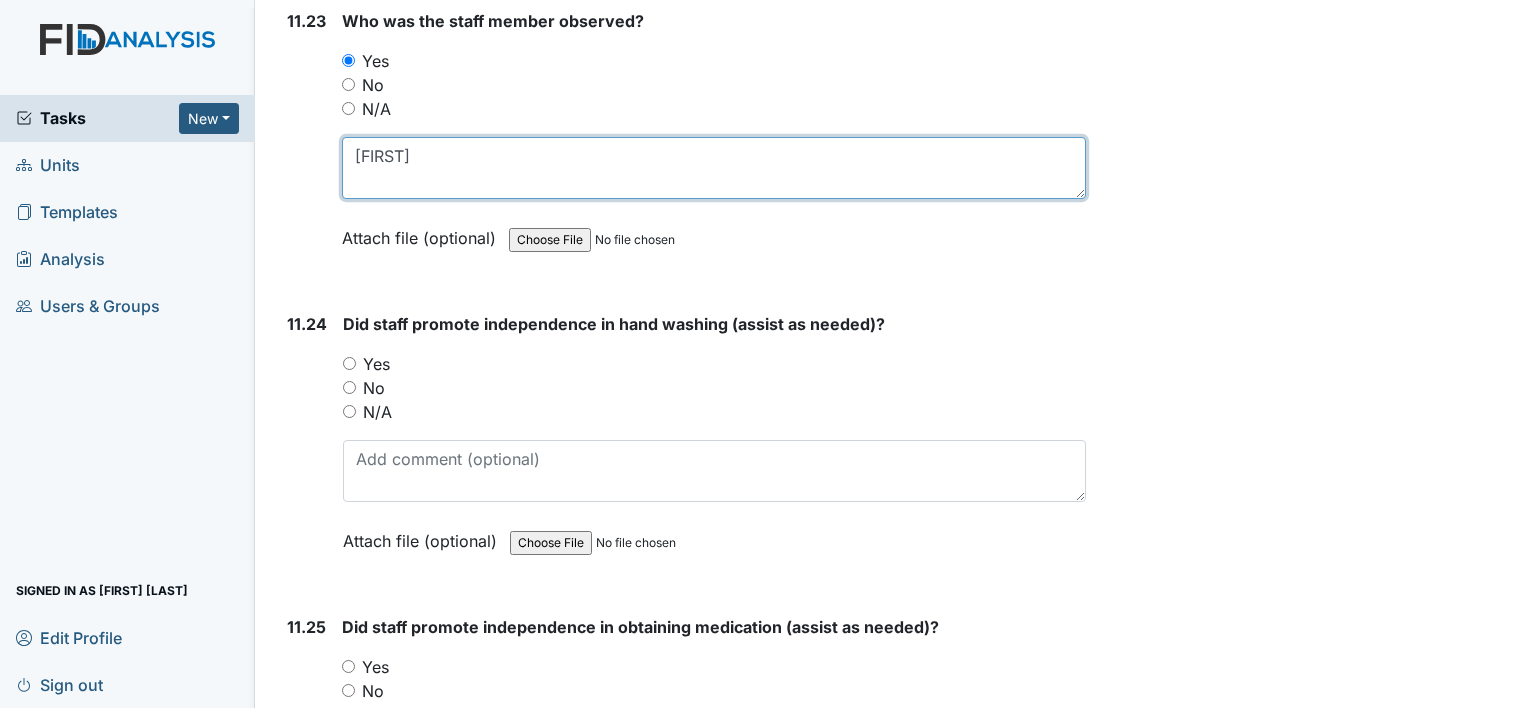 type on "[FIRST]" 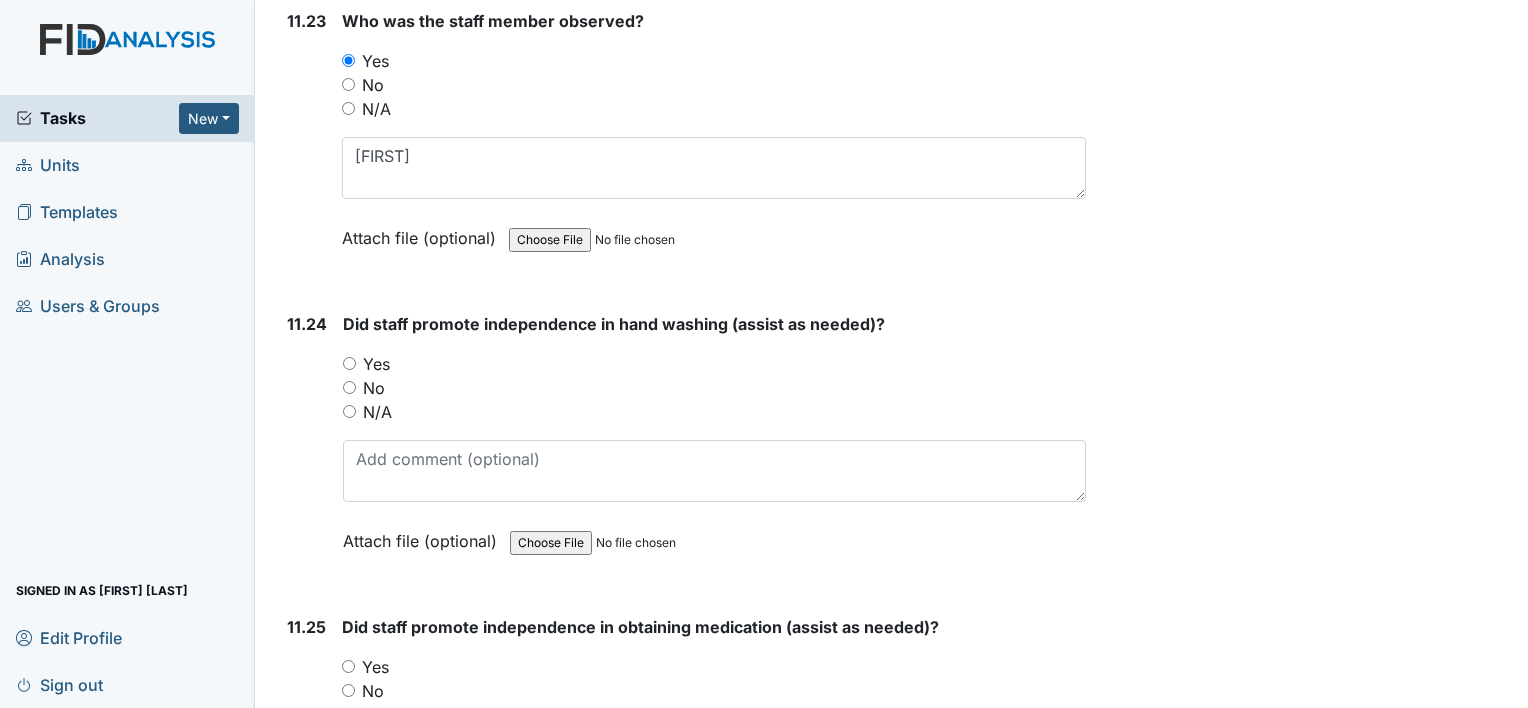 click on "Yes" at bounding box center (349, 363) 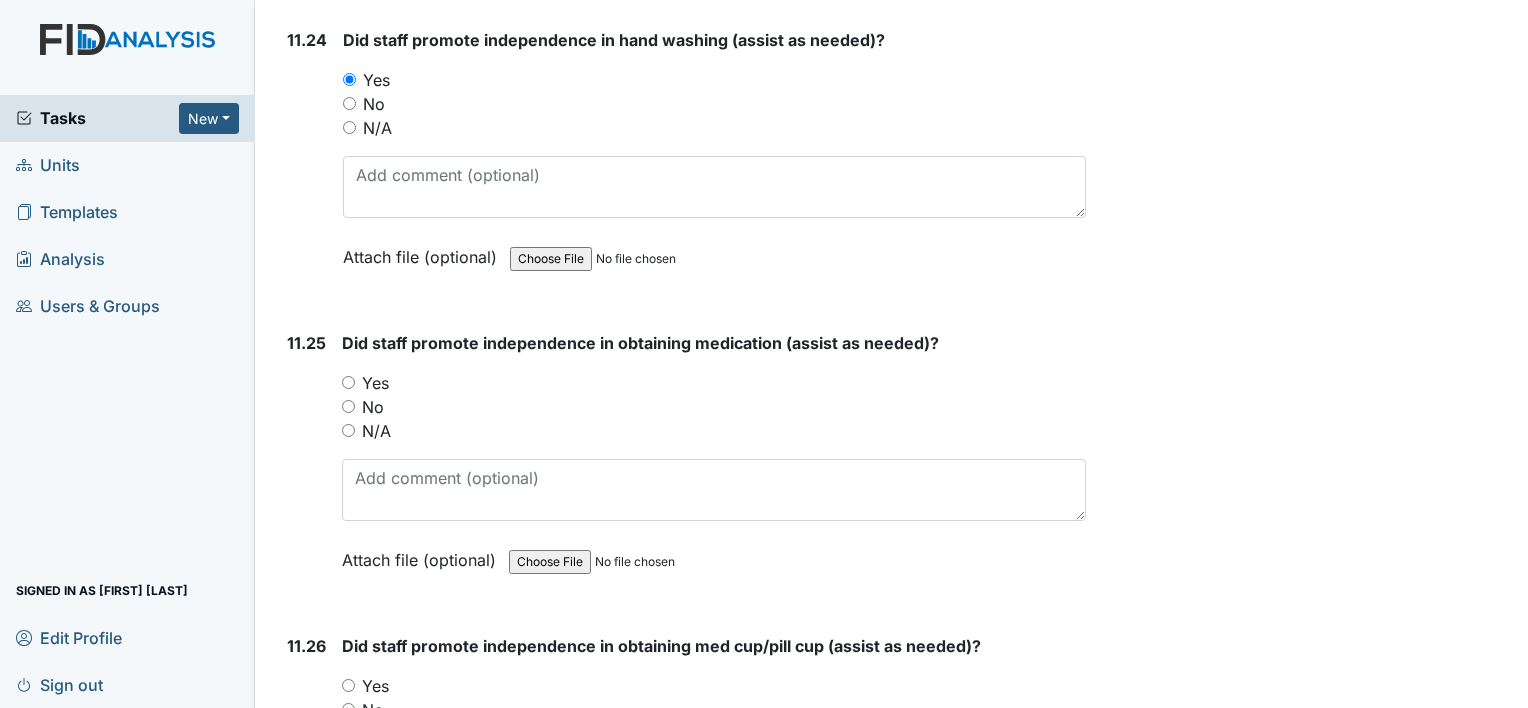 scroll, scrollTop: 29824, scrollLeft: 0, axis: vertical 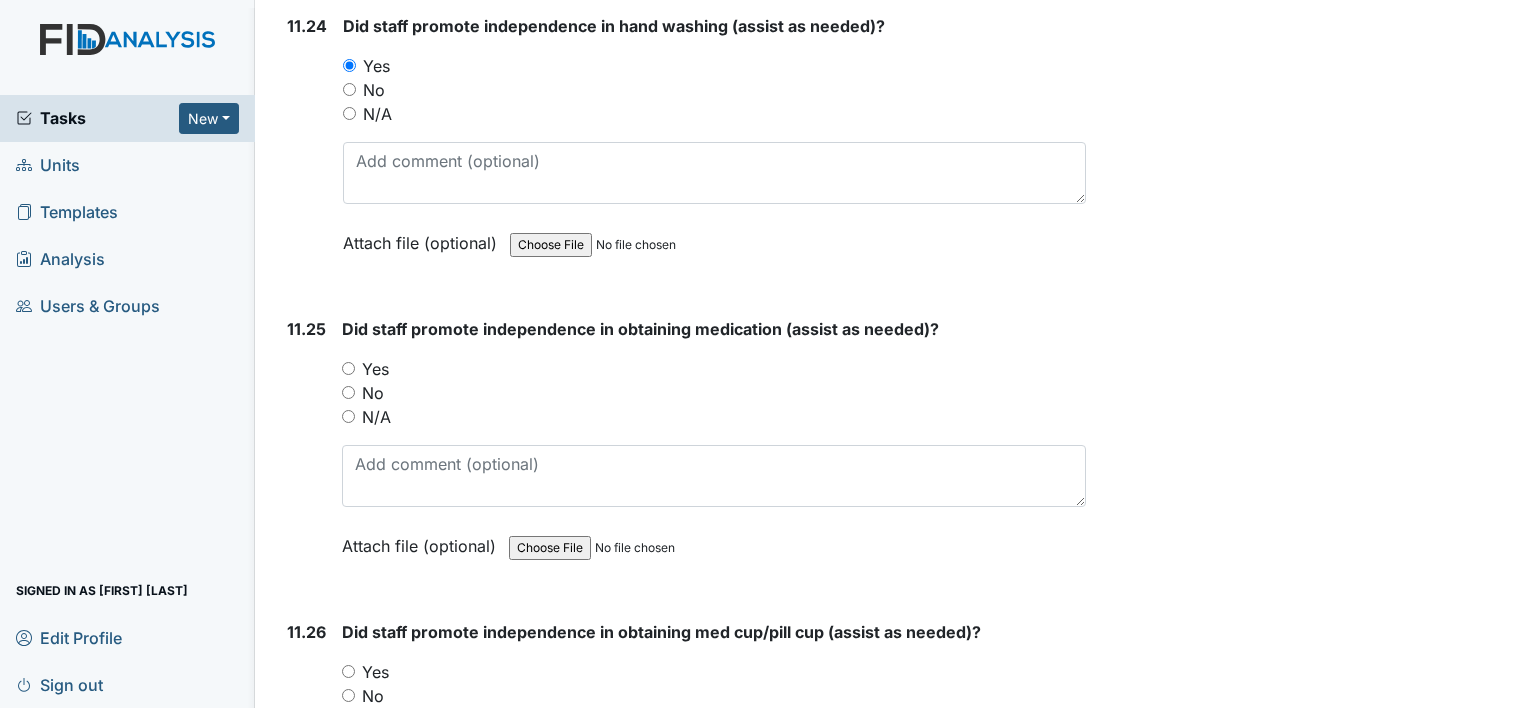 click on "Yes" at bounding box center (348, 368) 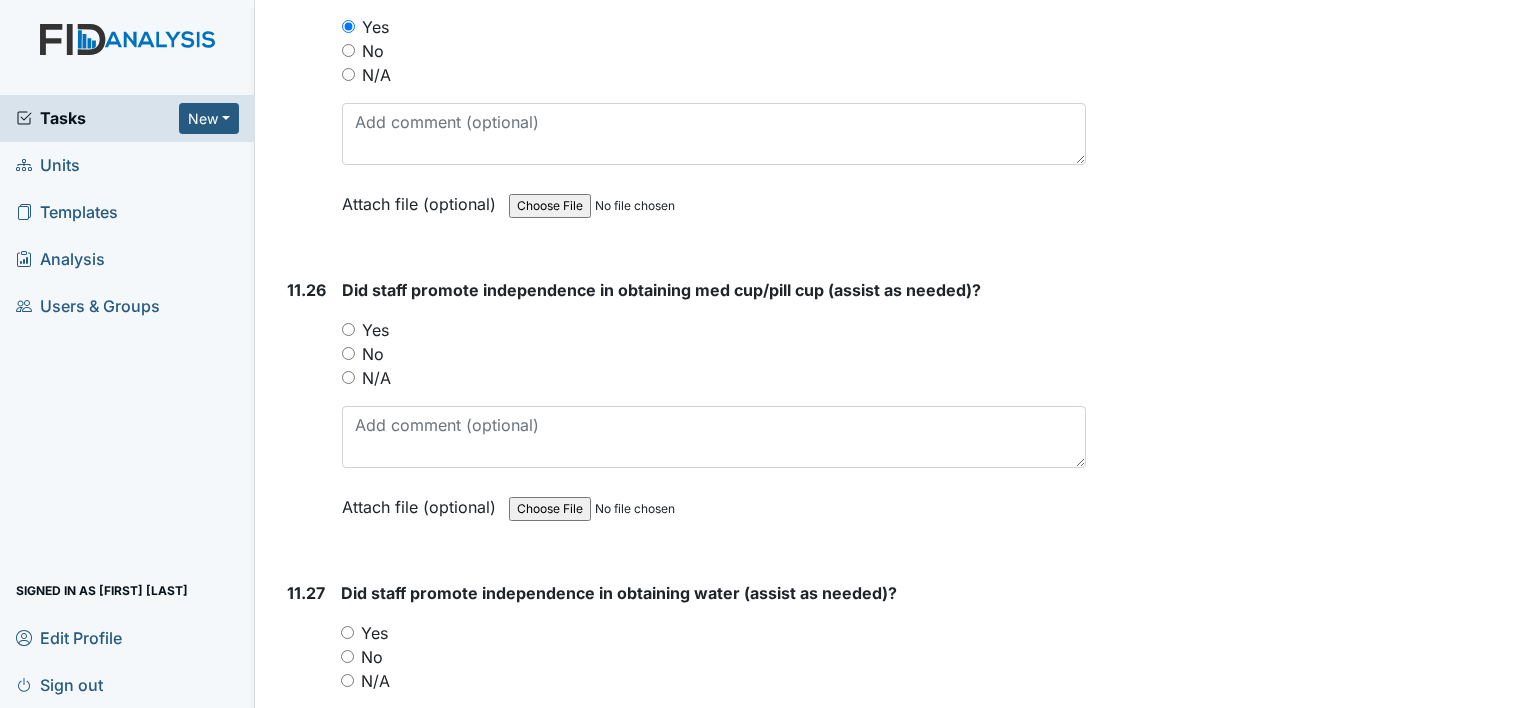 scroll, scrollTop: 30168, scrollLeft: 0, axis: vertical 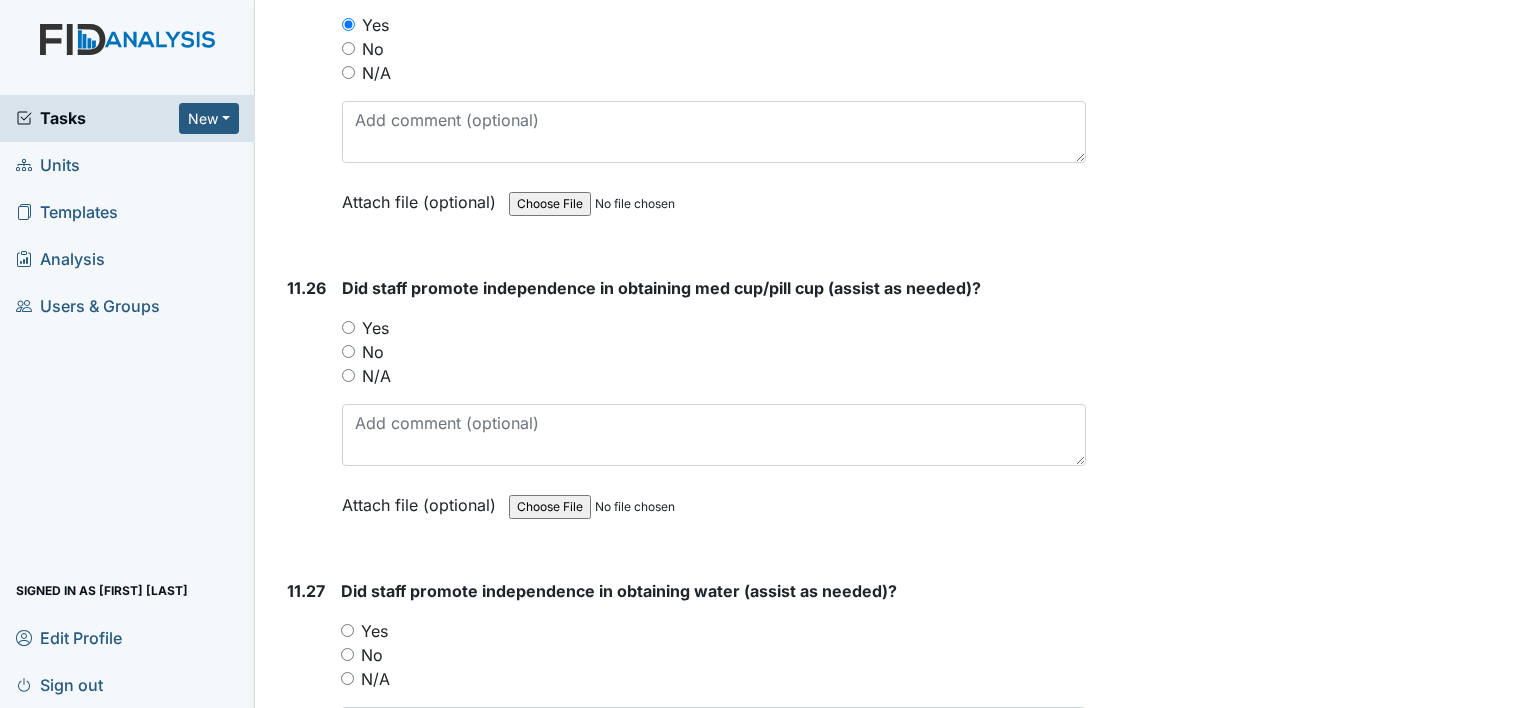 click on "Yes" at bounding box center (348, 327) 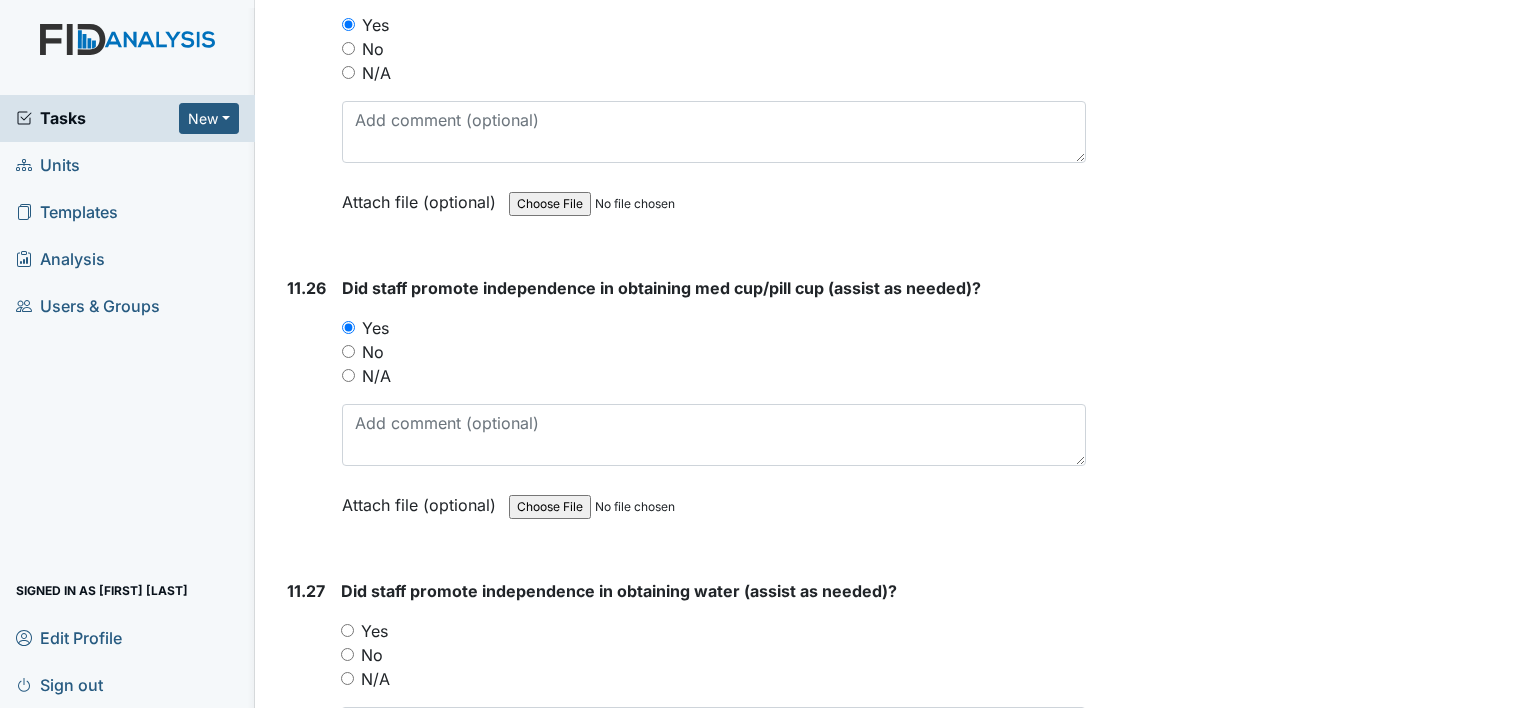 click on "Yes" at bounding box center [347, 630] 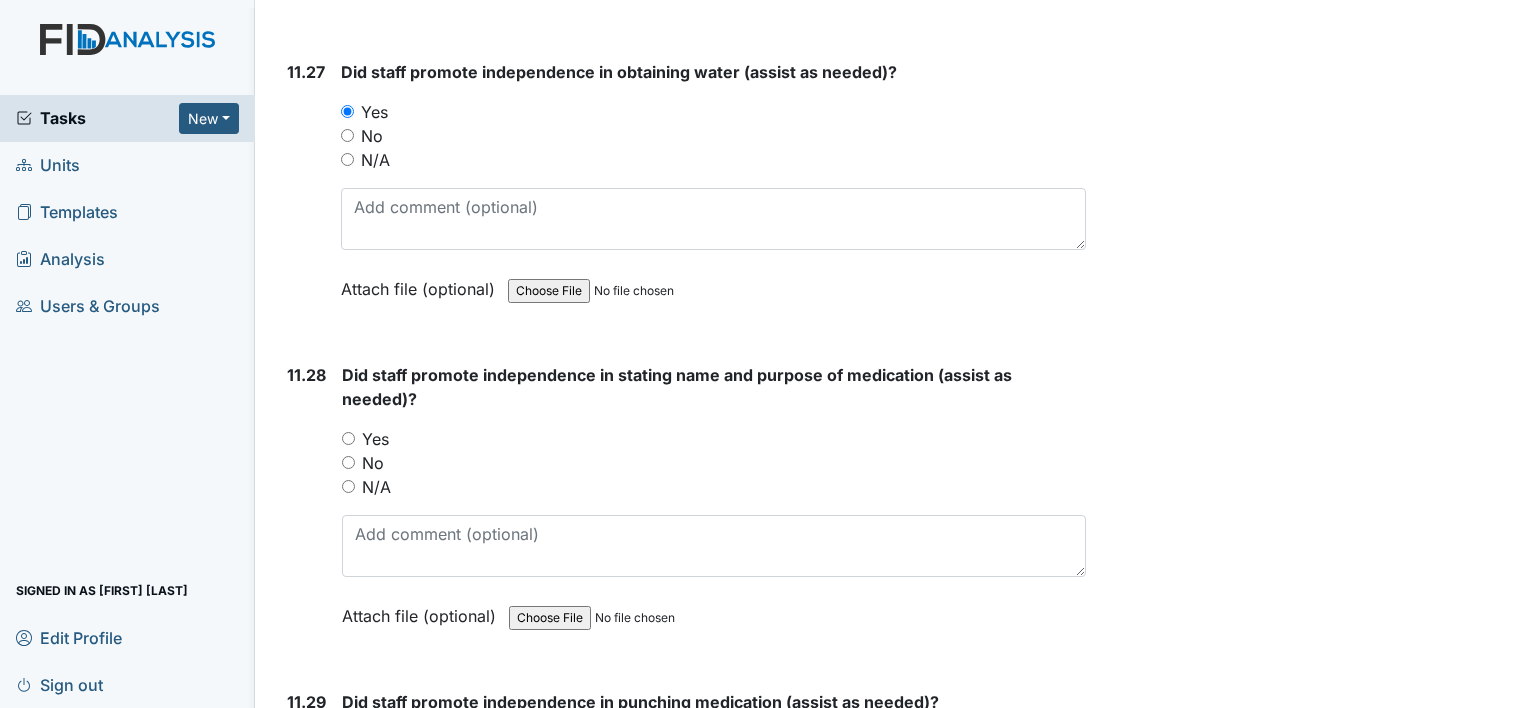 scroll, scrollTop: 30688, scrollLeft: 0, axis: vertical 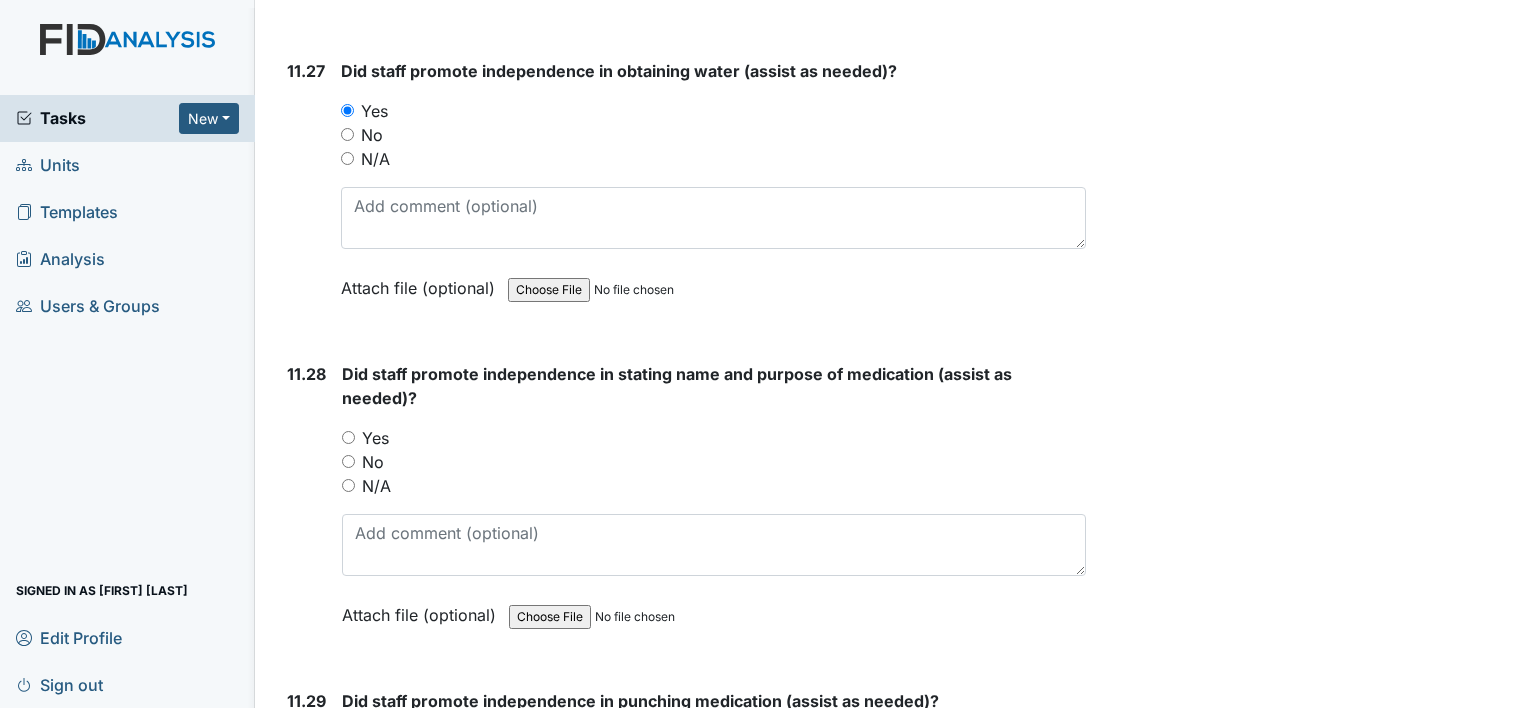 click on "Yes" at bounding box center [348, 437] 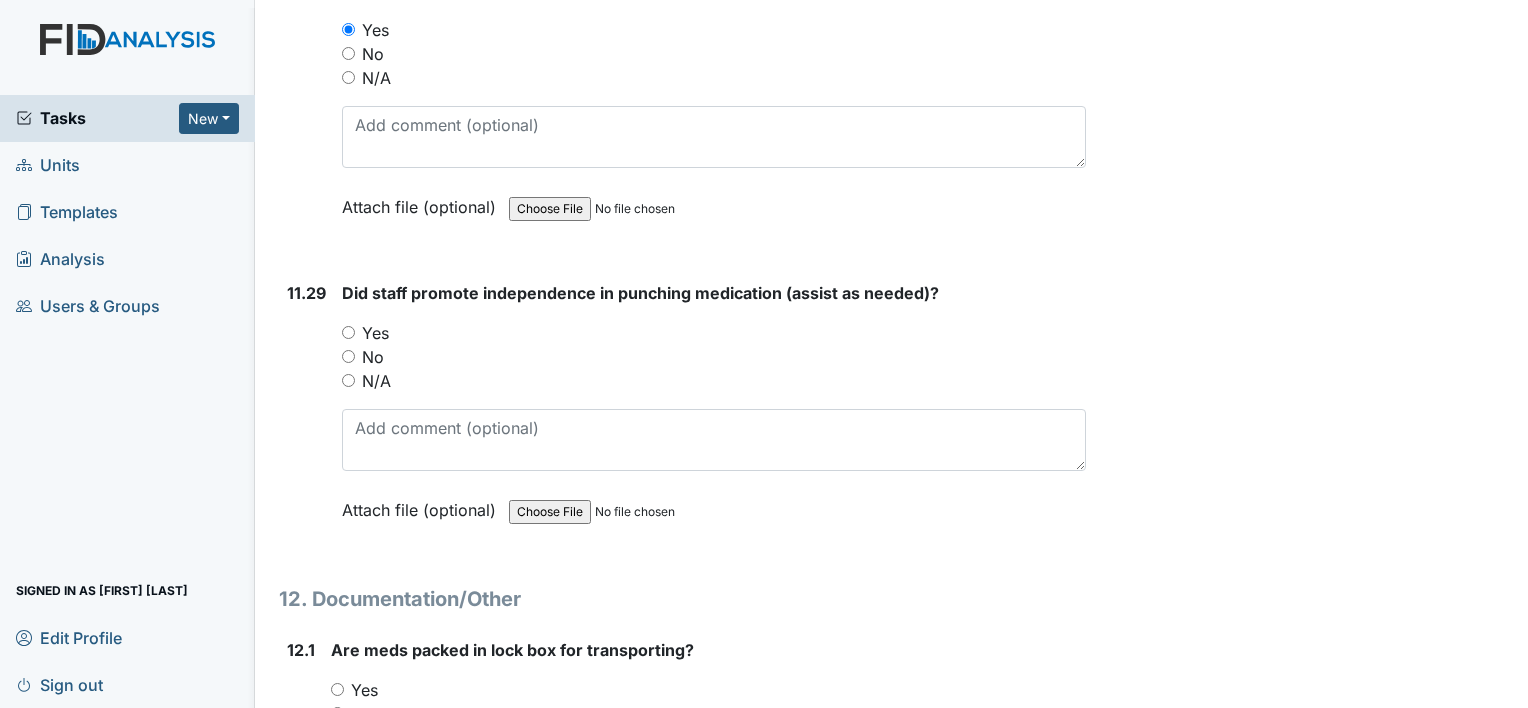 scroll, scrollTop: 31100, scrollLeft: 0, axis: vertical 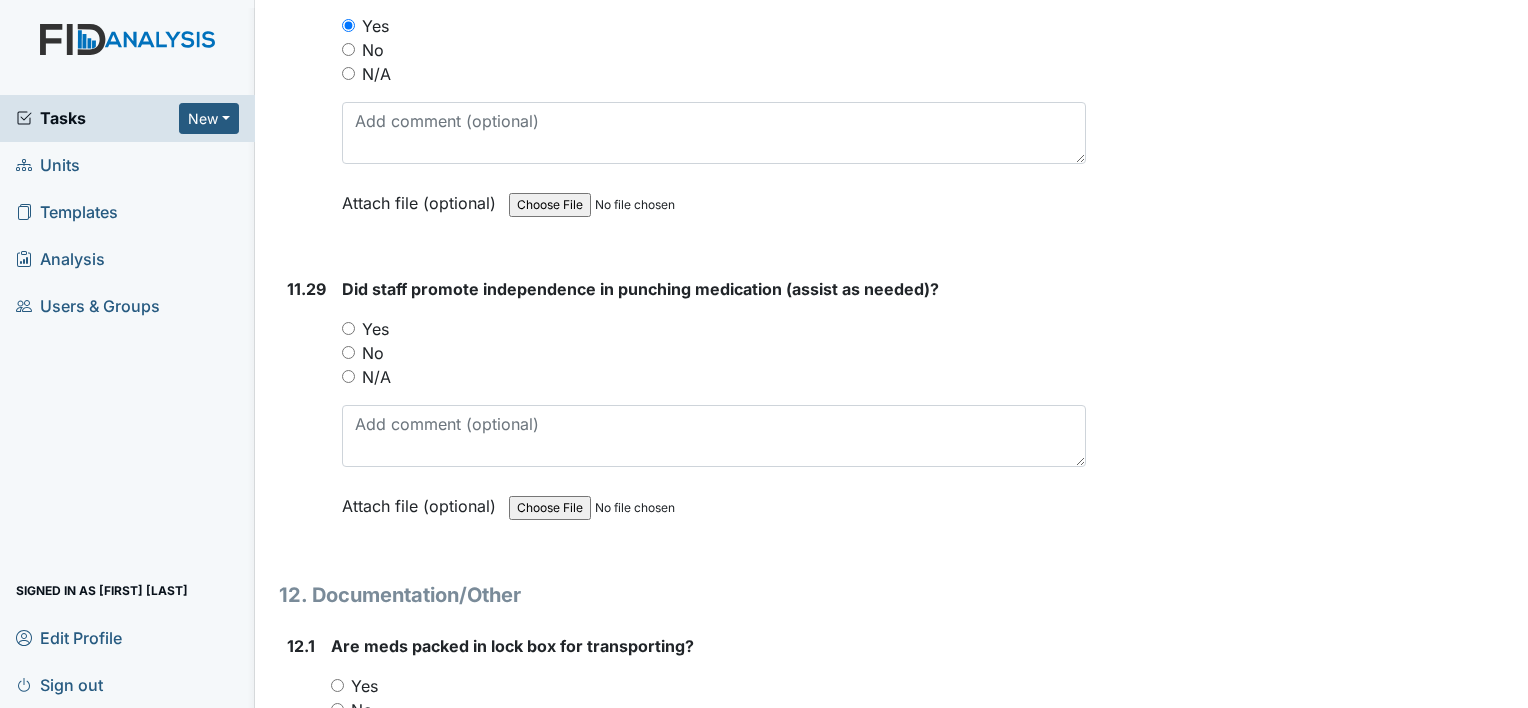 click on "Yes" at bounding box center [348, 328] 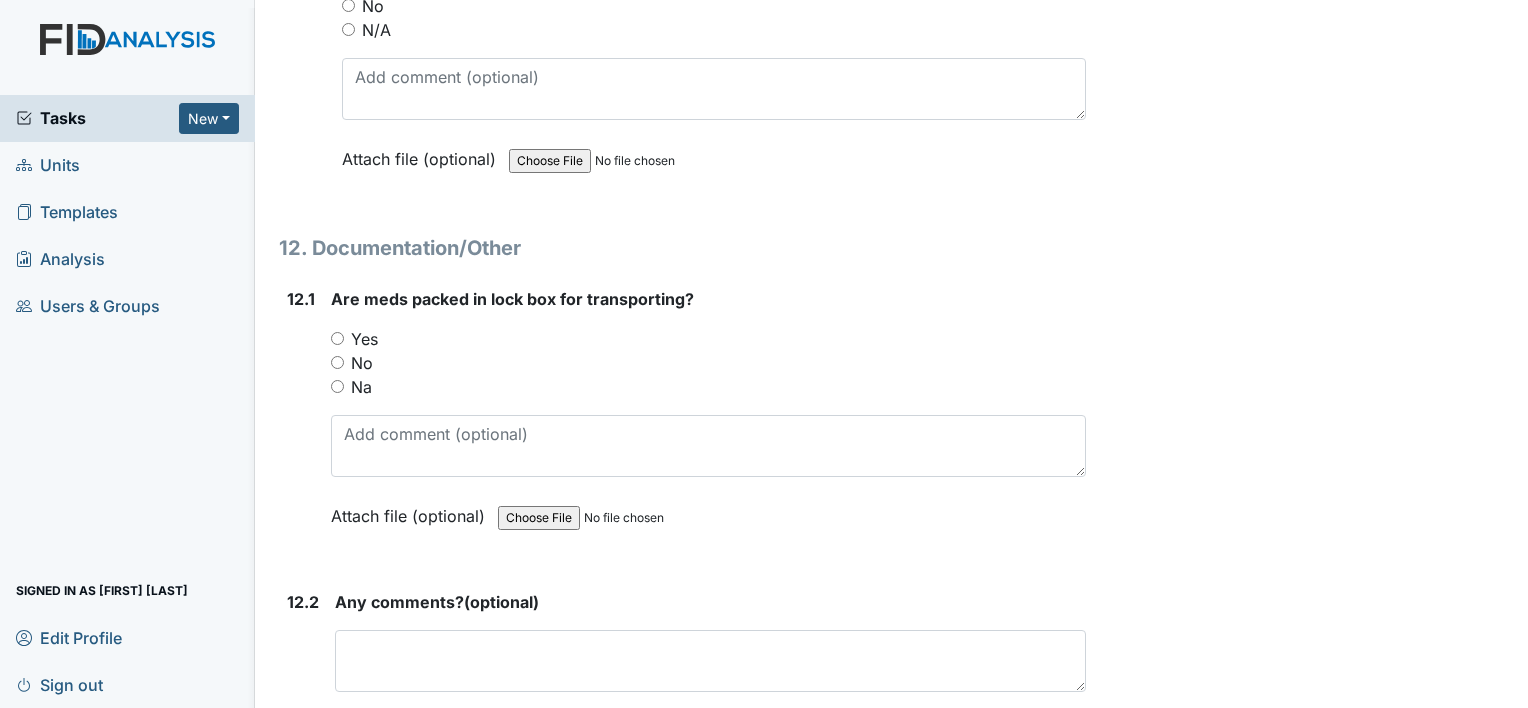 scroll, scrollTop: 31448, scrollLeft: 0, axis: vertical 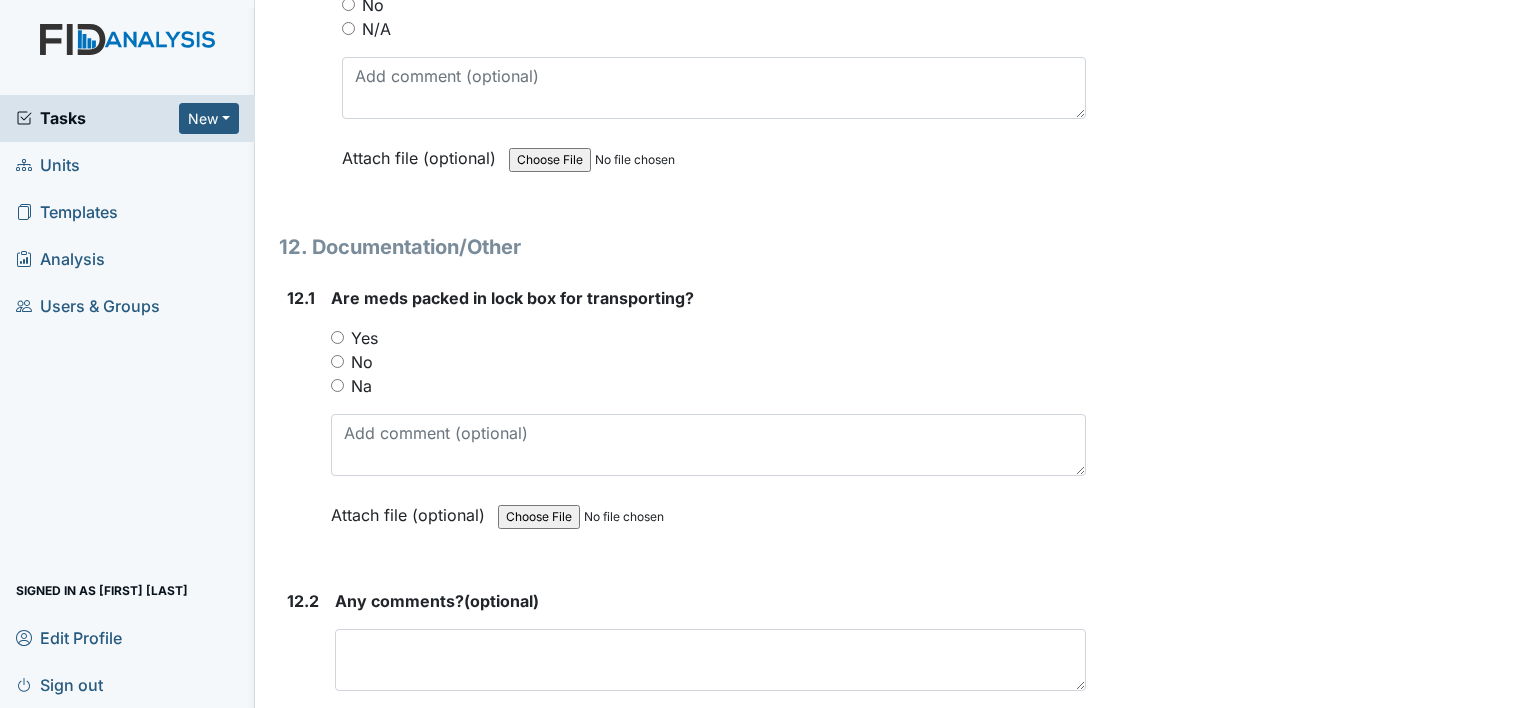 click on "Yes" at bounding box center [337, 337] 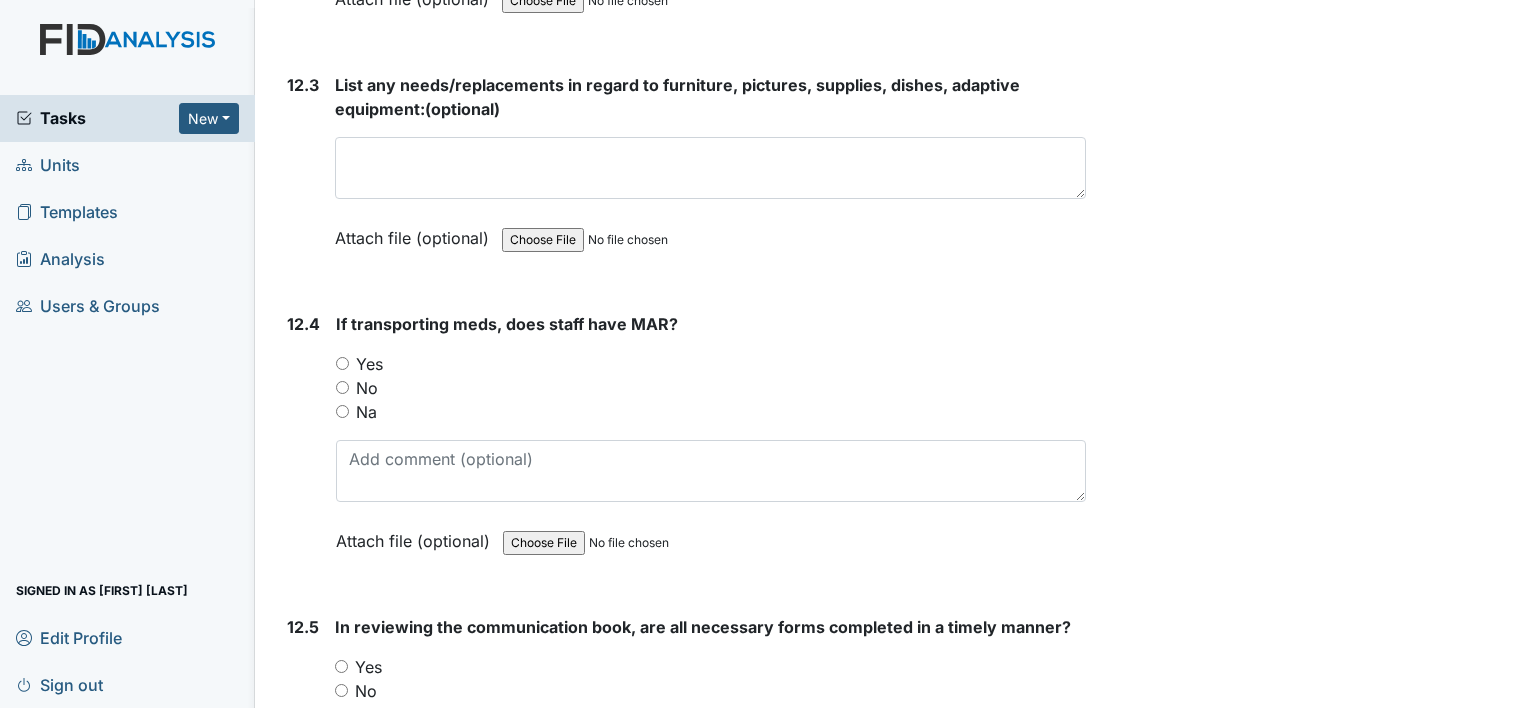 scroll, scrollTop: 32180, scrollLeft: 0, axis: vertical 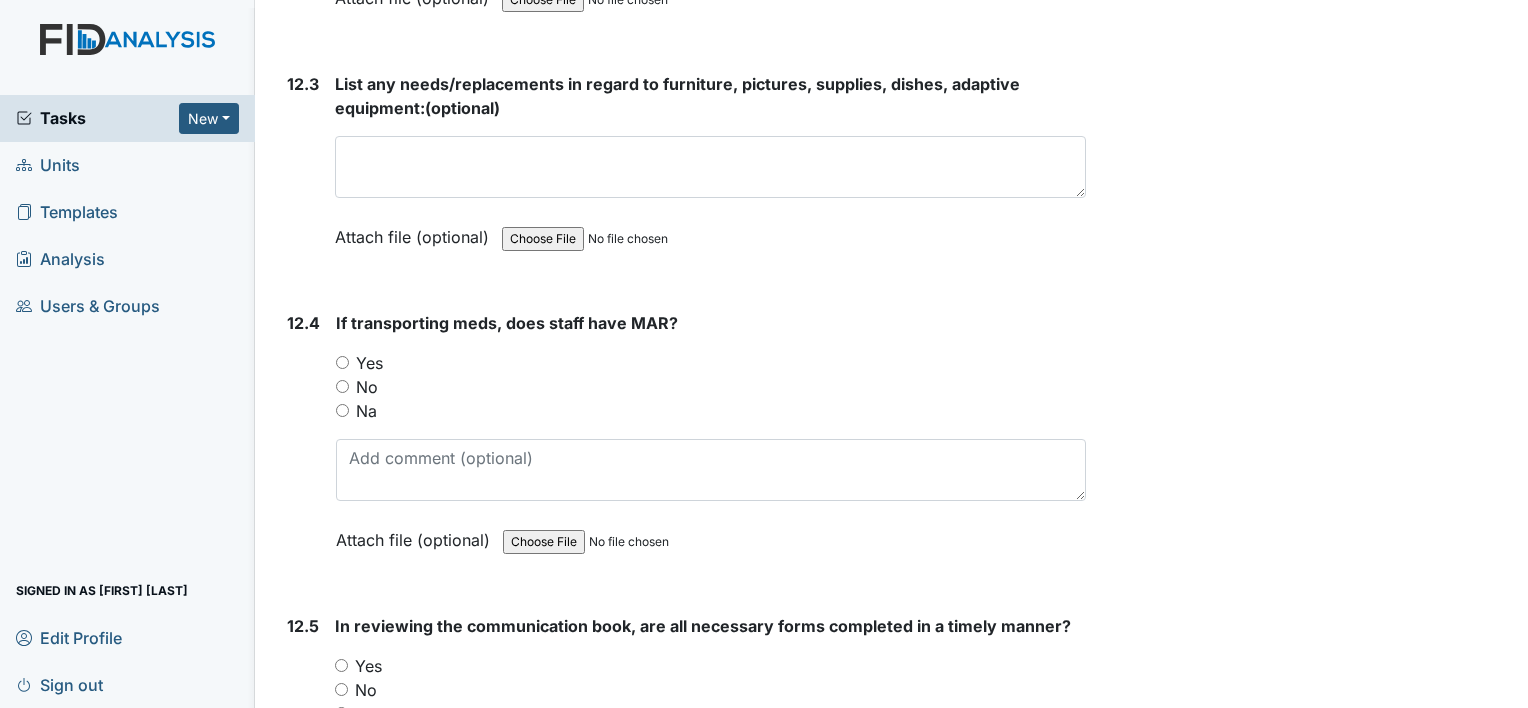 click on "Yes" at bounding box center (342, 362) 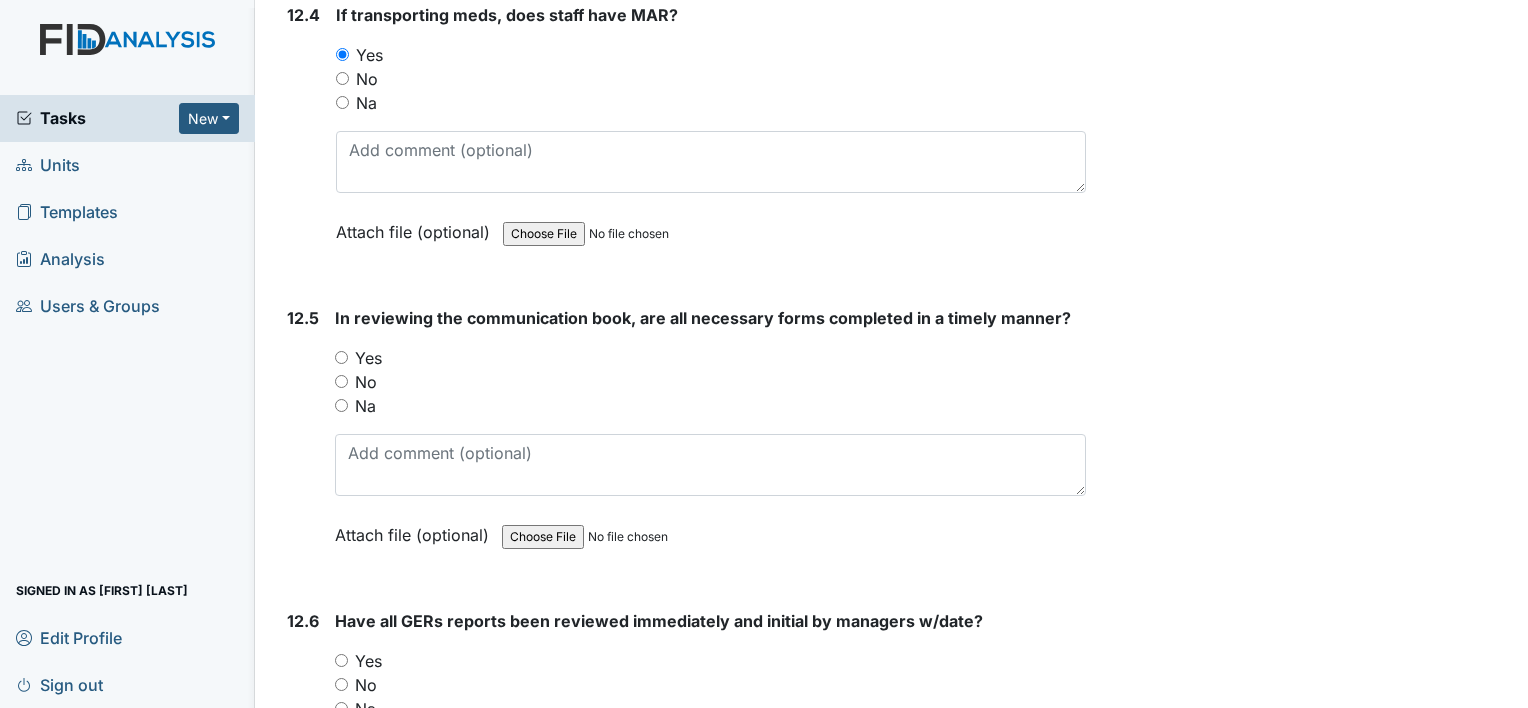scroll, scrollTop: 32500, scrollLeft: 0, axis: vertical 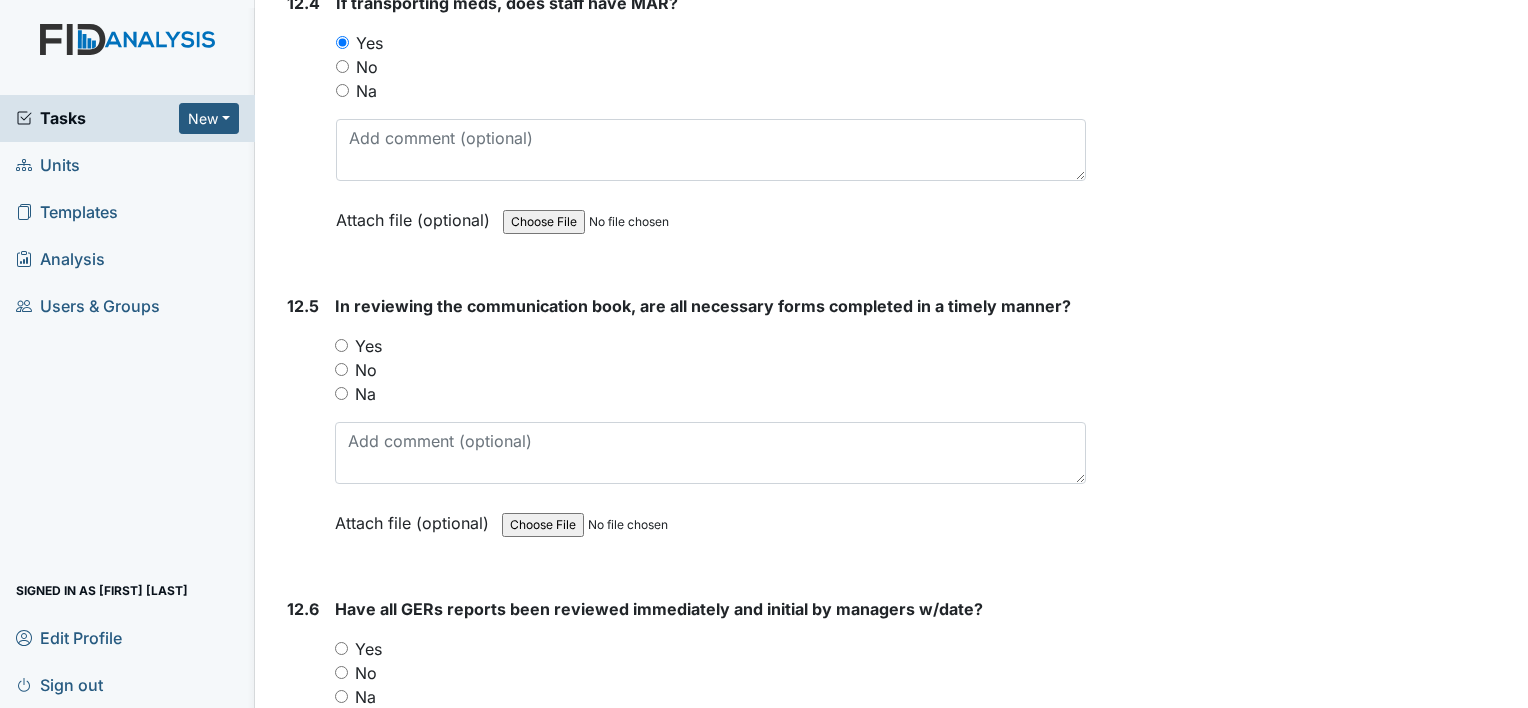 click on "Yes" at bounding box center [341, 345] 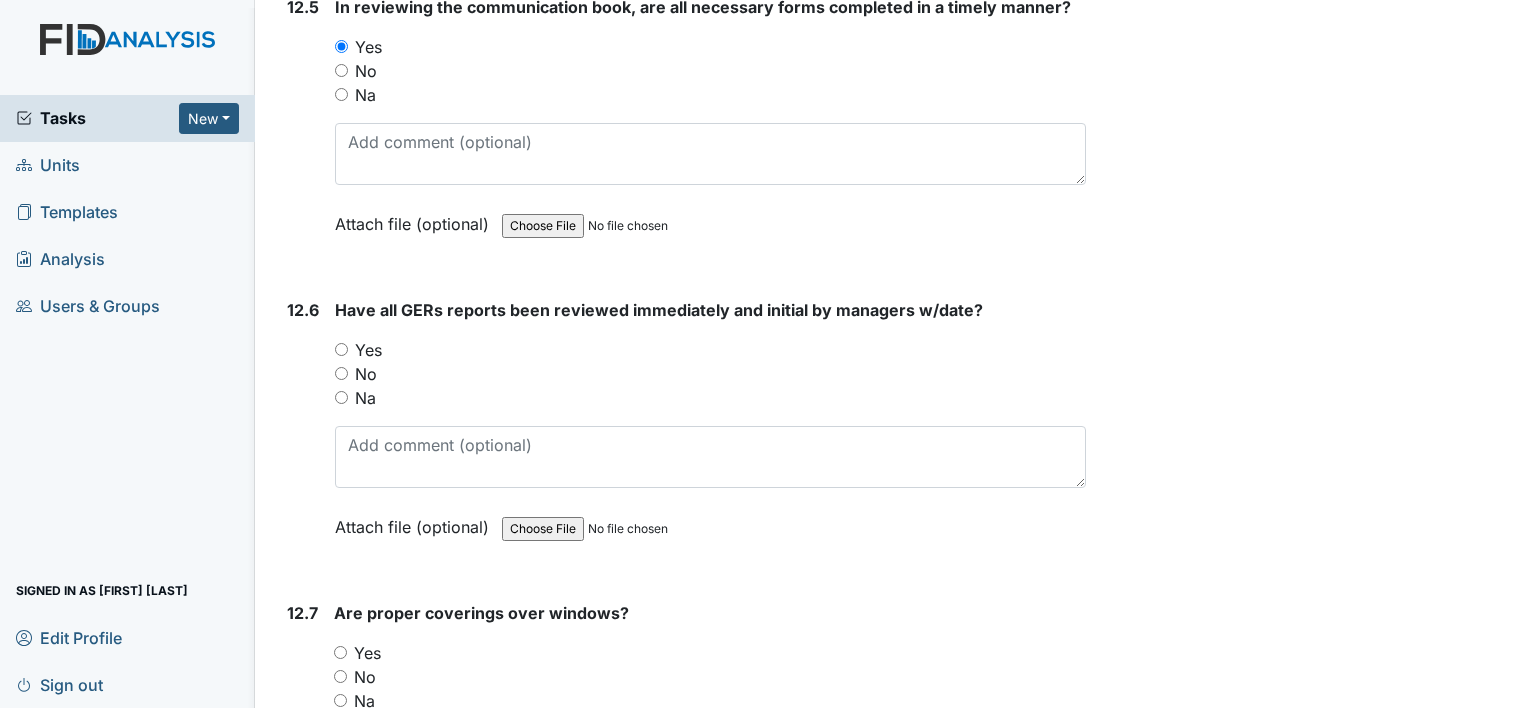 scroll, scrollTop: 32802, scrollLeft: 0, axis: vertical 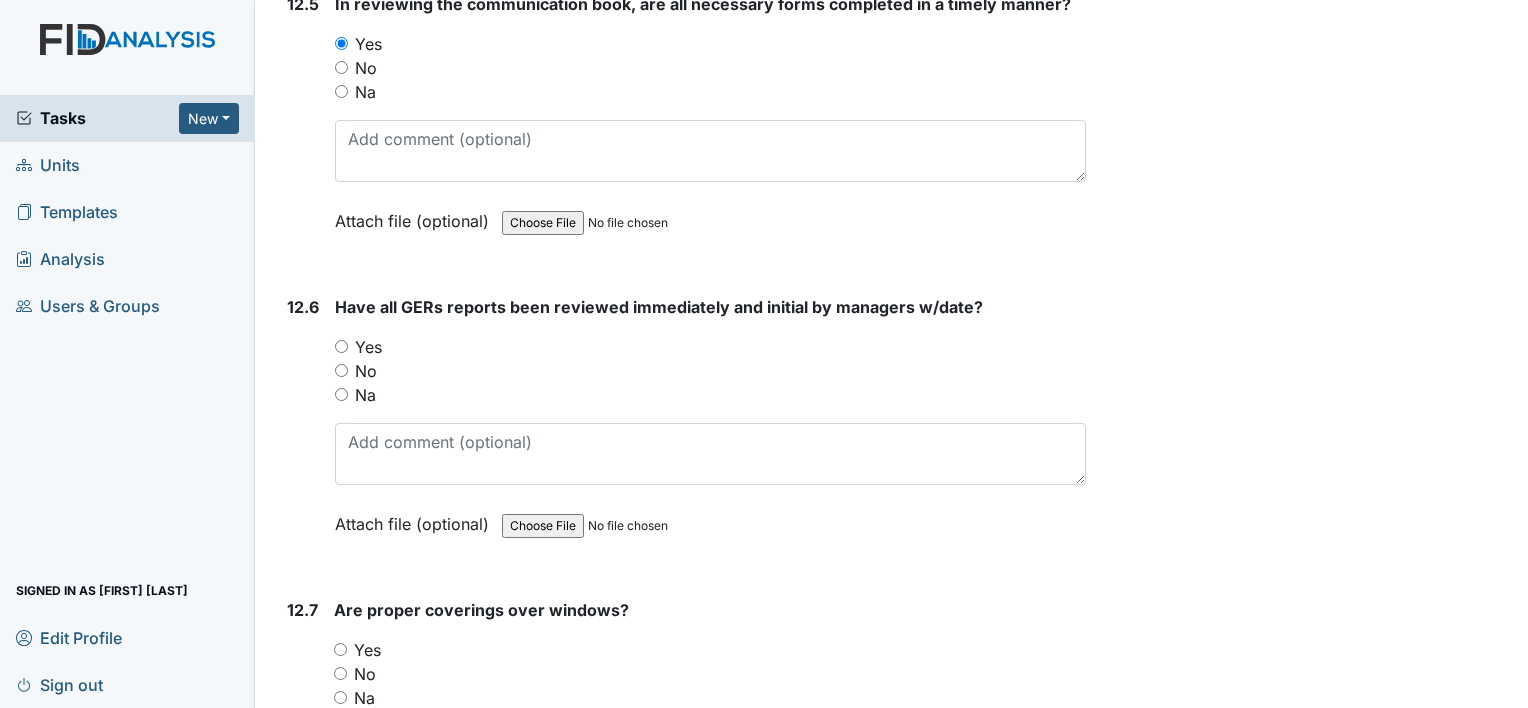 click on "Yes" at bounding box center (341, 346) 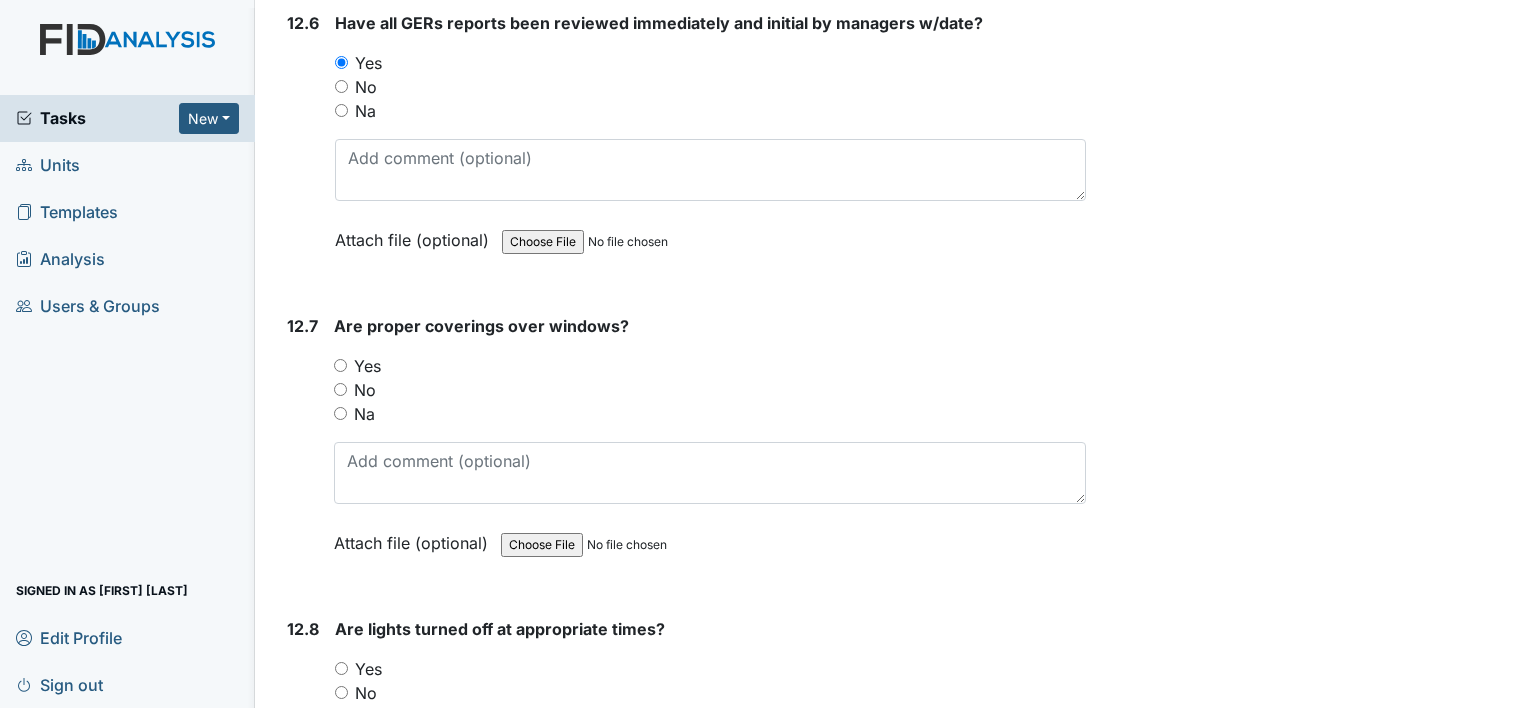 scroll, scrollTop: 33098, scrollLeft: 0, axis: vertical 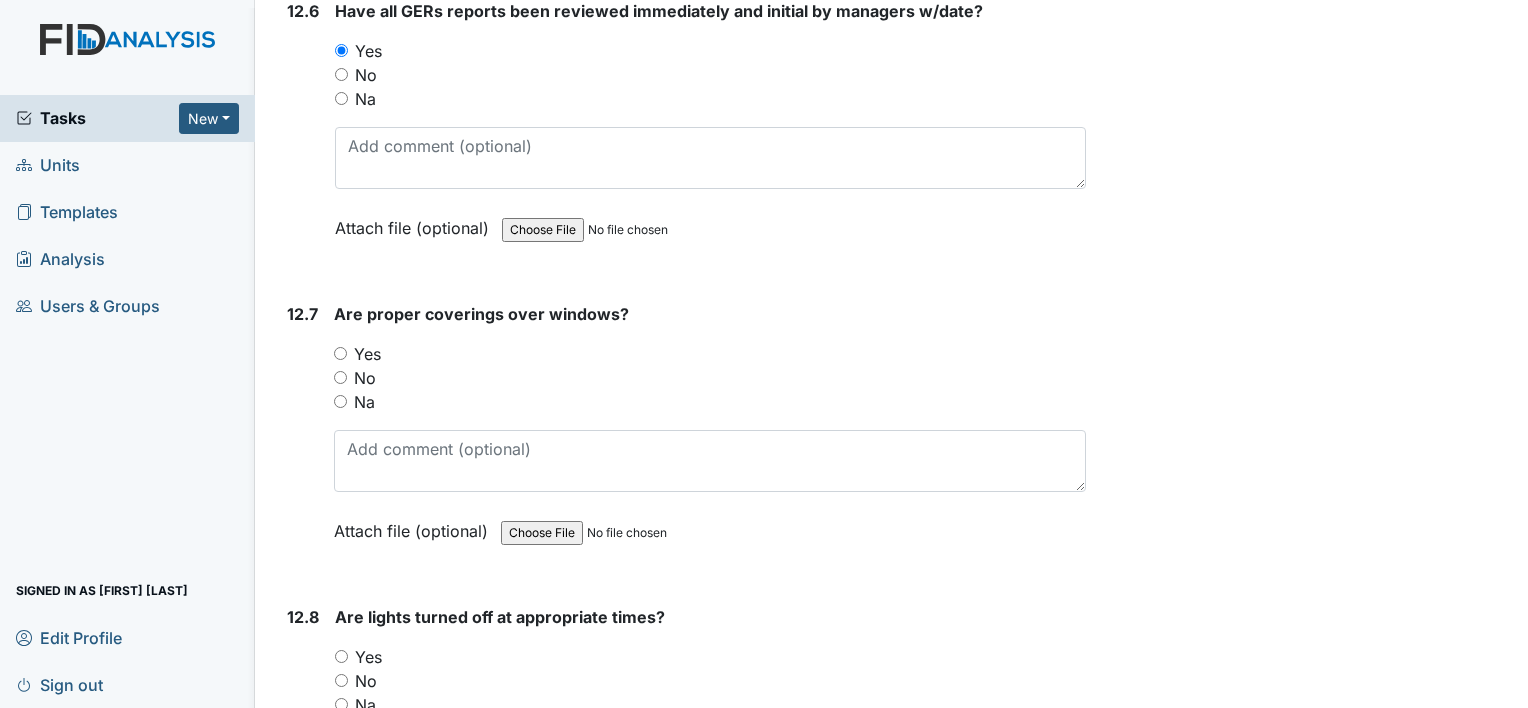click on "Yes" at bounding box center (340, 353) 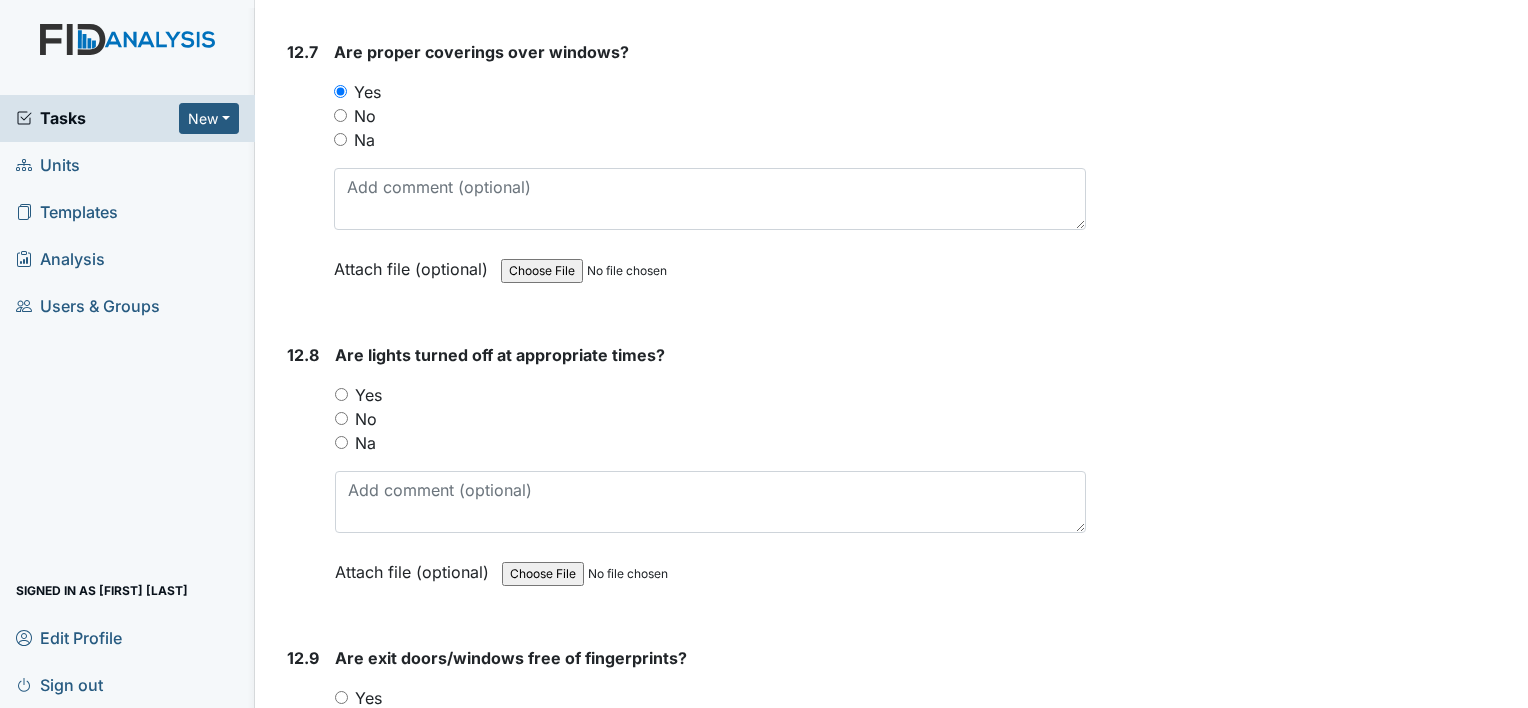 scroll, scrollTop: 33360, scrollLeft: 0, axis: vertical 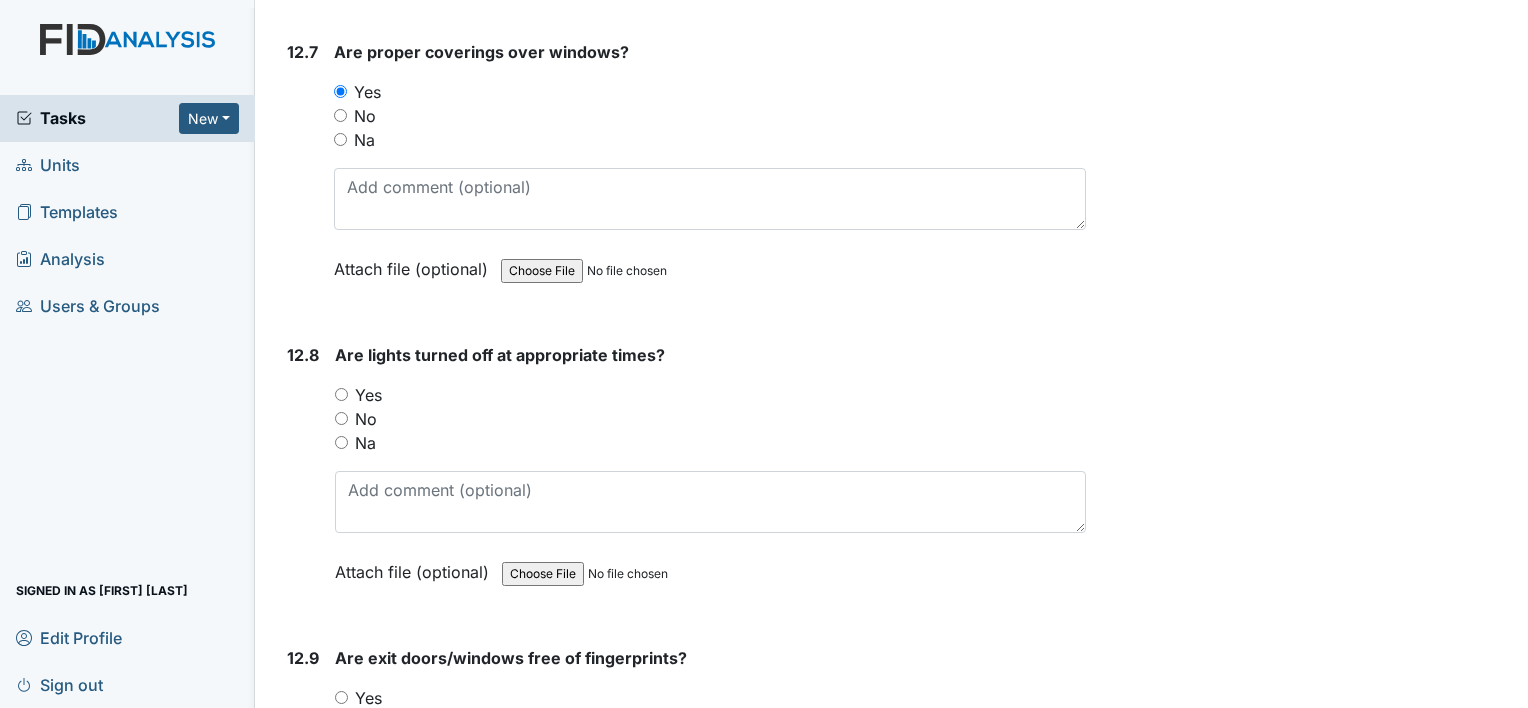 click on "Yes" at bounding box center (341, 394) 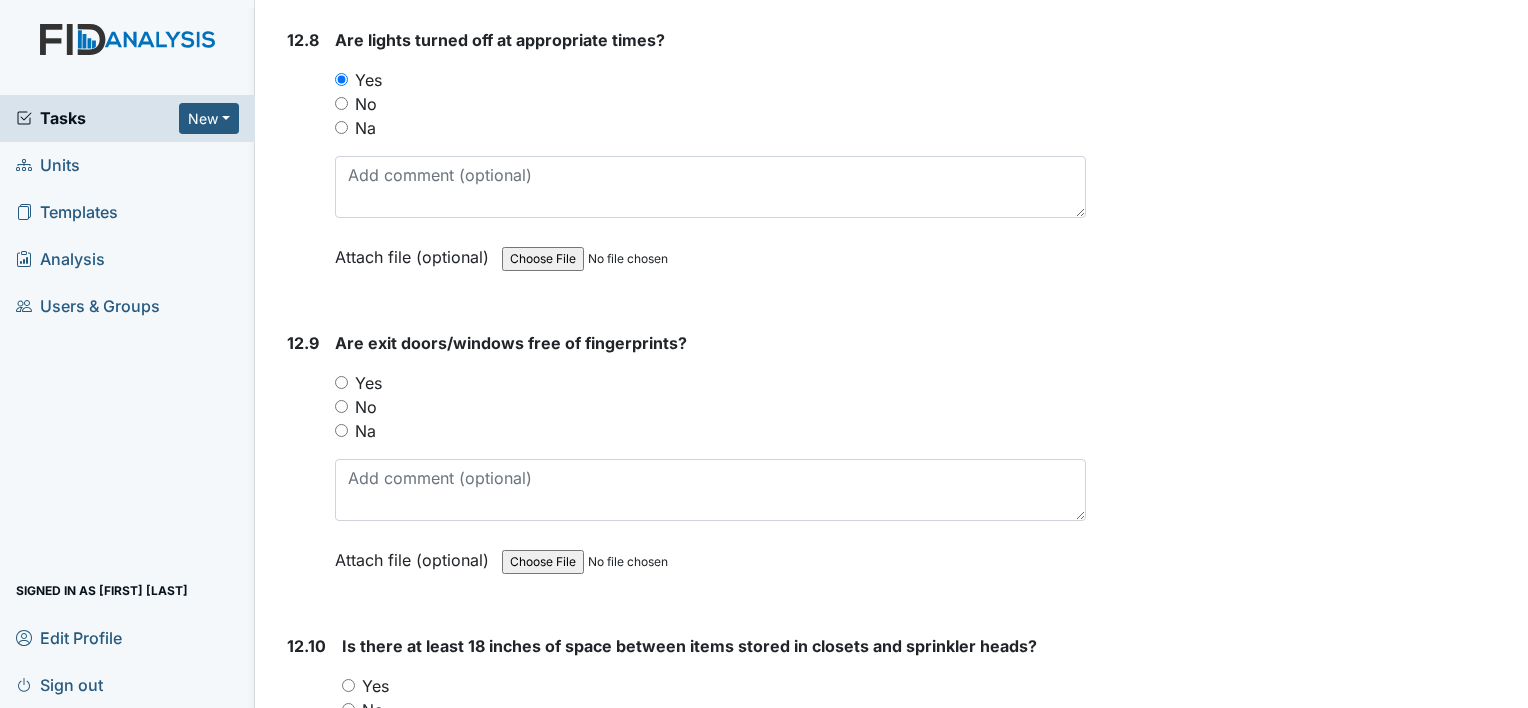 scroll, scrollTop: 33676, scrollLeft: 0, axis: vertical 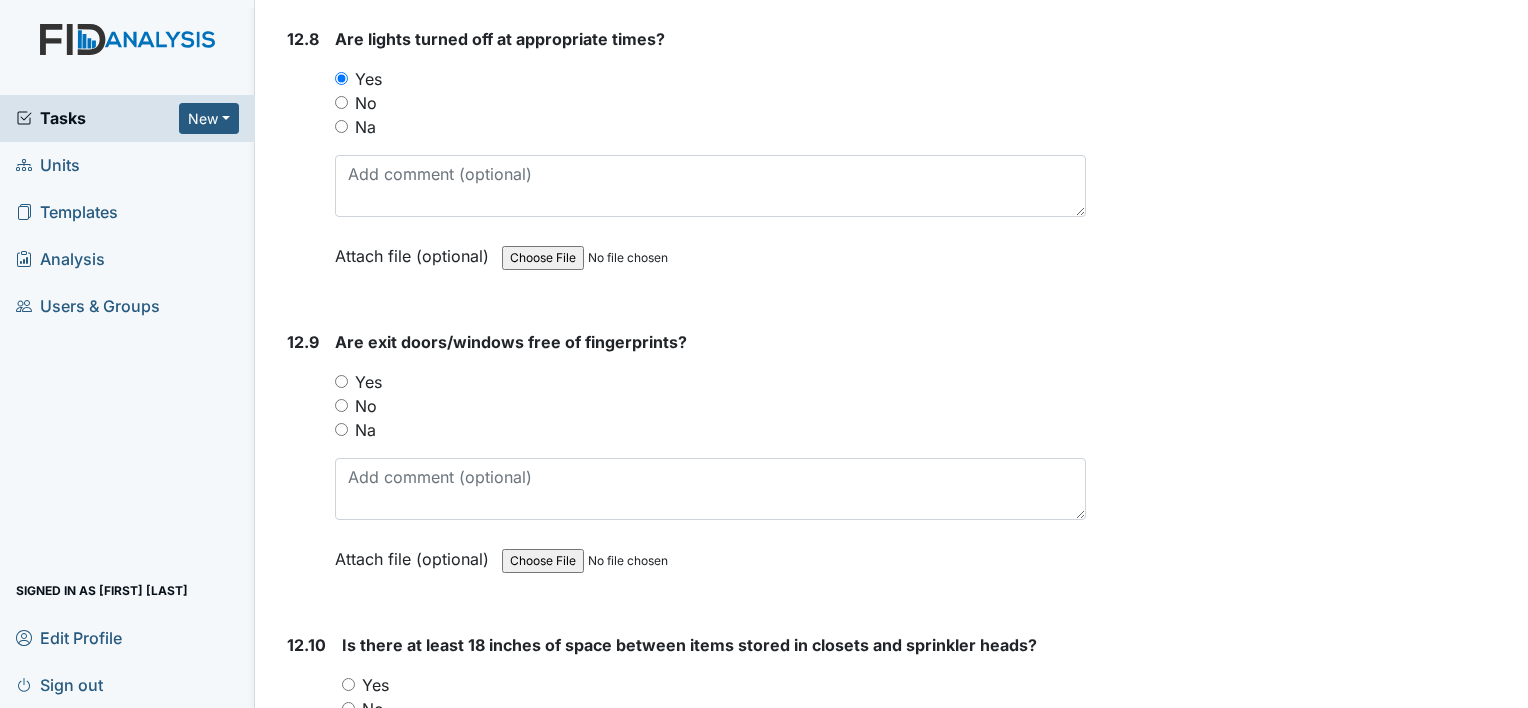 click on "Yes" at bounding box center [341, 381] 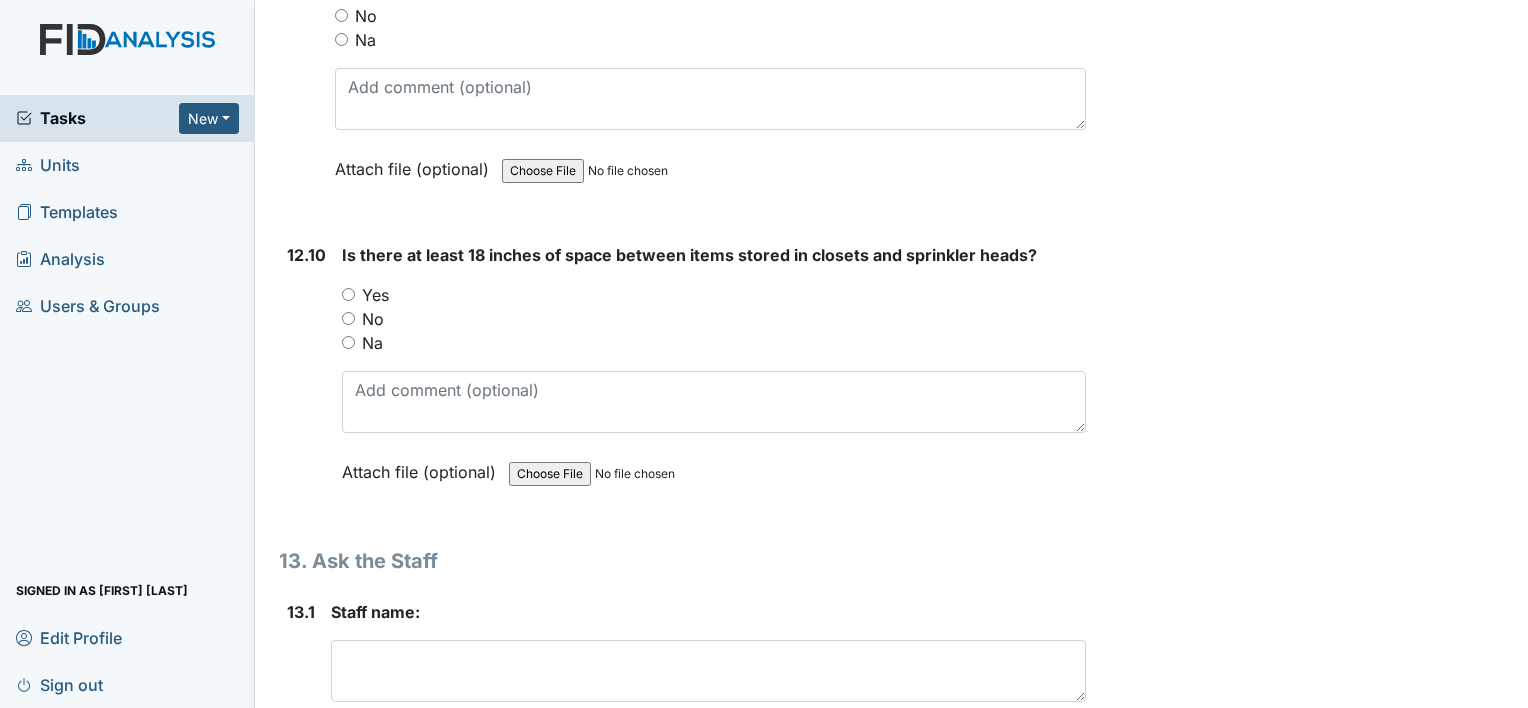 scroll, scrollTop: 34074, scrollLeft: 0, axis: vertical 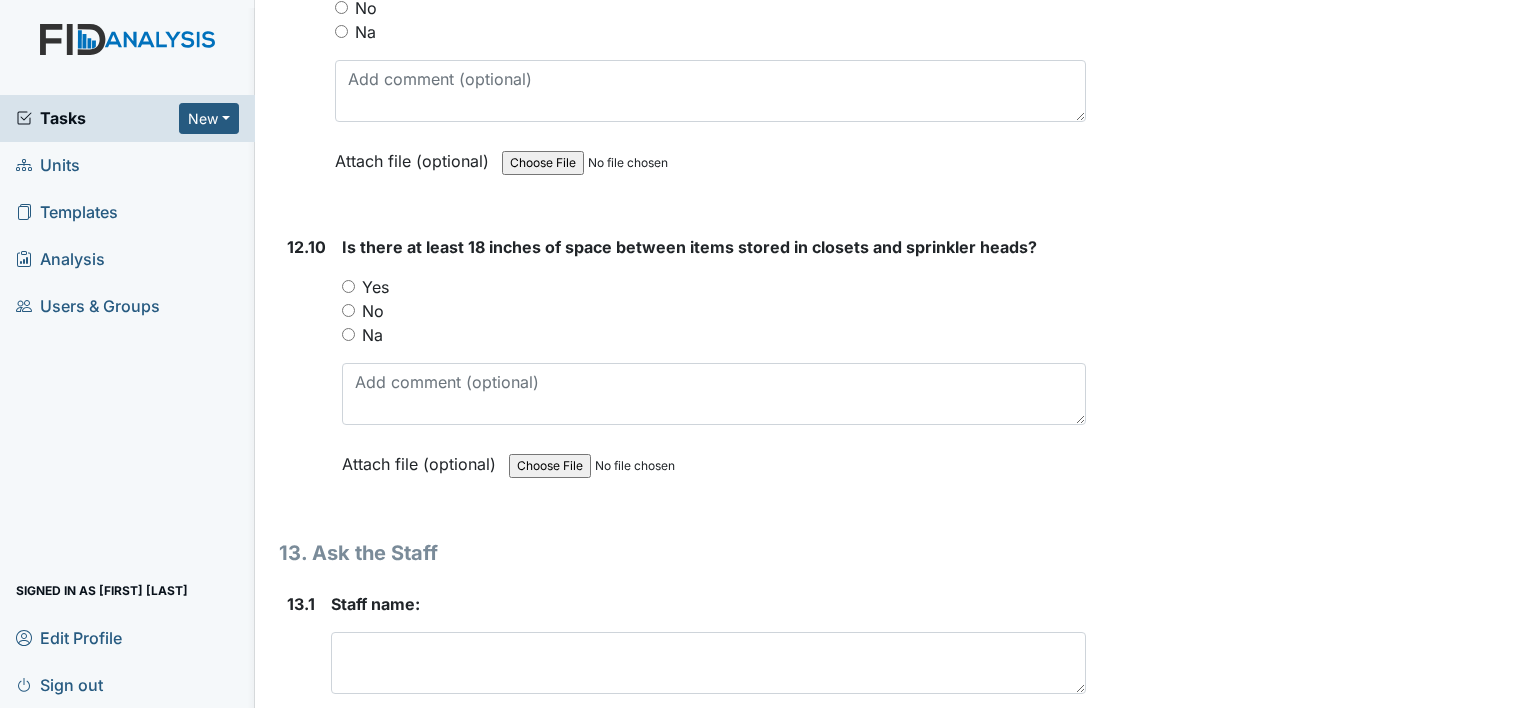 click on "Yes" at bounding box center [348, 286] 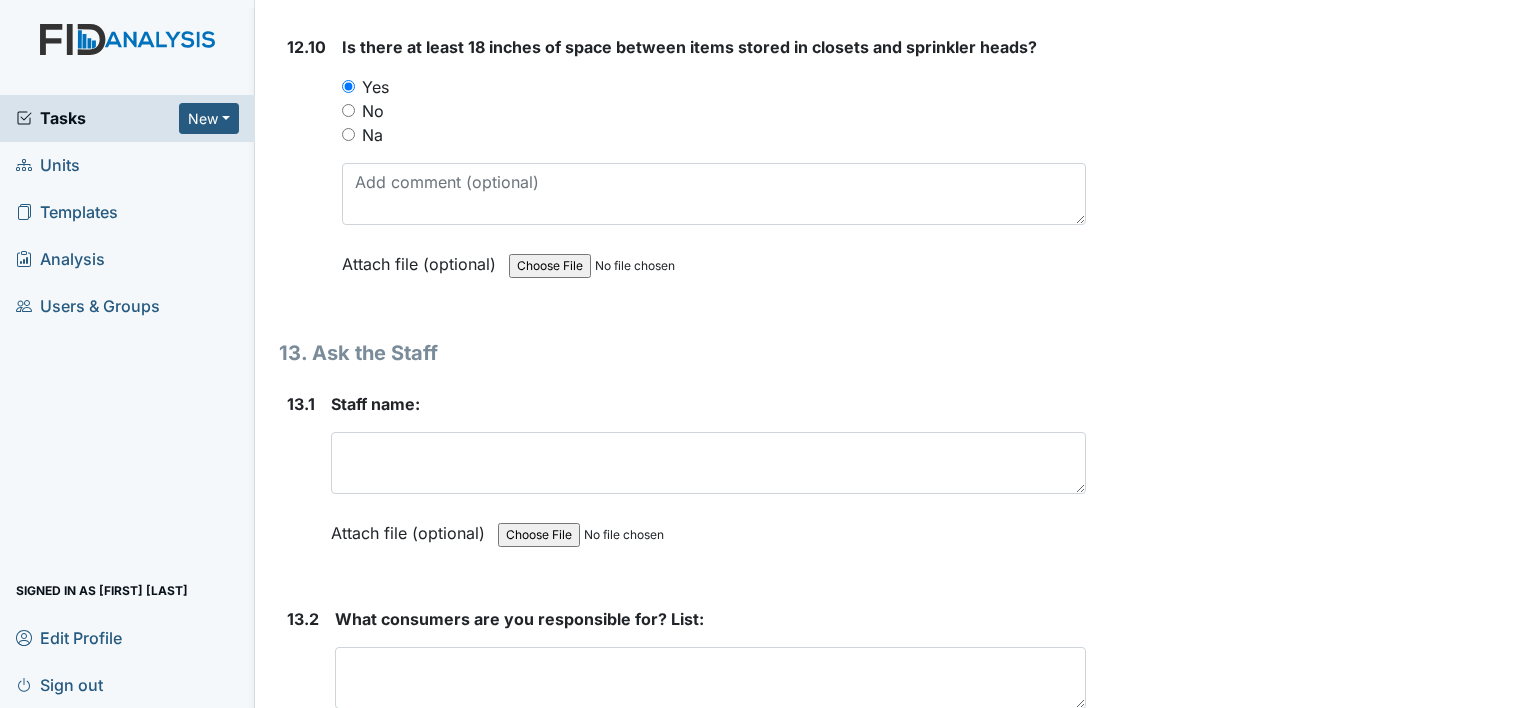scroll, scrollTop: 34359, scrollLeft: 0, axis: vertical 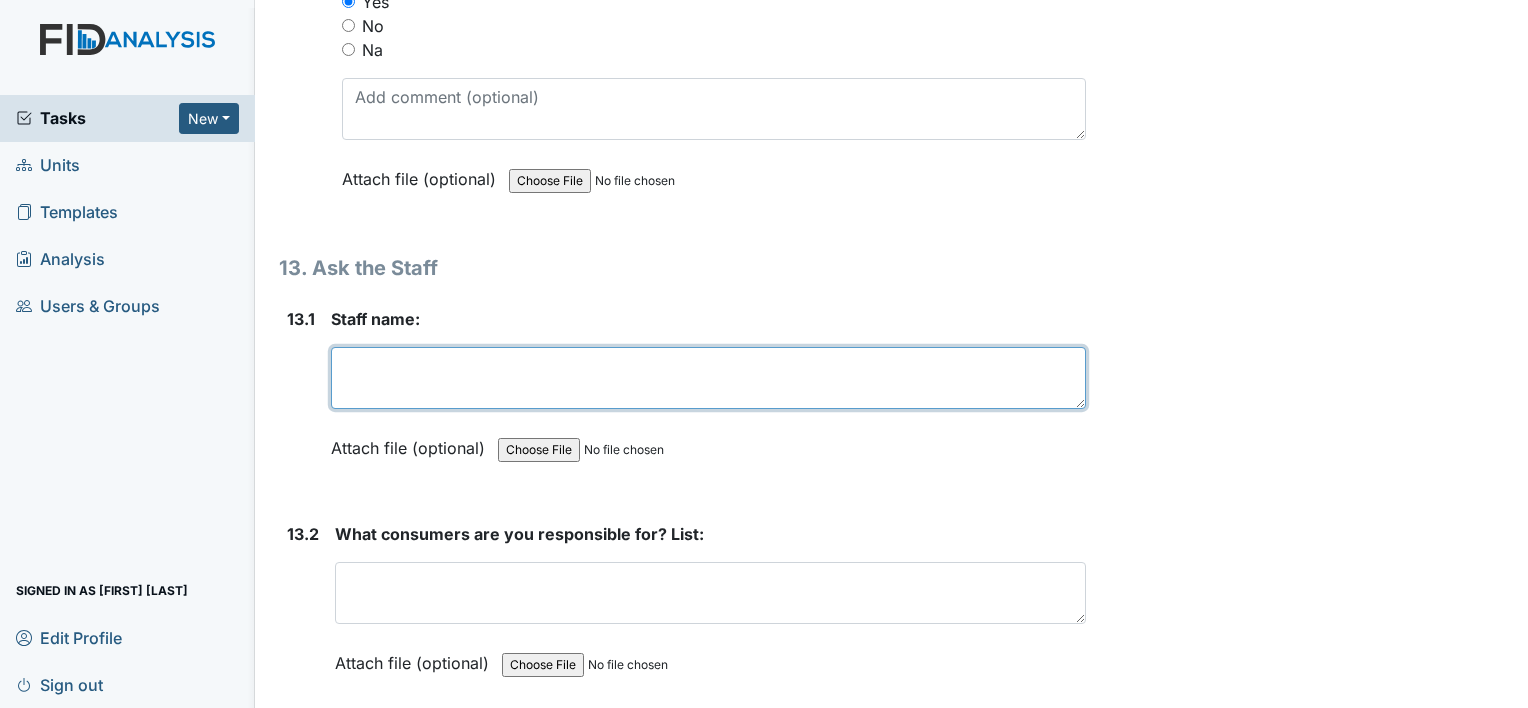 click at bounding box center [708, 378] 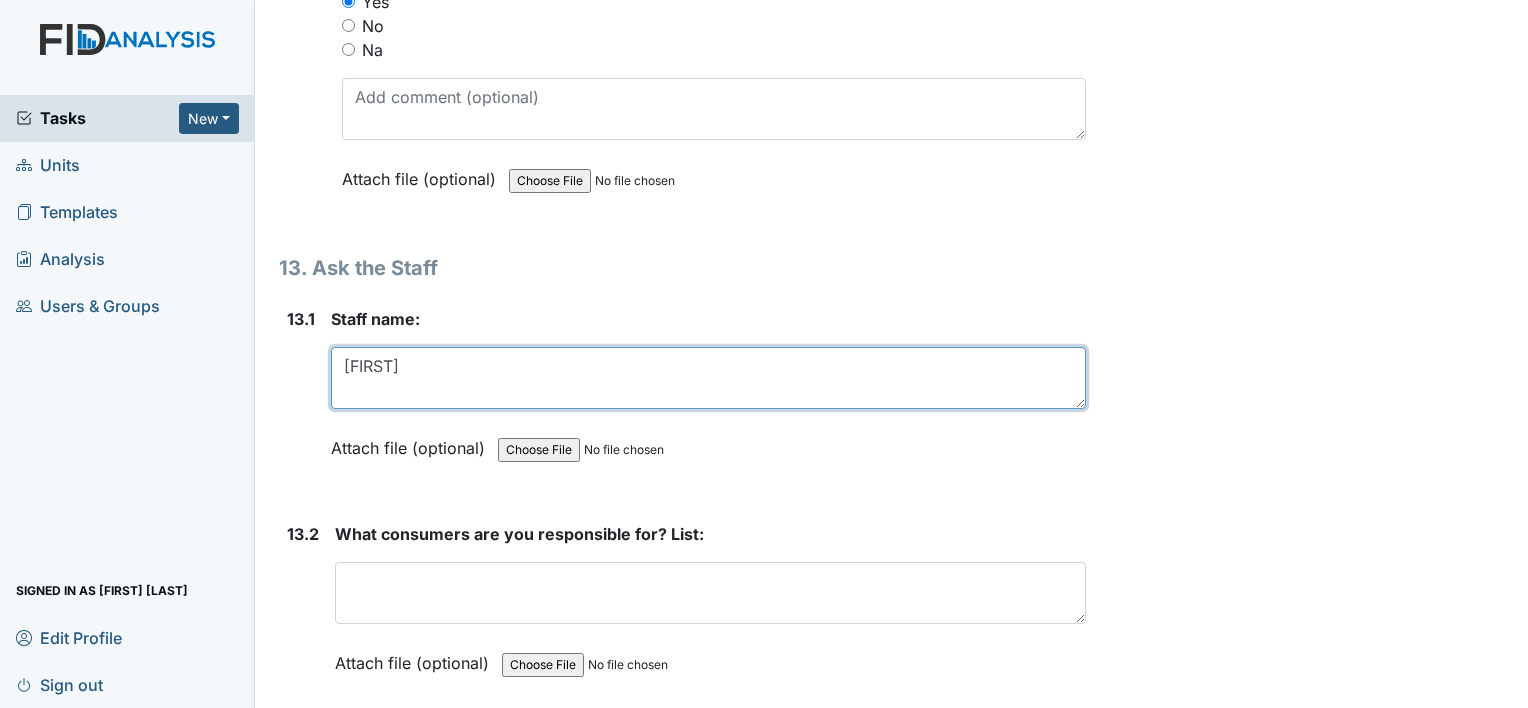 type on "[FIRST]" 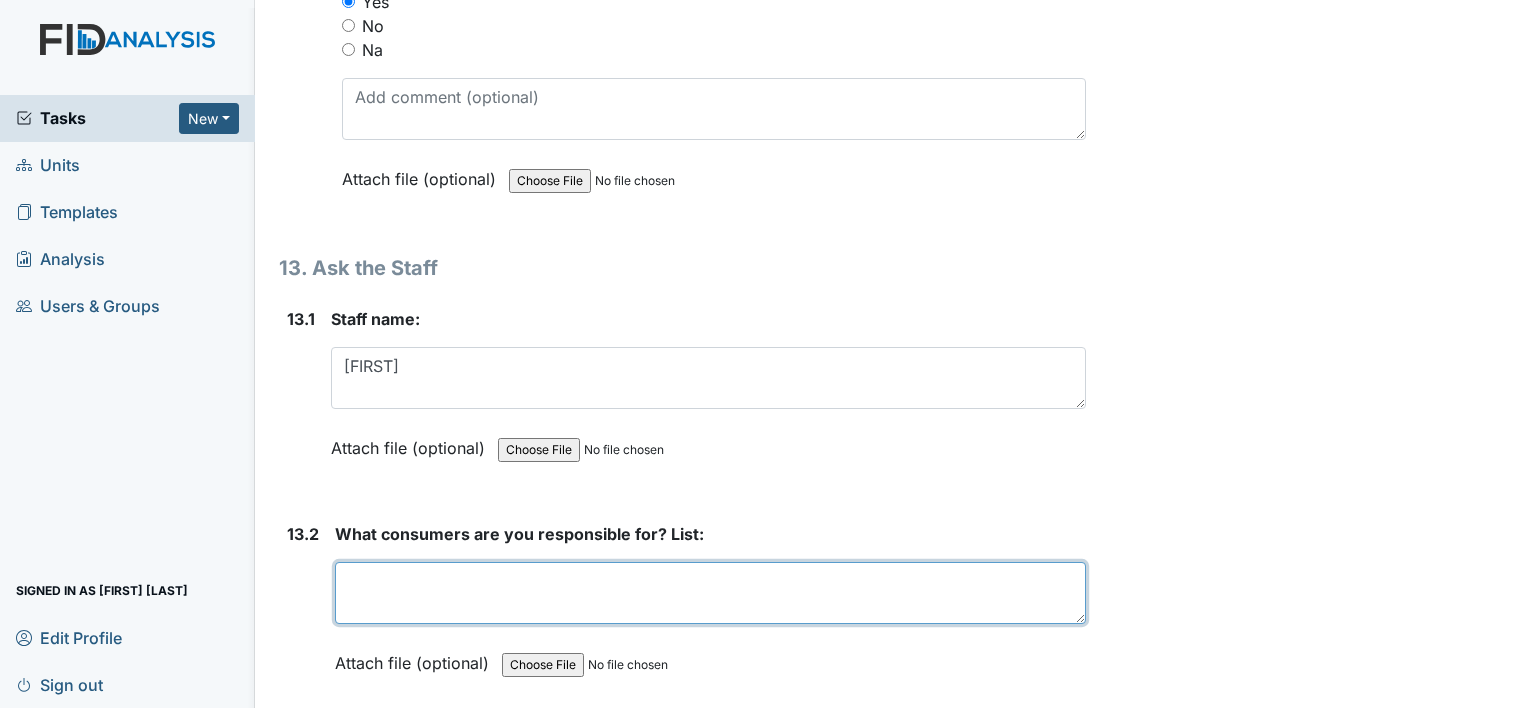 click at bounding box center [710, 593] 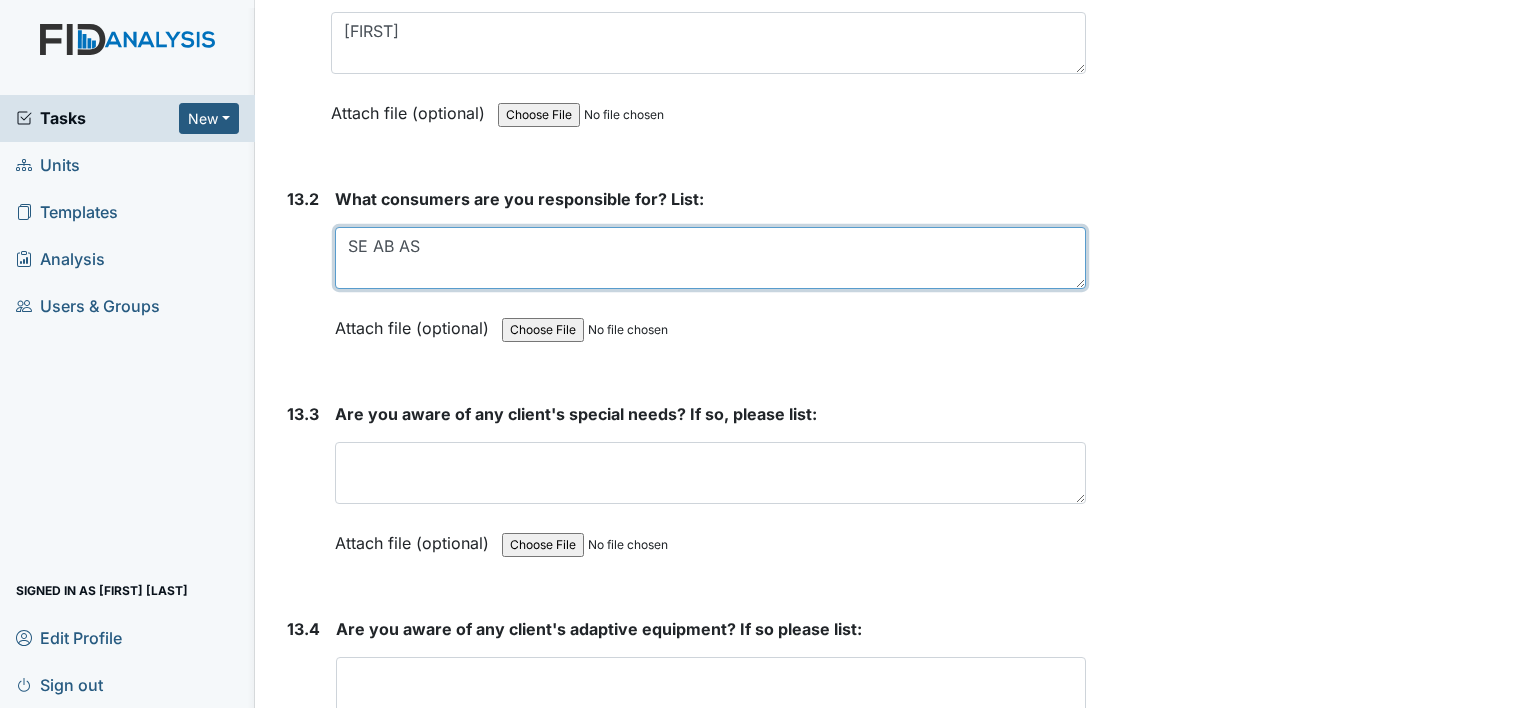 scroll, scrollTop: 34704, scrollLeft: 0, axis: vertical 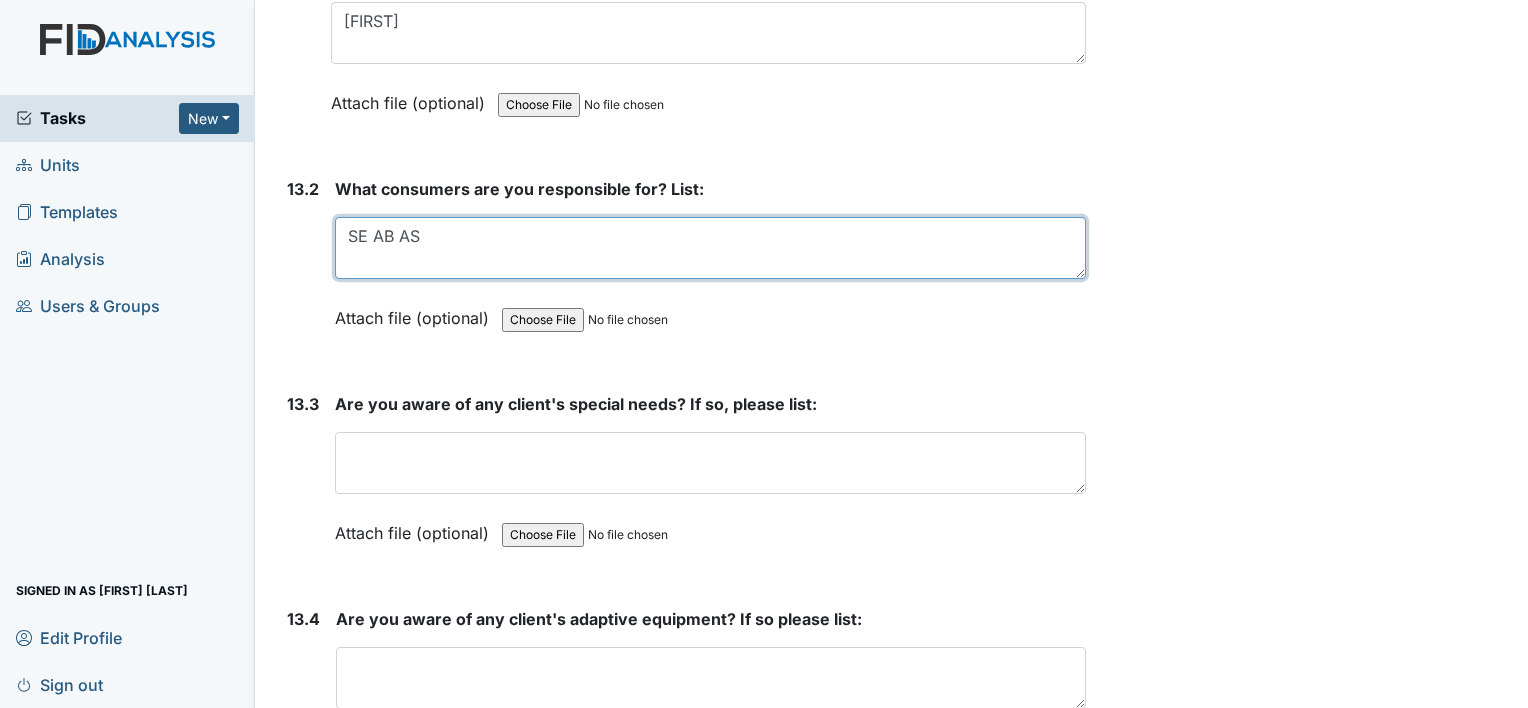 type on "SE AB AS" 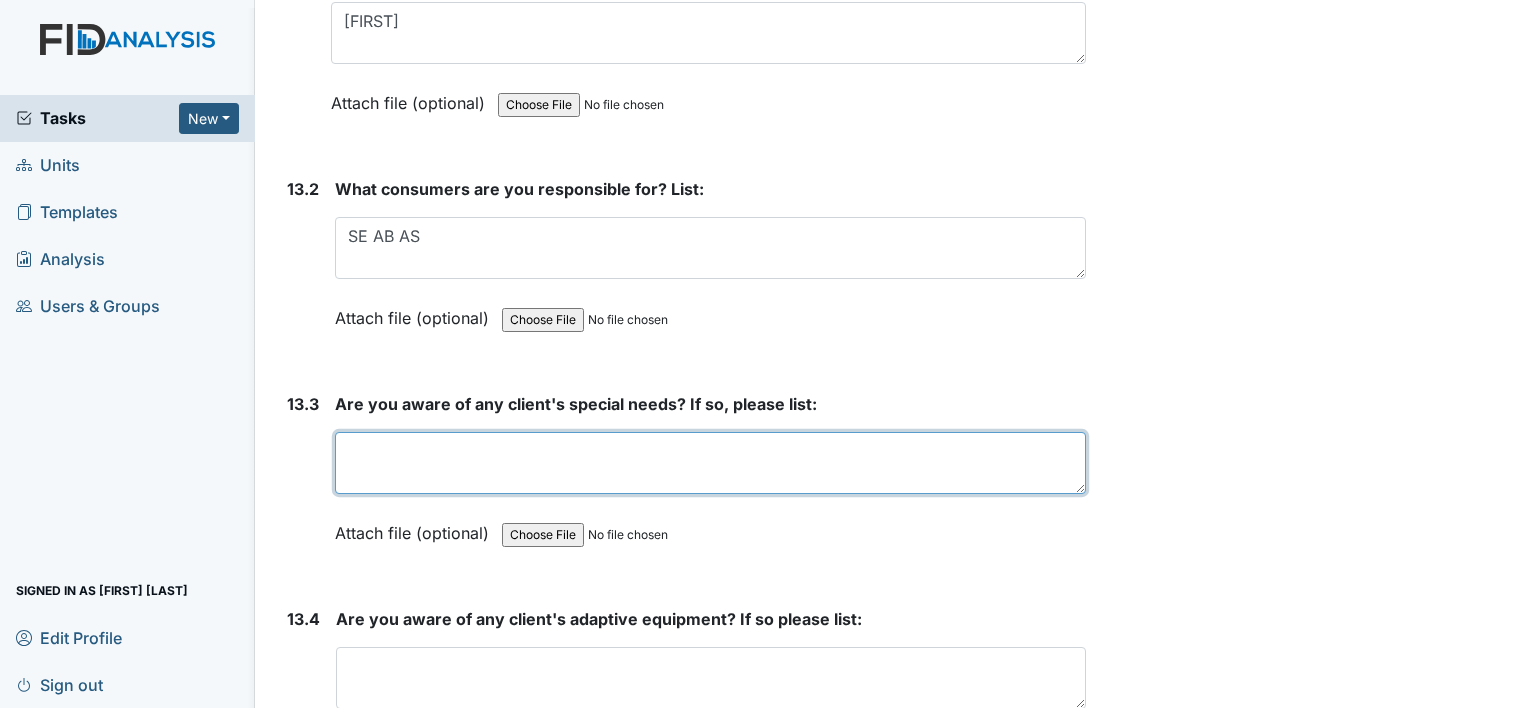click at bounding box center (710, 463) 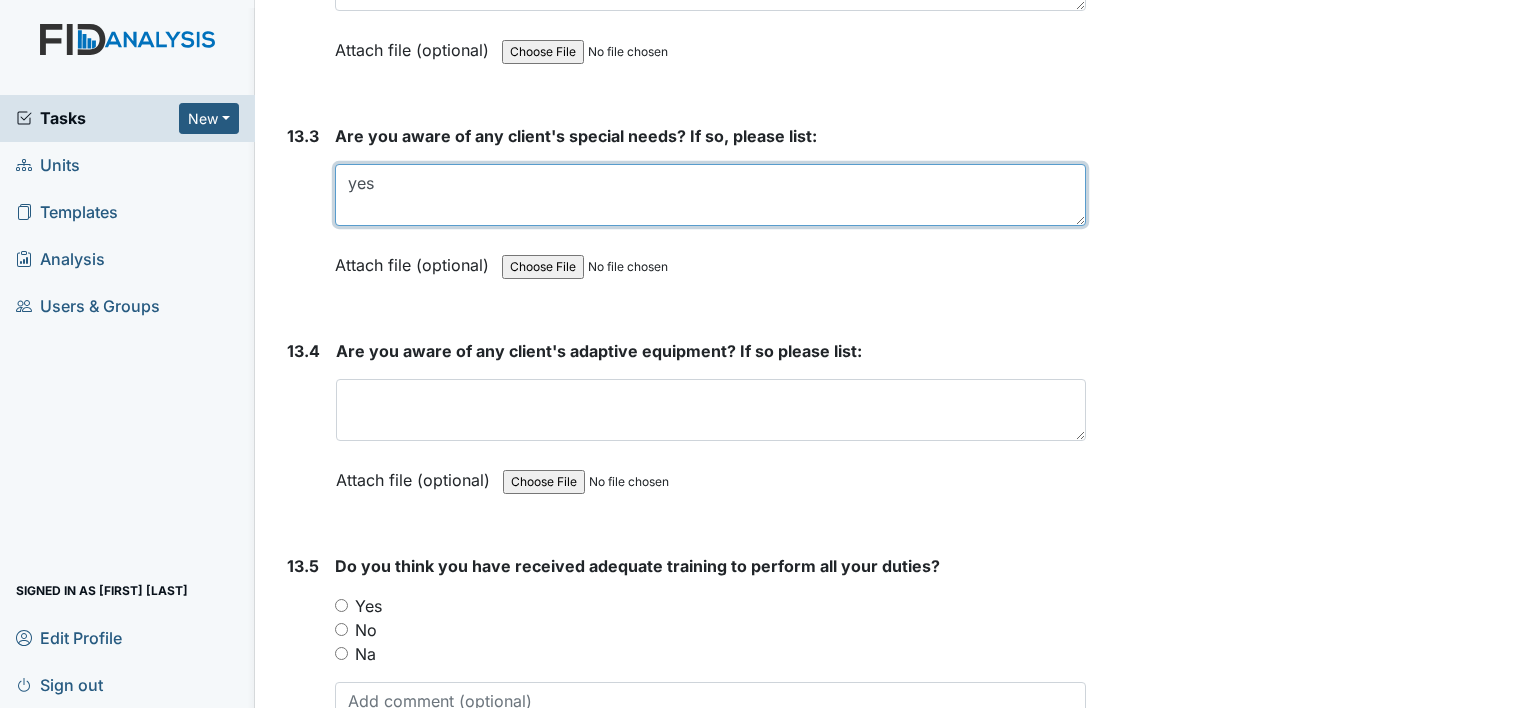 scroll, scrollTop: 34976, scrollLeft: 0, axis: vertical 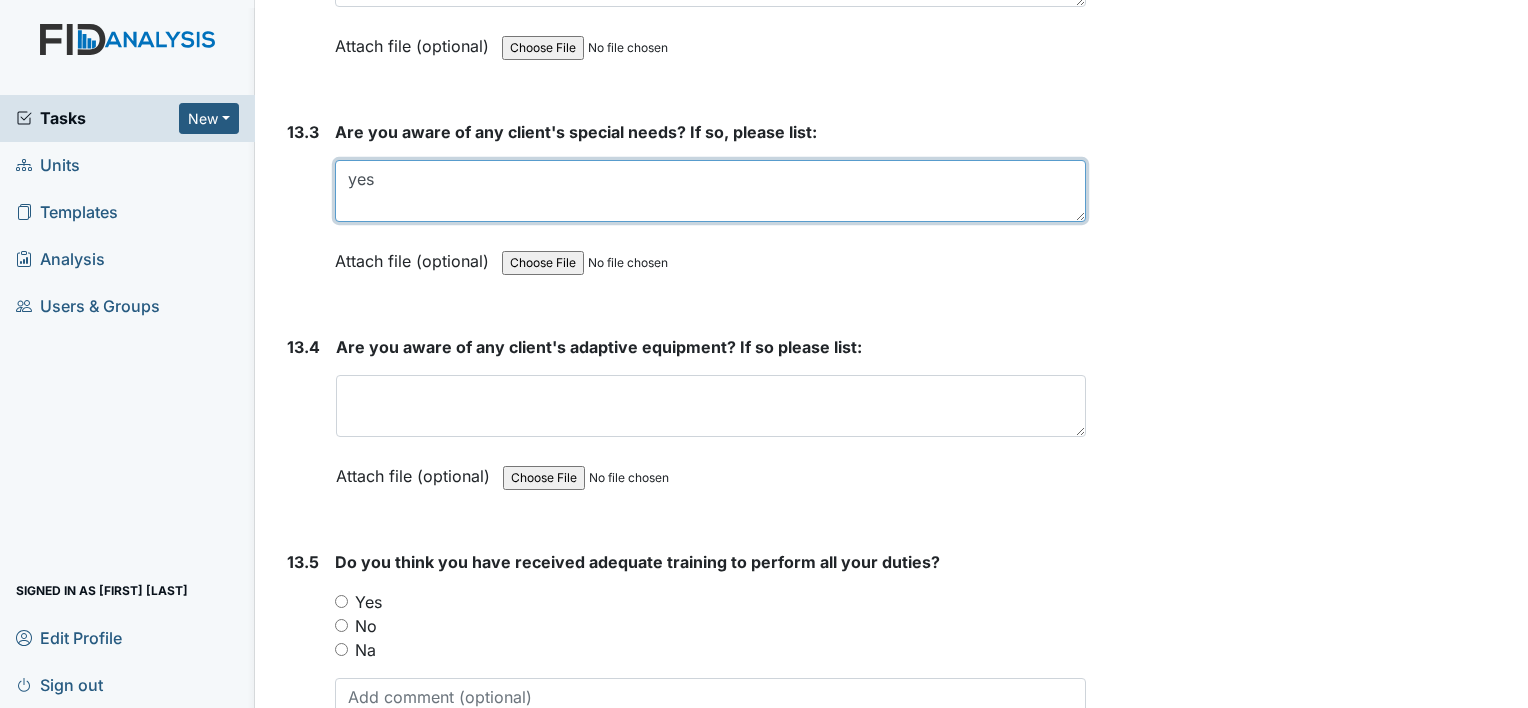 type on "yes" 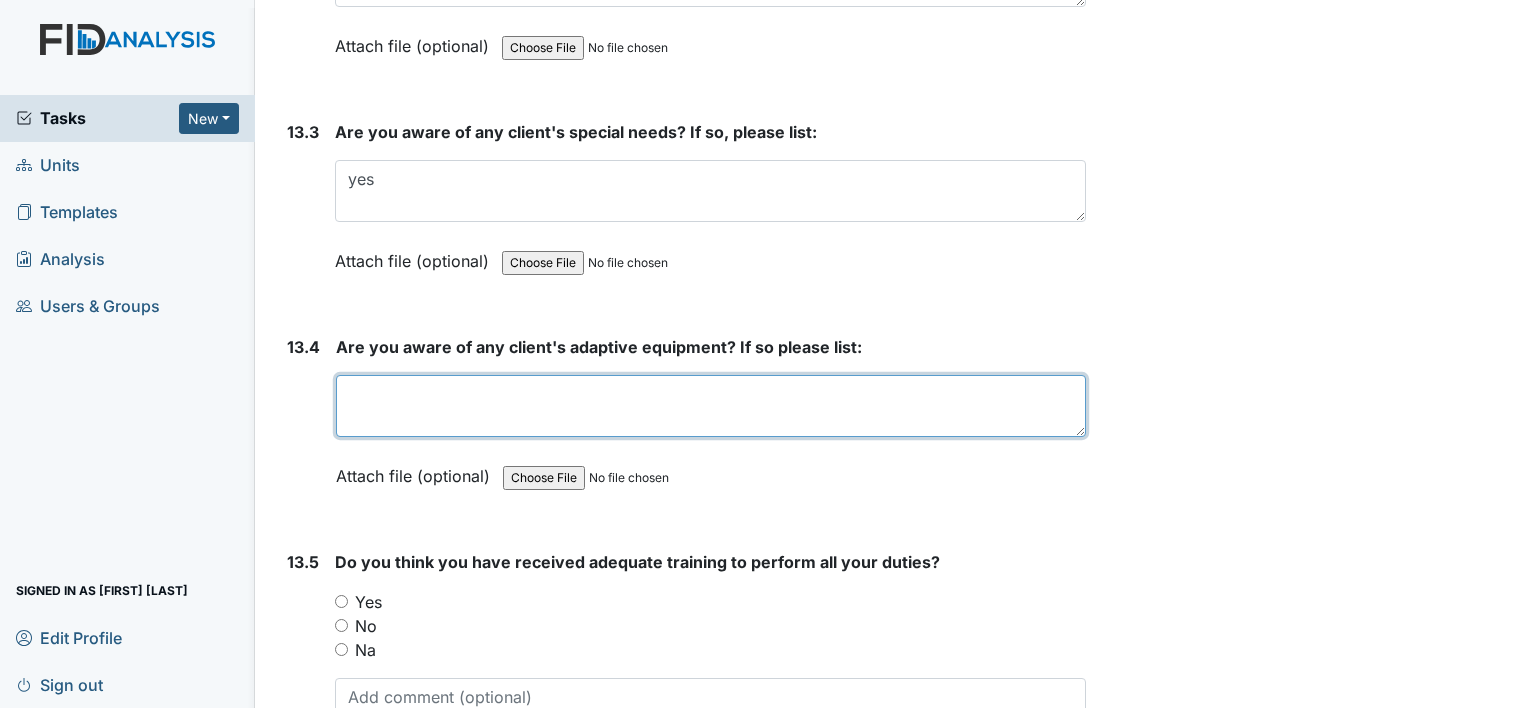 click at bounding box center (711, 406) 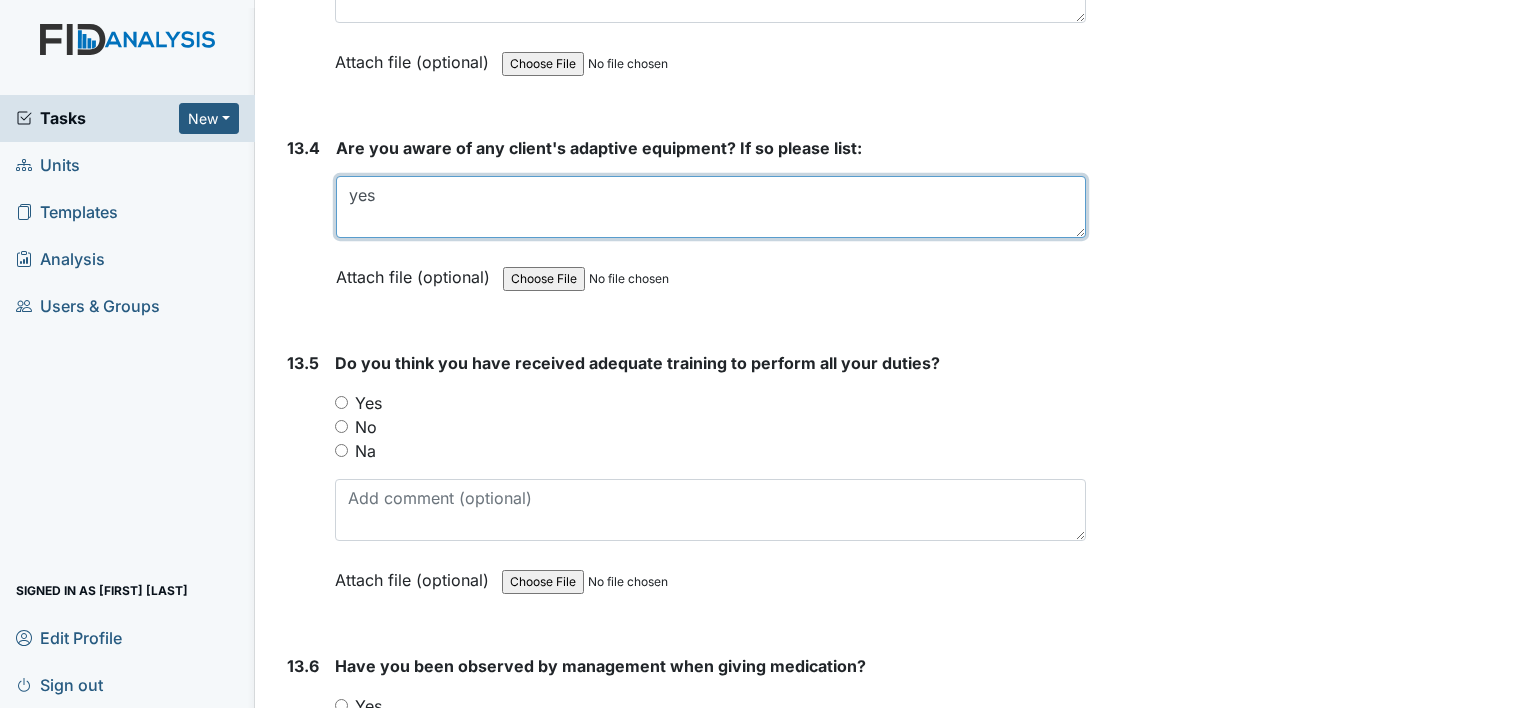 scroll, scrollTop: 35178, scrollLeft: 0, axis: vertical 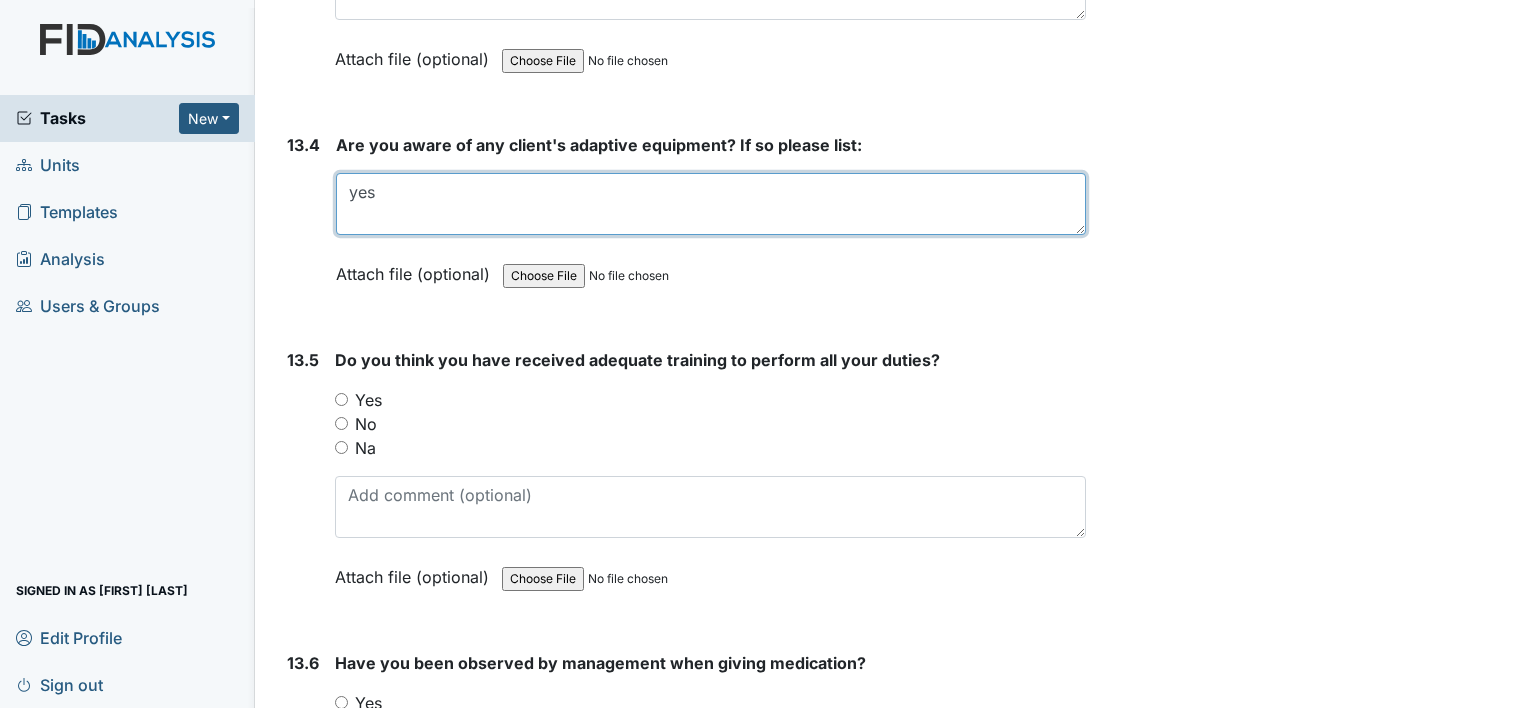type on "yes" 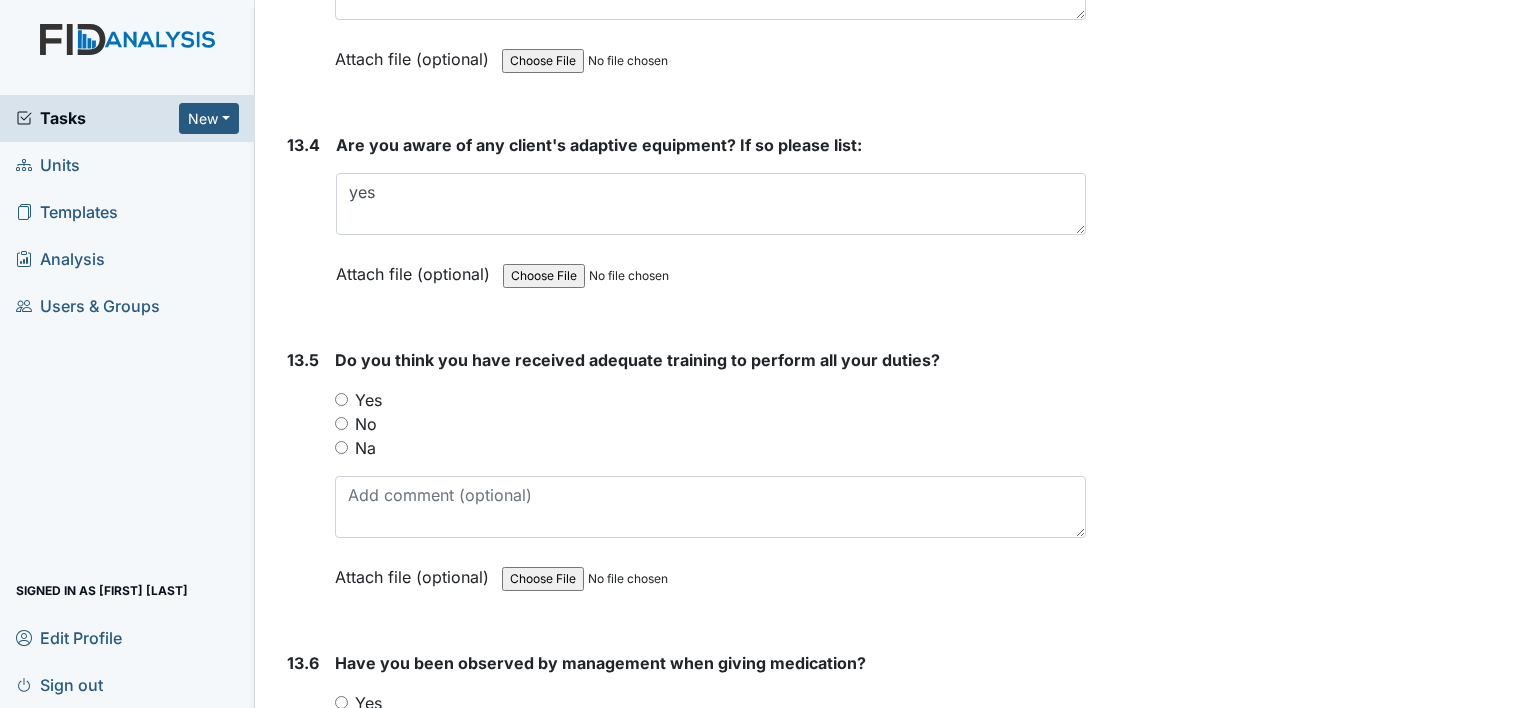 click on "Yes" at bounding box center (341, 399) 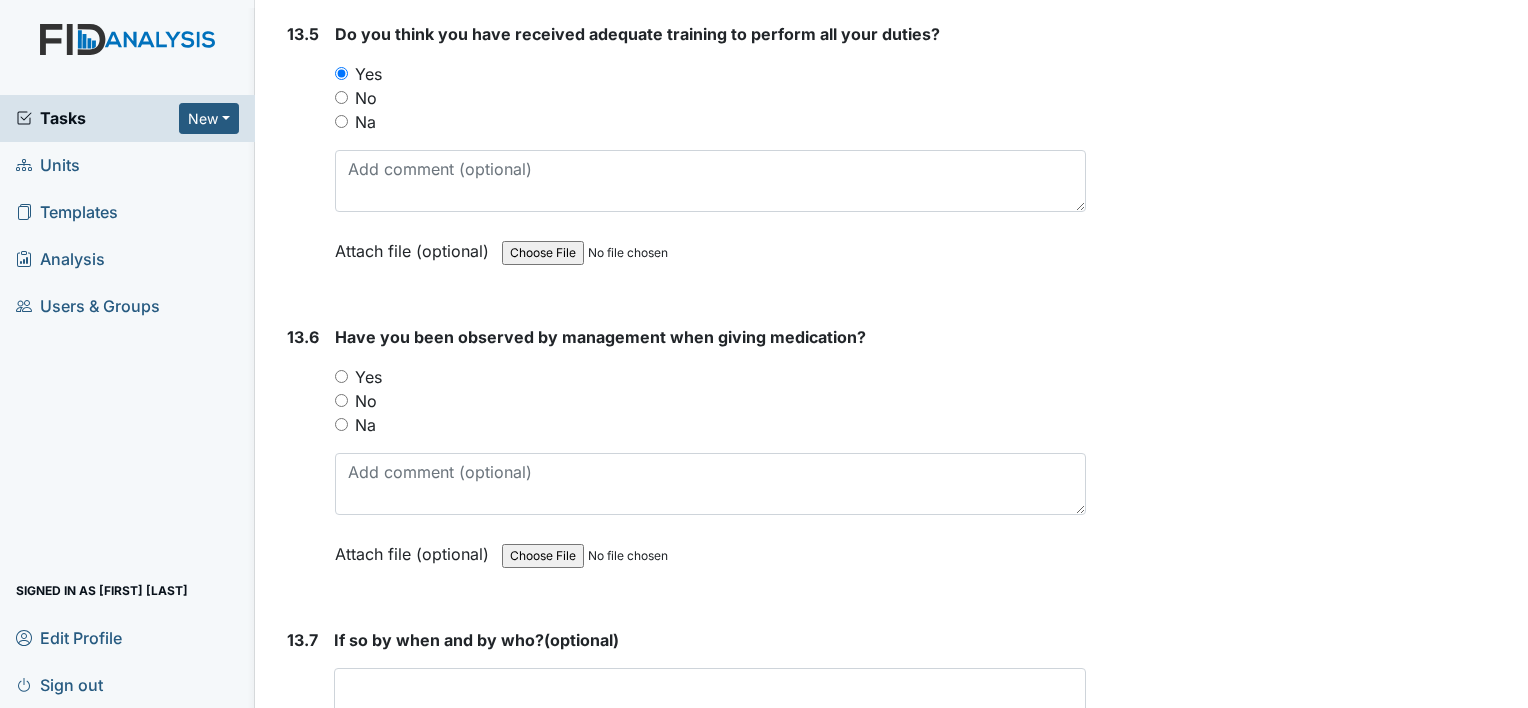 scroll, scrollTop: 35506, scrollLeft: 0, axis: vertical 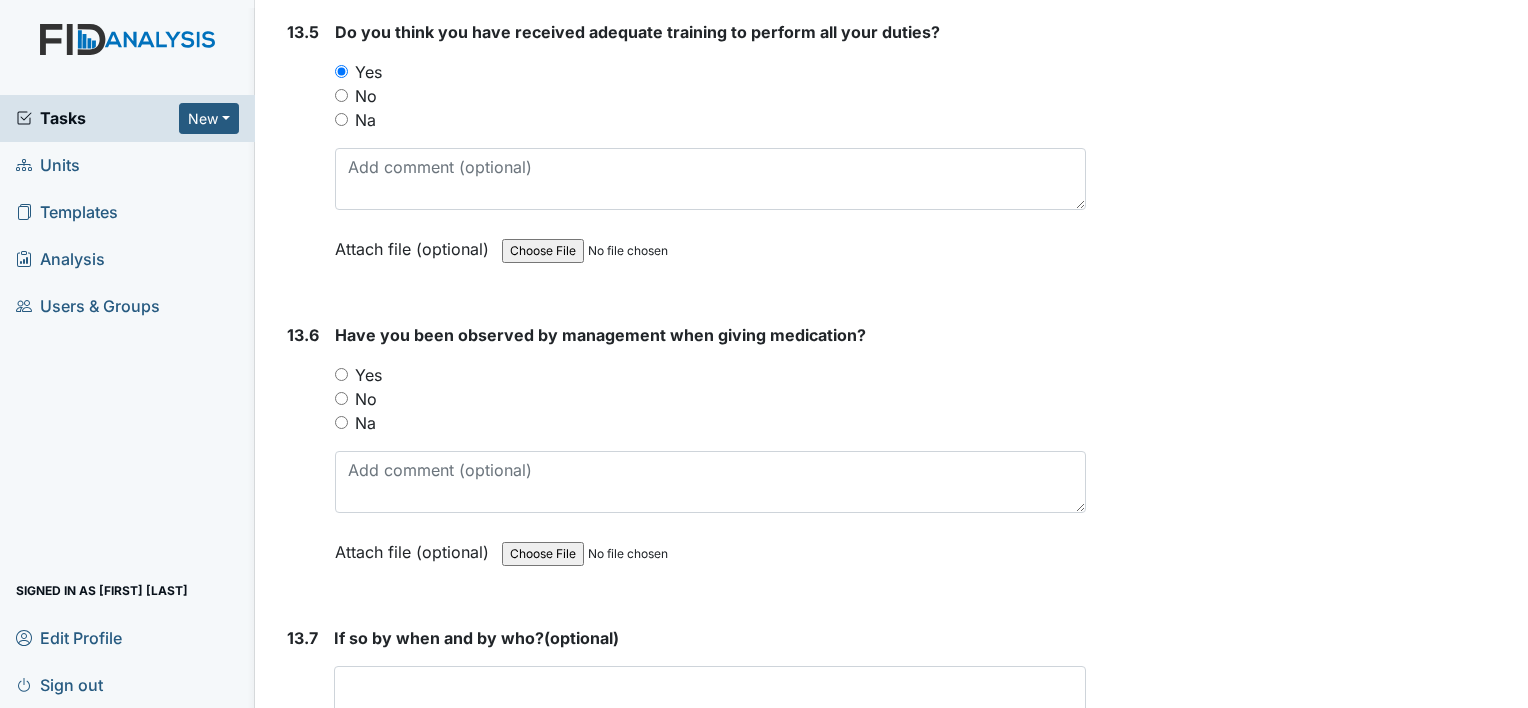click on "Yes" at bounding box center [341, 374] 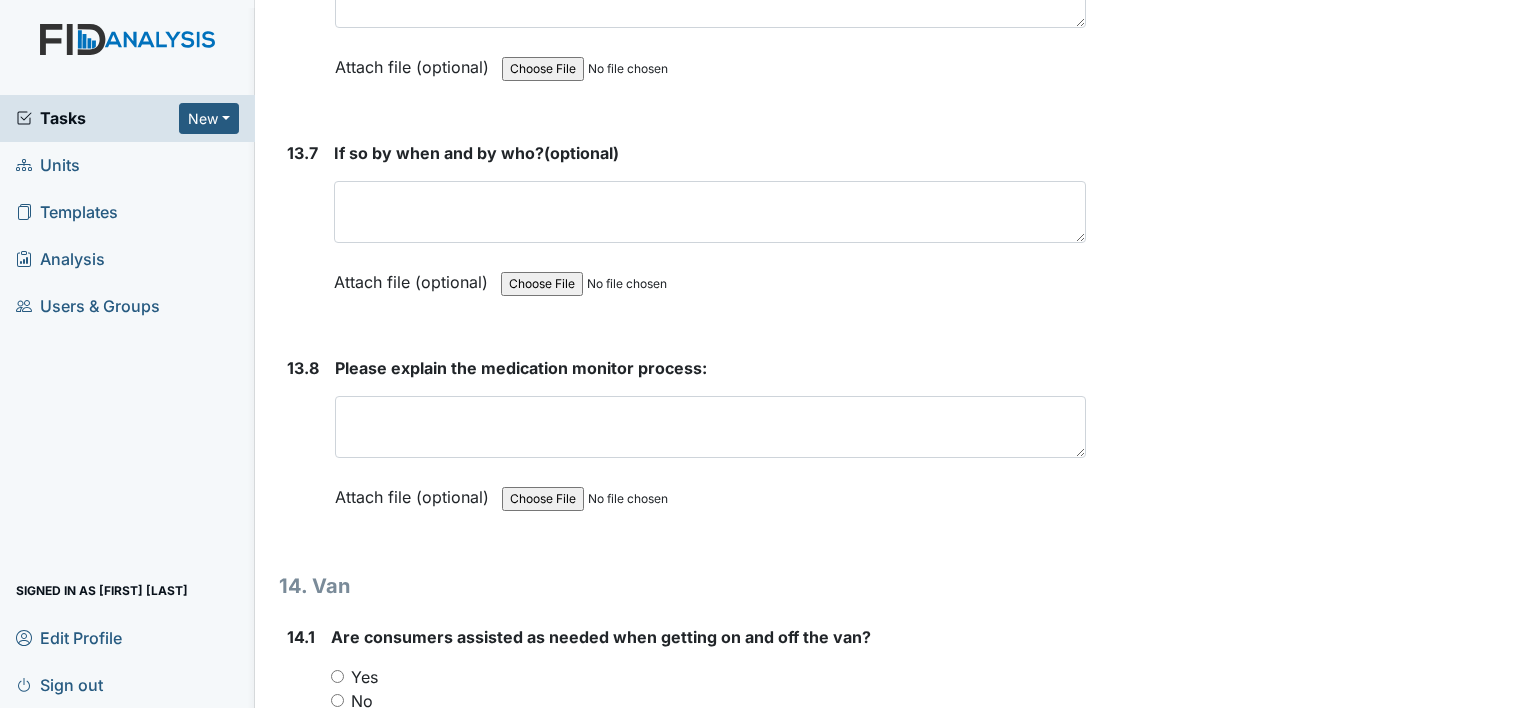 scroll, scrollTop: 35994, scrollLeft: 0, axis: vertical 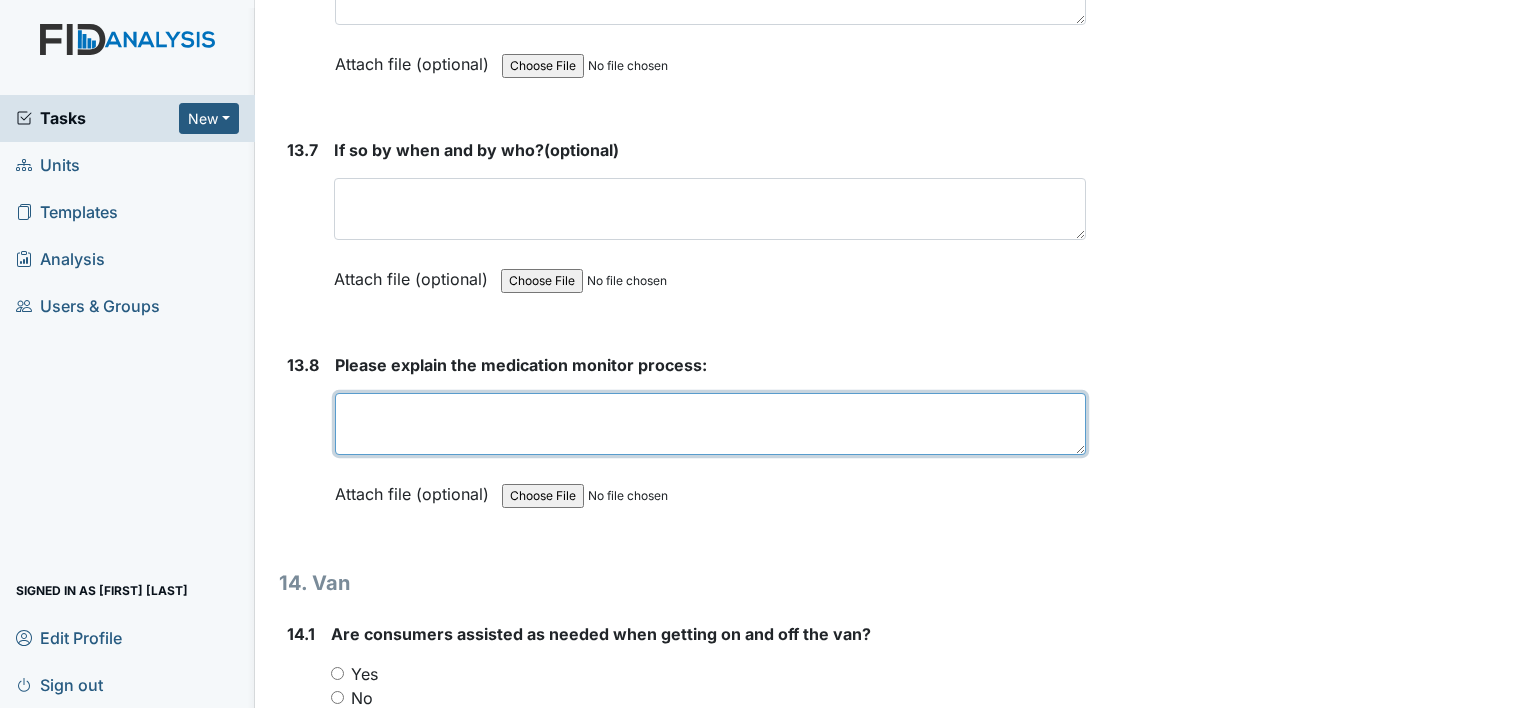 click at bounding box center [710, 424] 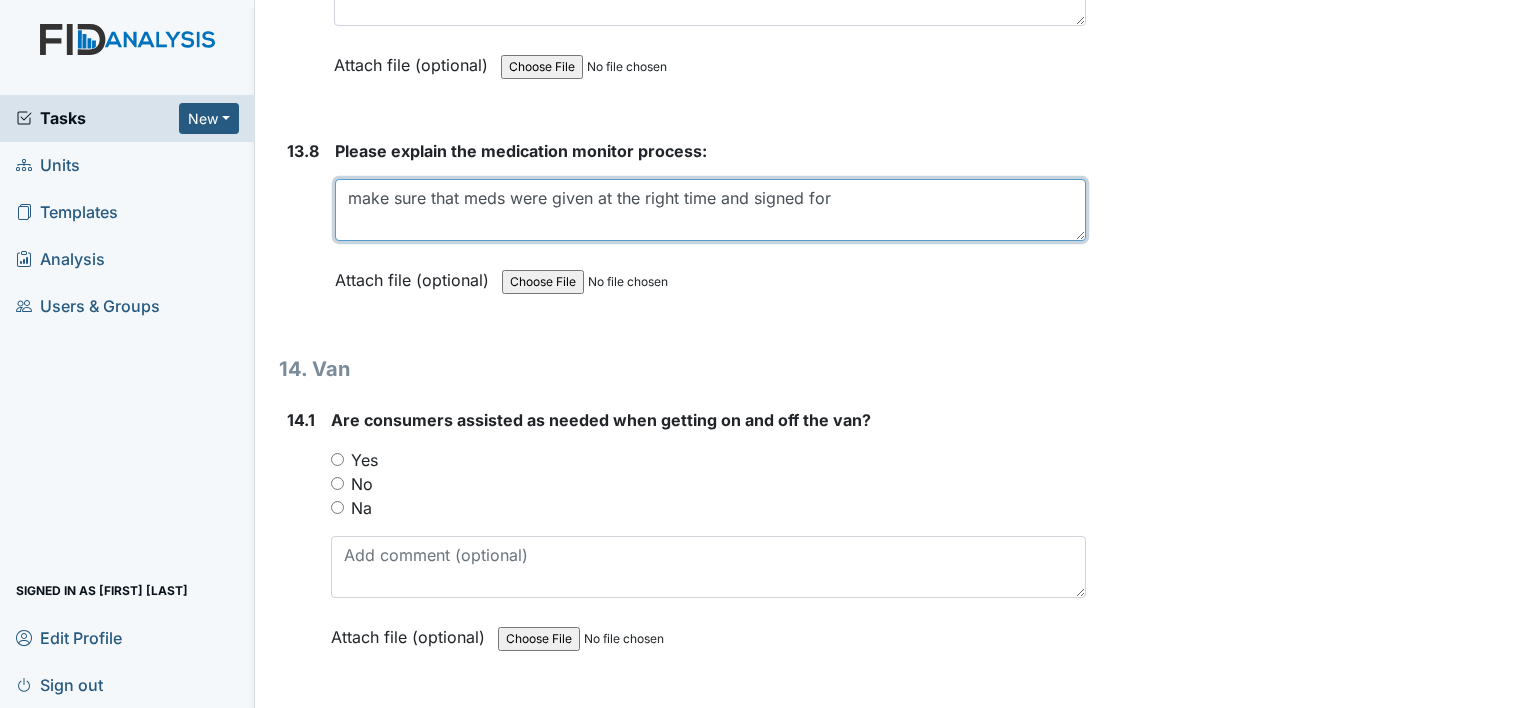 scroll, scrollTop: 36223, scrollLeft: 0, axis: vertical 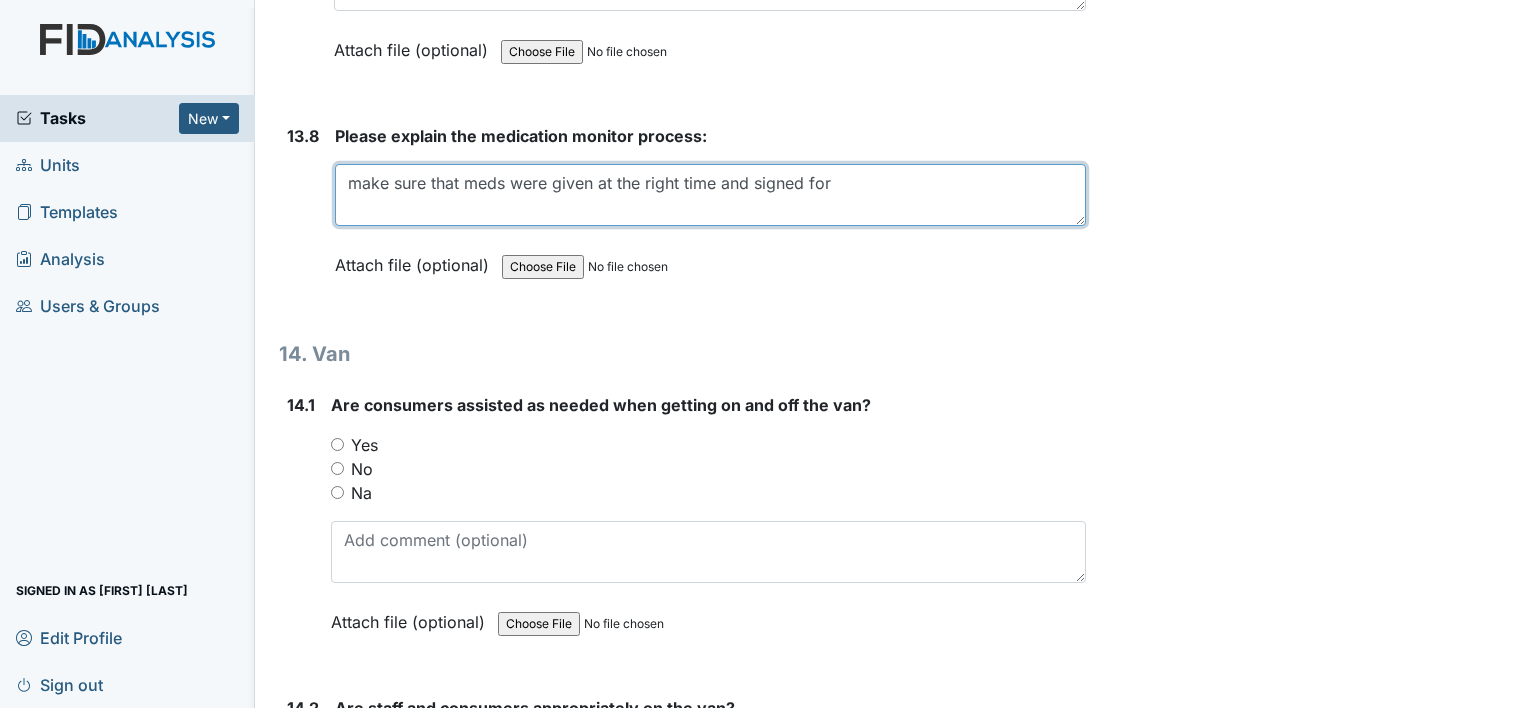 type on "make sure that meds were given at the right time and signed for" 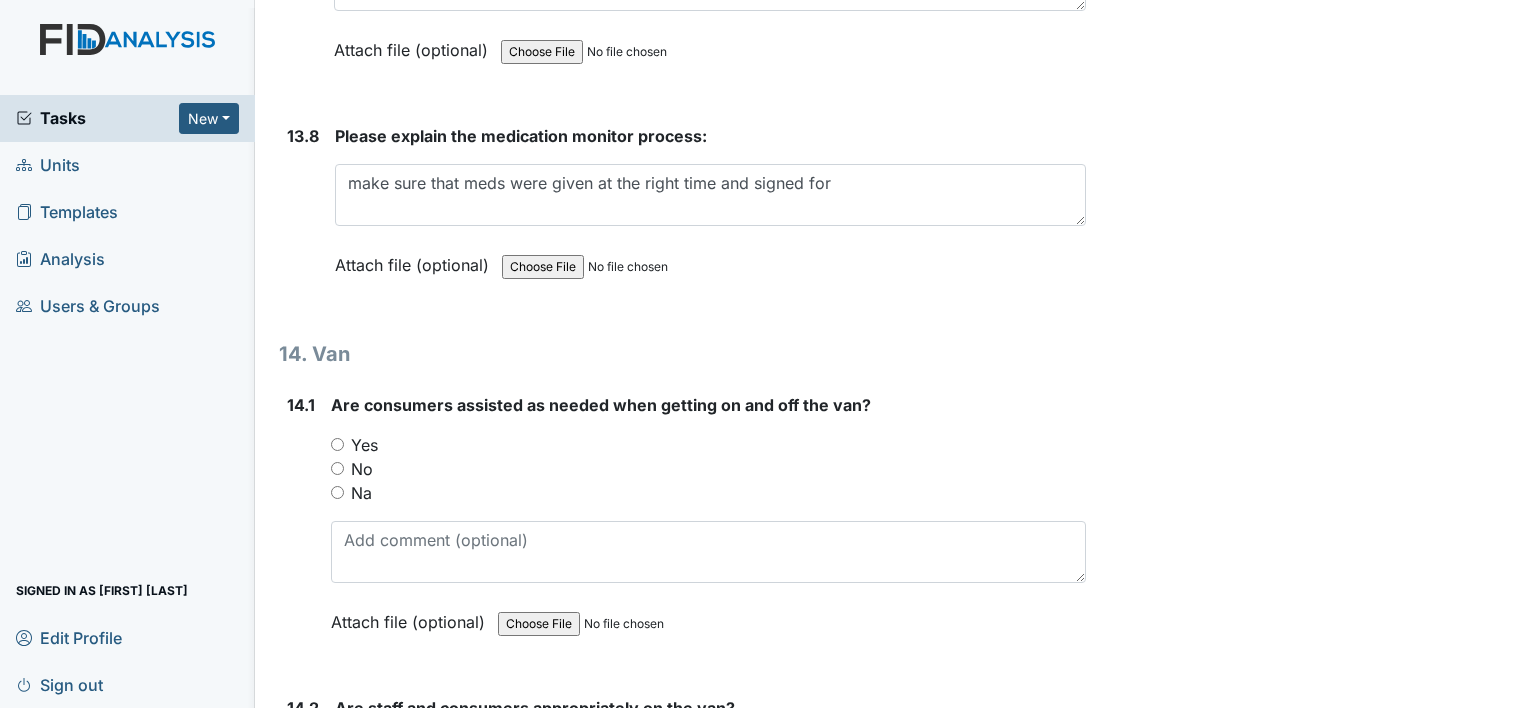 click on "Yes" at bounding box center [337, 444] 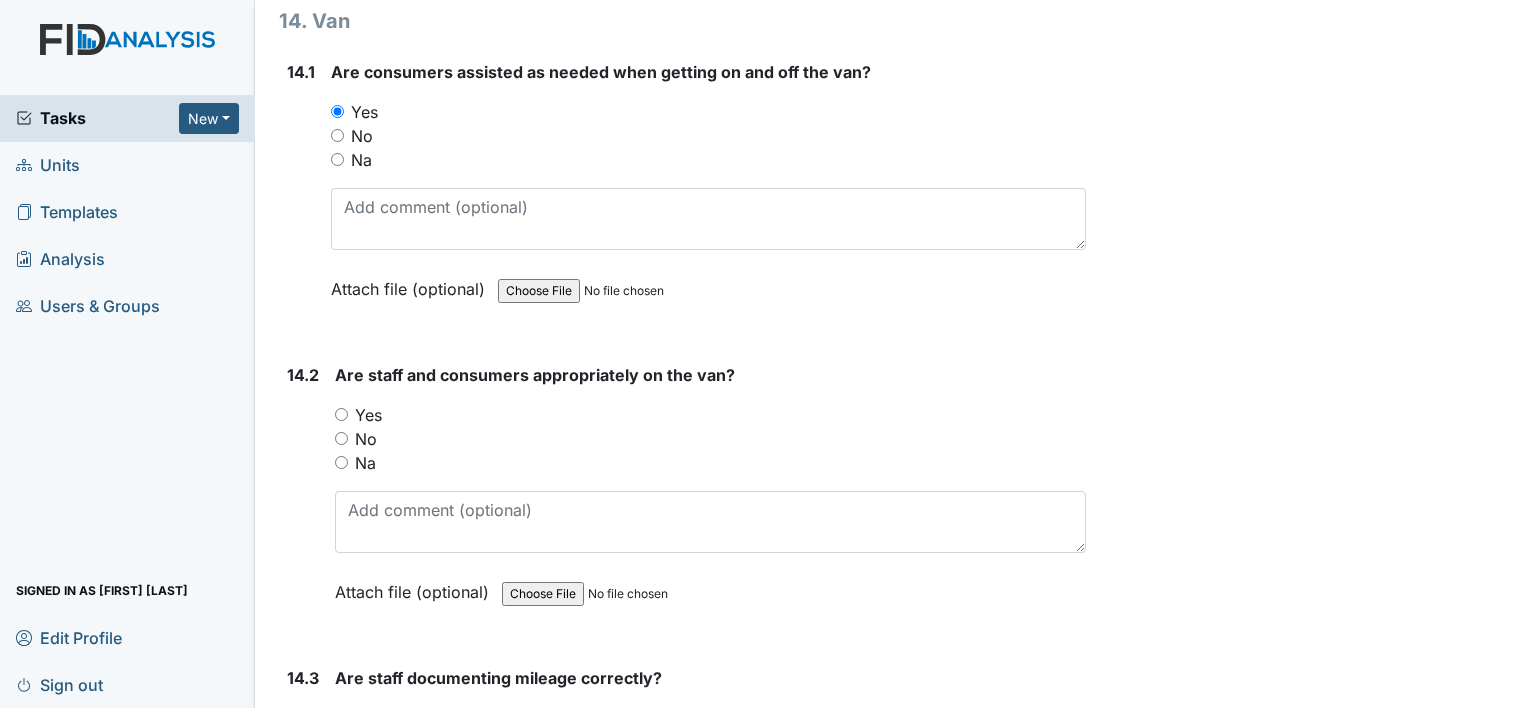 scroll, scrollTop: 36563, scrollLeft: 0, axis: vertical 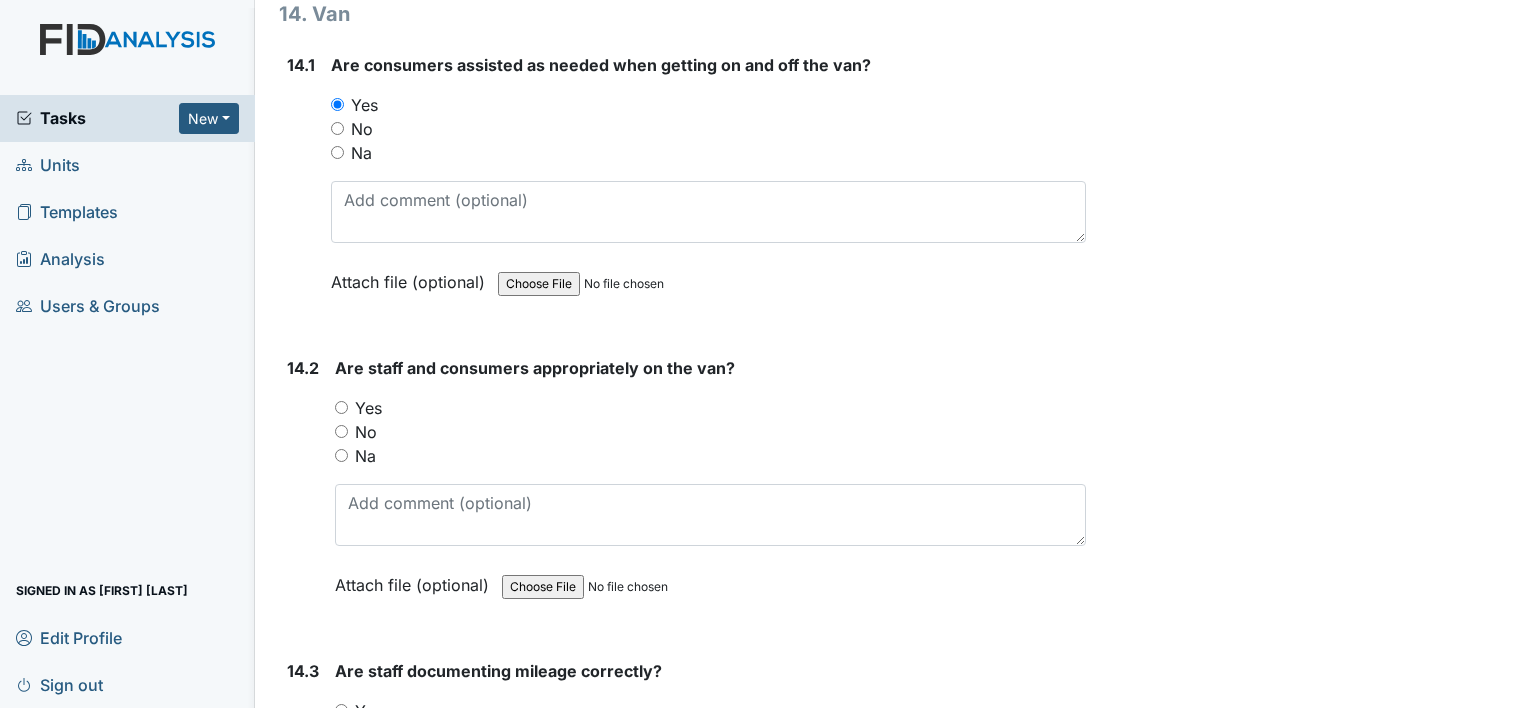 click on "Yes" at bounding box center [341, 407] 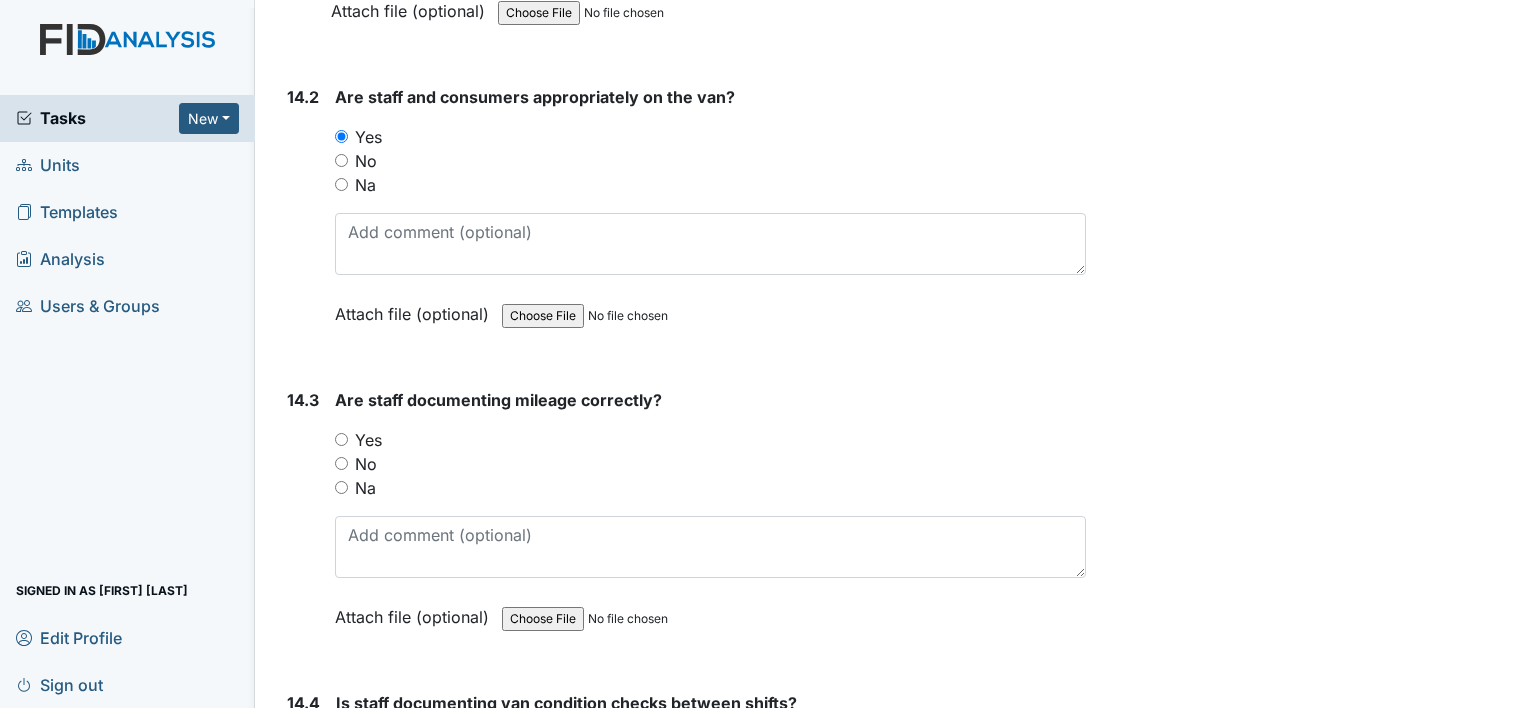 scroll, scrollTop: 36836, scrollLeft: 0, axis: vertical 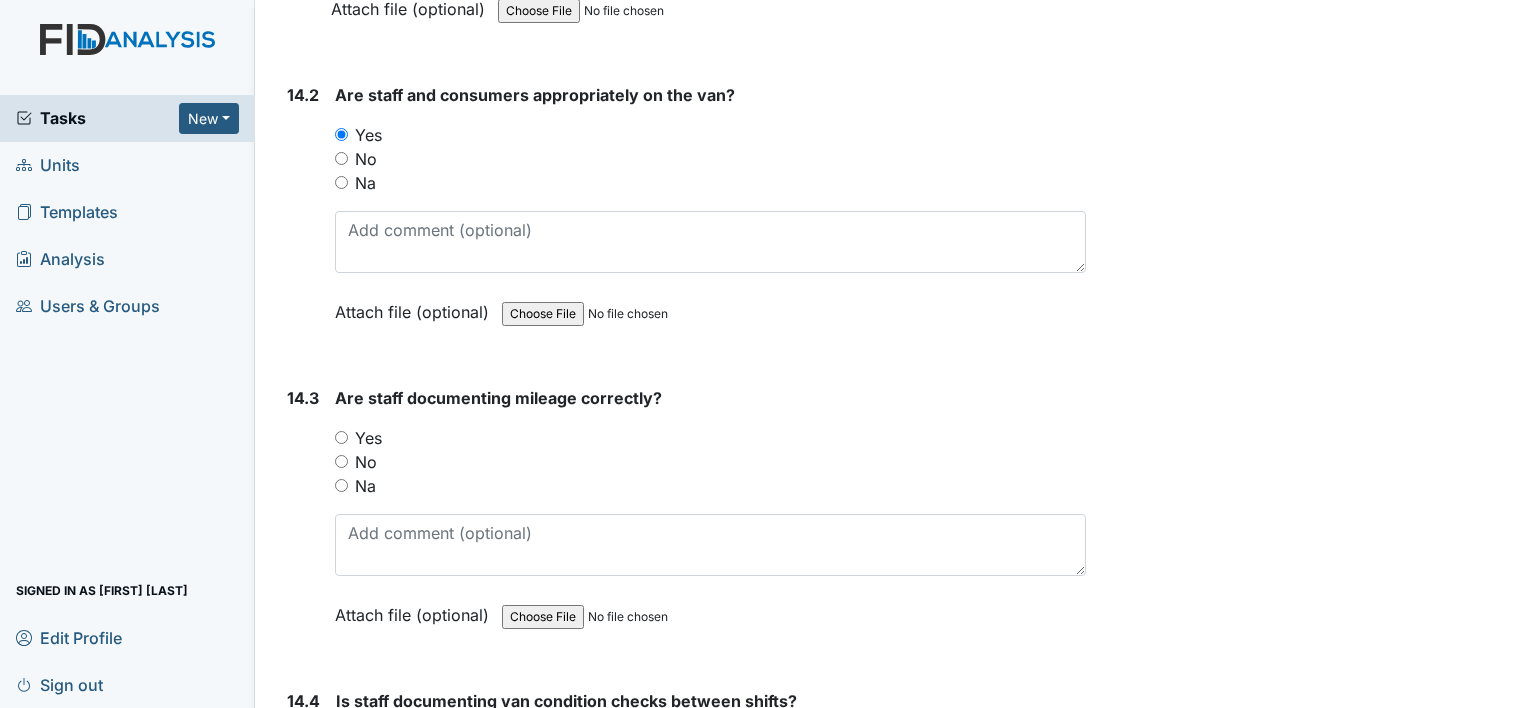 click on "Yes" at bounding box center (341, 437) 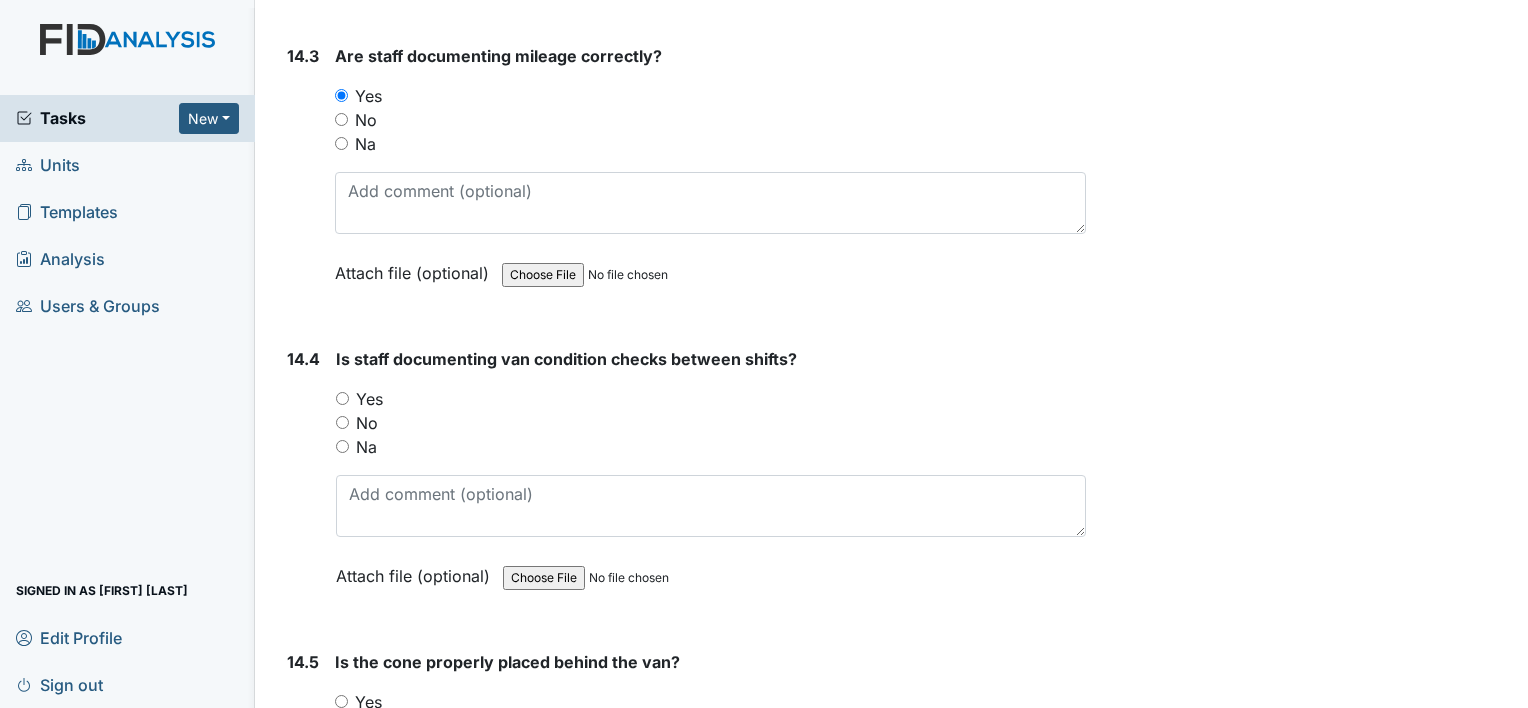 scroll, scrollTop: 37180, scrollLeft: 0, axis: vertical 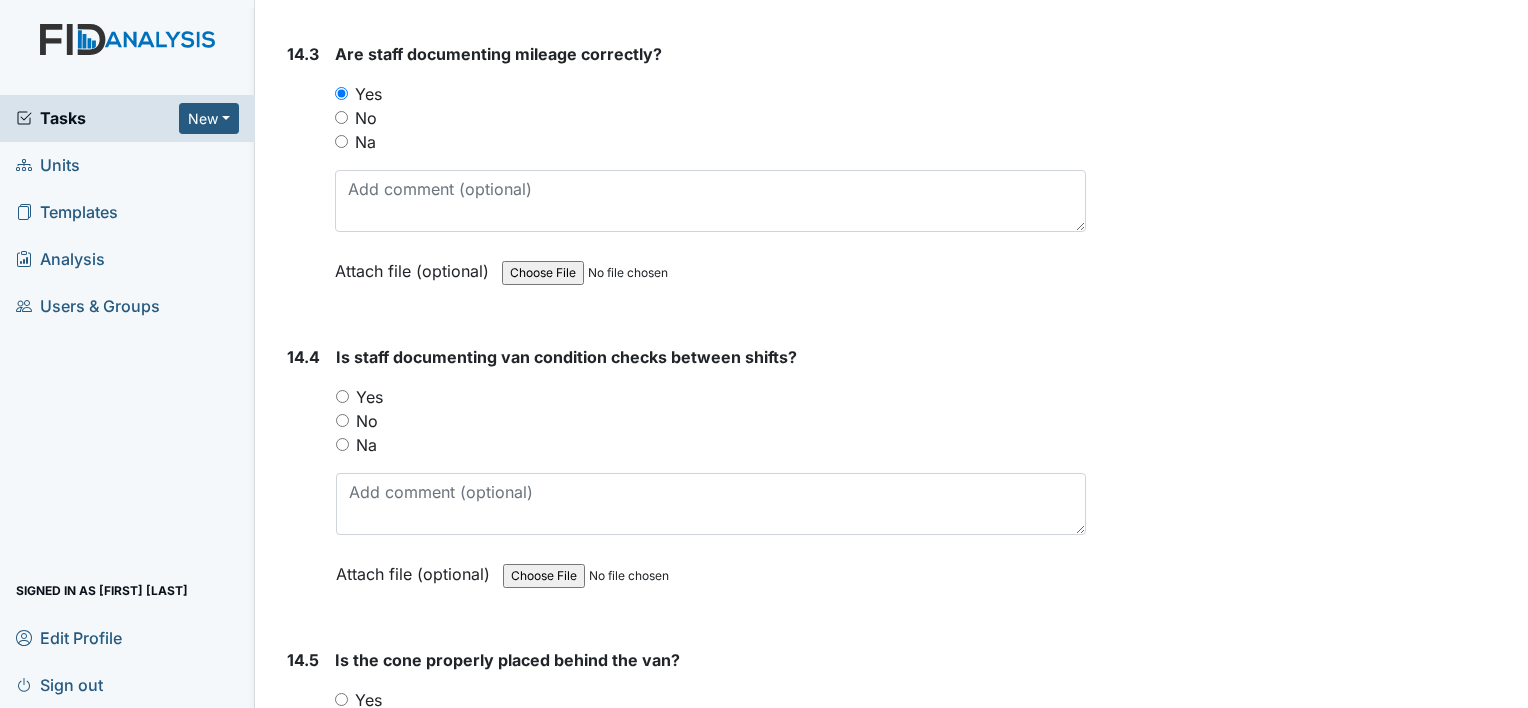click on "Yes" at bounding box center [342, 396] 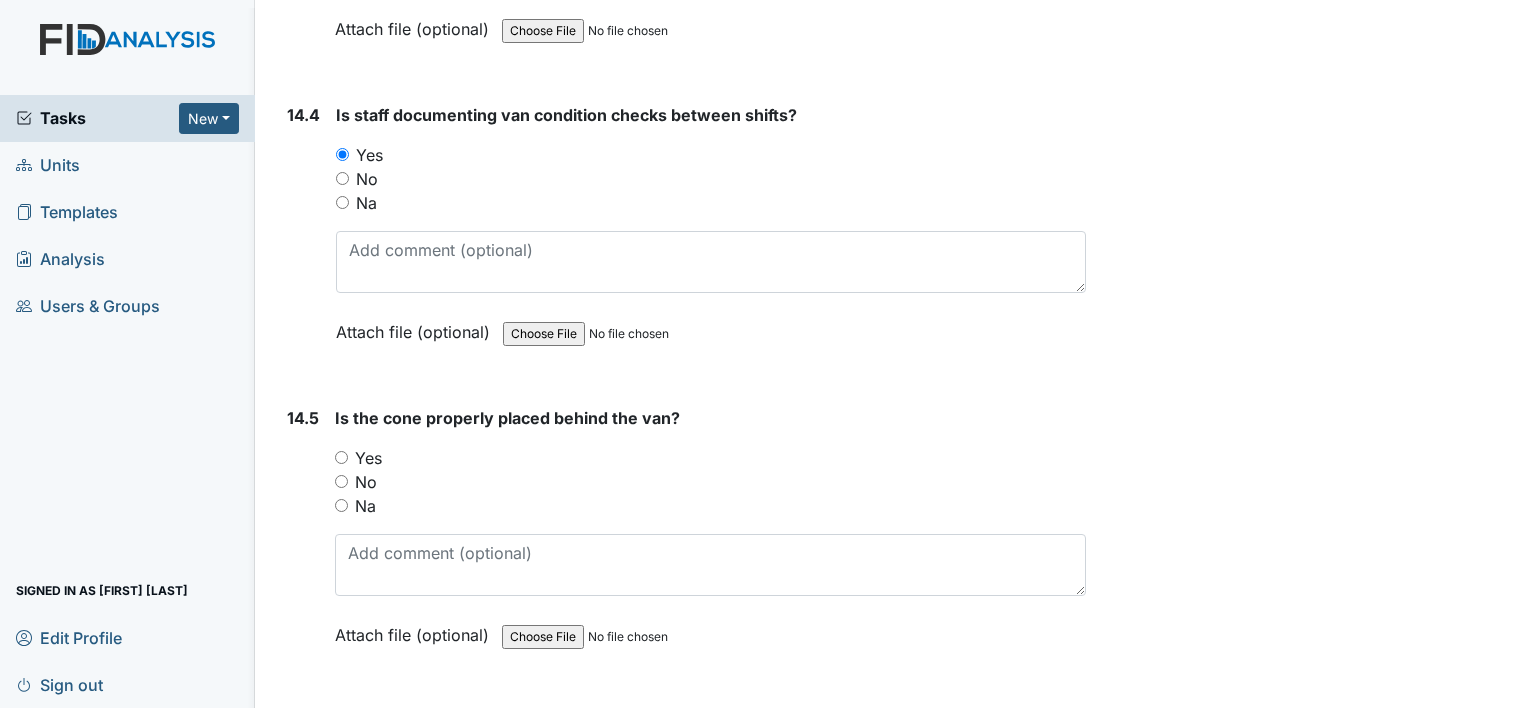 scroll, scrollTop: 37496, scrollLeft: 0, axis: vertical 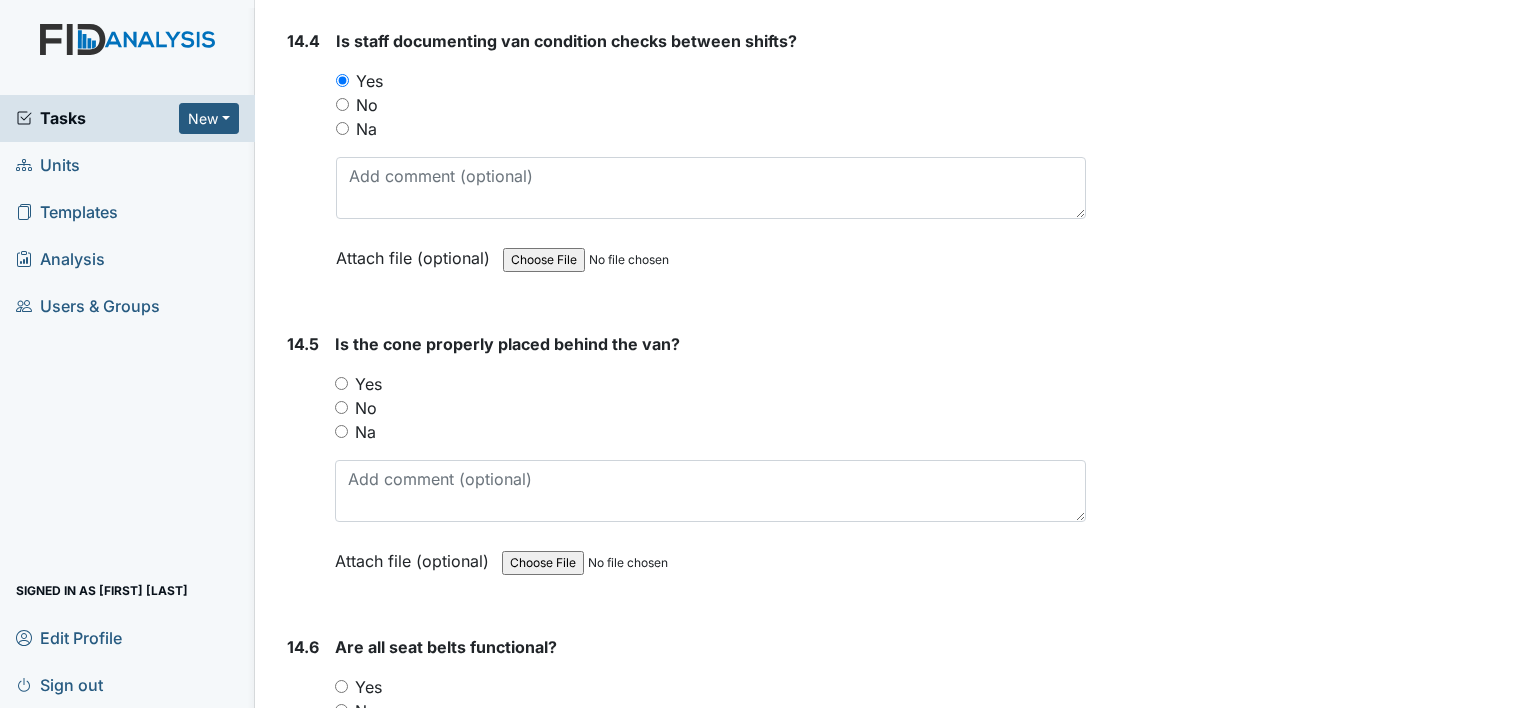 click on "Yes" at bounding box center [341, 383] 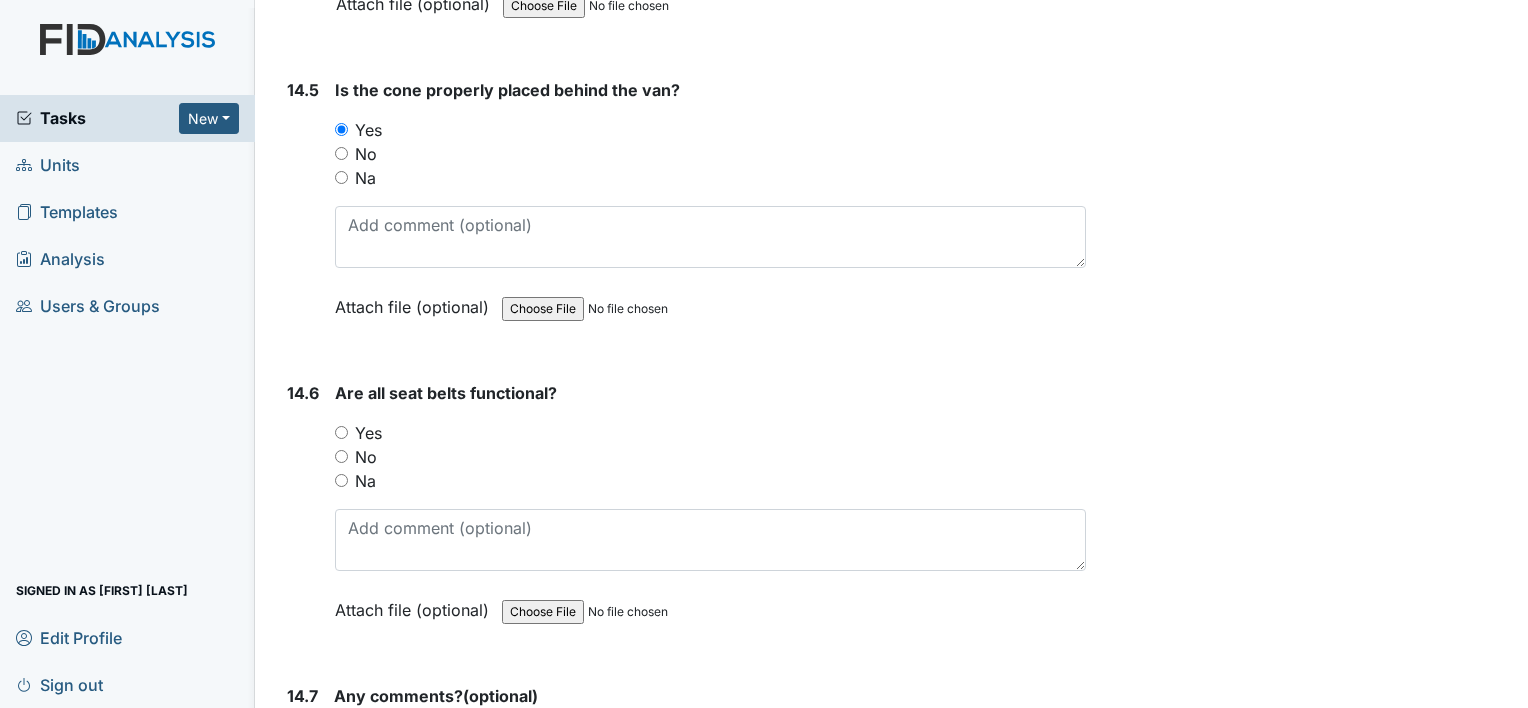 scroll, scrollTop: 37792, scrollLeft: 0, axis: vertical 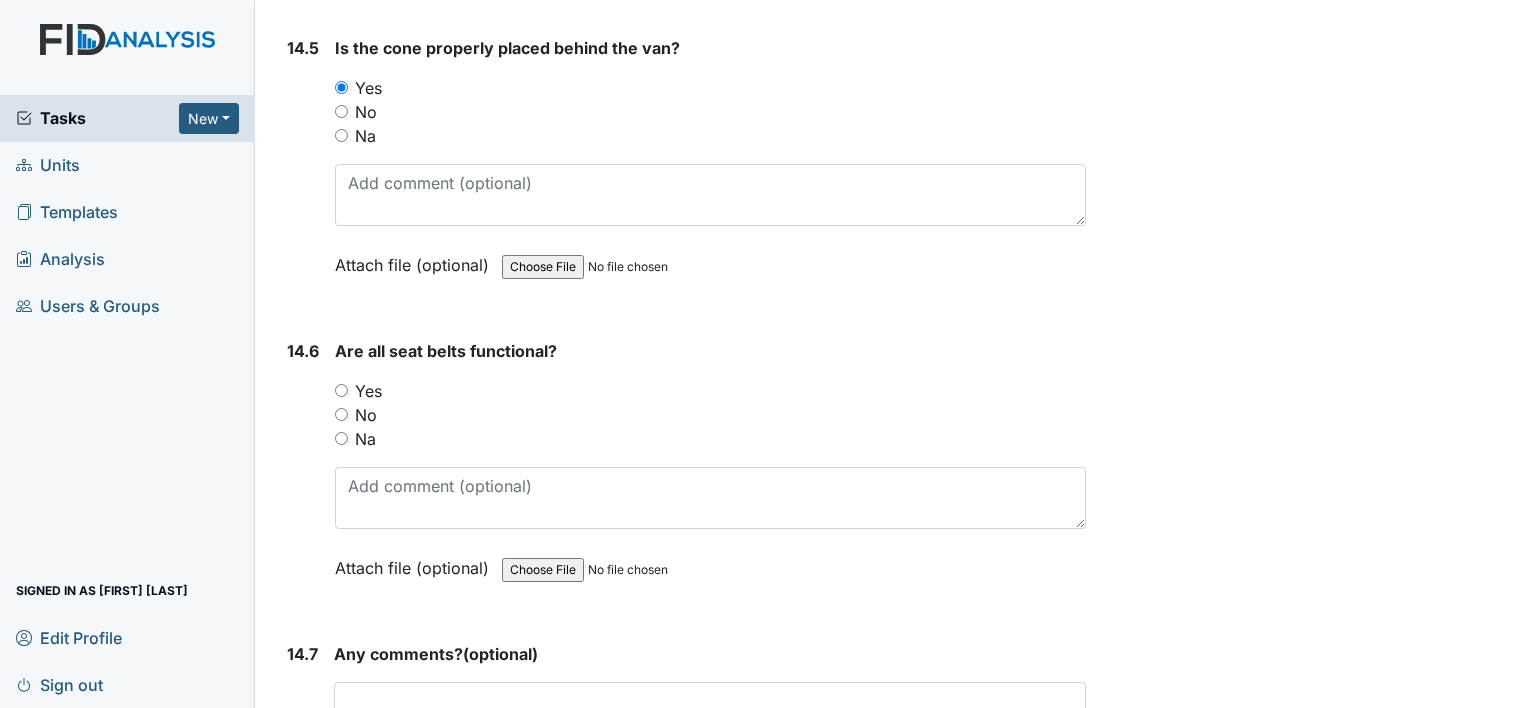 click on "Yes" at bounding box center [341, 390] 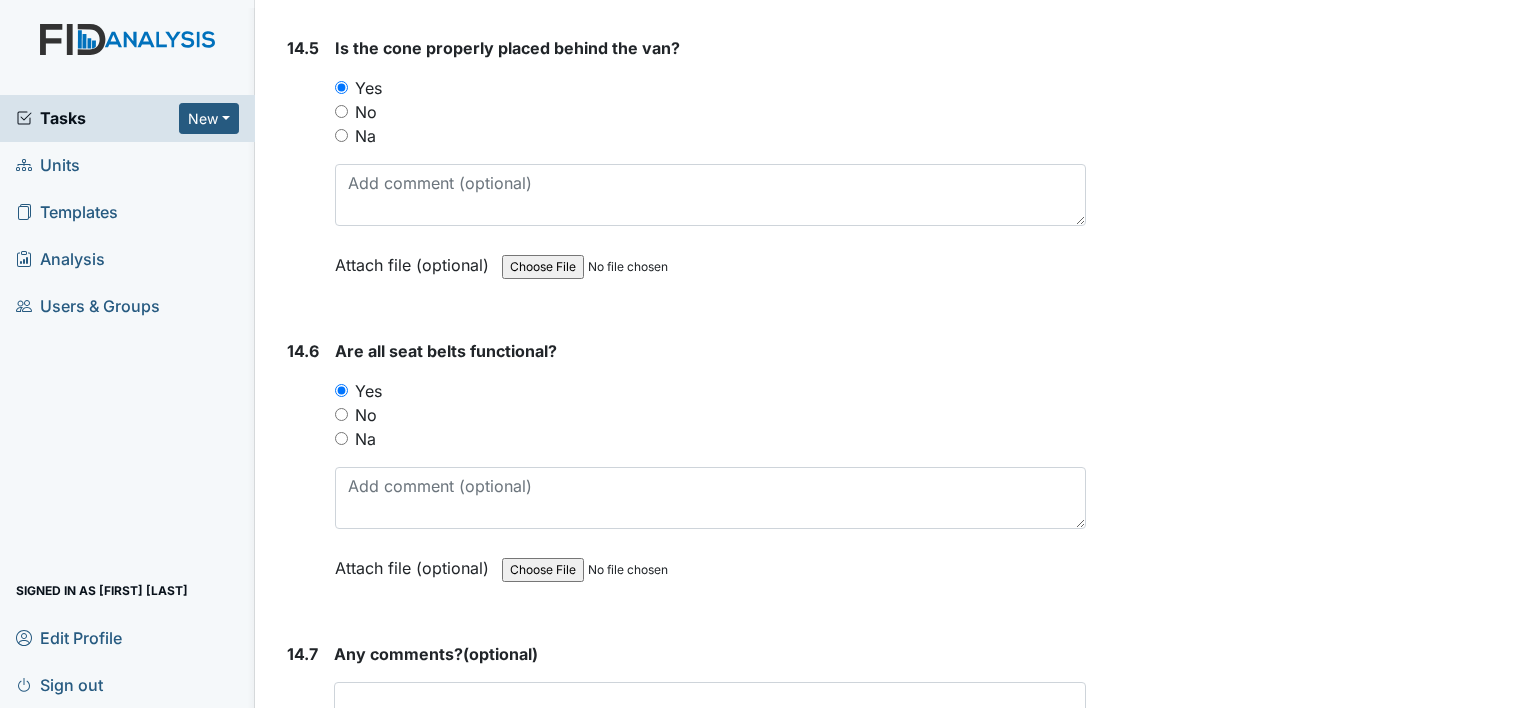 scroll, scrollTop: 37865, scrollLeft: 0, axis: vertical 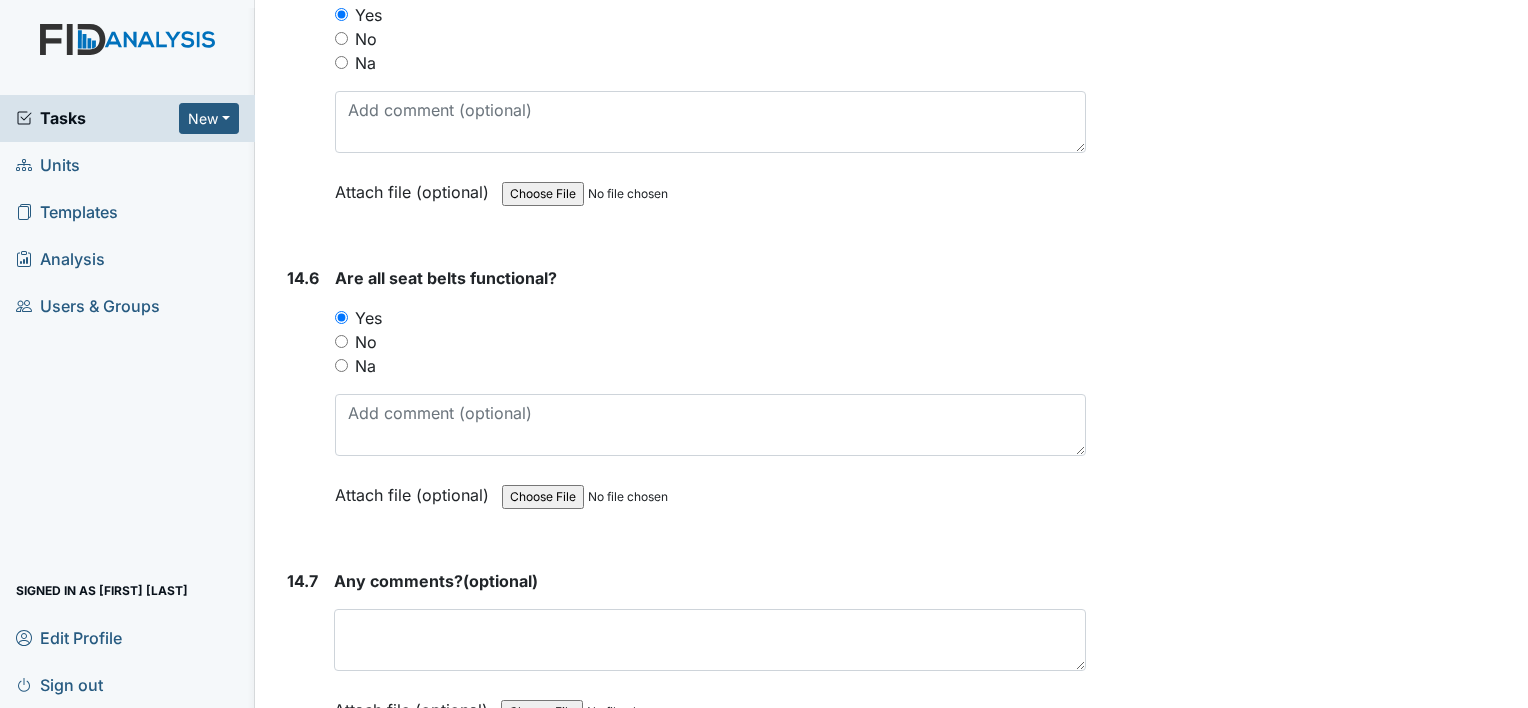 click on "Submit" at bounding box center [330, 803] 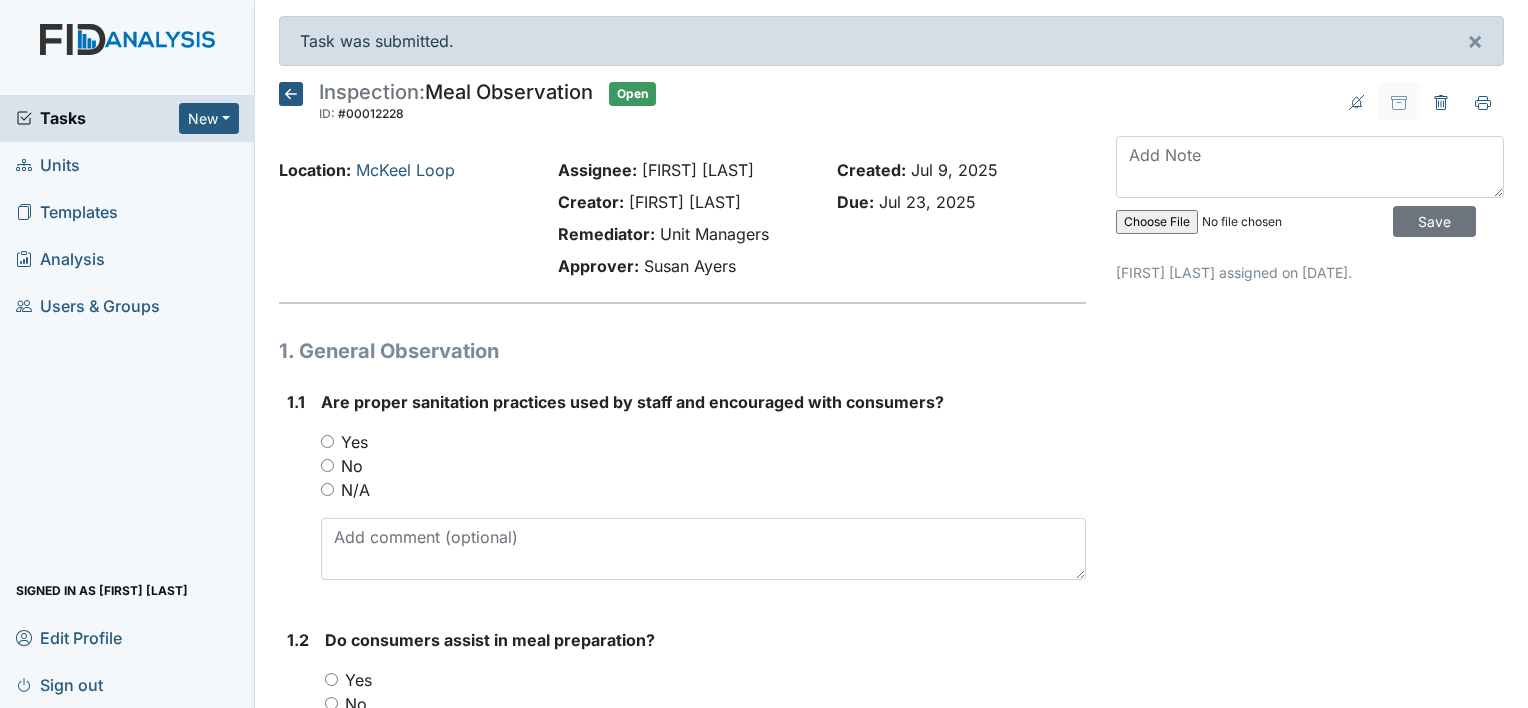 scroll, scrollTop: 0, scrollLeft: 0, axis: both 